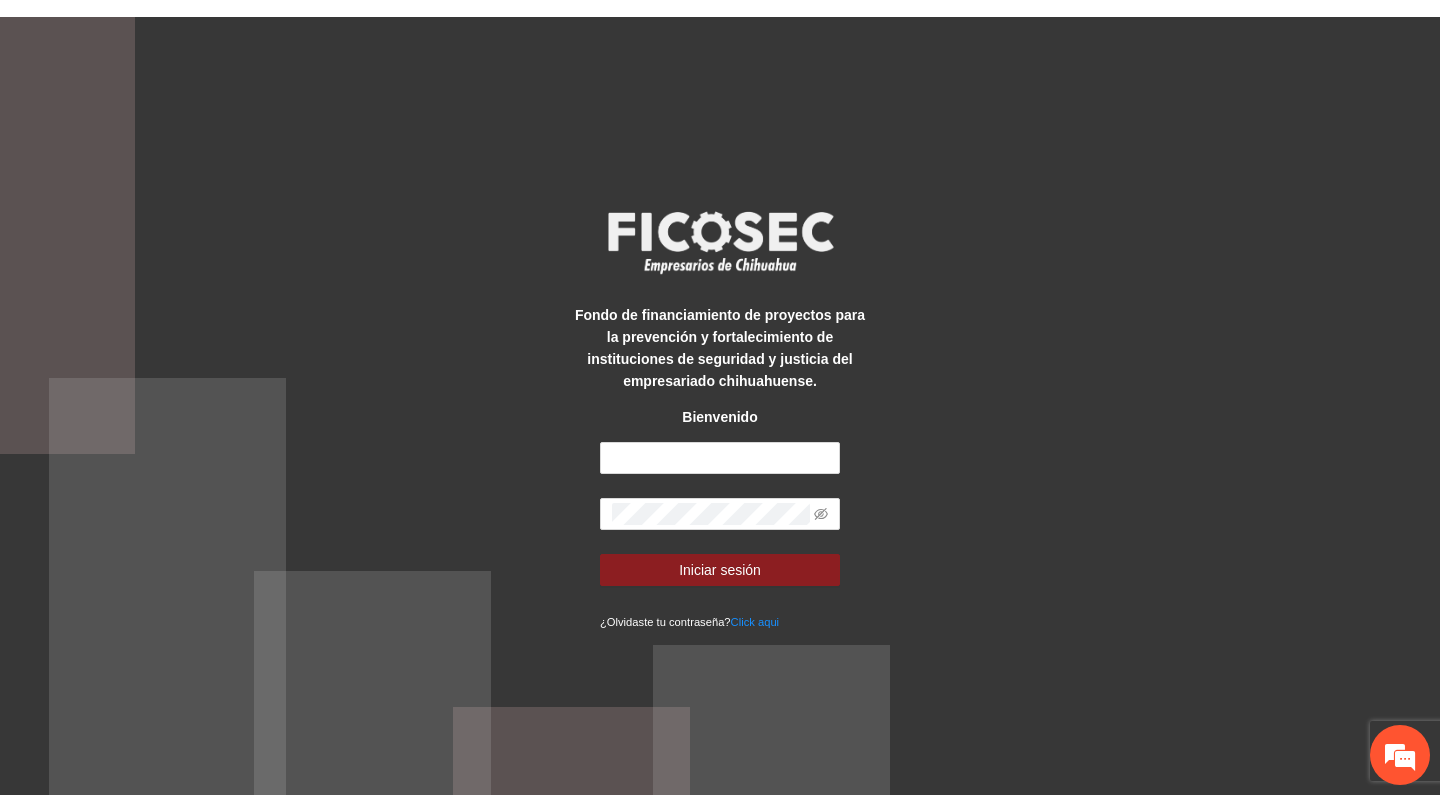 scroll, scrollTop: 0, scrollLeft: 0, axis: both 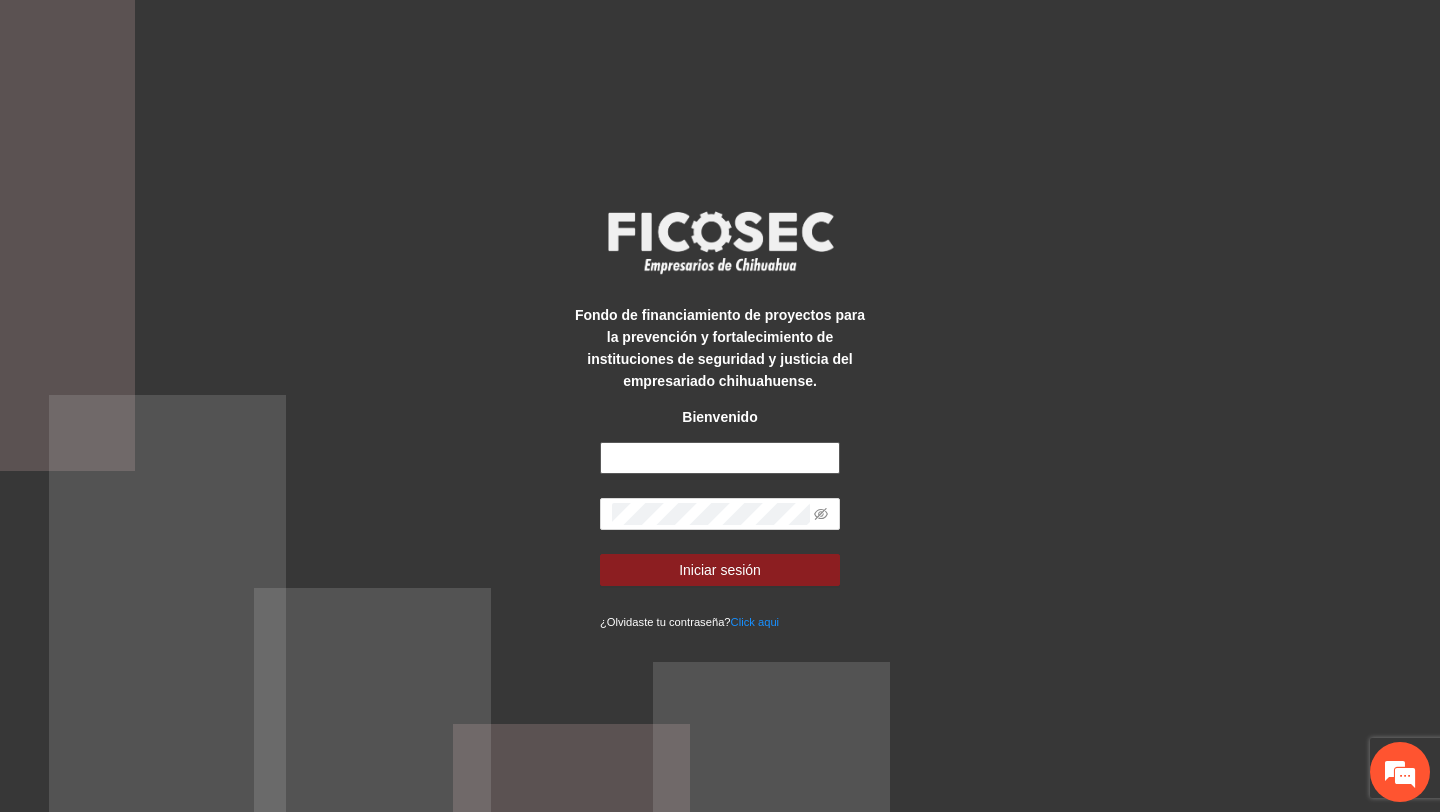 click at bounding box center [720, 458] 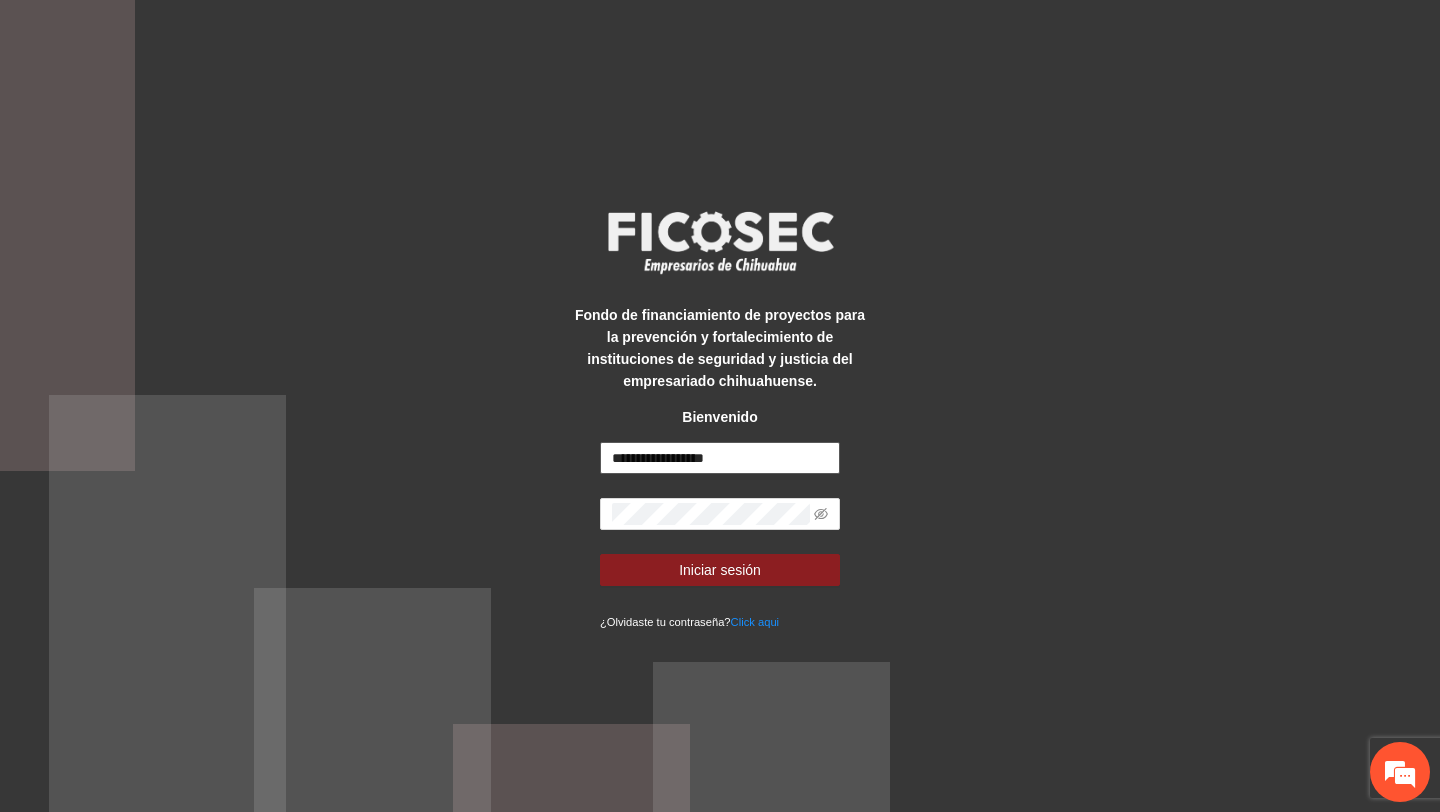 click on "**********" at bounding box center [720, 458] 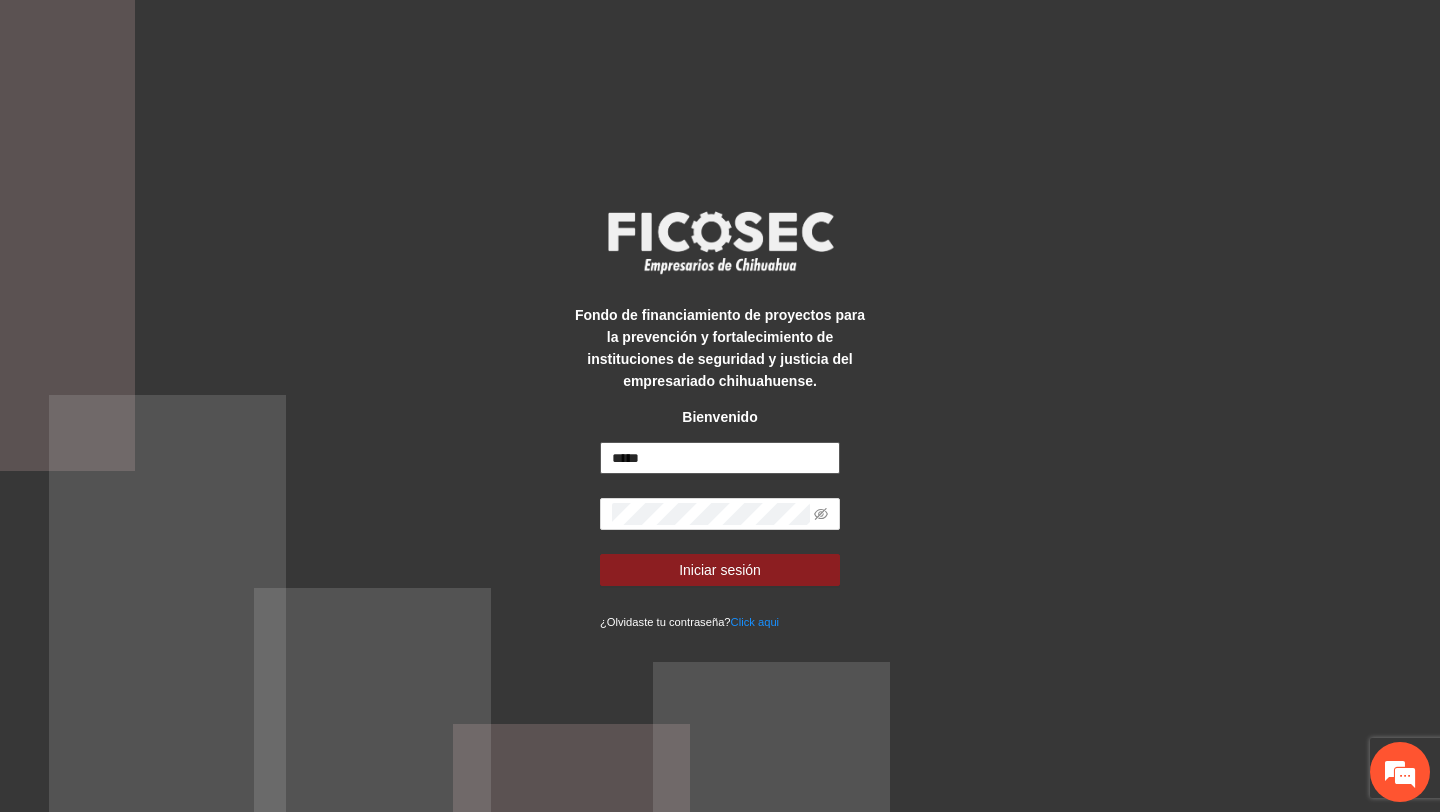 type on "**********" 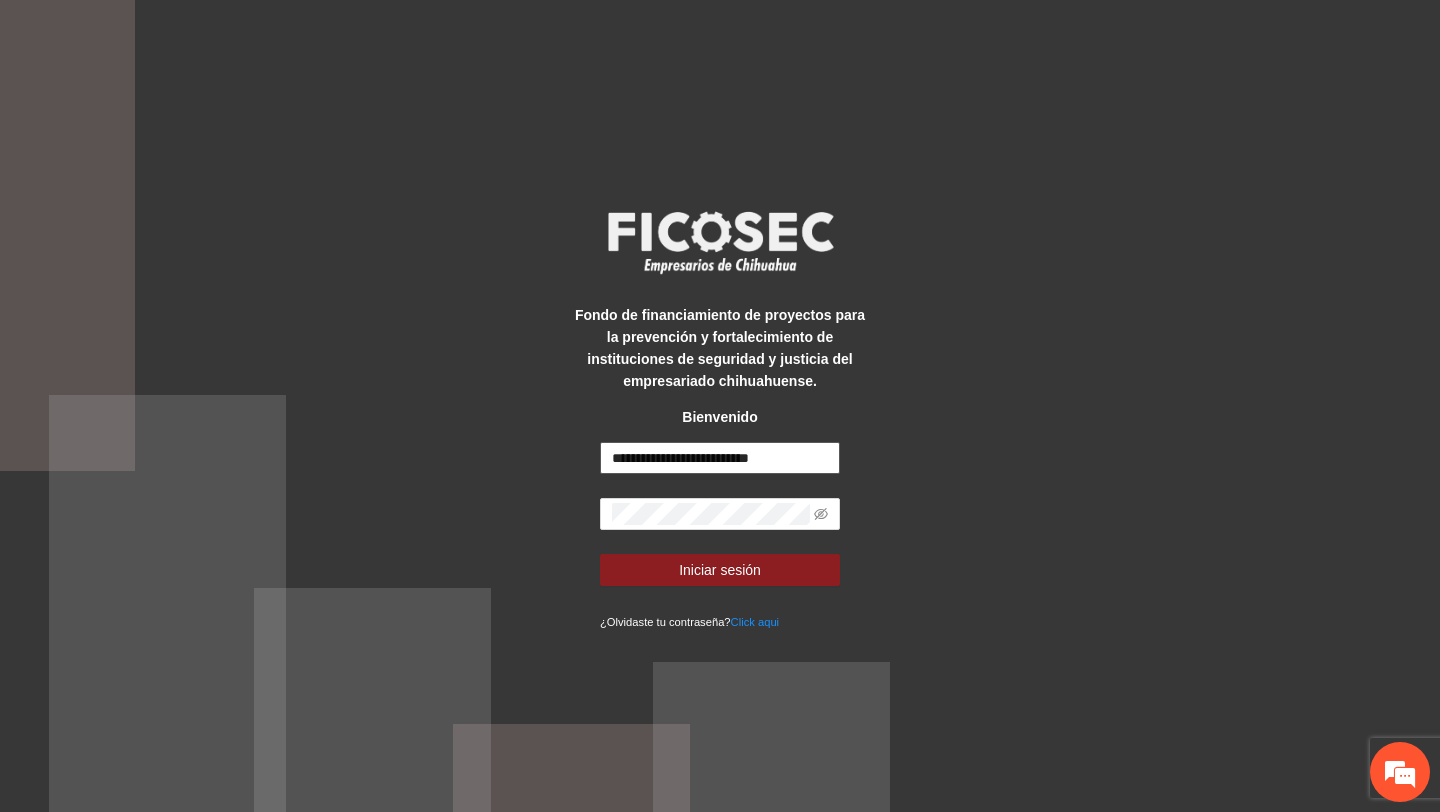 scroll, scrollTop: 0, scrollLeft: 0, axis: both 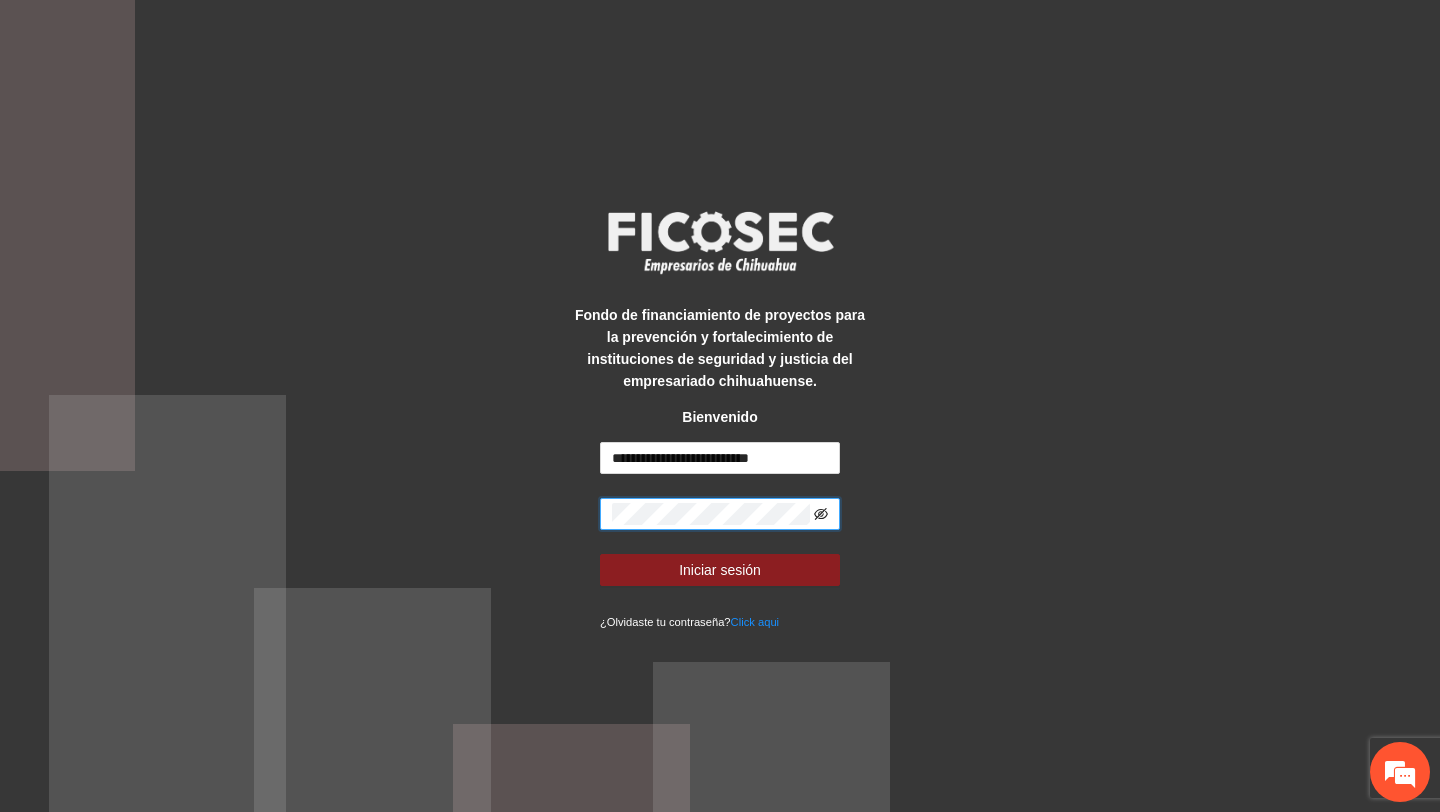 click 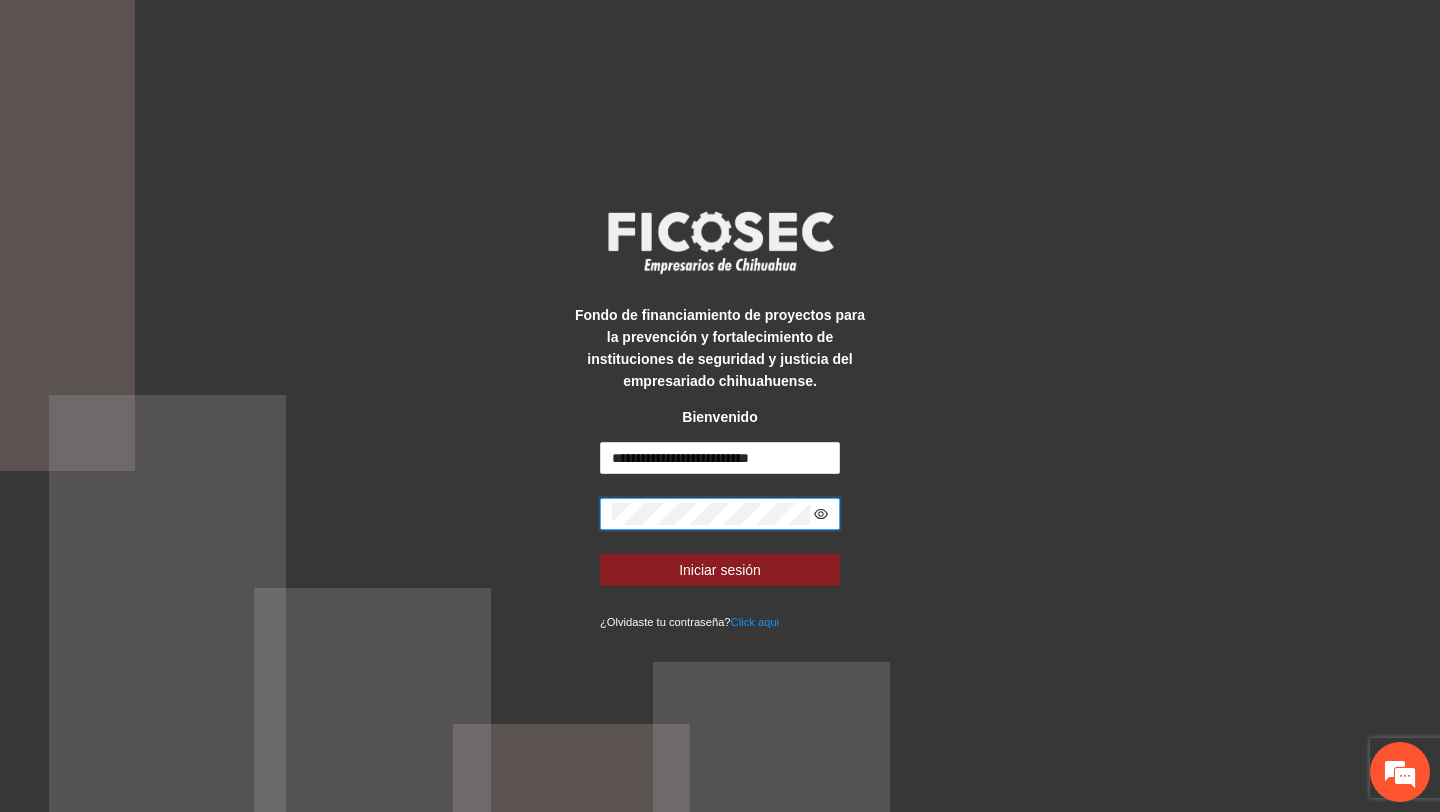 click on "Iniciar sesión" at bounding box center (720, 570) 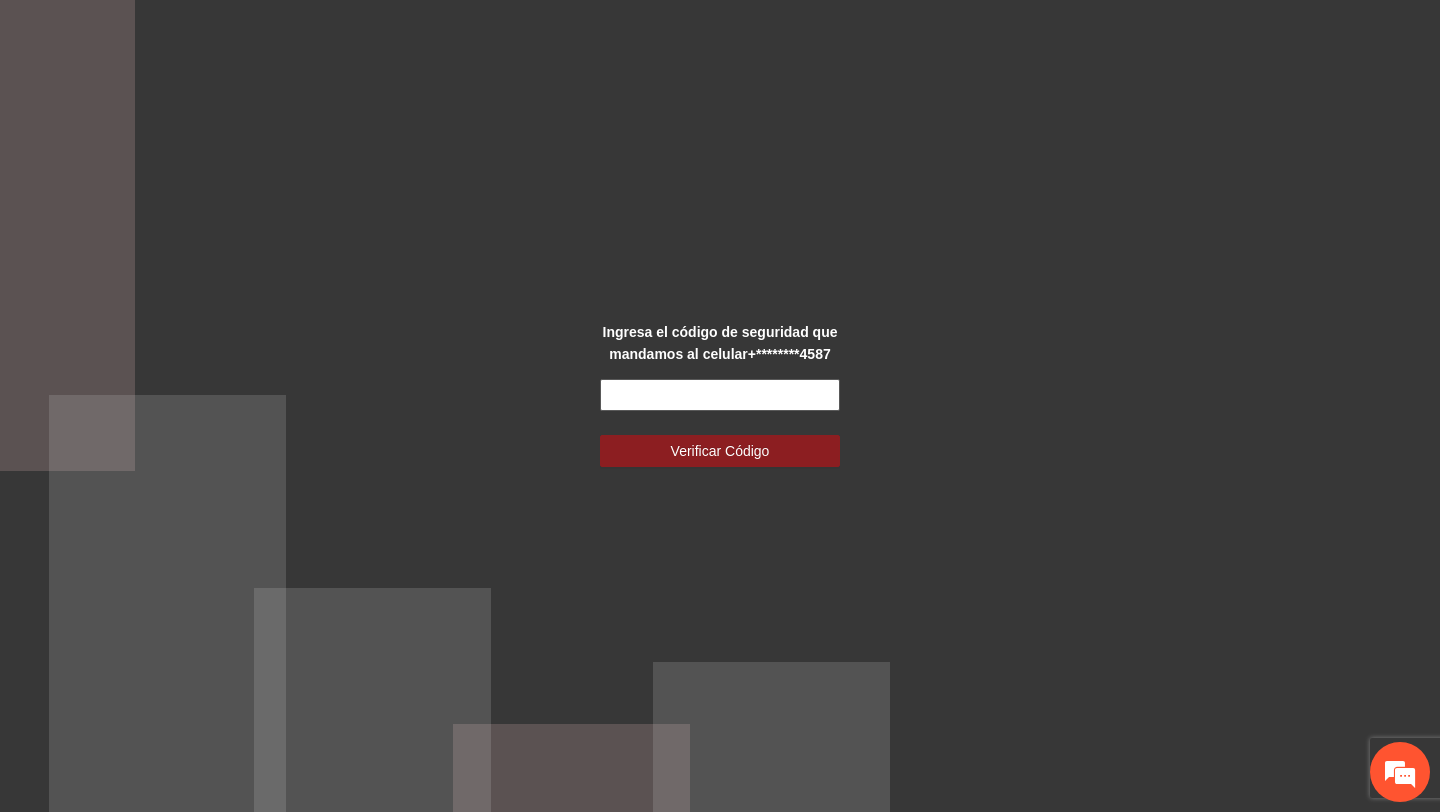 click at bounding box center (720, 395) 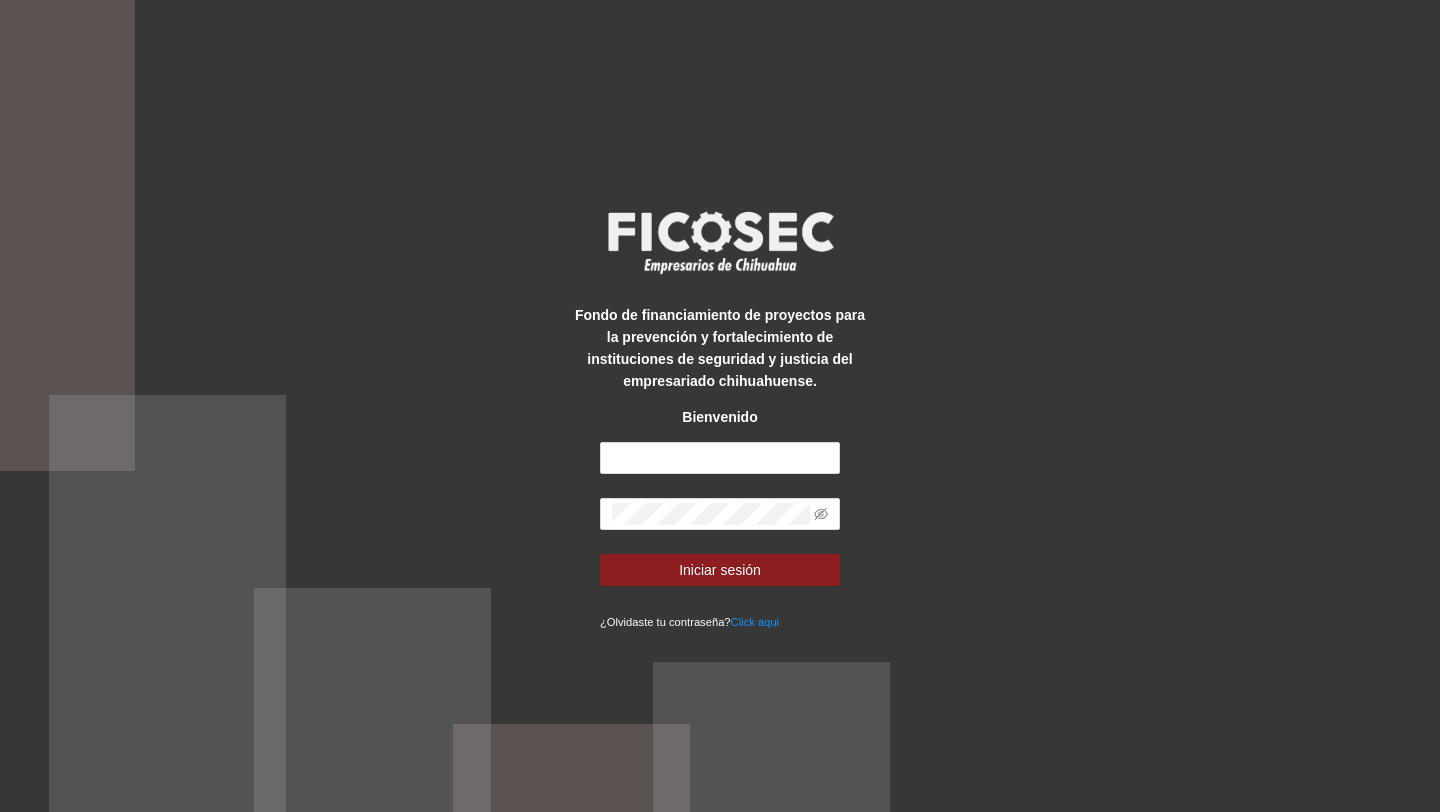 scroll, scrollTop: 0, scrollLeft: 0, axis: both 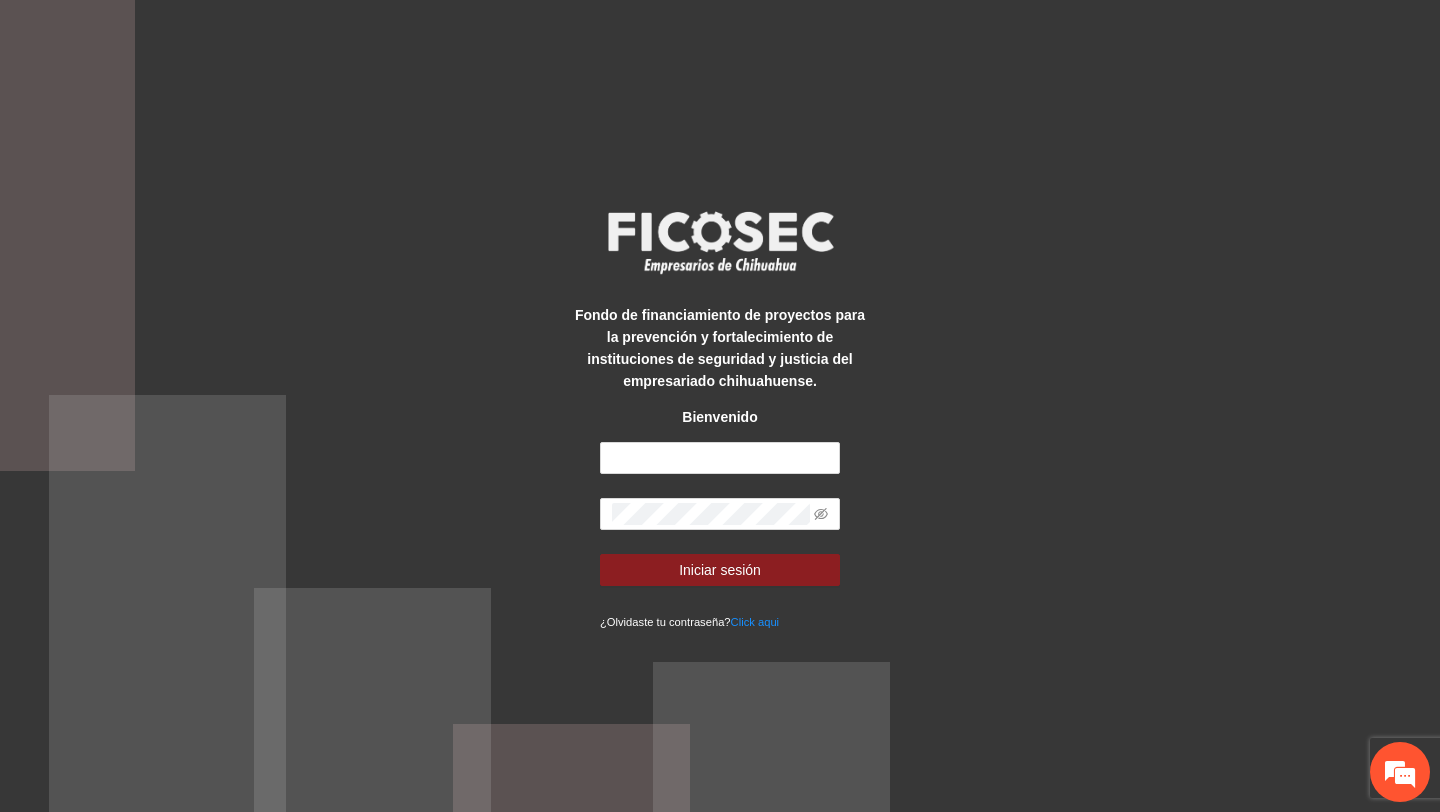 click on "Iniciar sesión ¿Olvidaste tu contraseña?   Click aqui" at bounding box center [720, 537] 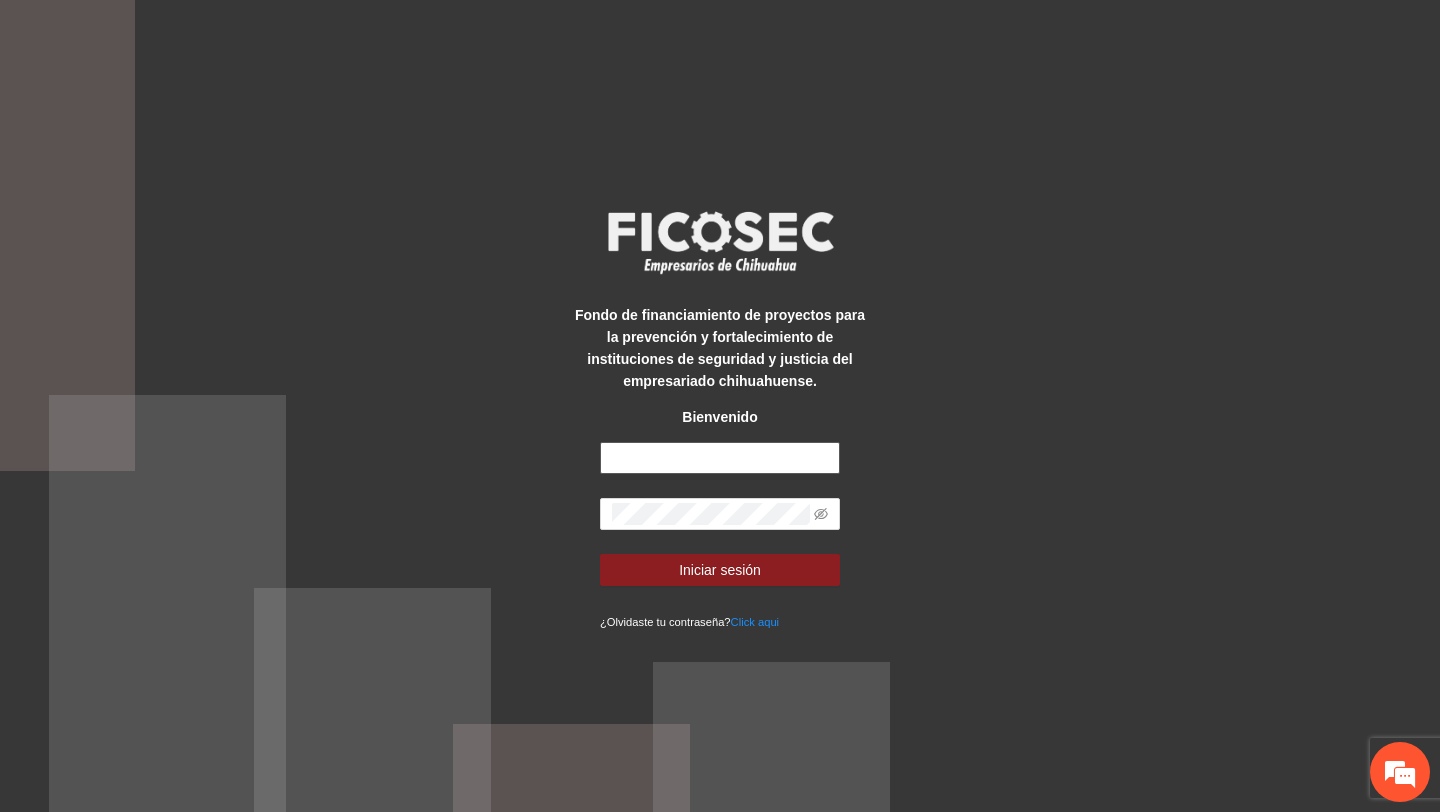 click at bounding box center [720, 458] 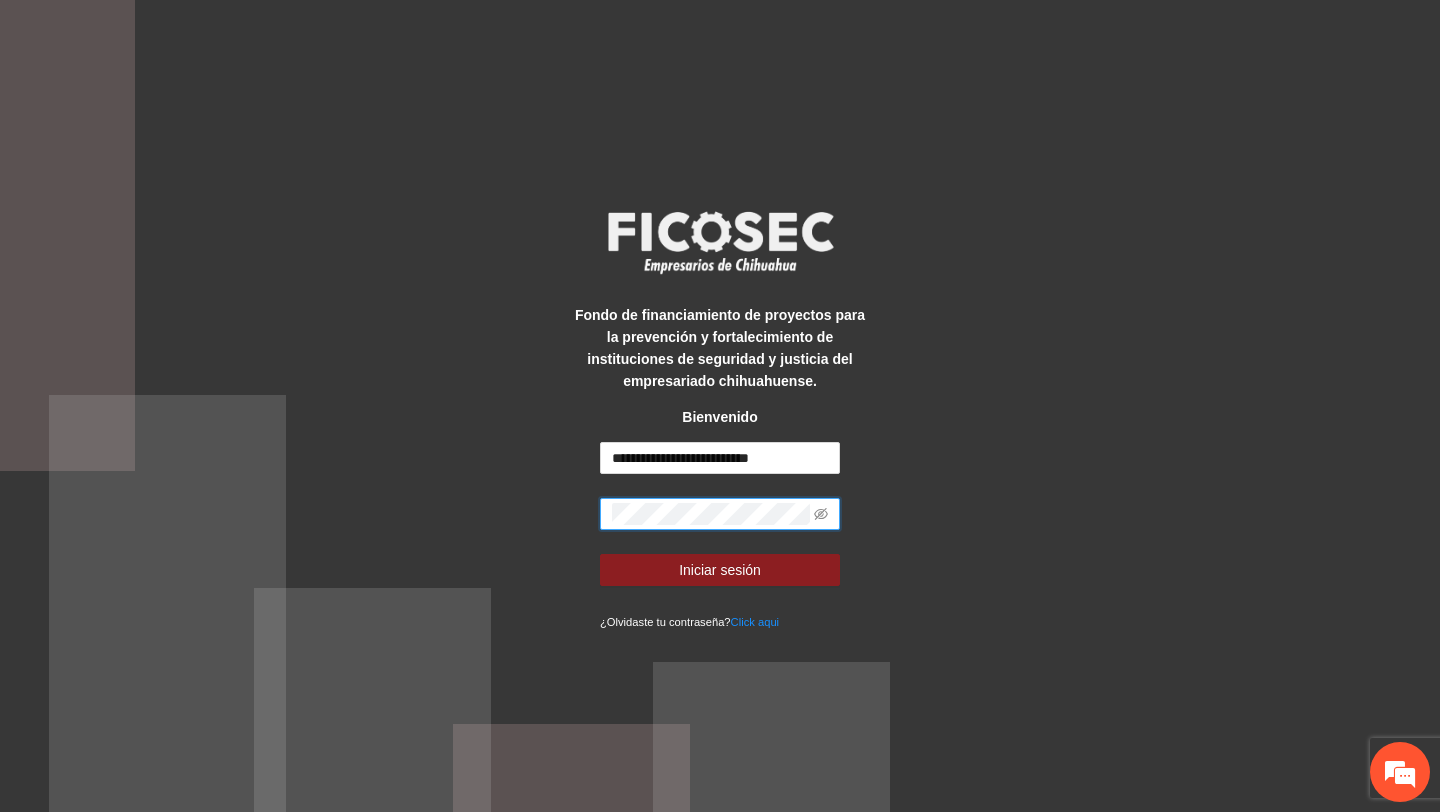 click at bounding box center [720, 514] 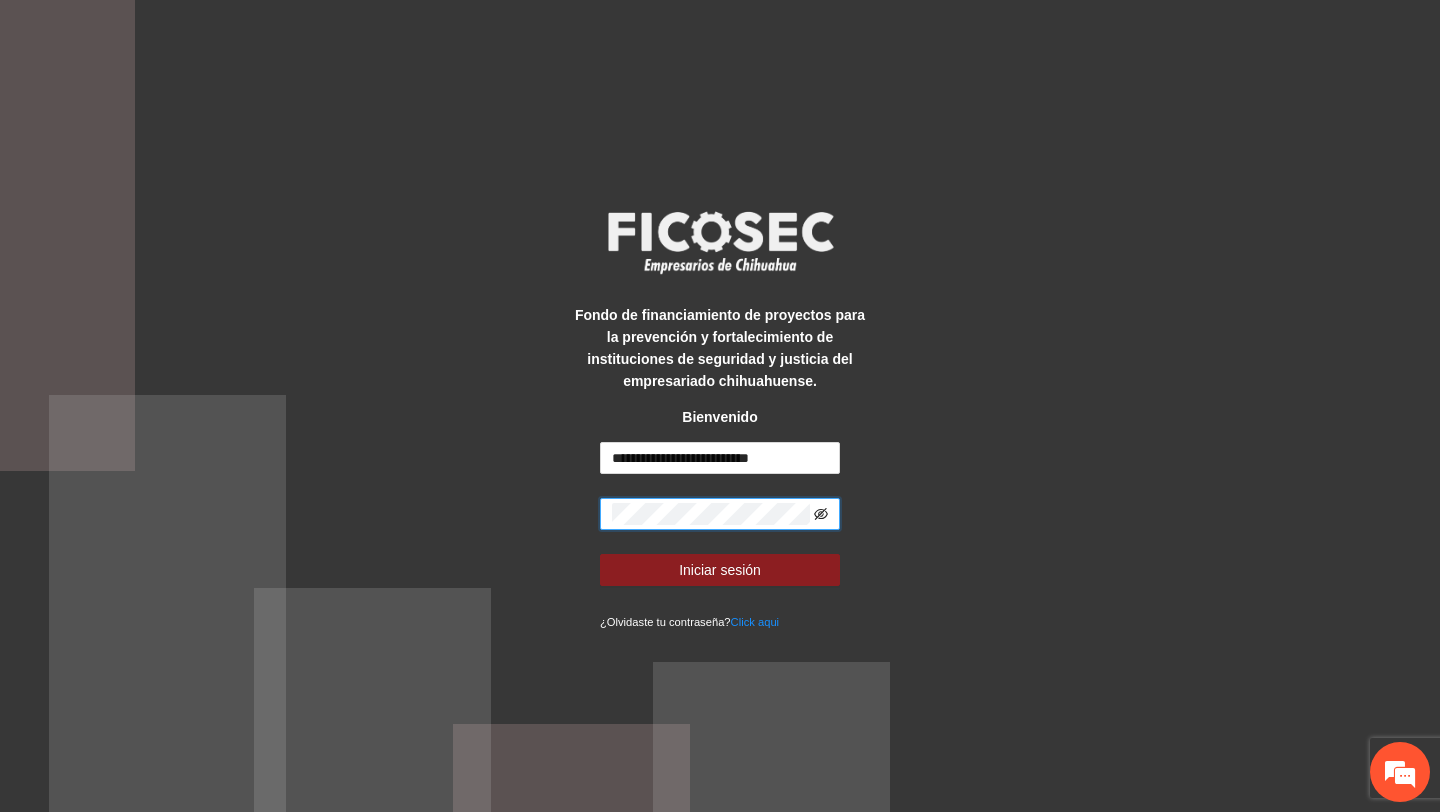 click 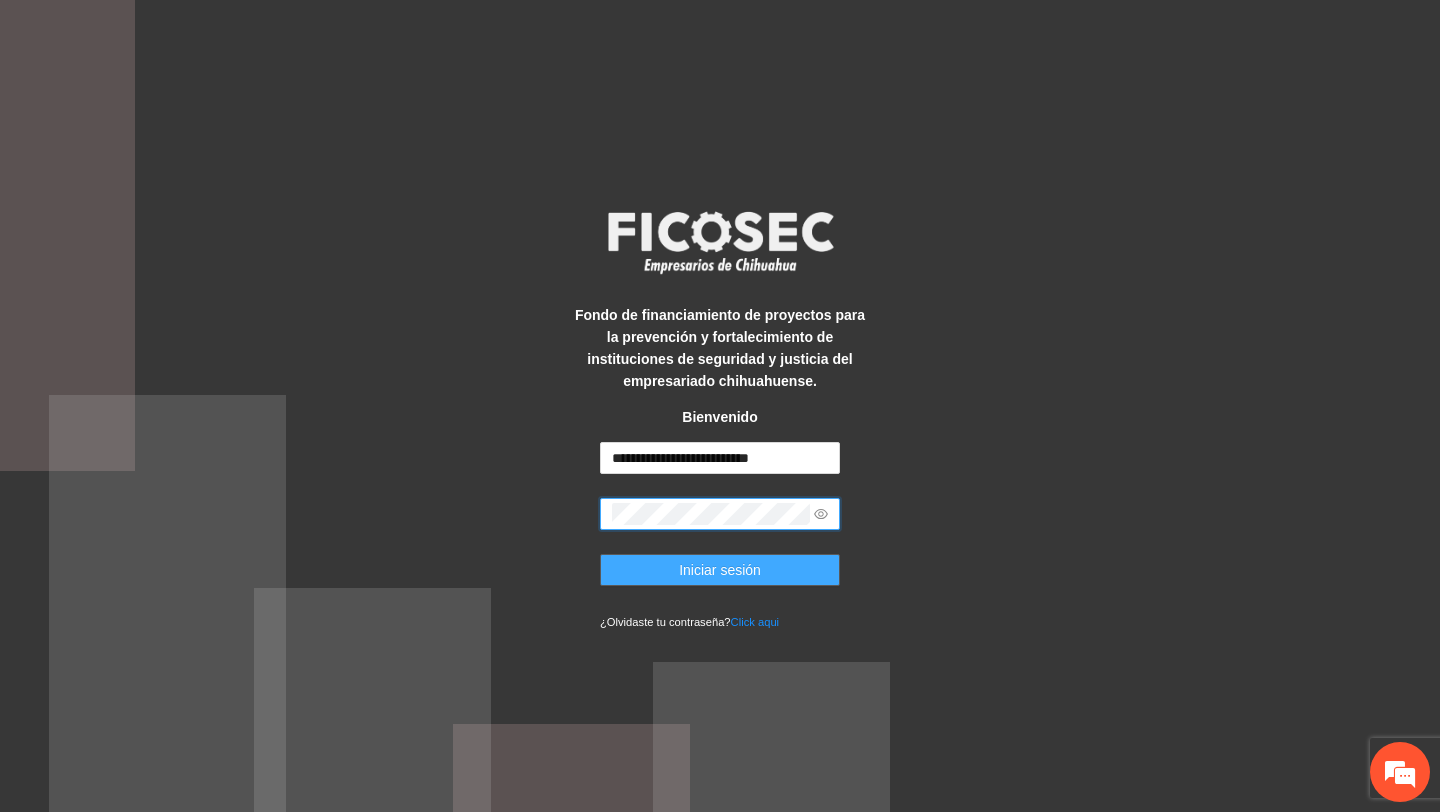 click on "Iniciar sesión" at bounding box center (720, 570) 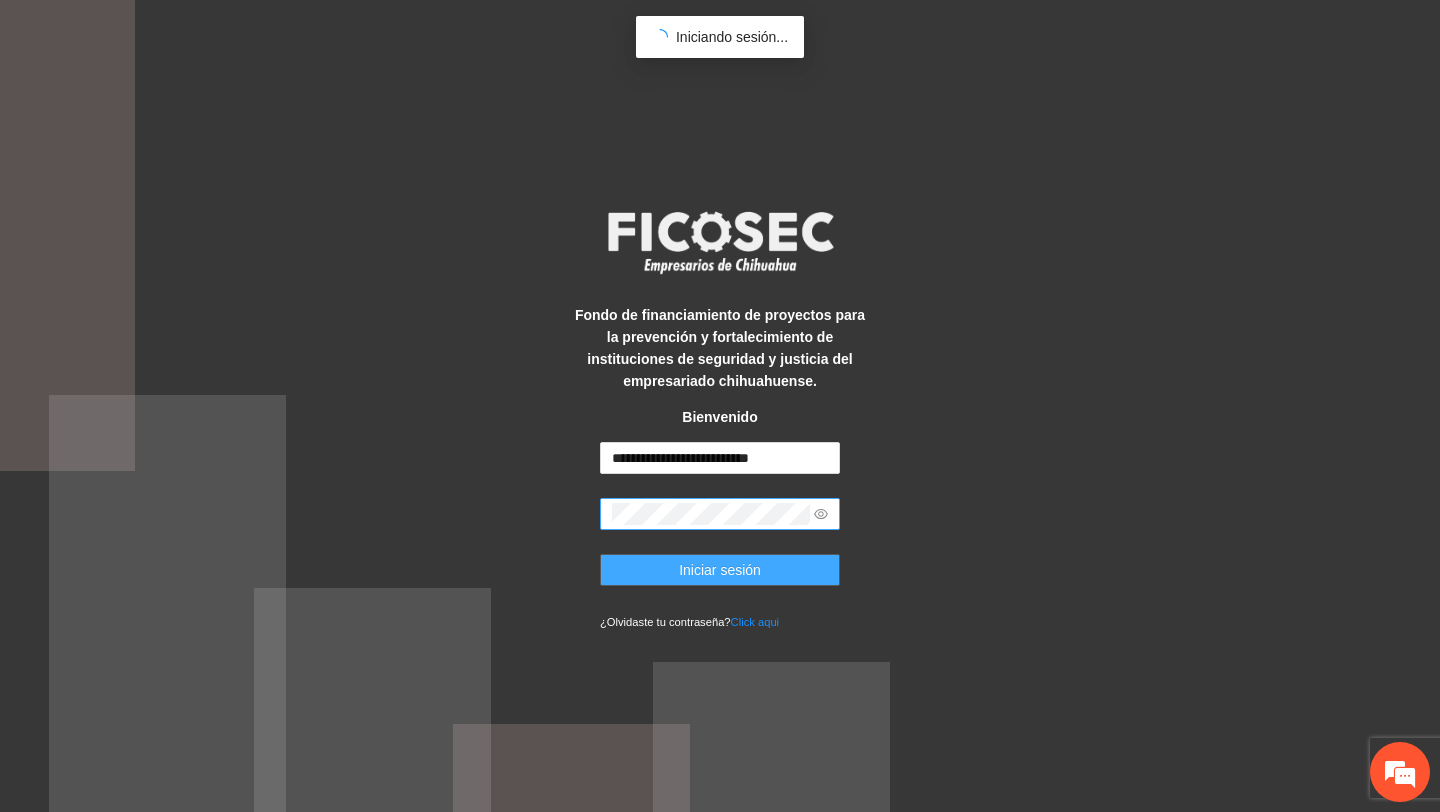 scroll, scrollTop: 0, scrollLeft: 0, axis: both 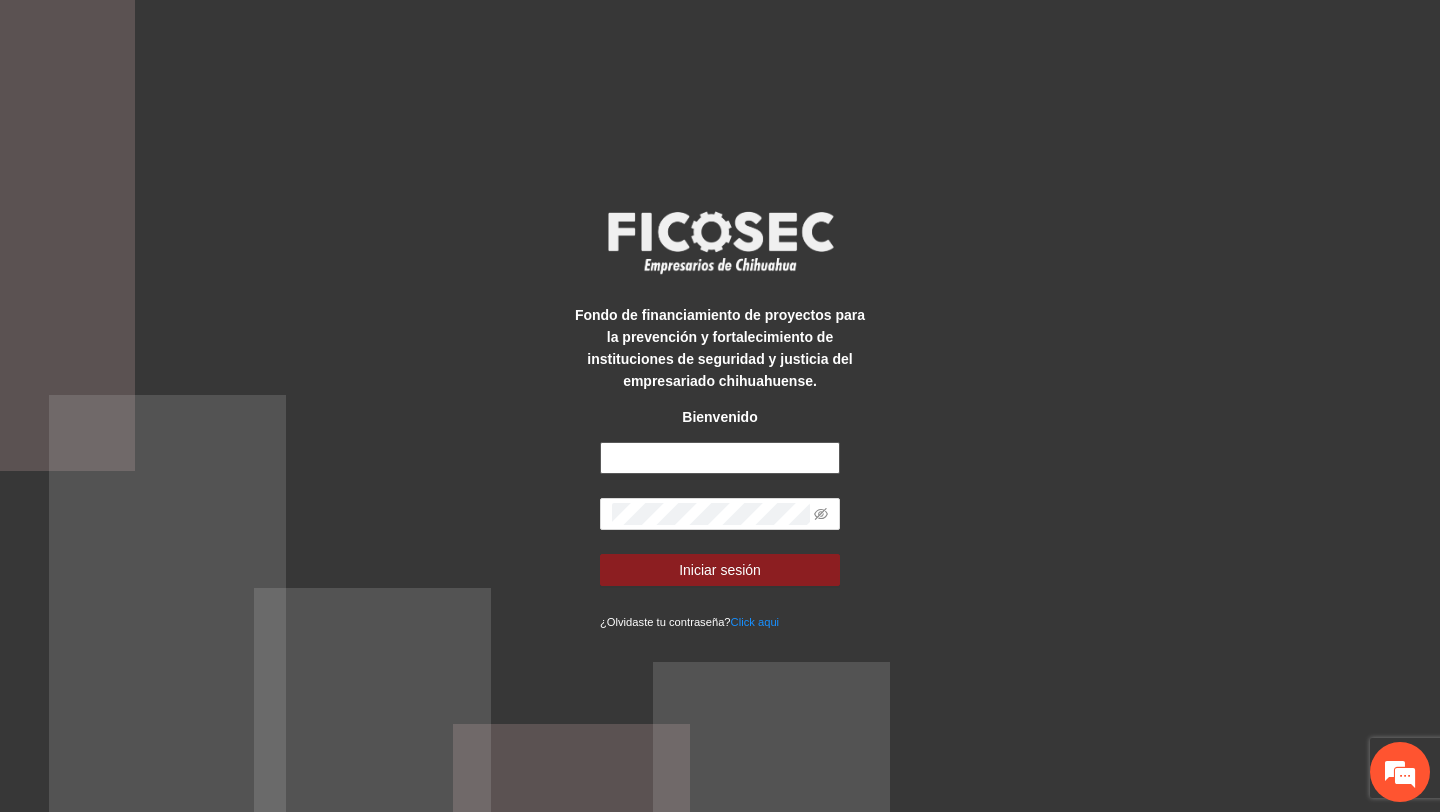click at bounding box center (720, 458) 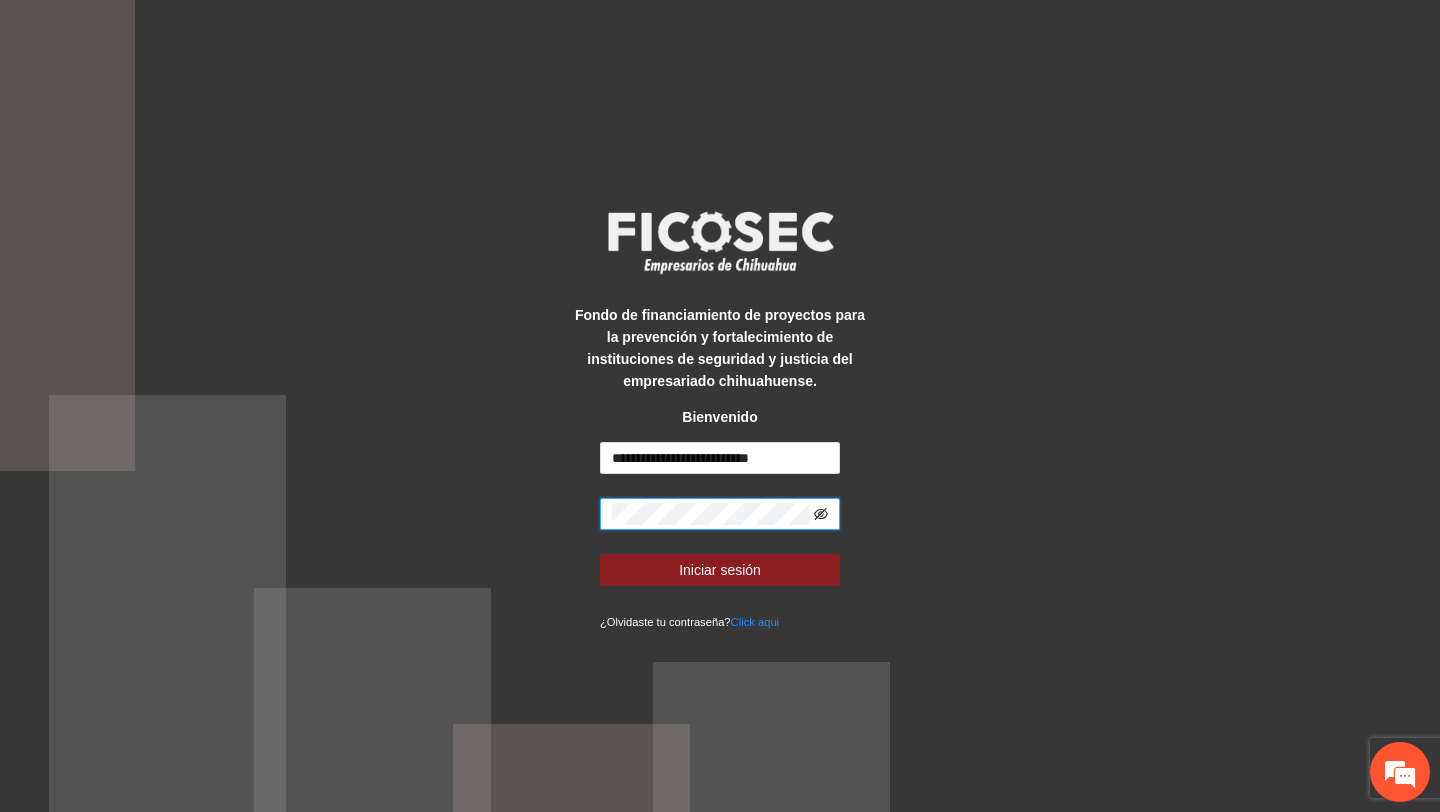 click 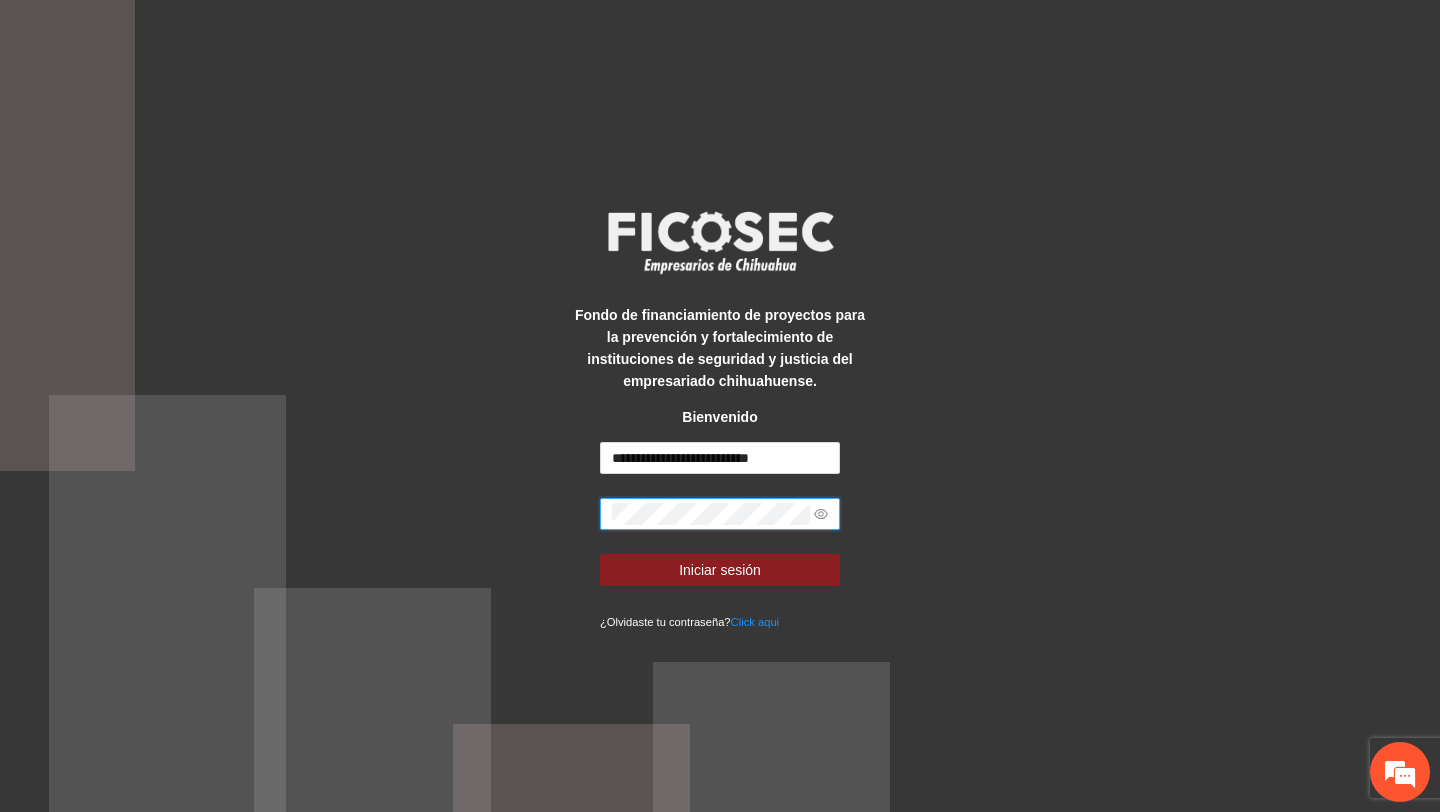 click on "Iniciar sesión" at bounding box center (720, 570) 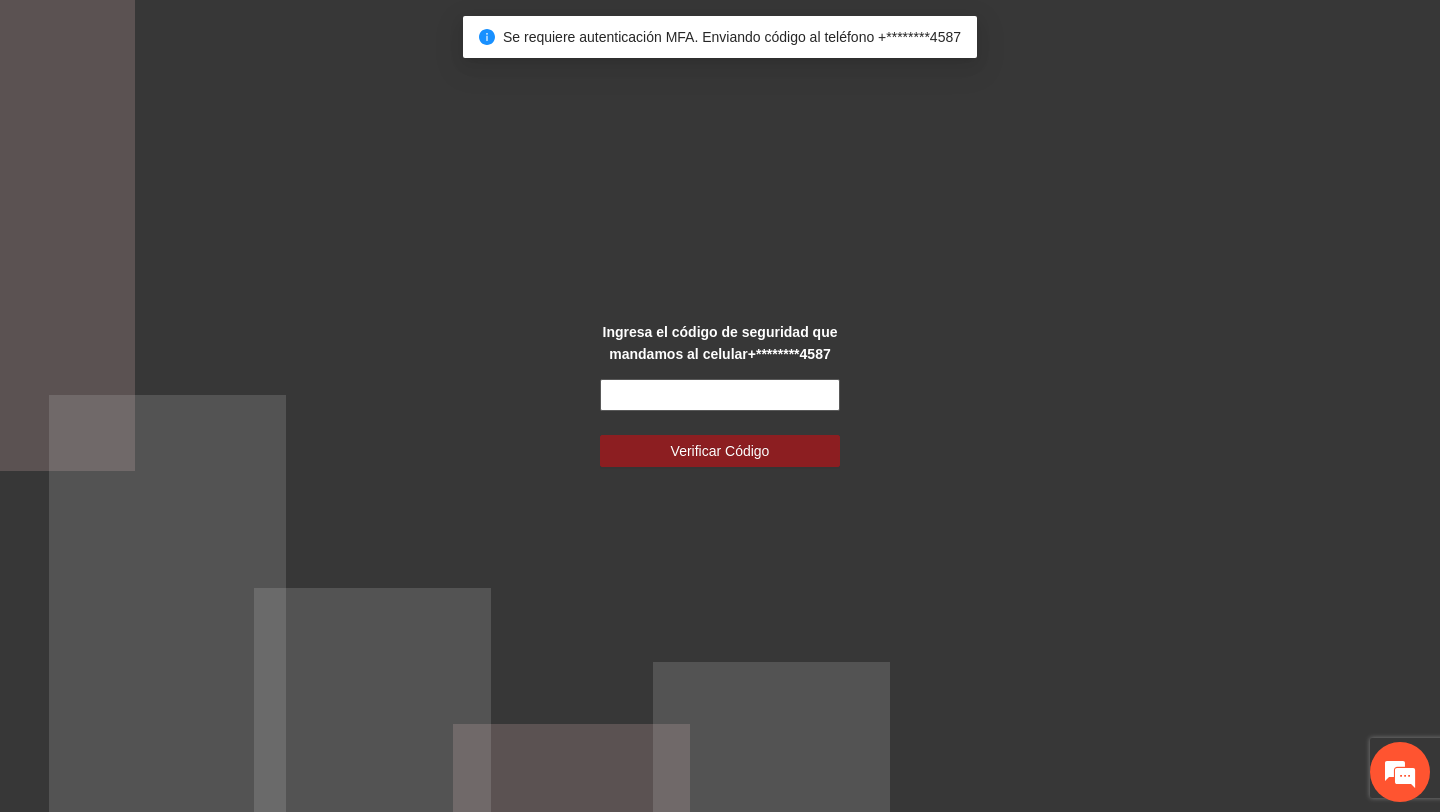 click at bounding box center (720, 395) 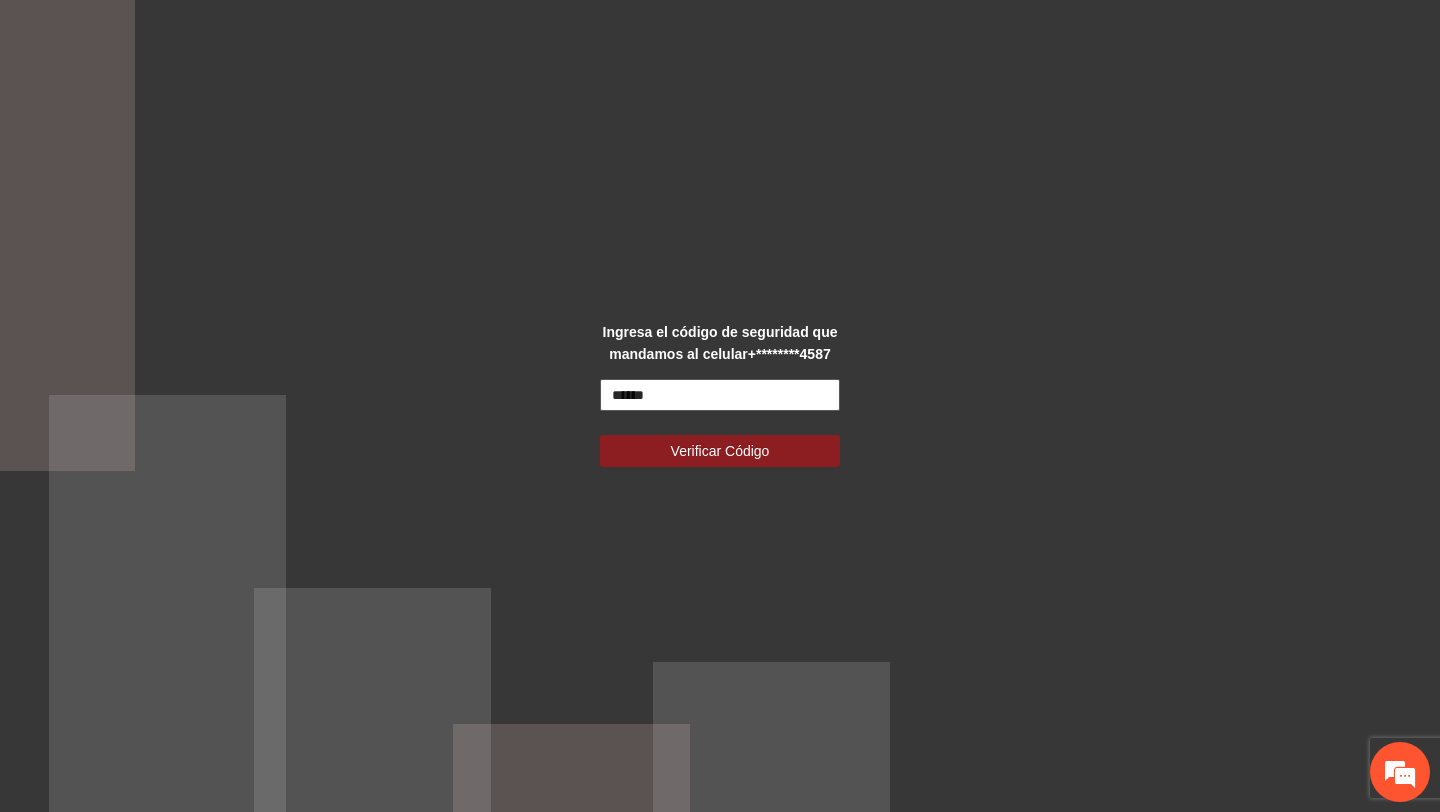 type on "******" 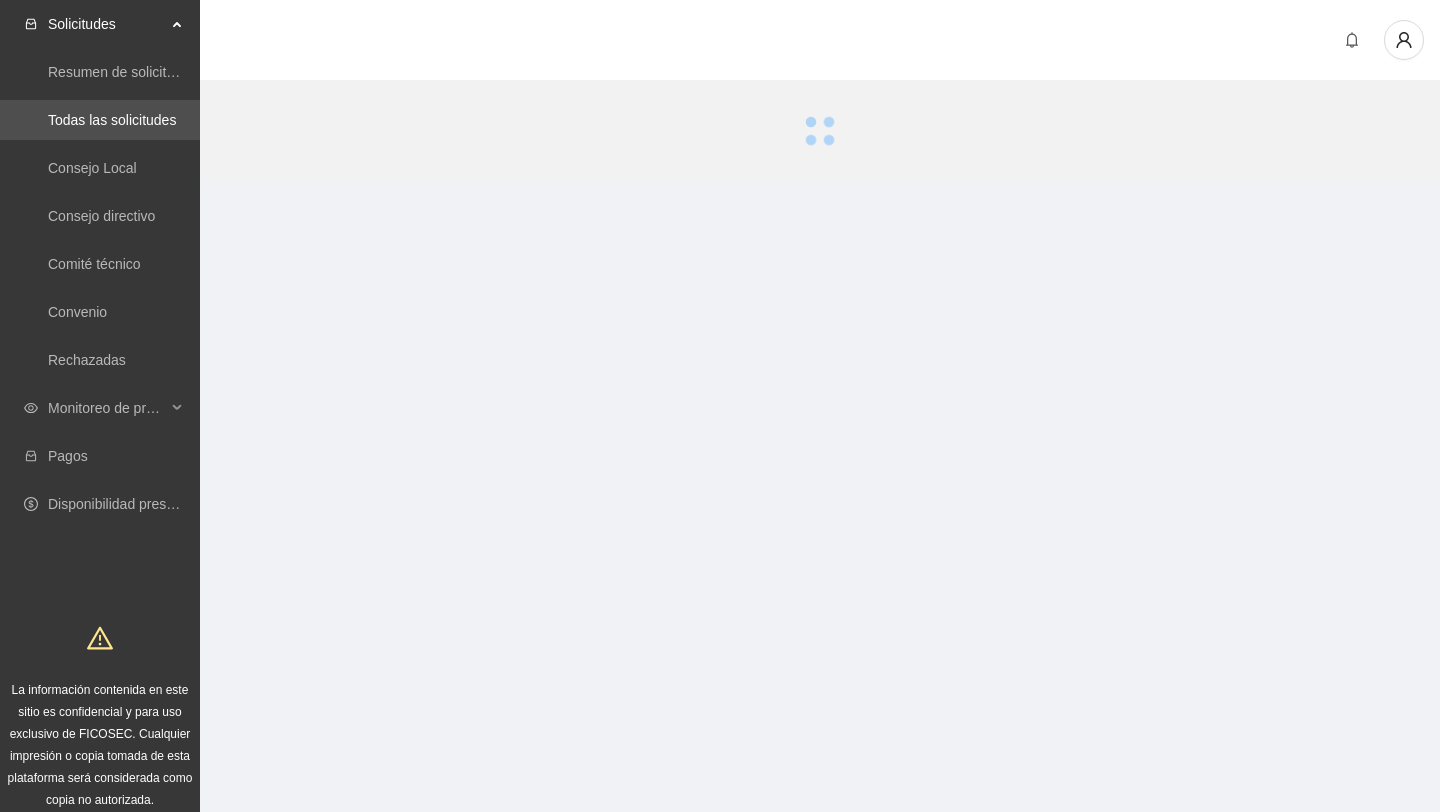 scroll, scrollTop: 0, scrollLeft: 0, axis: both 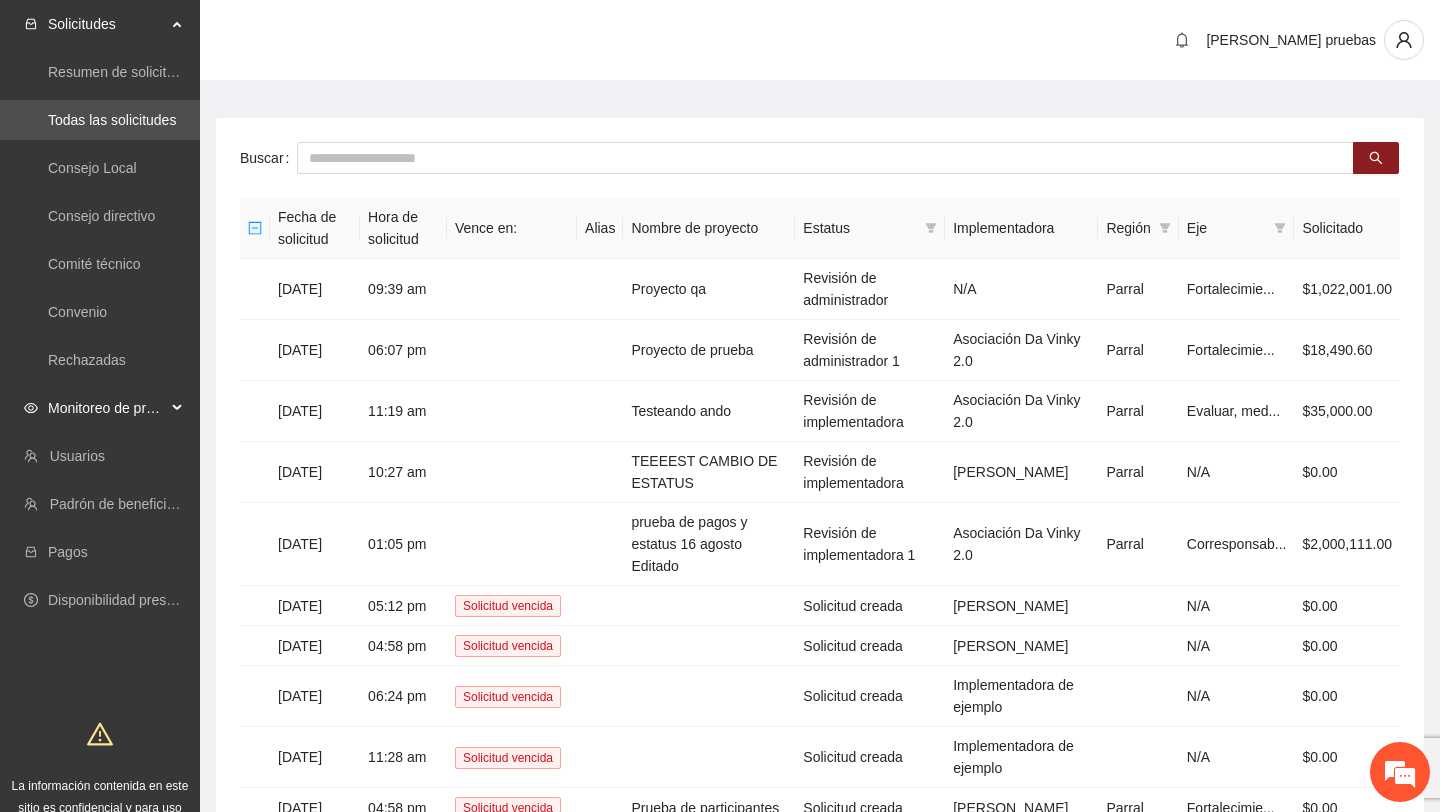 click on "Monitoreo de proyectos" at bounding box center (107, 408) 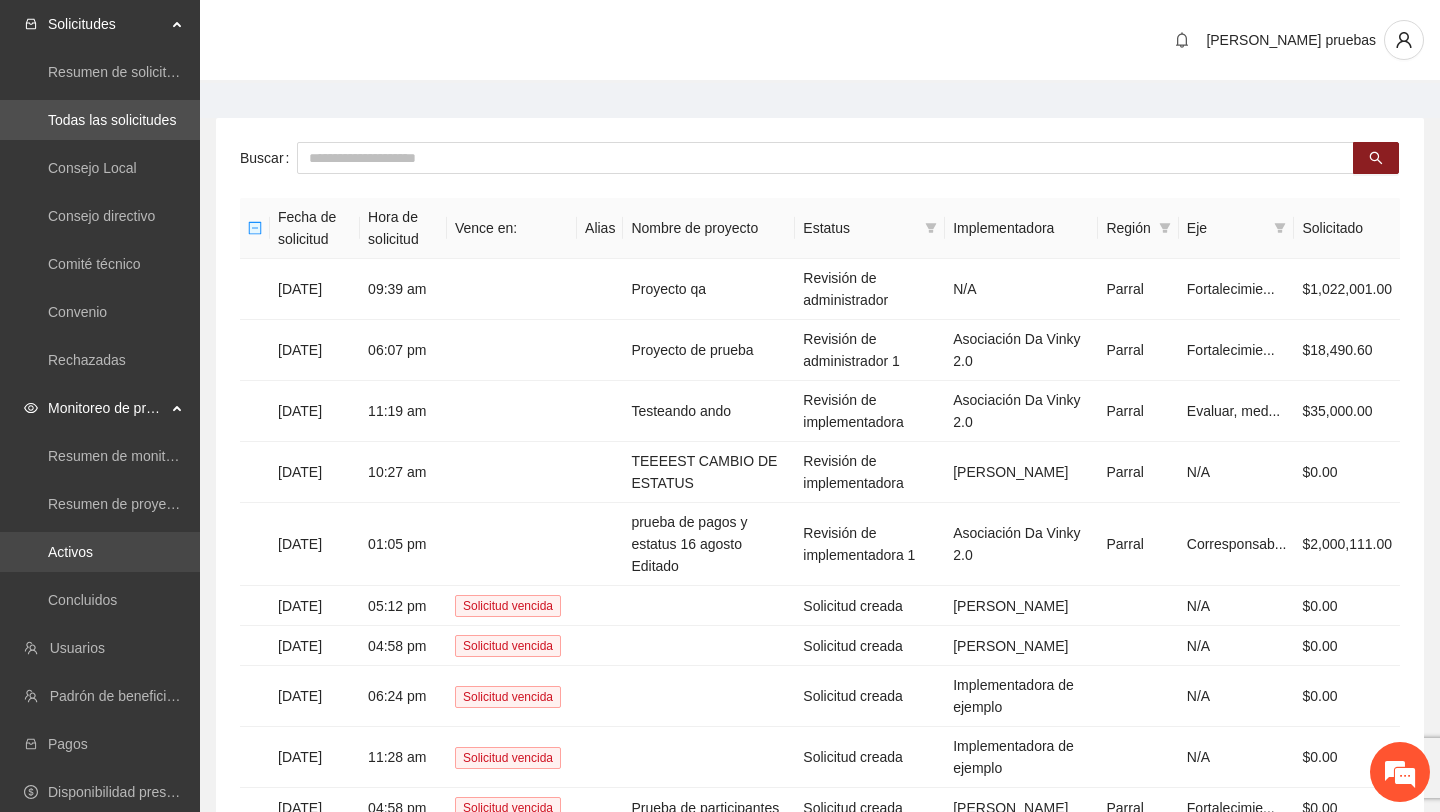 click on "Activos" at bounding box center [70, 552] 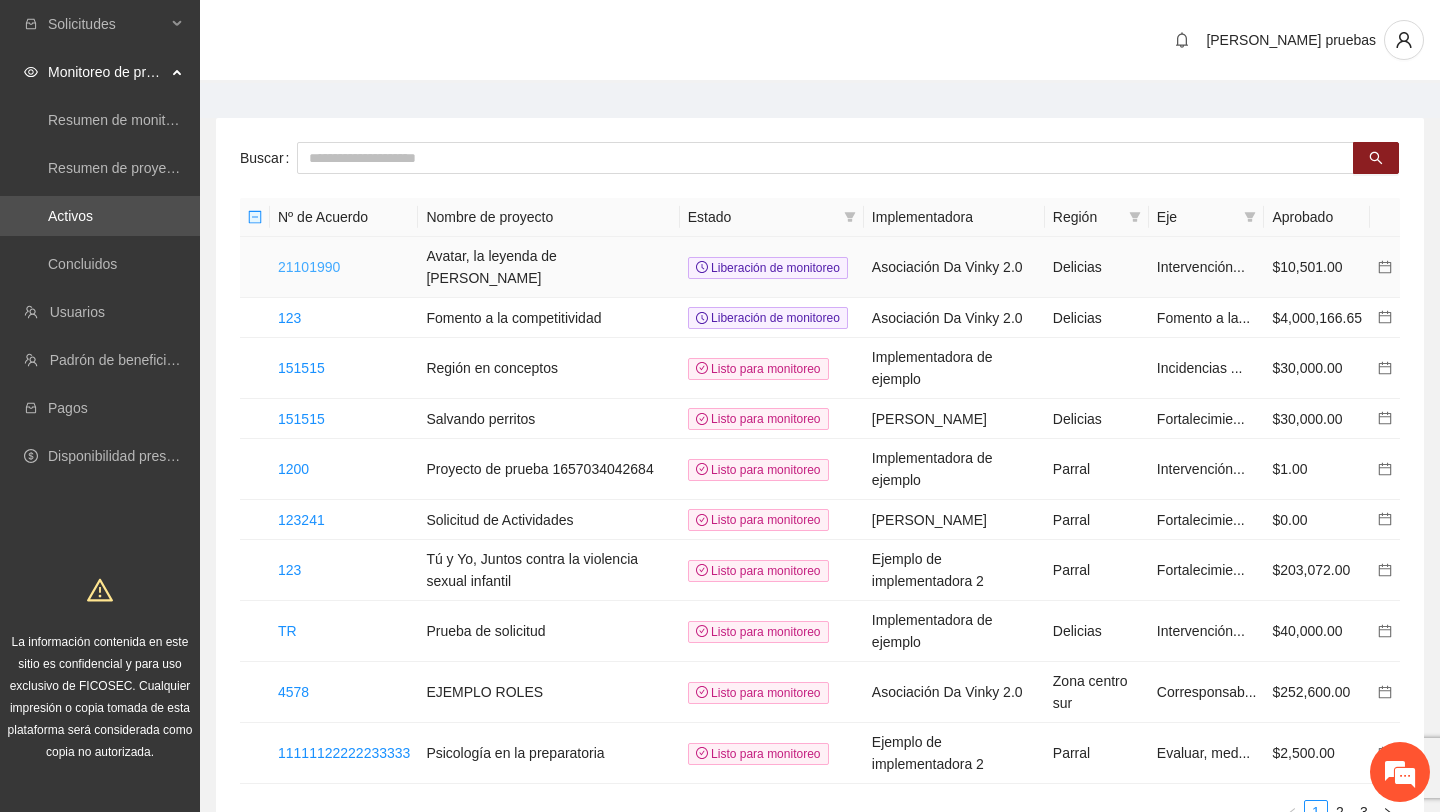 click on "21101990" at bounding box center [309, 267] 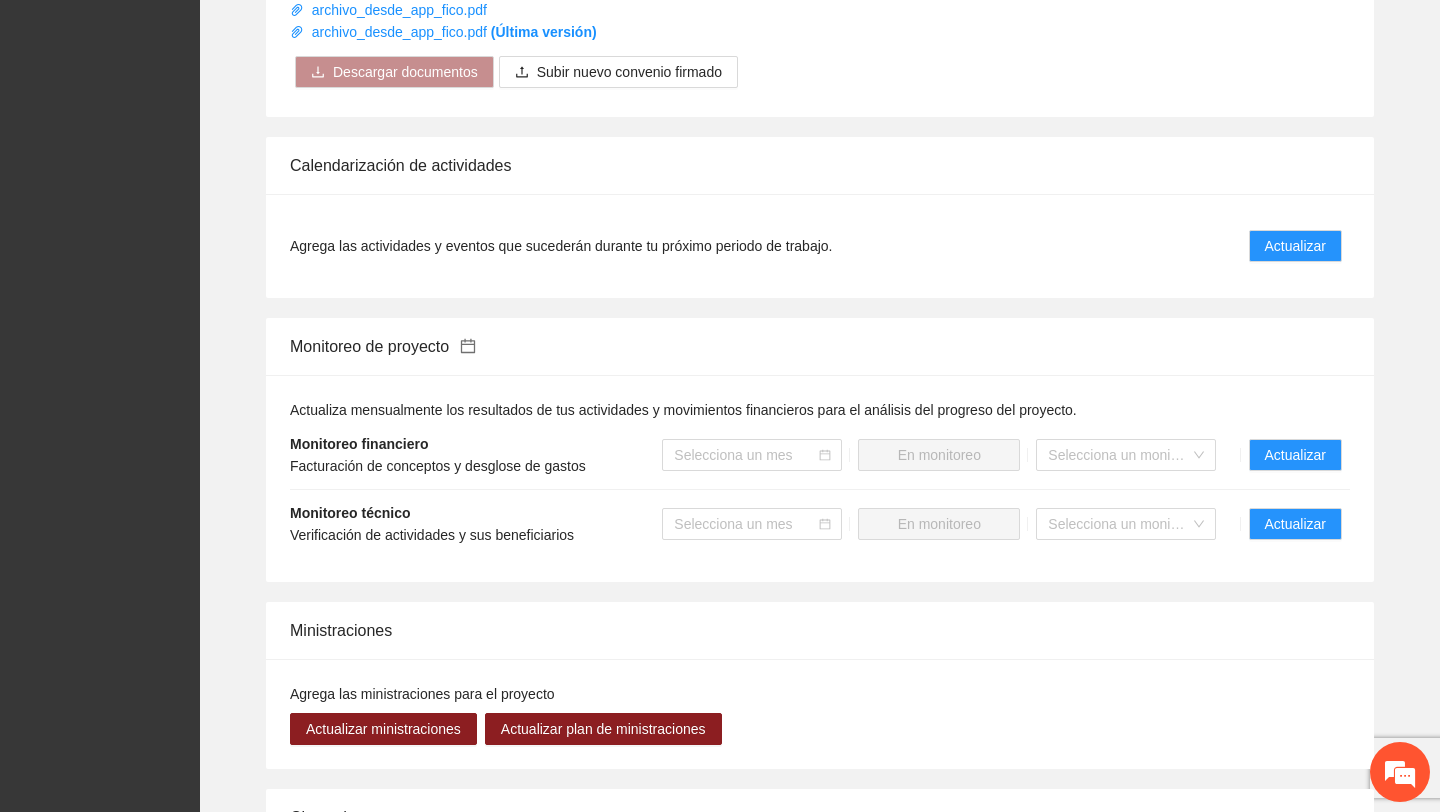 scroll, scrollTop: 1317, scrollLeft: 0, axis: vertical 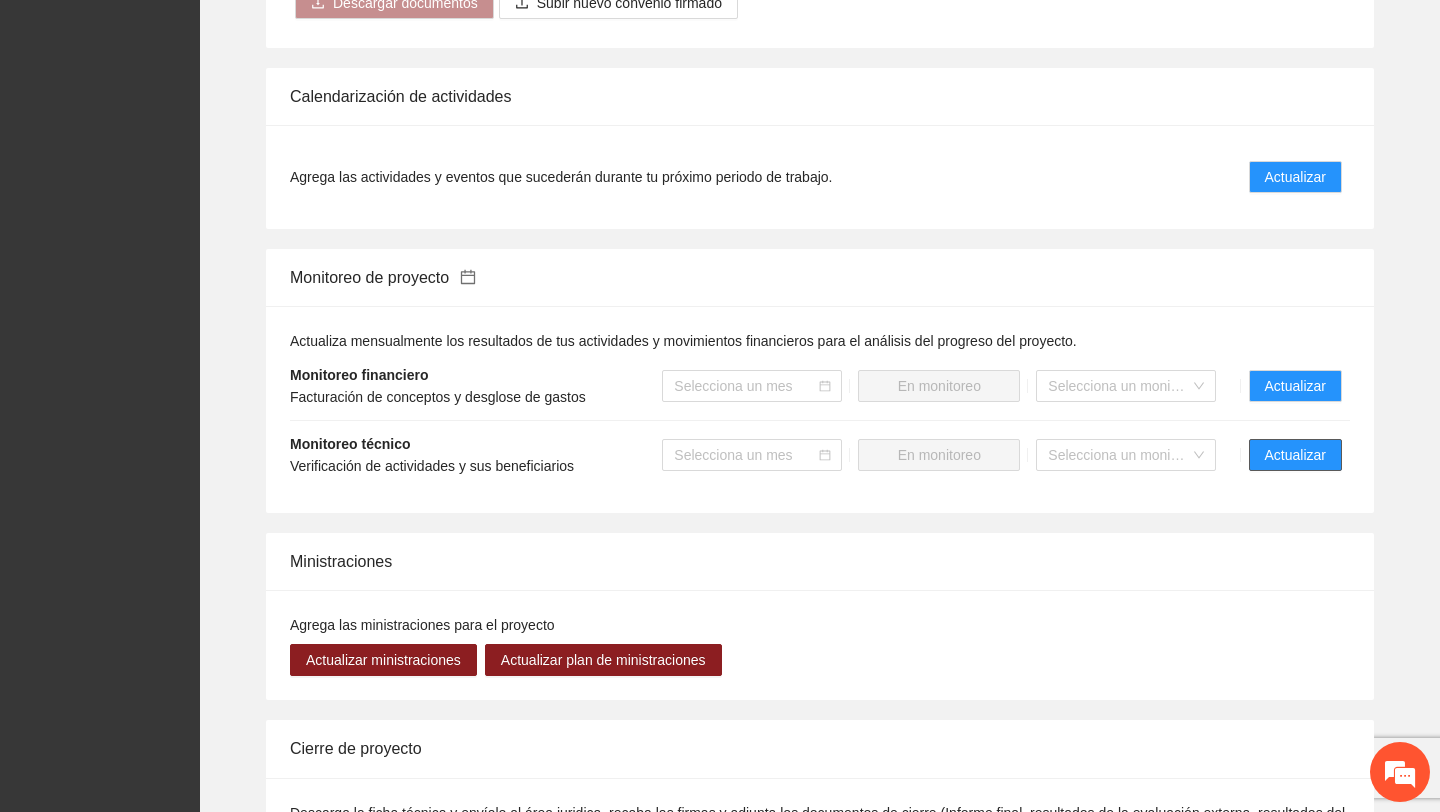 click on "Actualizar" at bounding box center (1295, 455) 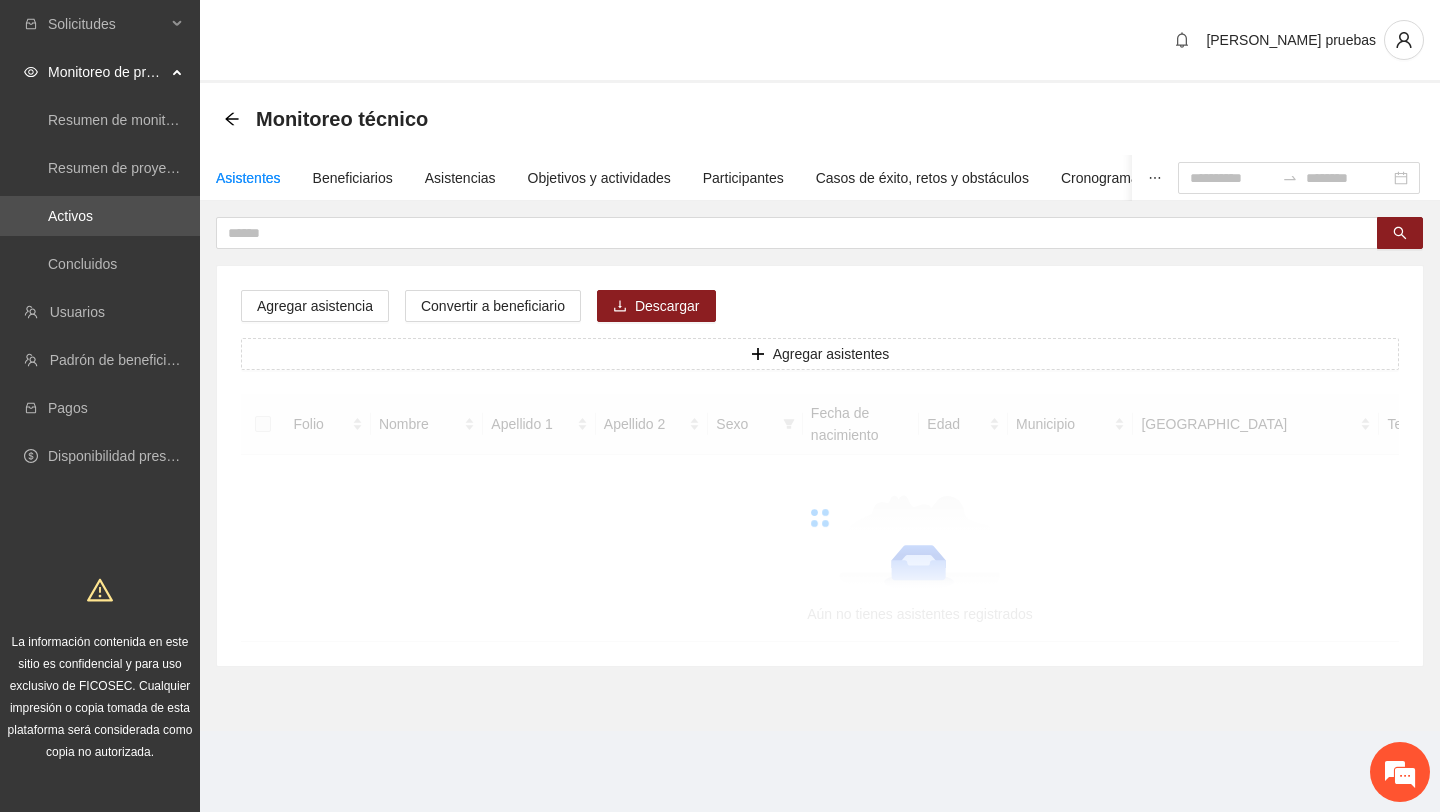 scroll, scrollTop: 0, scrollLeft: 0, axis: both 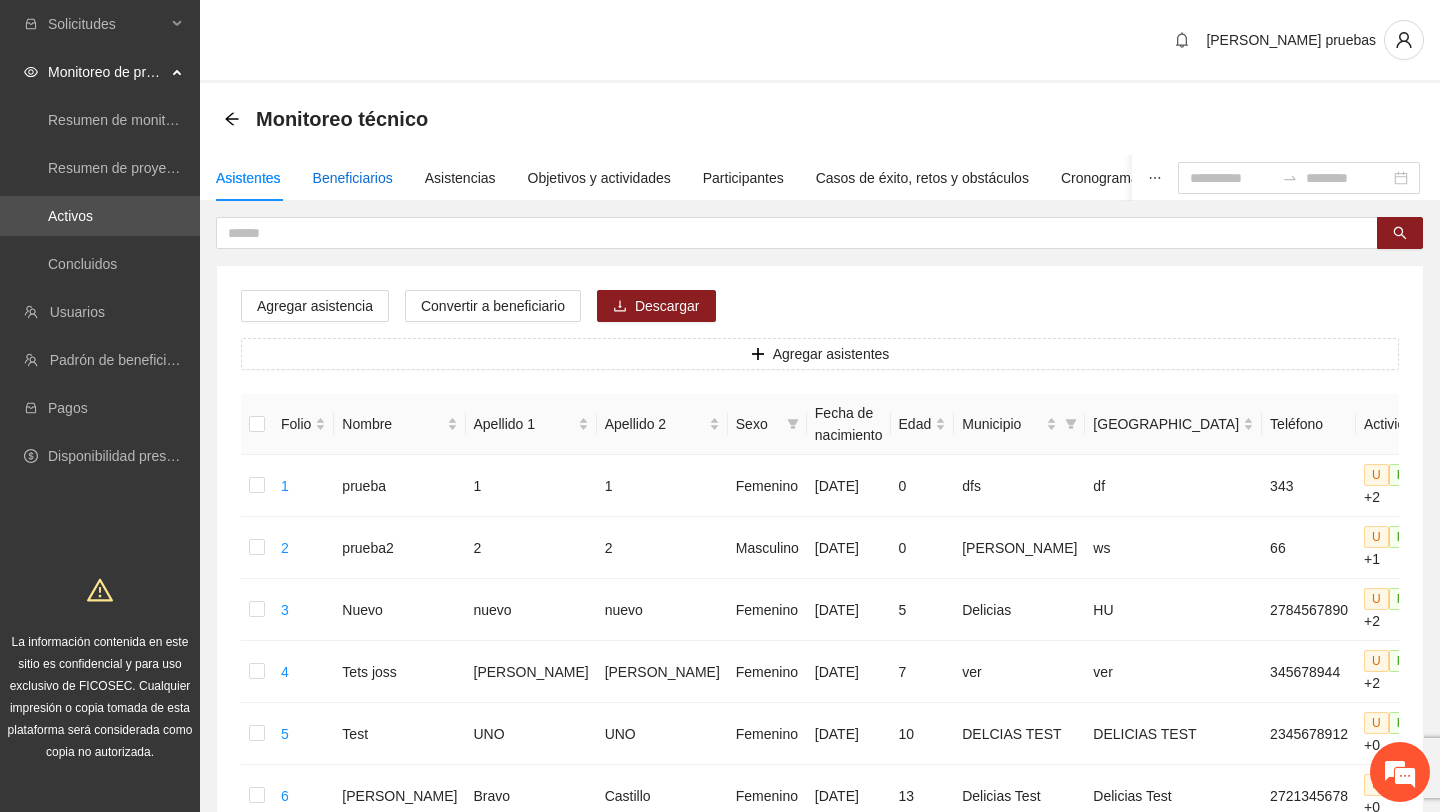 click on "Beneficiarios" at bounding box center (353, 178) 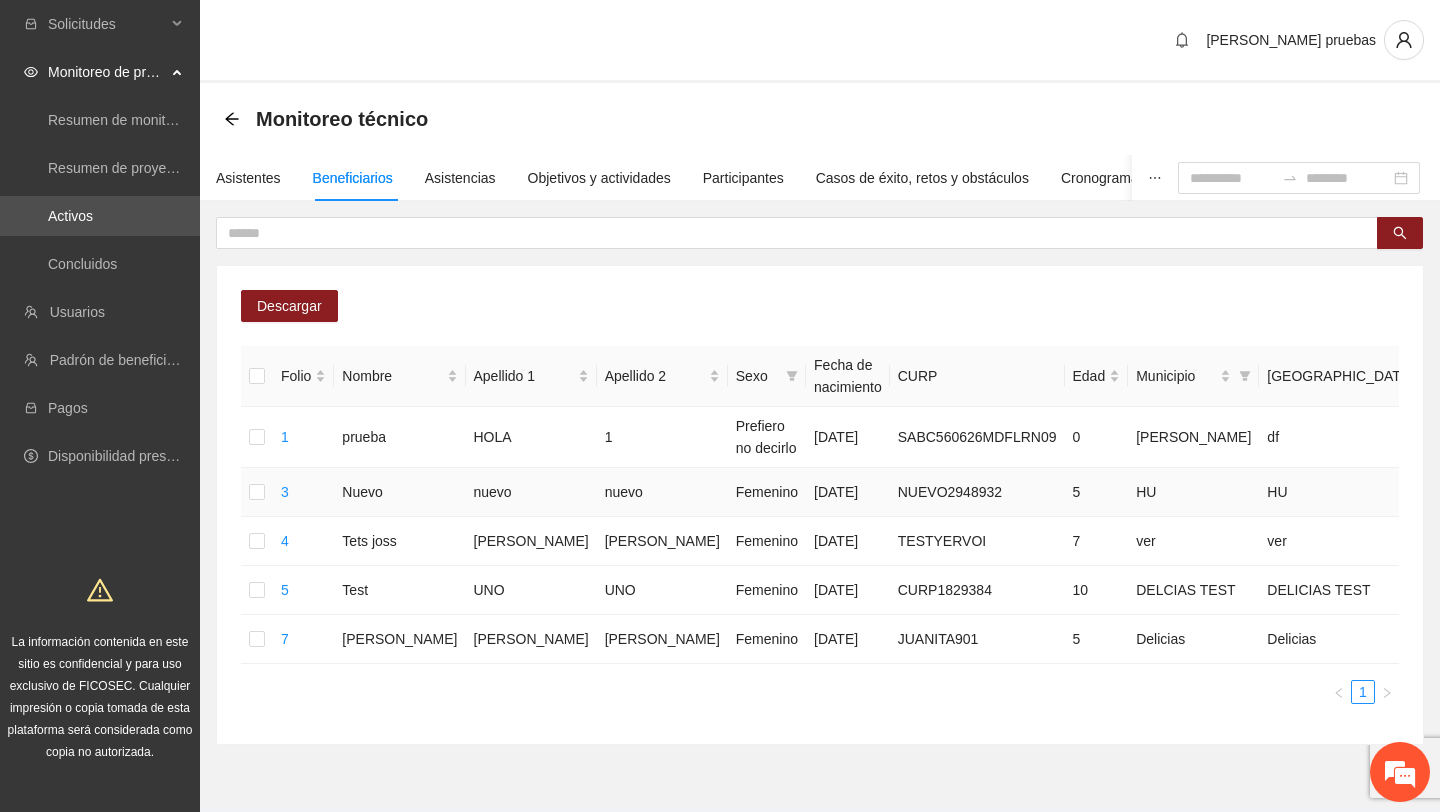 scroll, scrollTop: 0, scrollLeft: 306, axis: horizontal 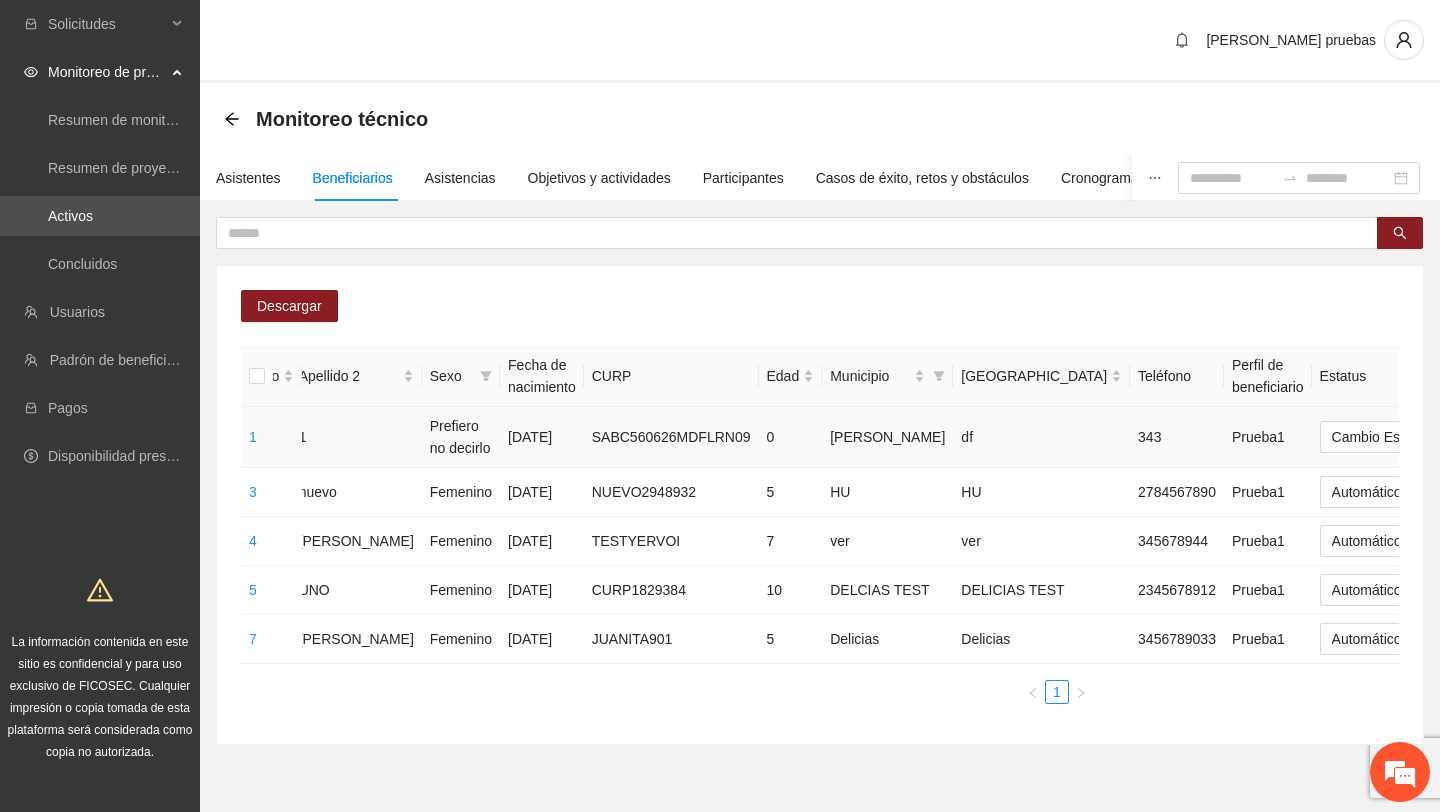 click 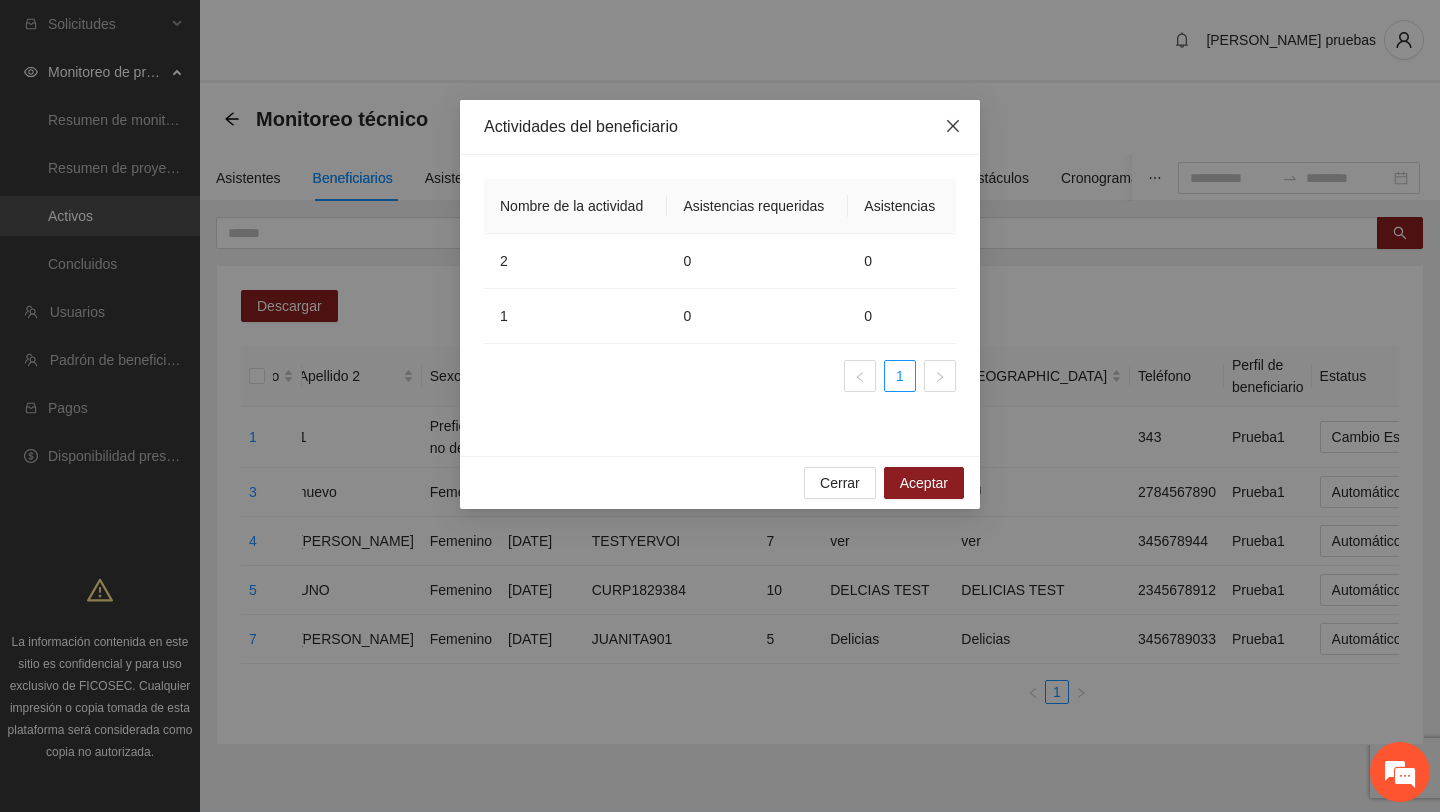 click 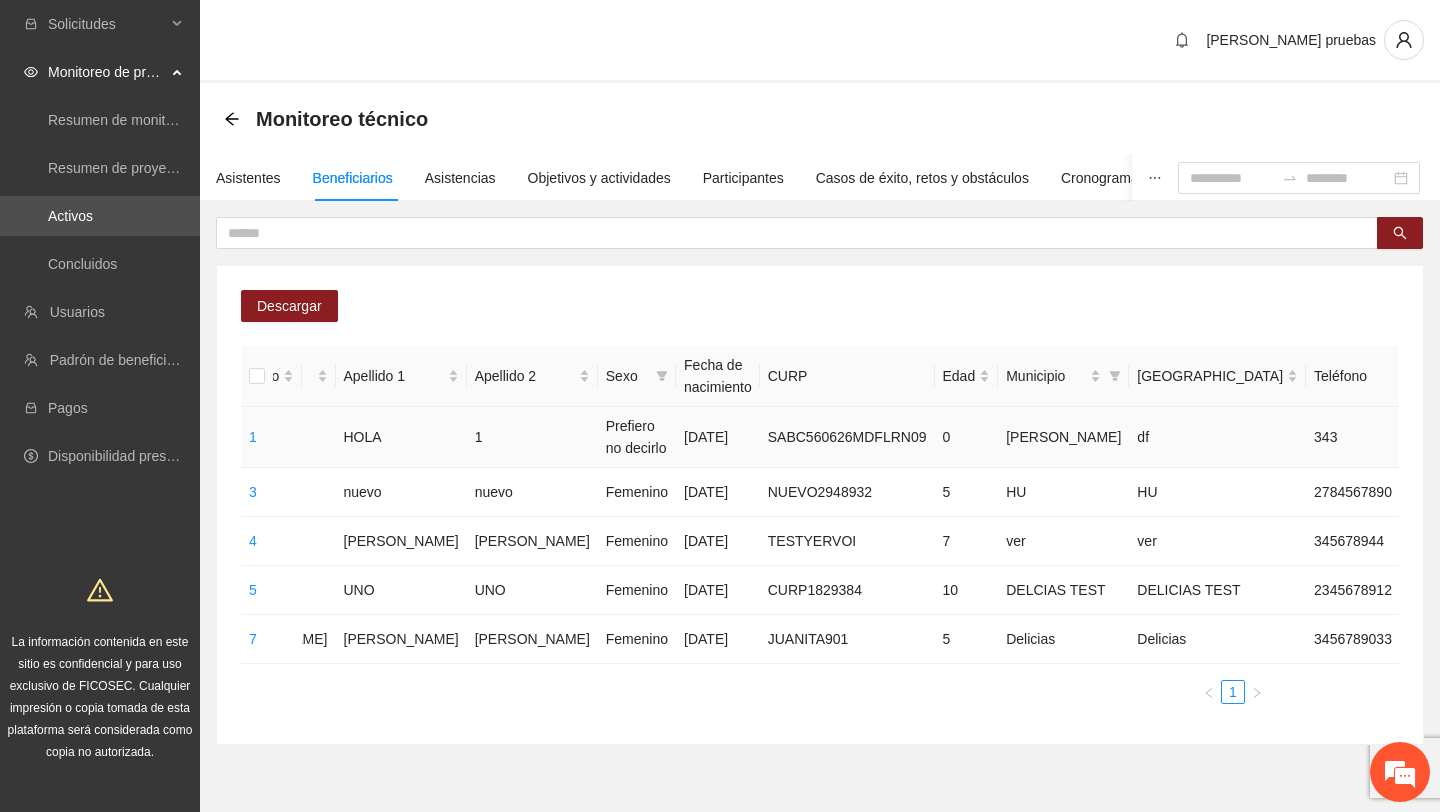 scroll, scrollTop: 0, scrollLeft: 306, axis: horizontal 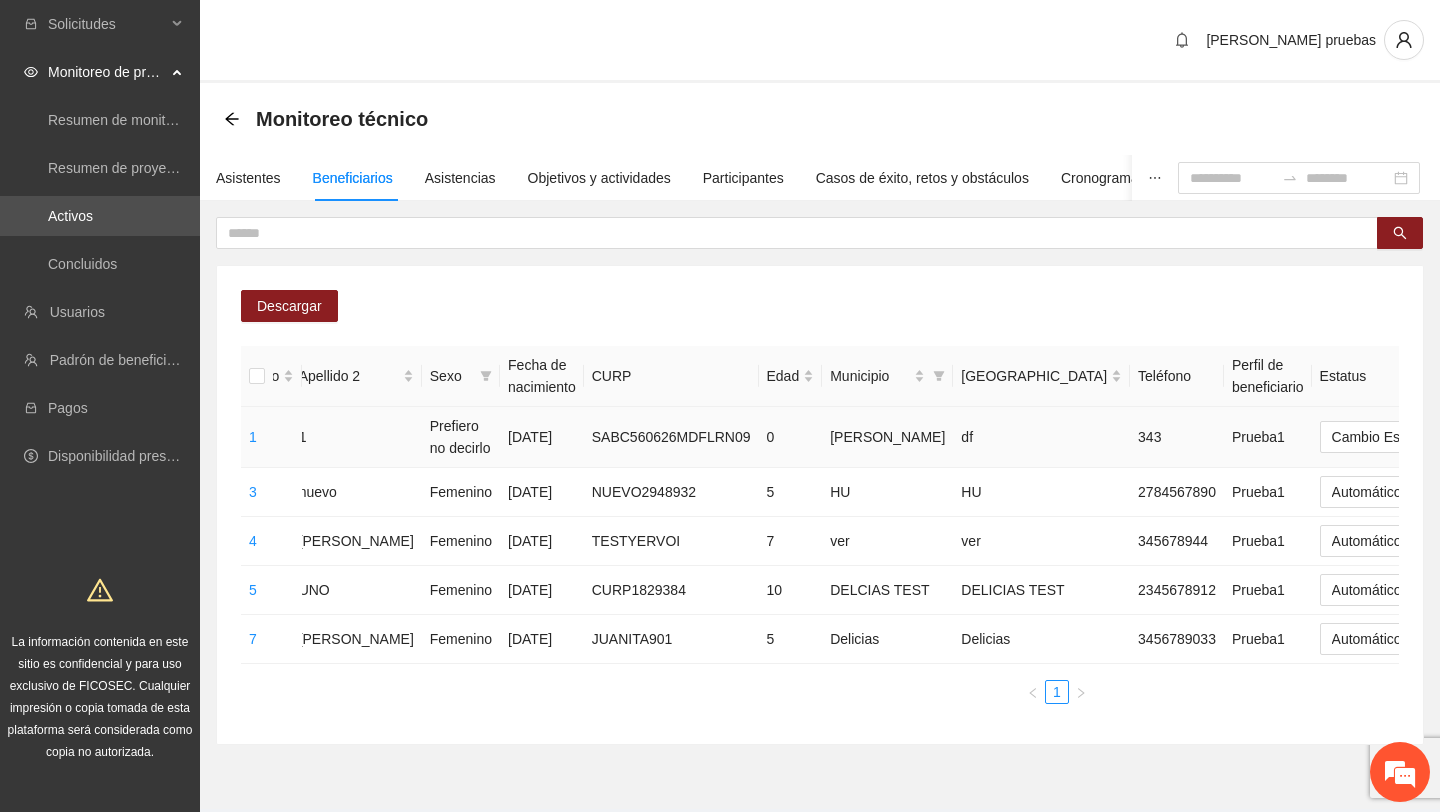 click at bounding box center (1594, 437) 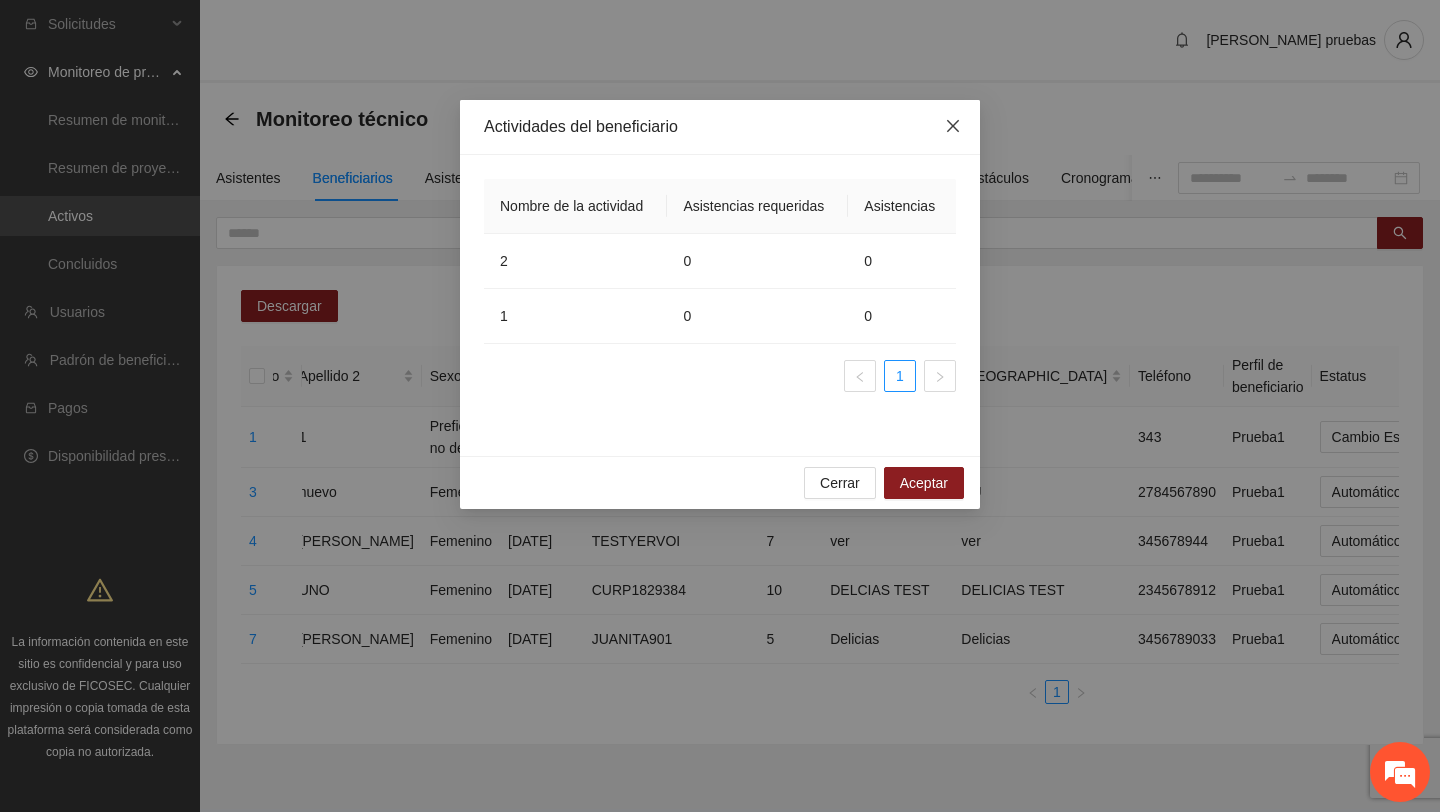 click at bounding box center [953, 127] 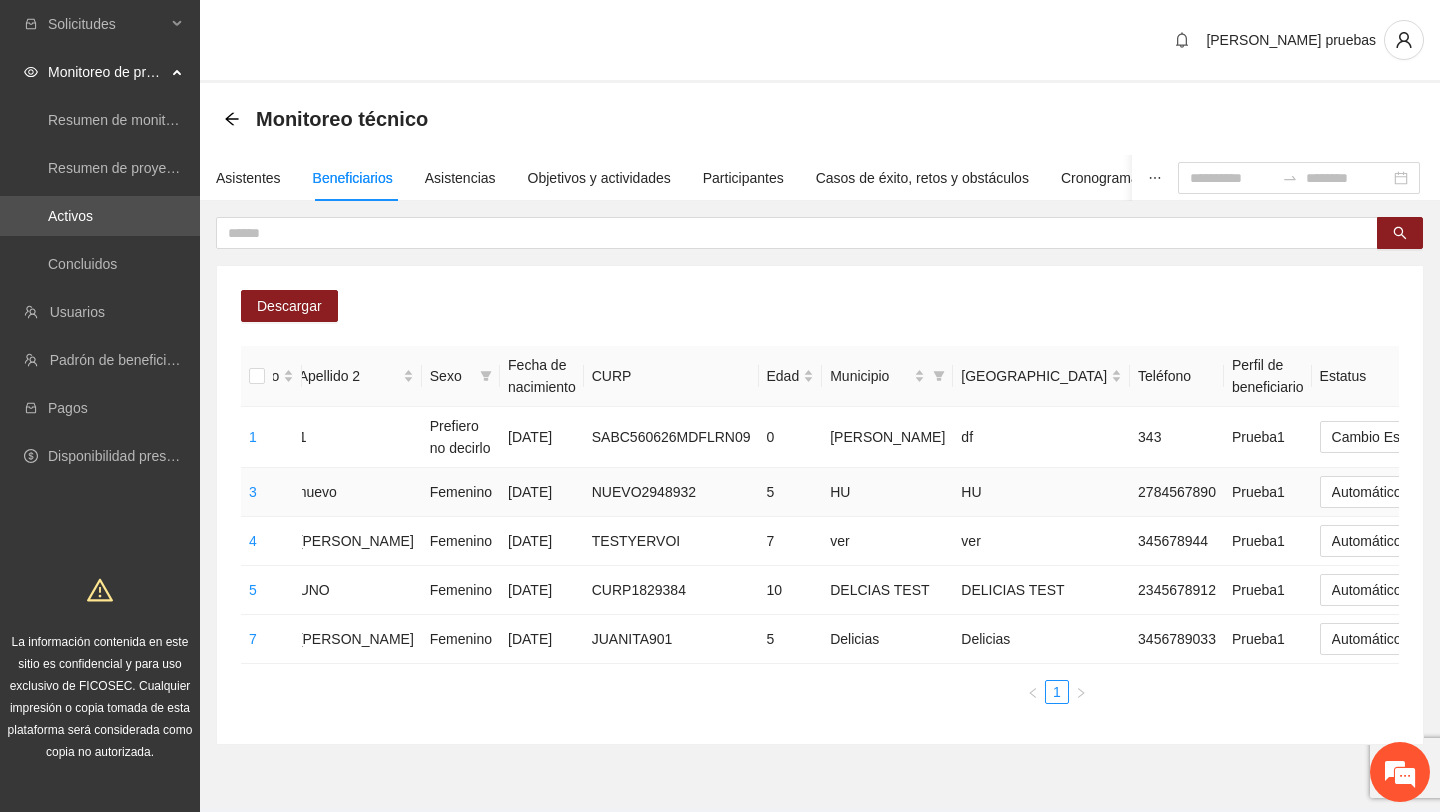 click 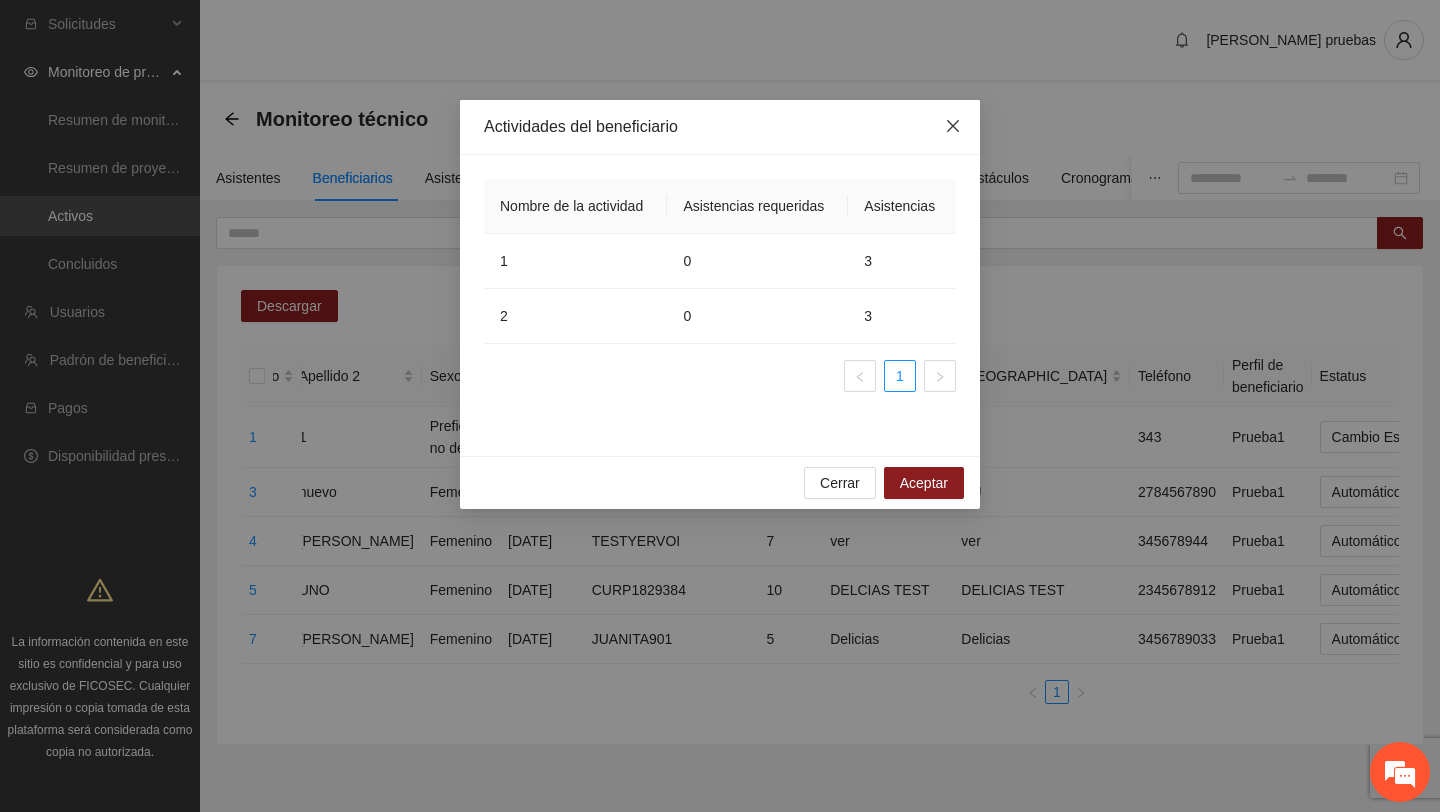 click 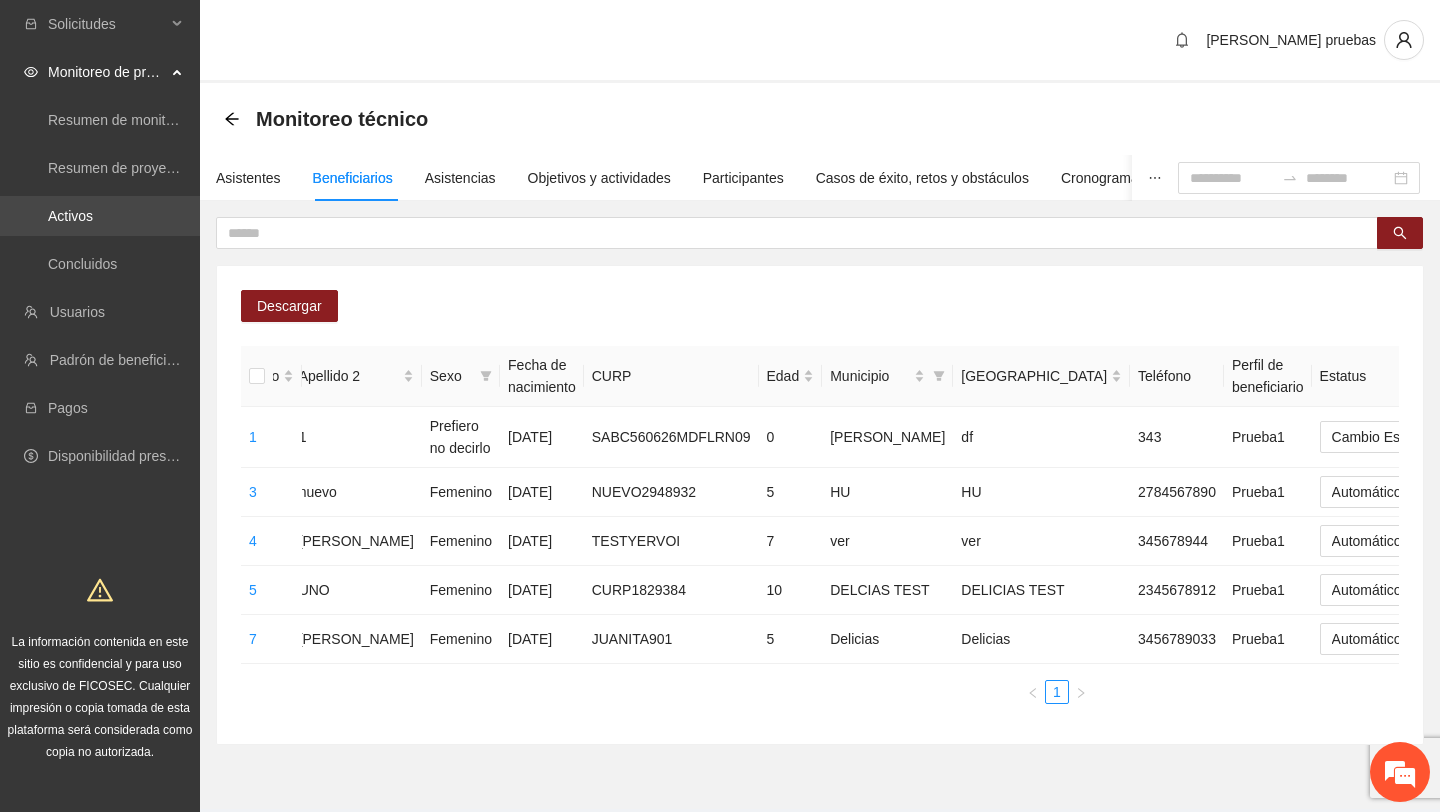 click on "Activos" at bounding box center (70, 216) 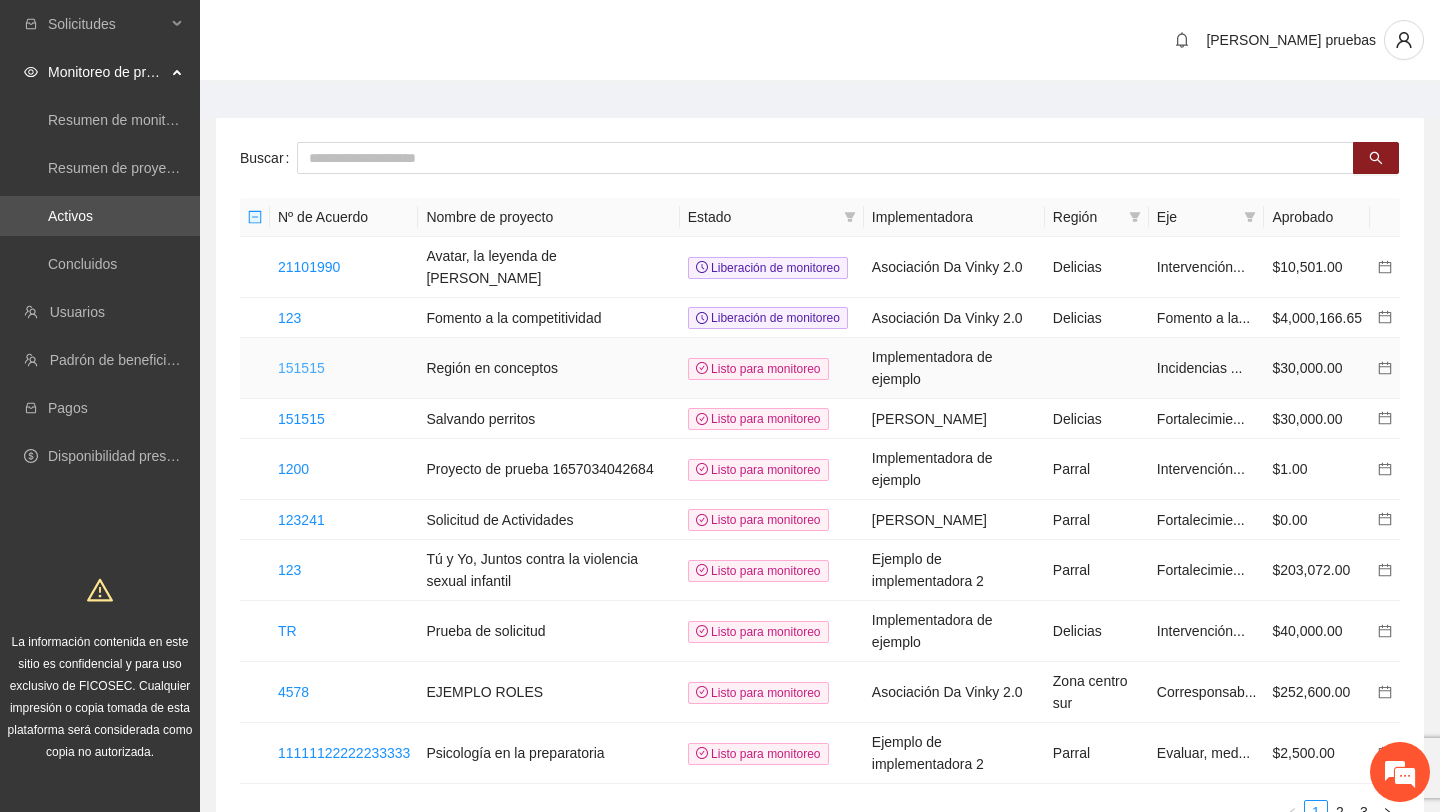 click on "151515" at bounding box center (301, 368) 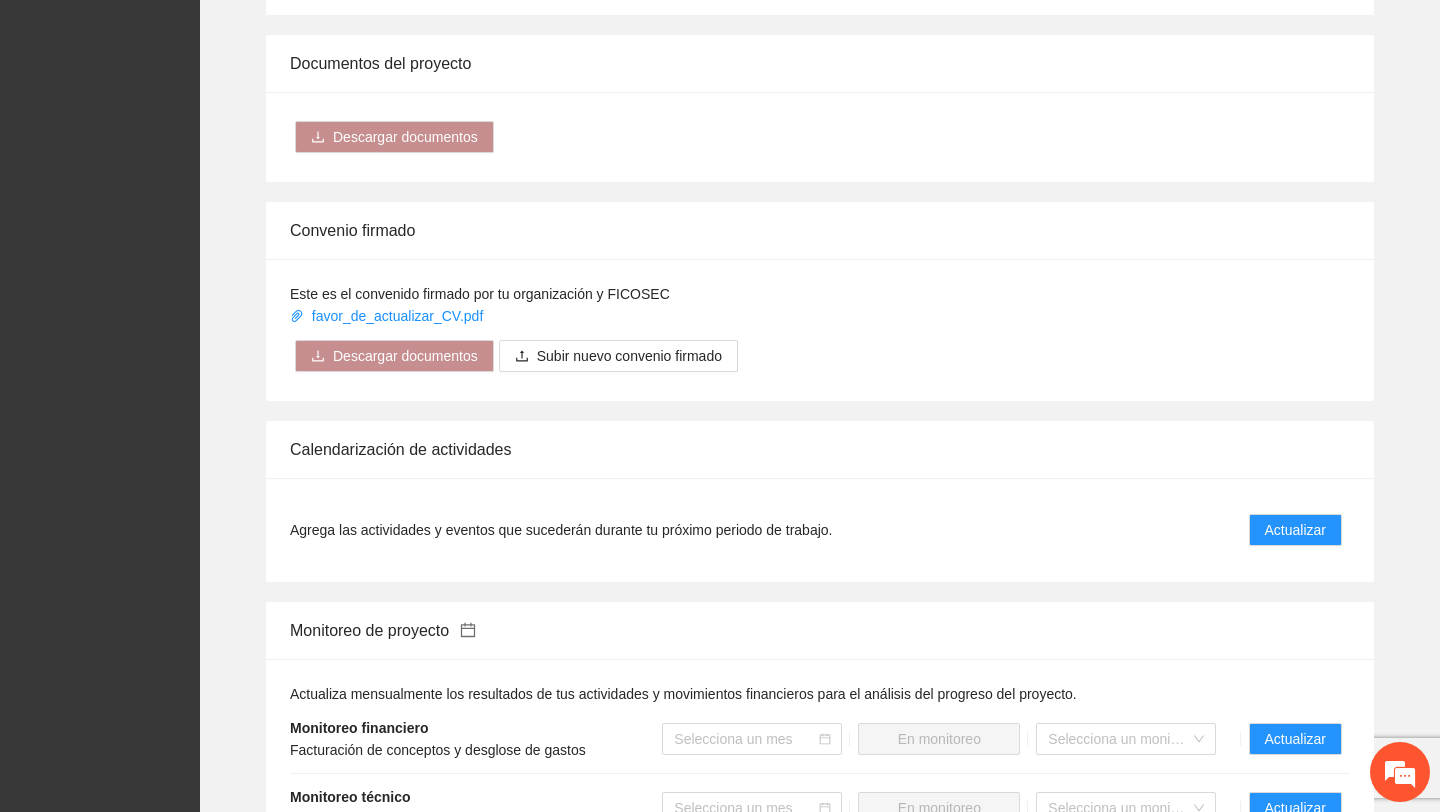 scroll, scrollTop: 1311, scrollLeft: 0, axis: vertical 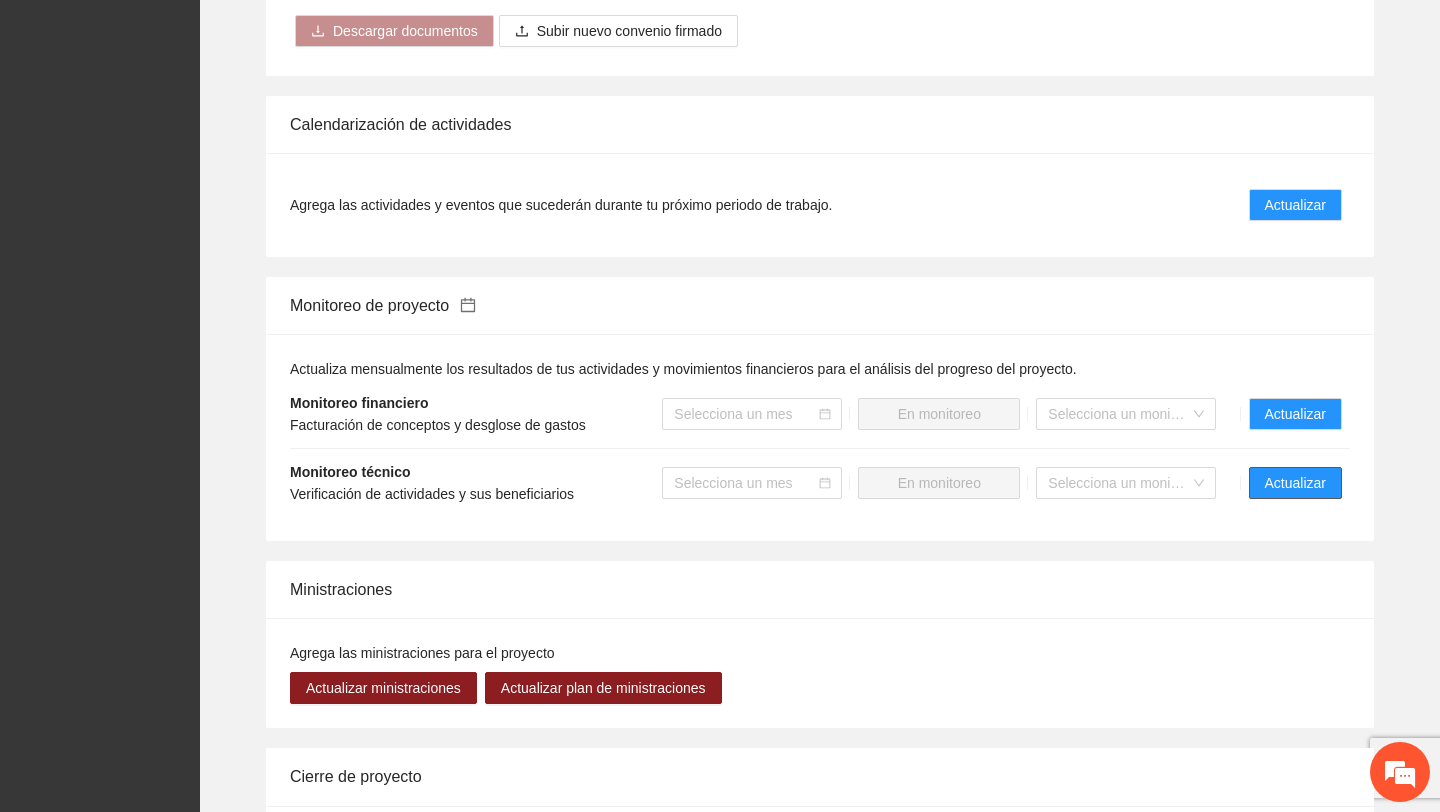 click on "Actualizar" at bounding box center (1295, 483) 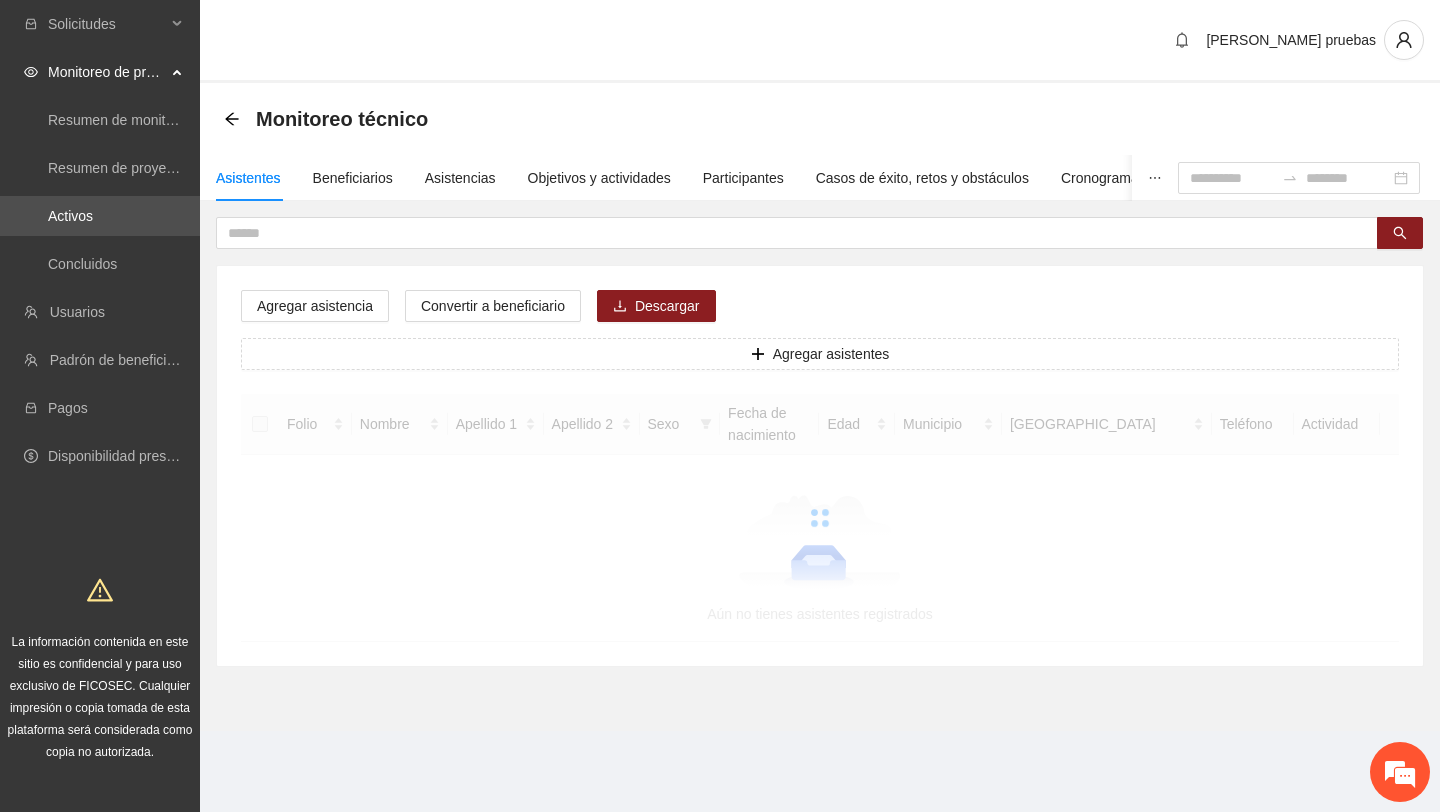 scroll, scrollTop: 0, scrollLeft: 0, axis: both 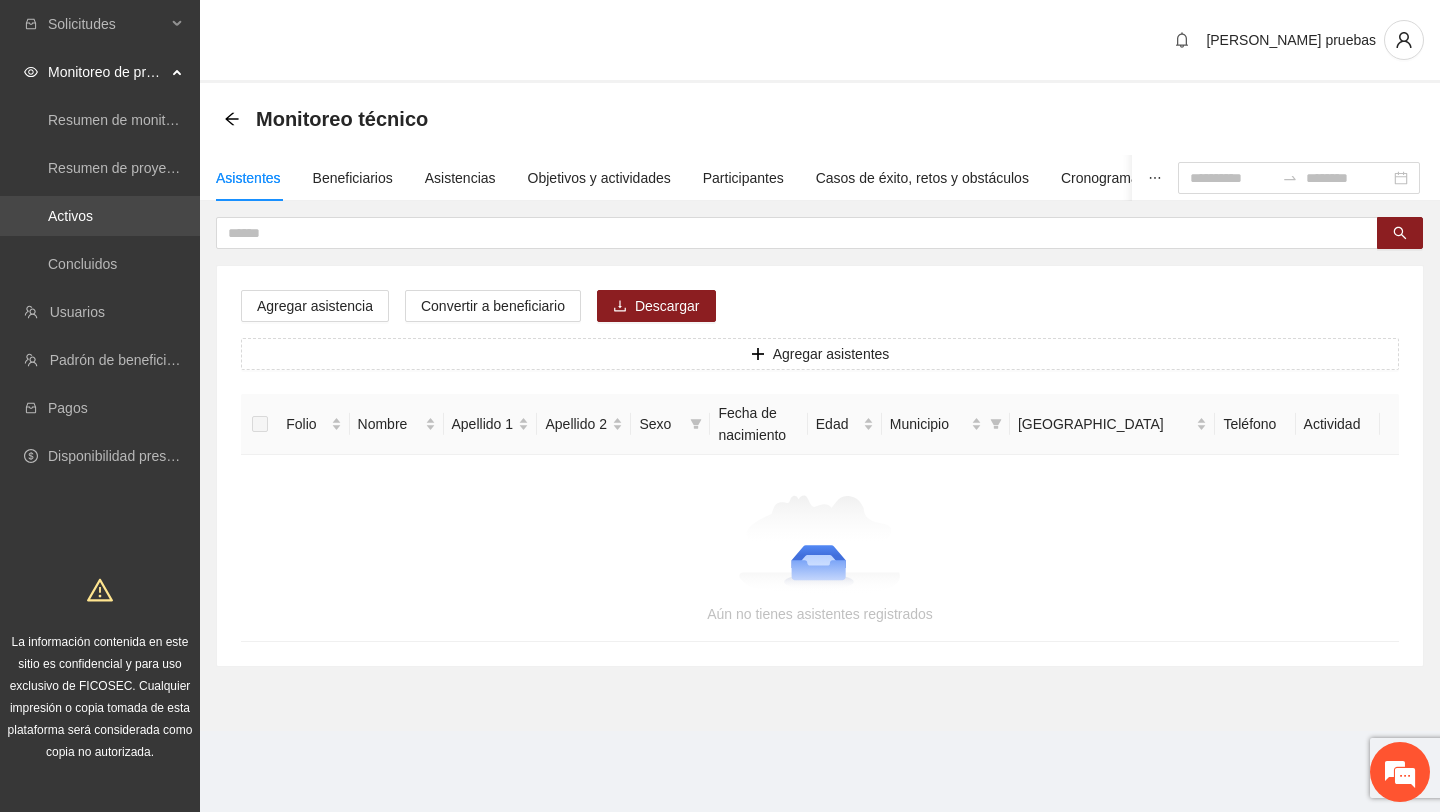 click on "Activos" at bounding box center [70, 216] 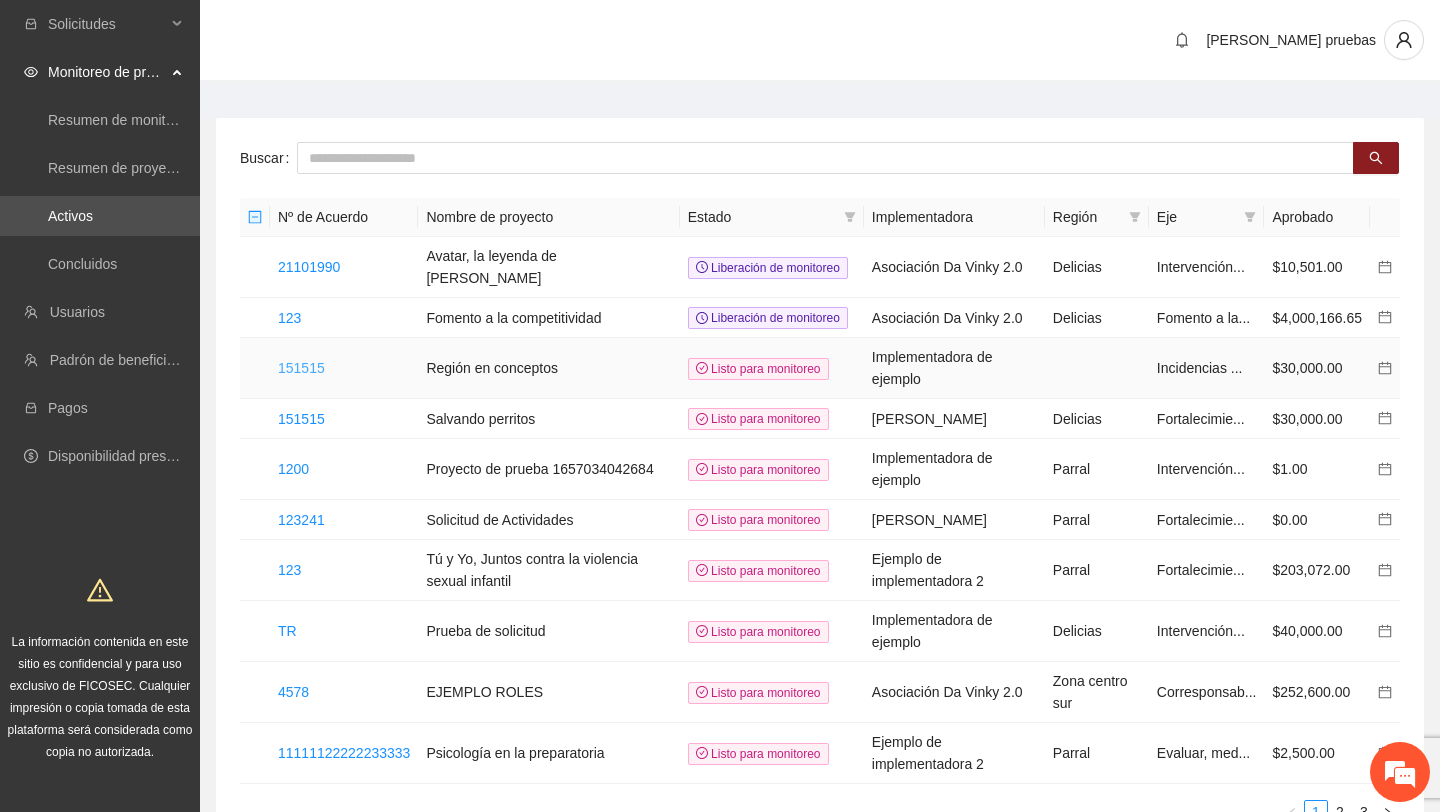 click on "151515" at bounding box center (301, 368) 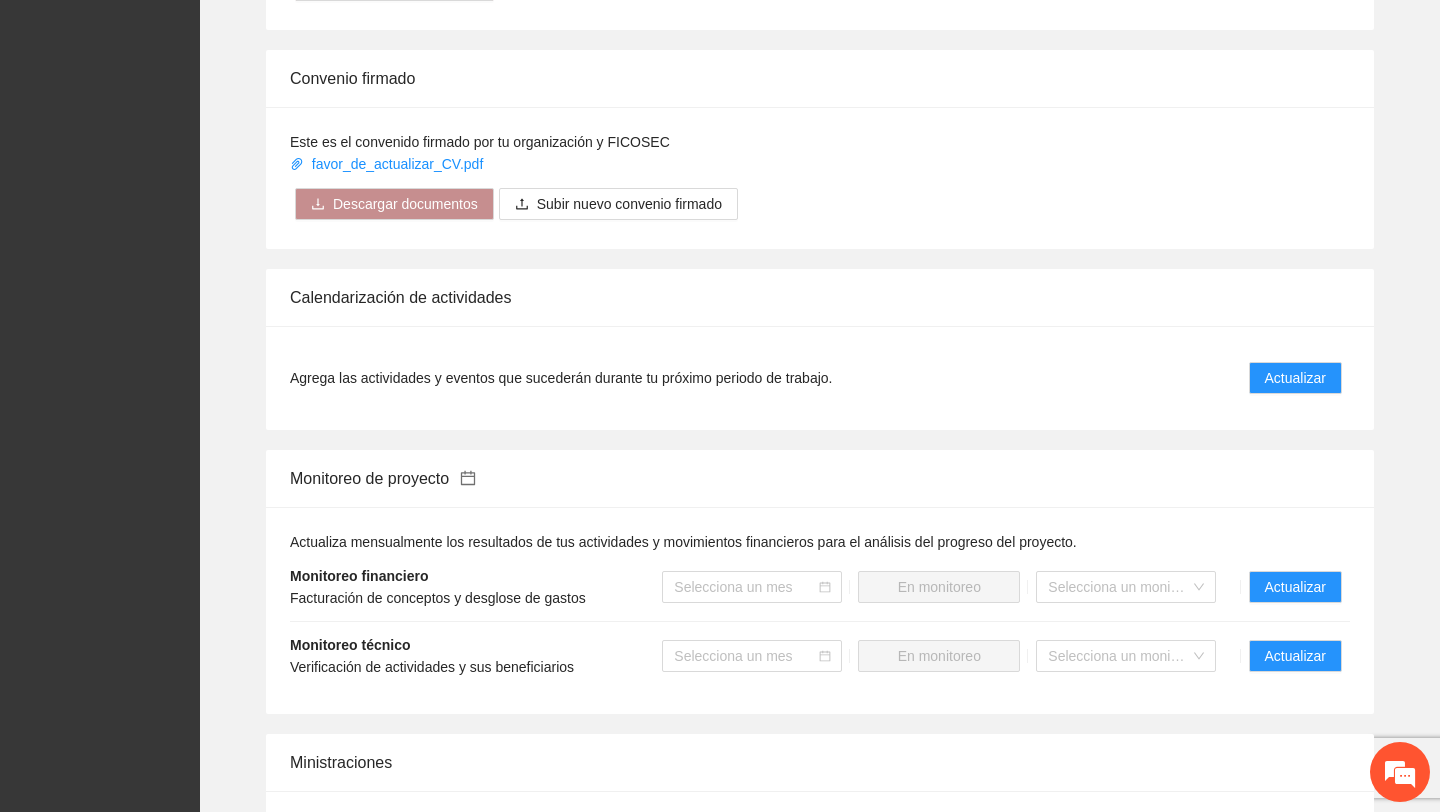 scroll, scrollTop: 1207, scrollLeft: 0, axis: vertical 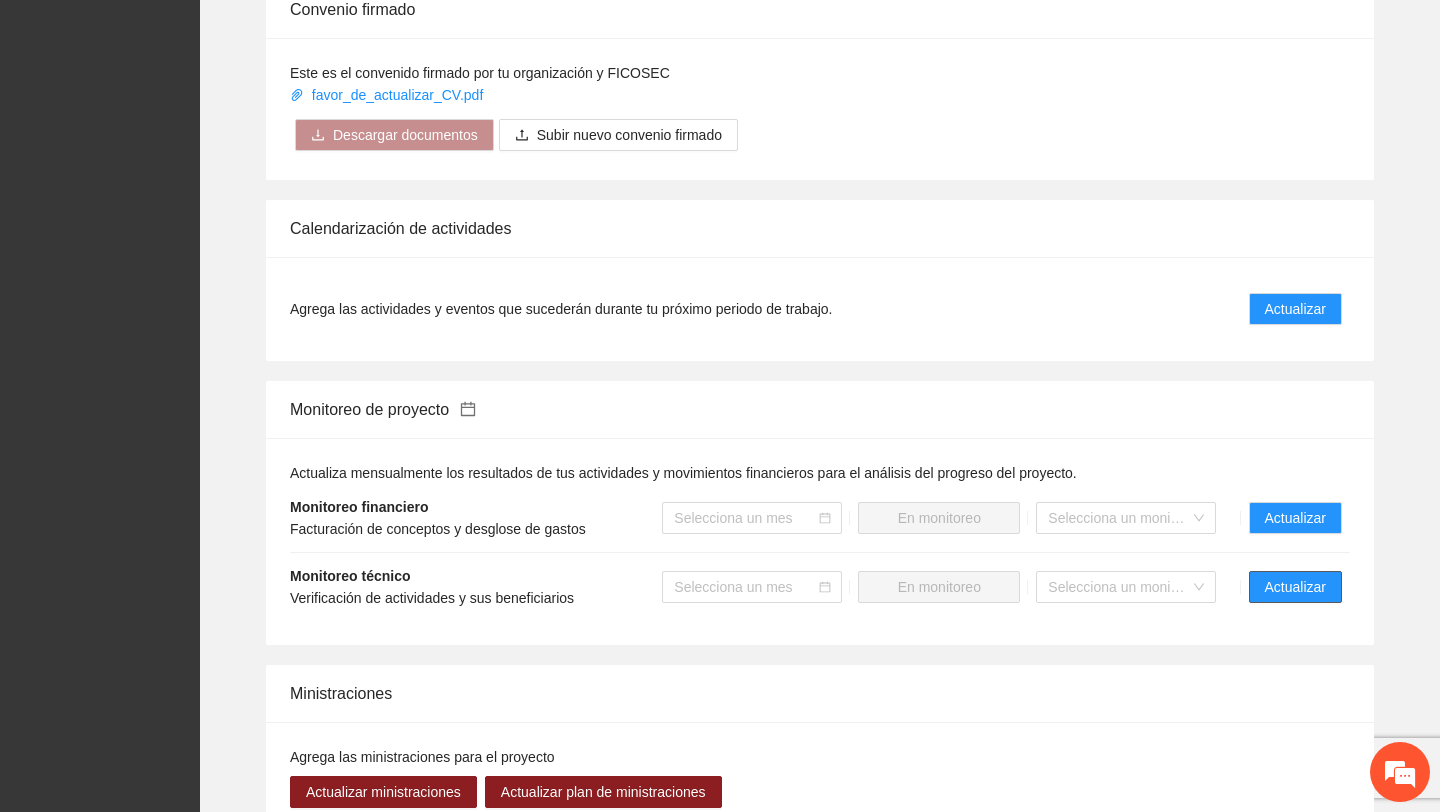 click on "Actualizar" at bounding box center [1295, 587] 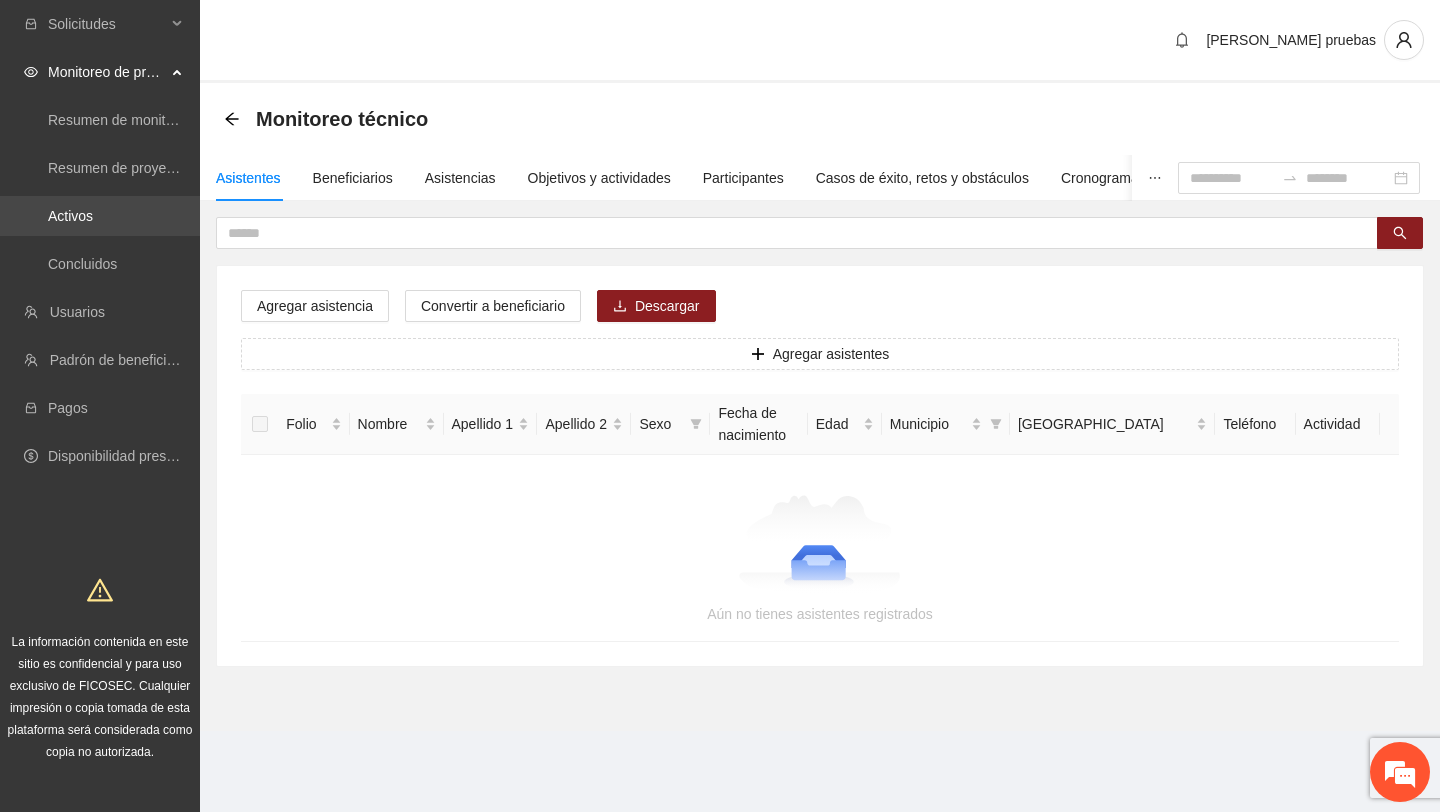 click on "Activos" at bounding box center [70, 216] 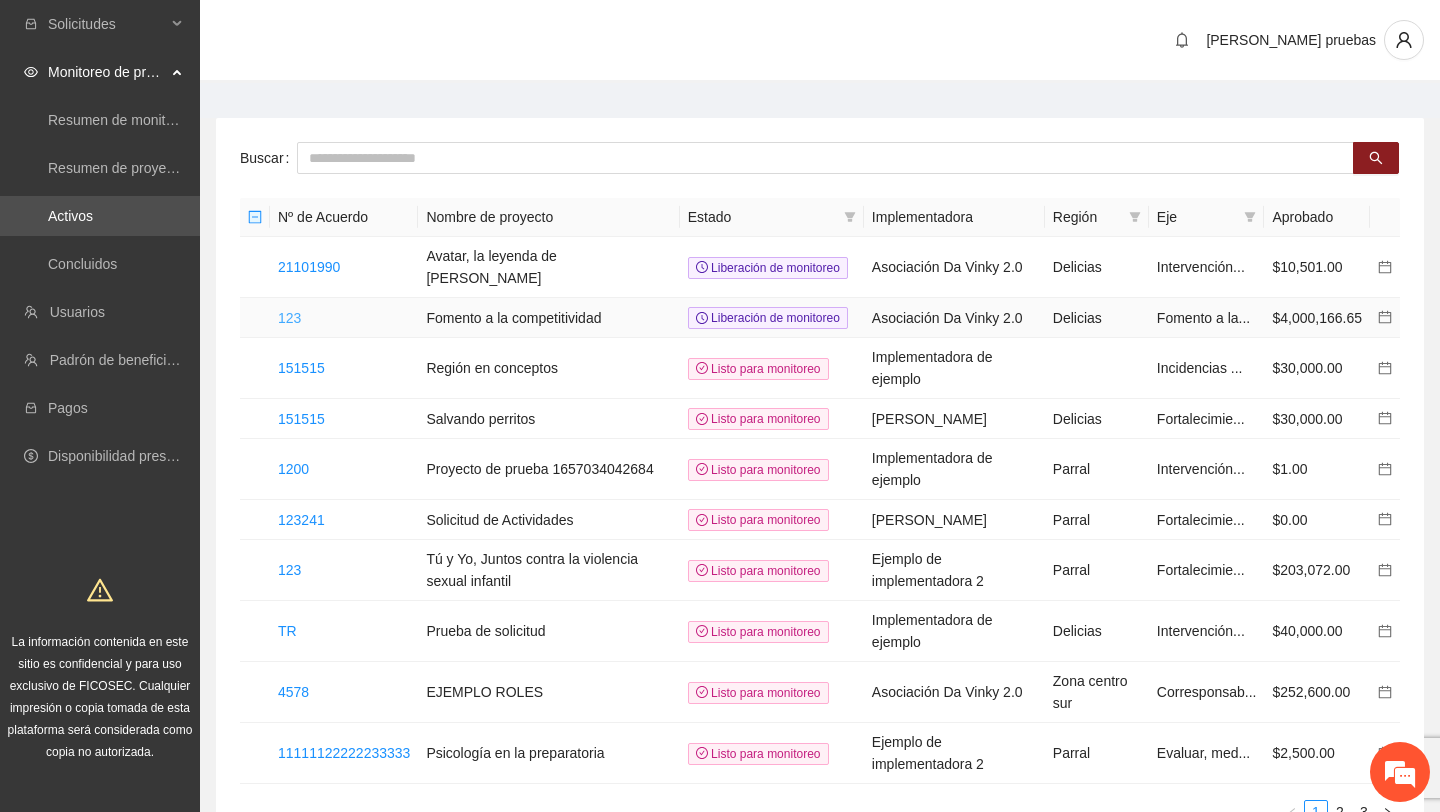 click on "123" at bounding box center (289, 318) 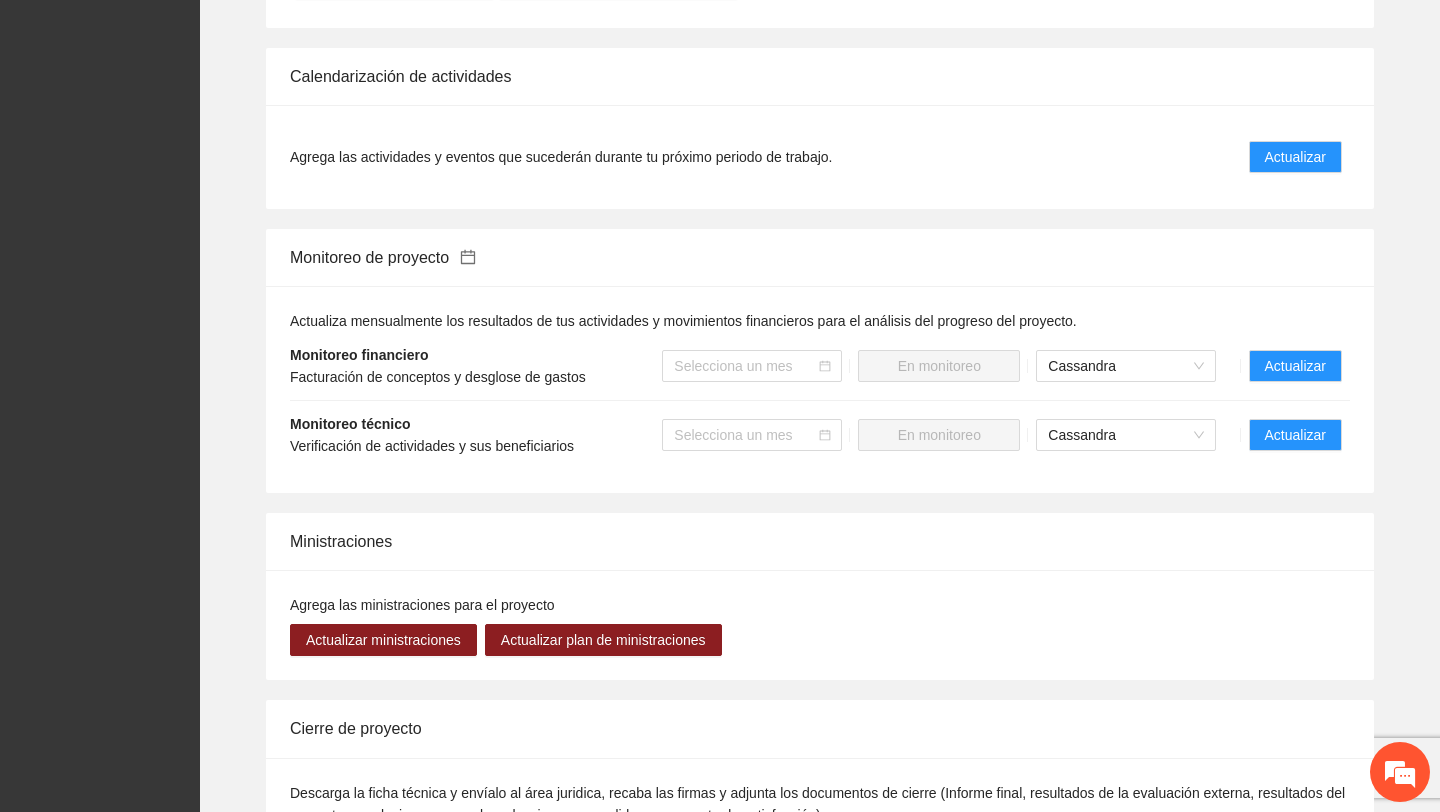 scroll, scrollTop: 1512, scrollLeft: 0, axis: vertical 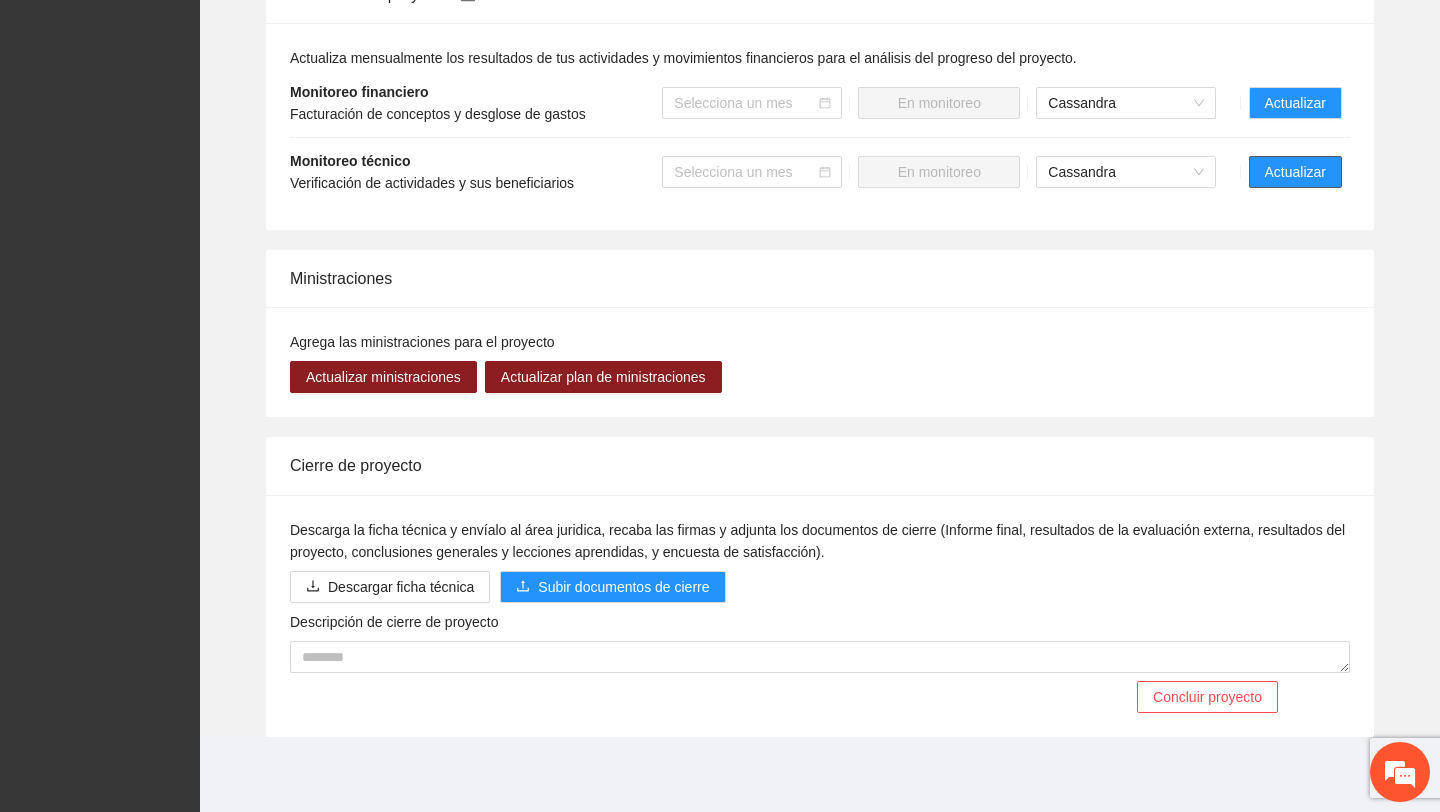 click on "Actualizar" at bounding box center [1295, 172] 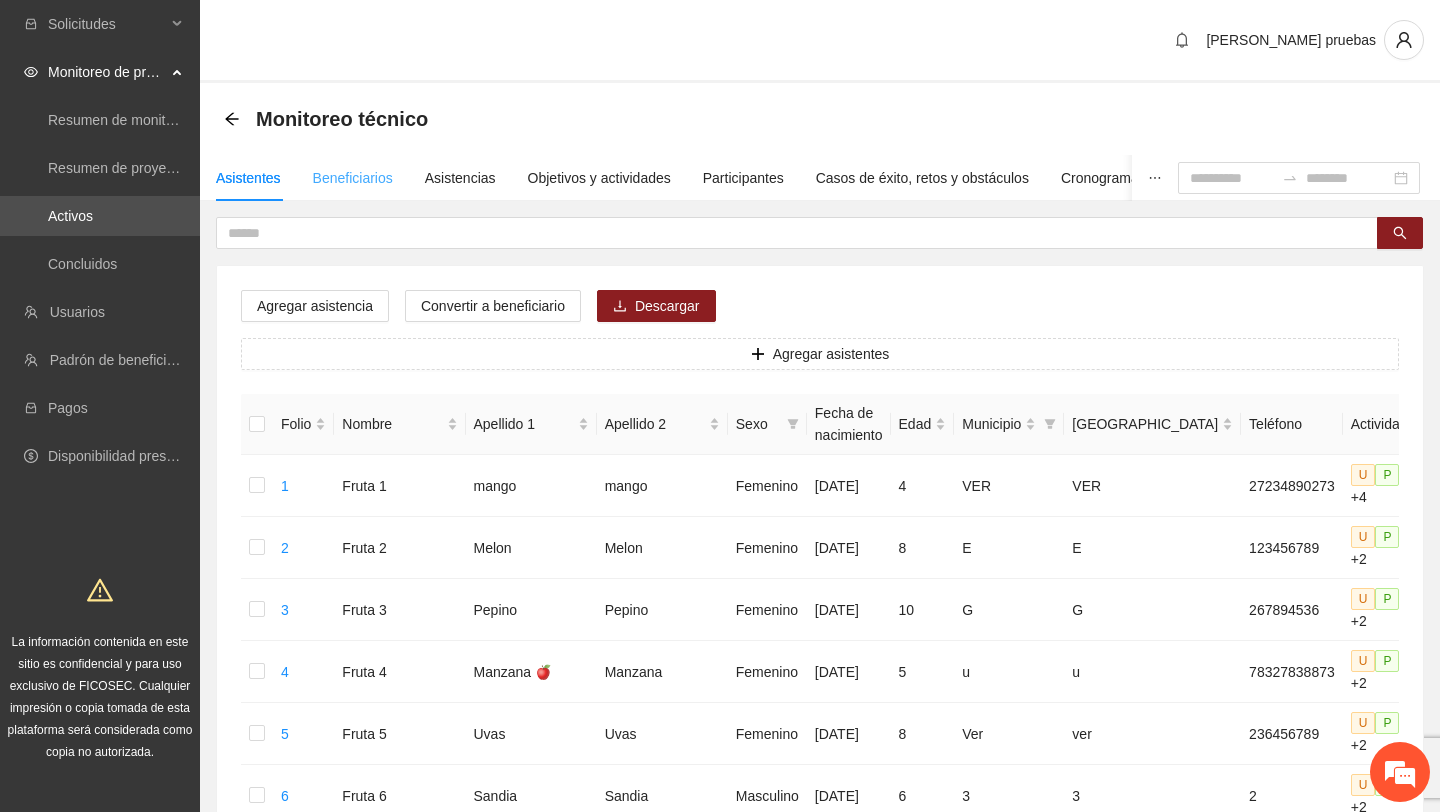click on "Beneficiarios" at bounding box center (353, 178) 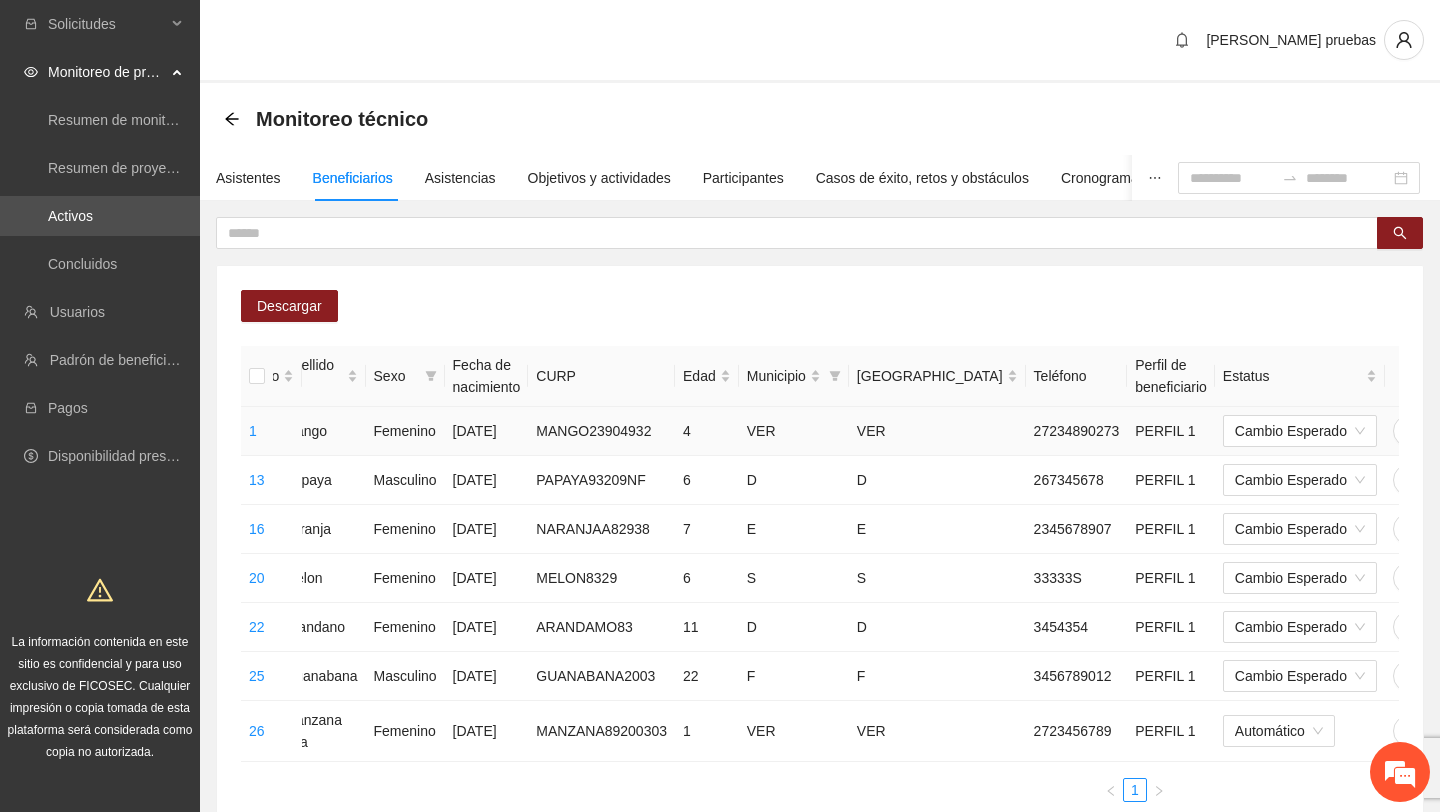 scroll, scrollTop: 0, scrollLeft: 301, axis: horizontal 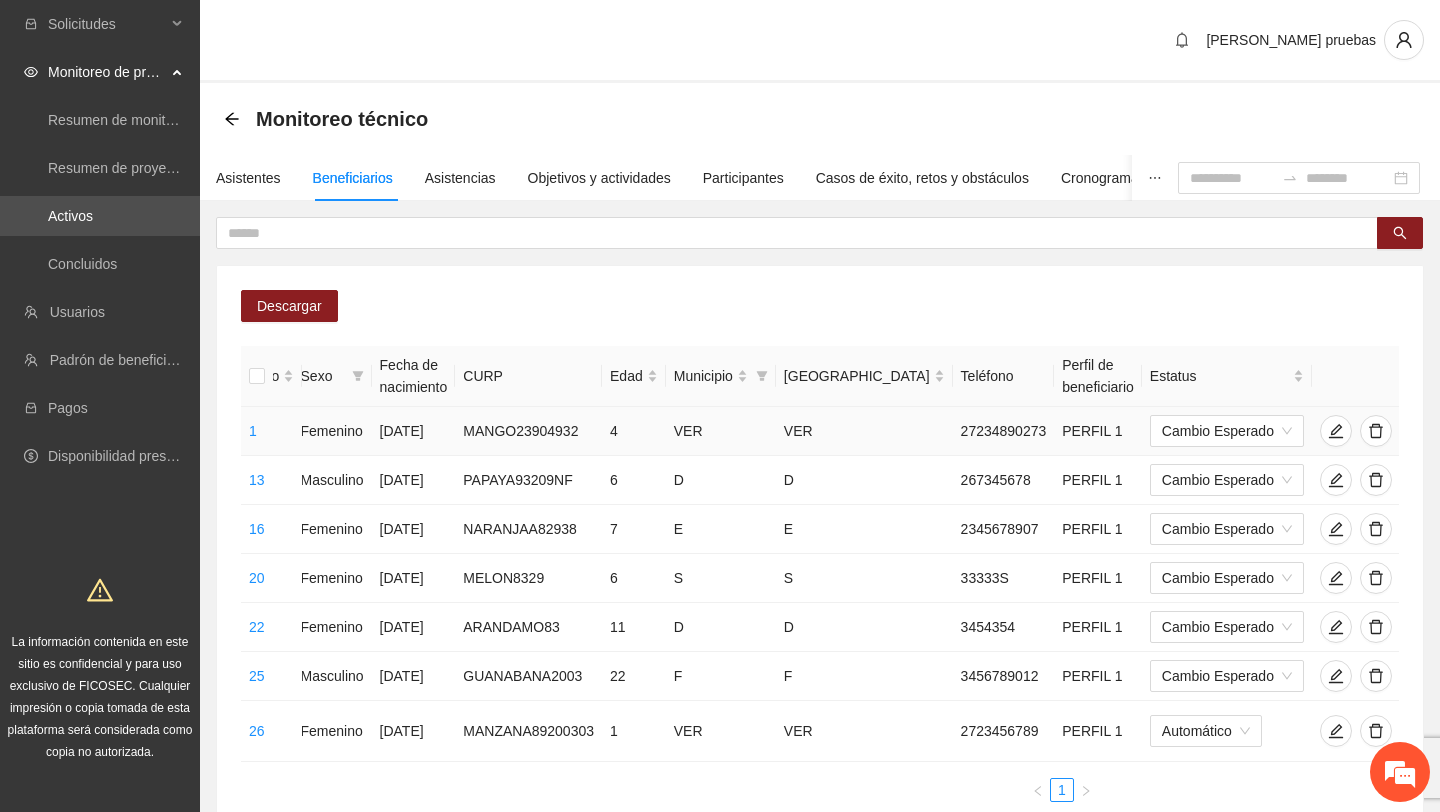 click 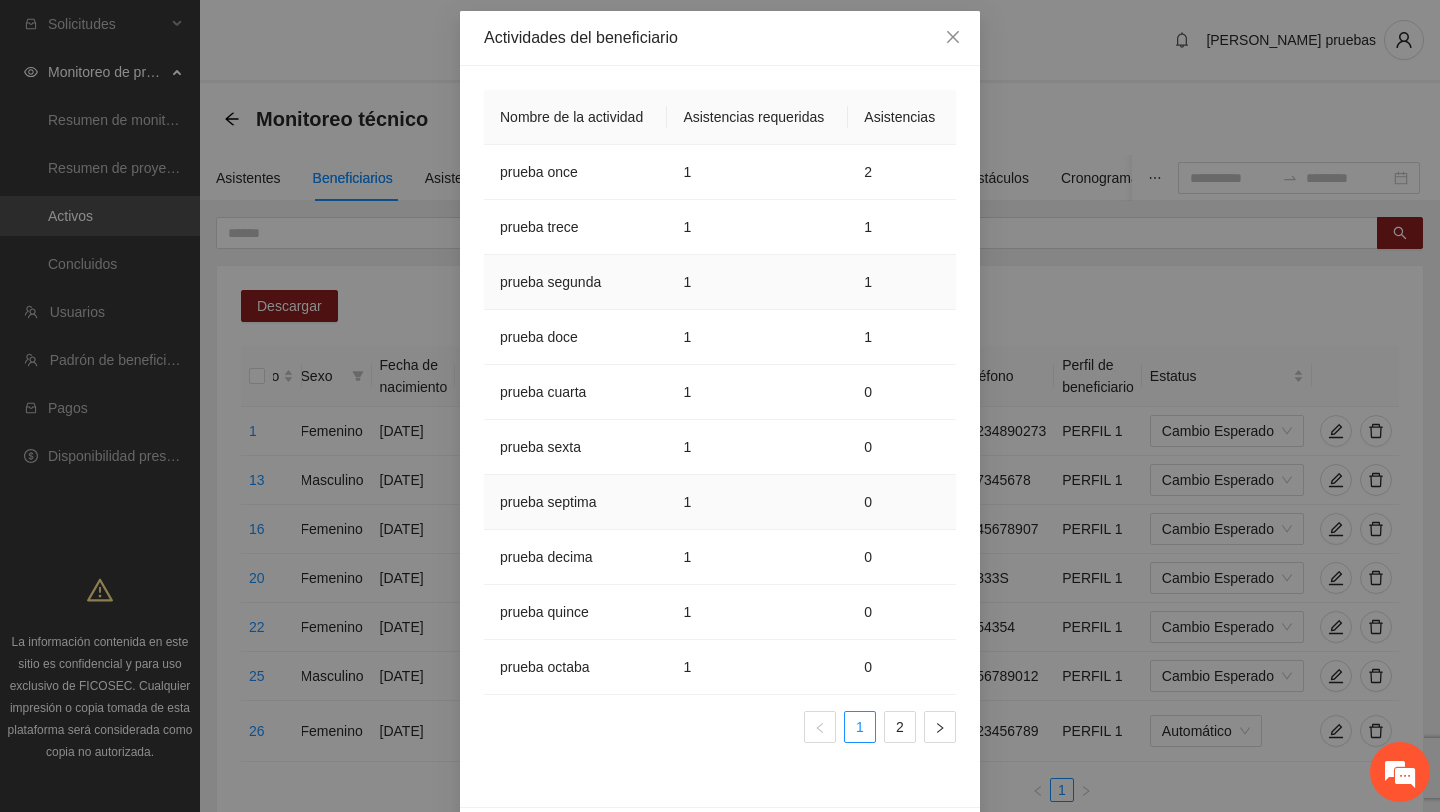 scroll, scrollTop: 71, scrollLeft: 0, axis: vertical 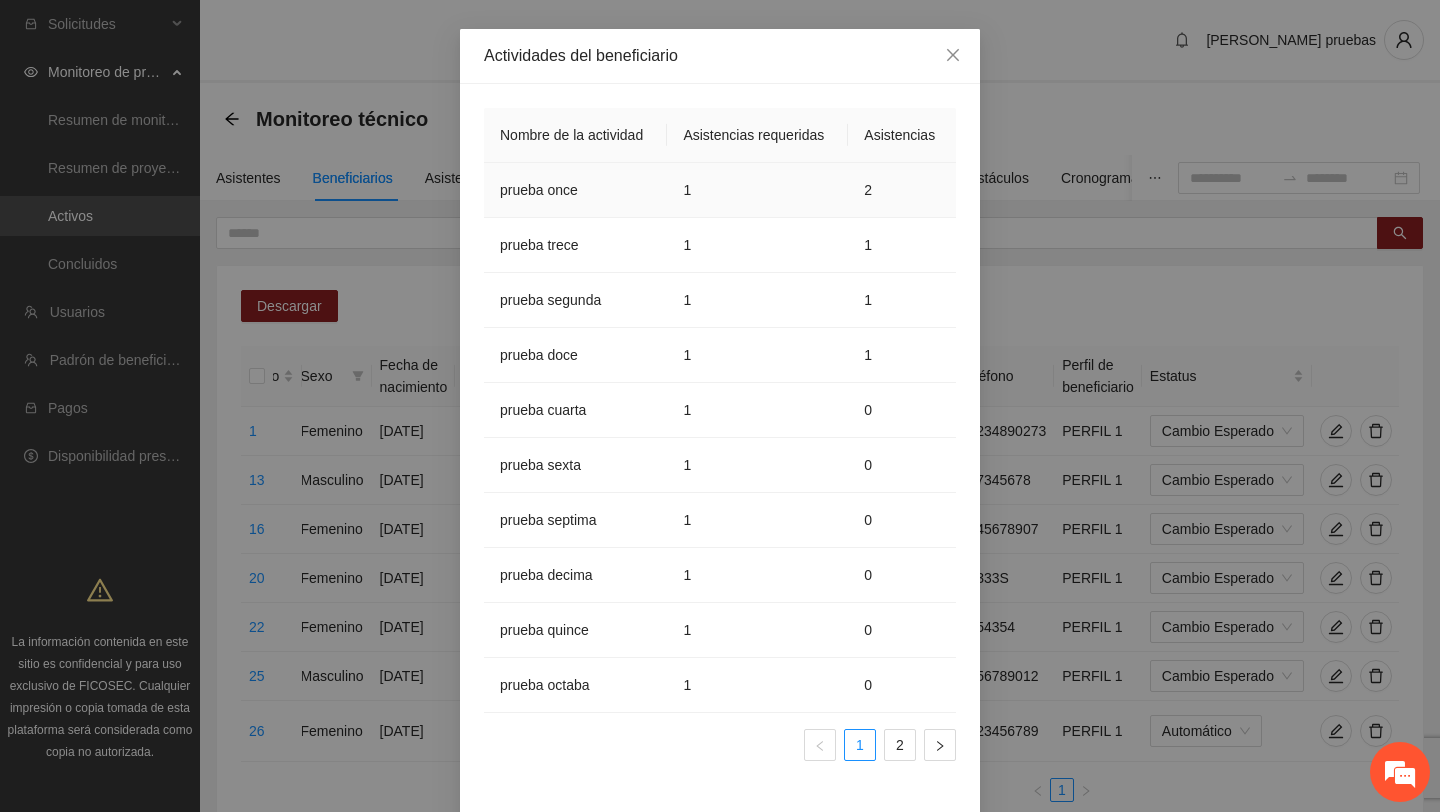 click on "prueba once" at bounding box center [575, 190] 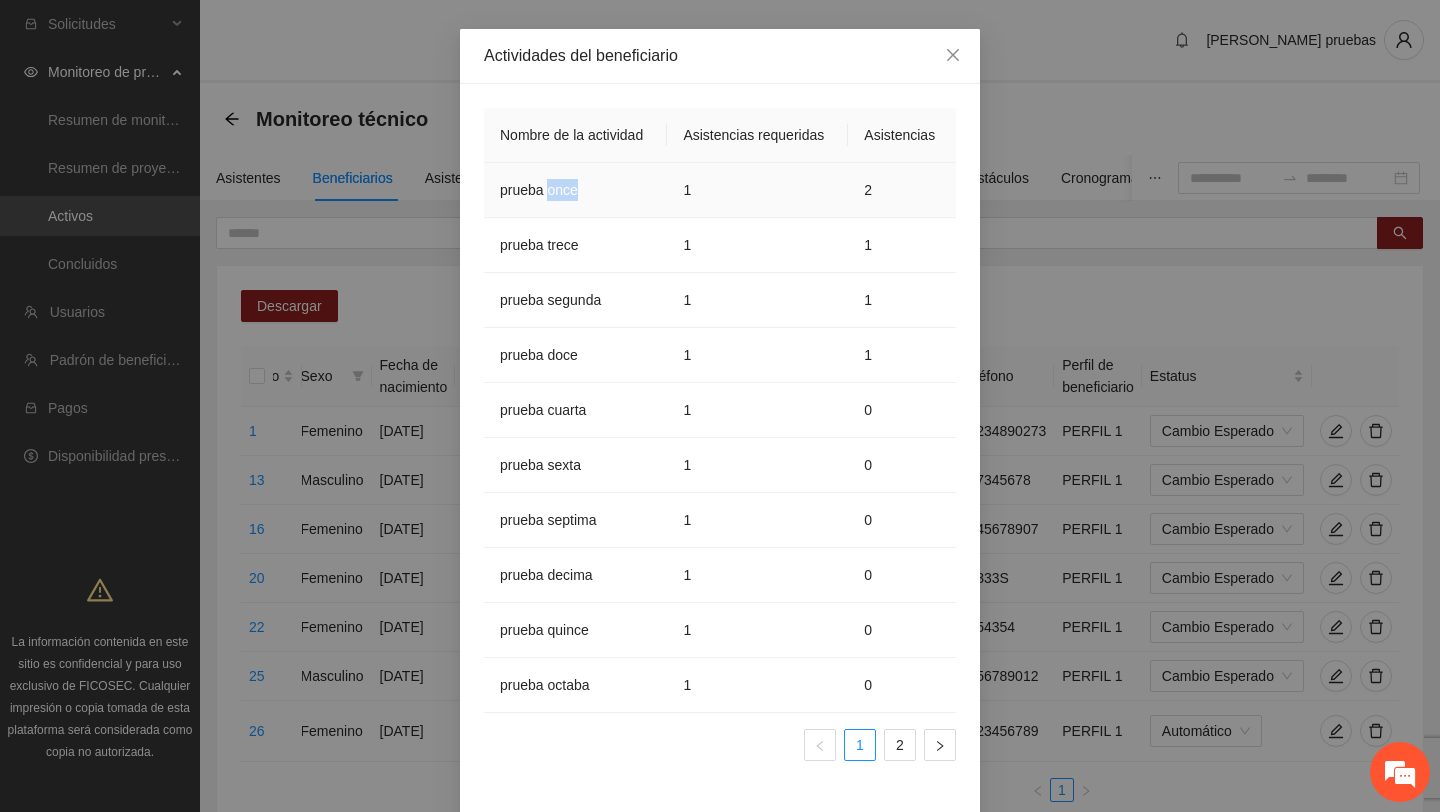 click on "prueba once" at bounding box center [575, 190] 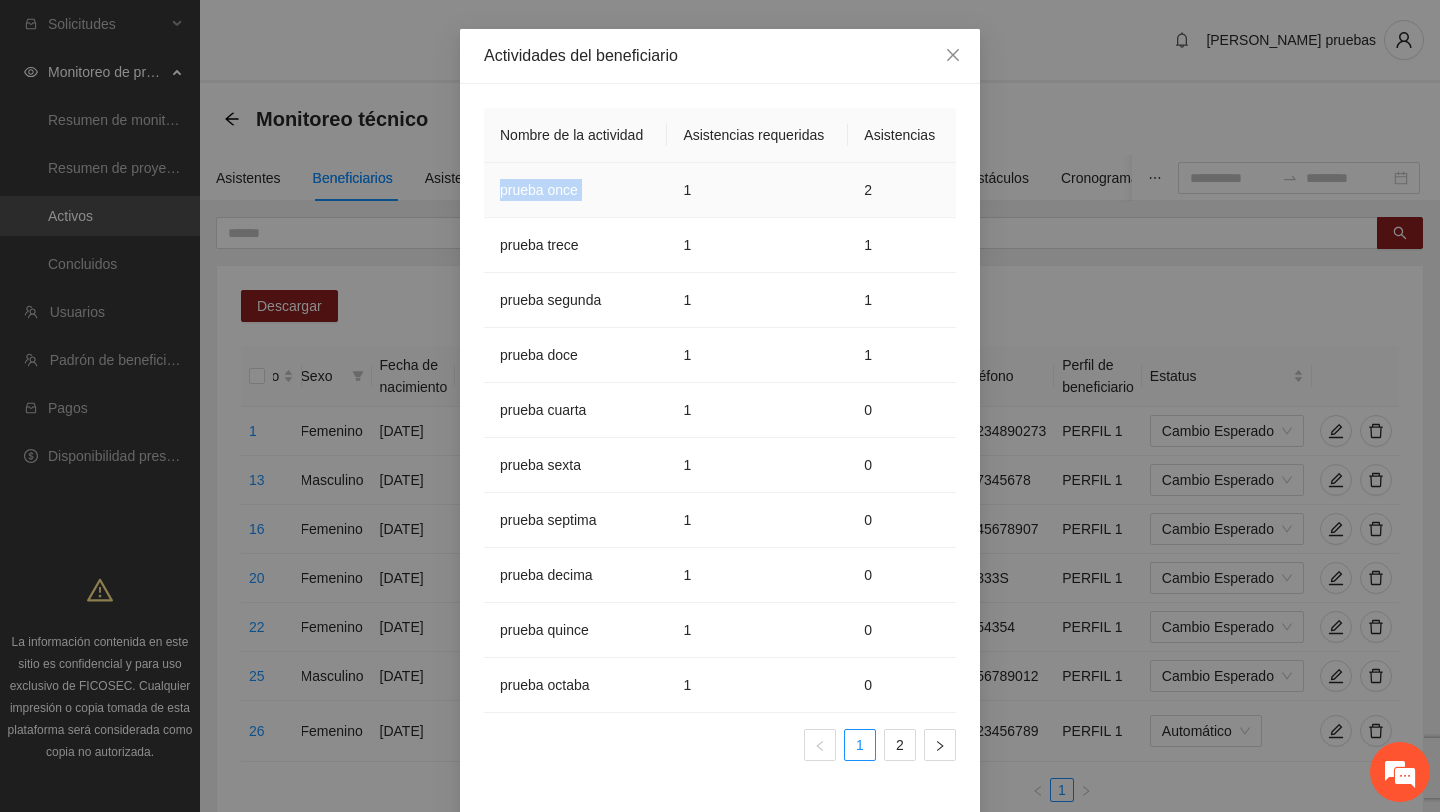 click on "prueba once" at bounding box center [575, 190] 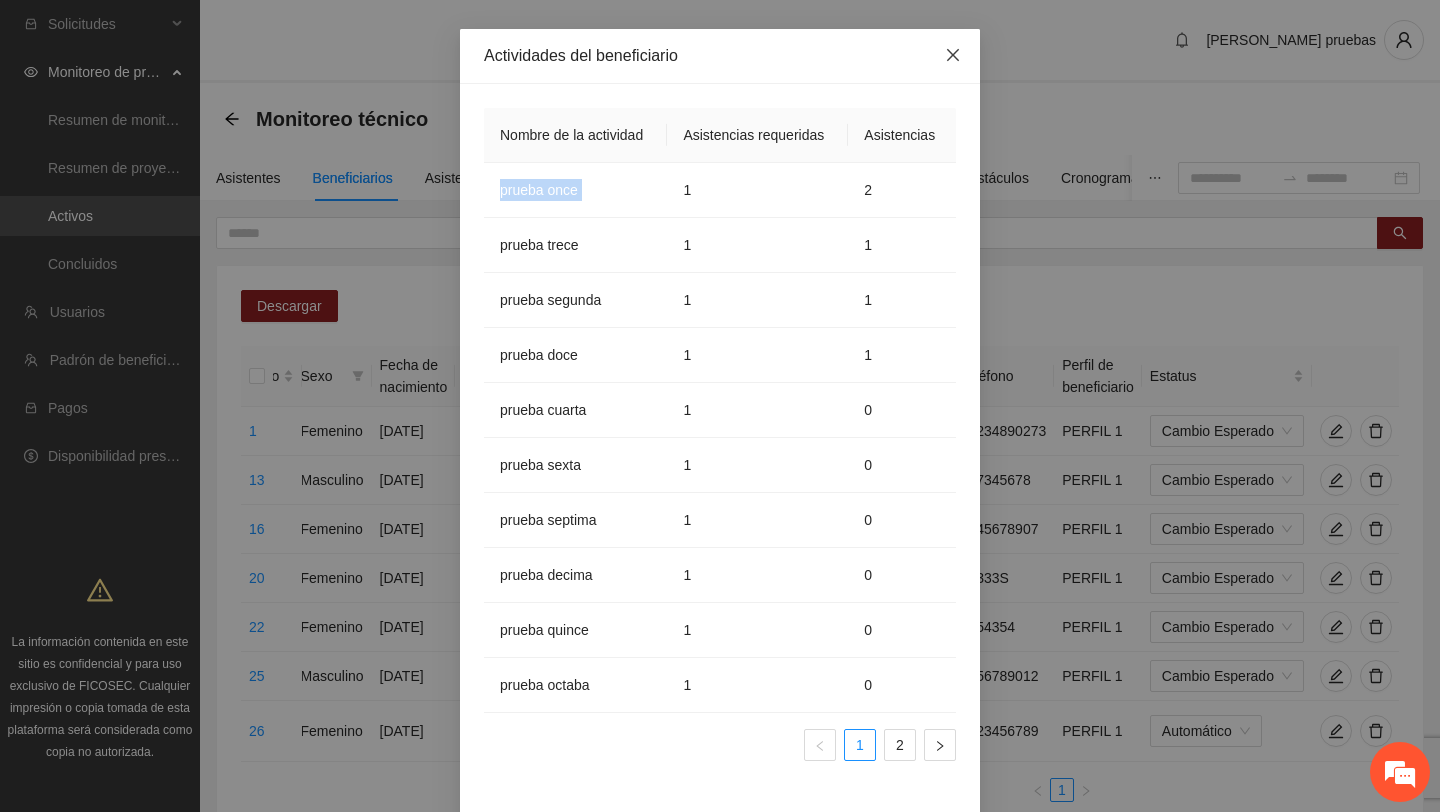 click at bounding box center [953, 56] 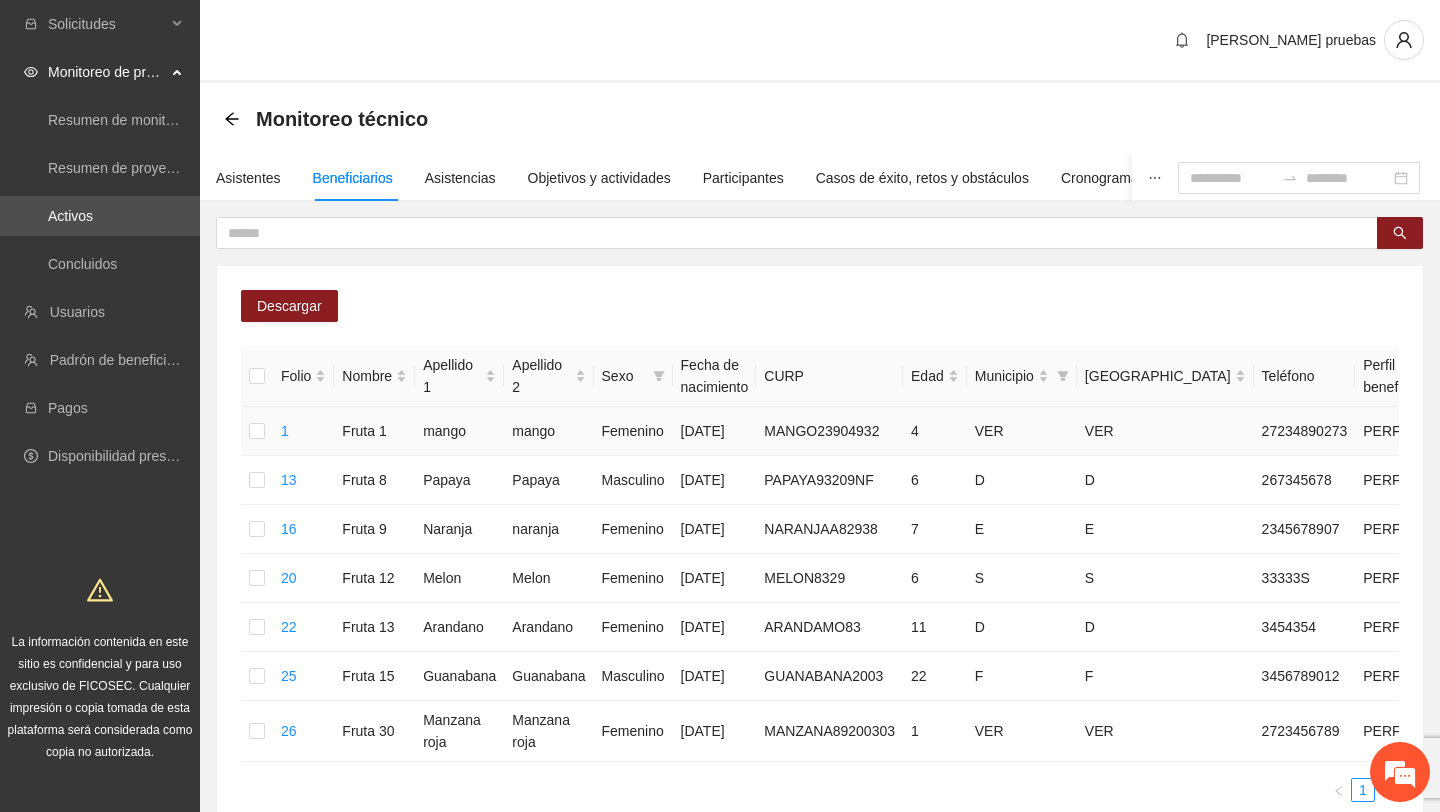 scroll, scrollTop: 0, scrollLeft: 301, axis: horizontal 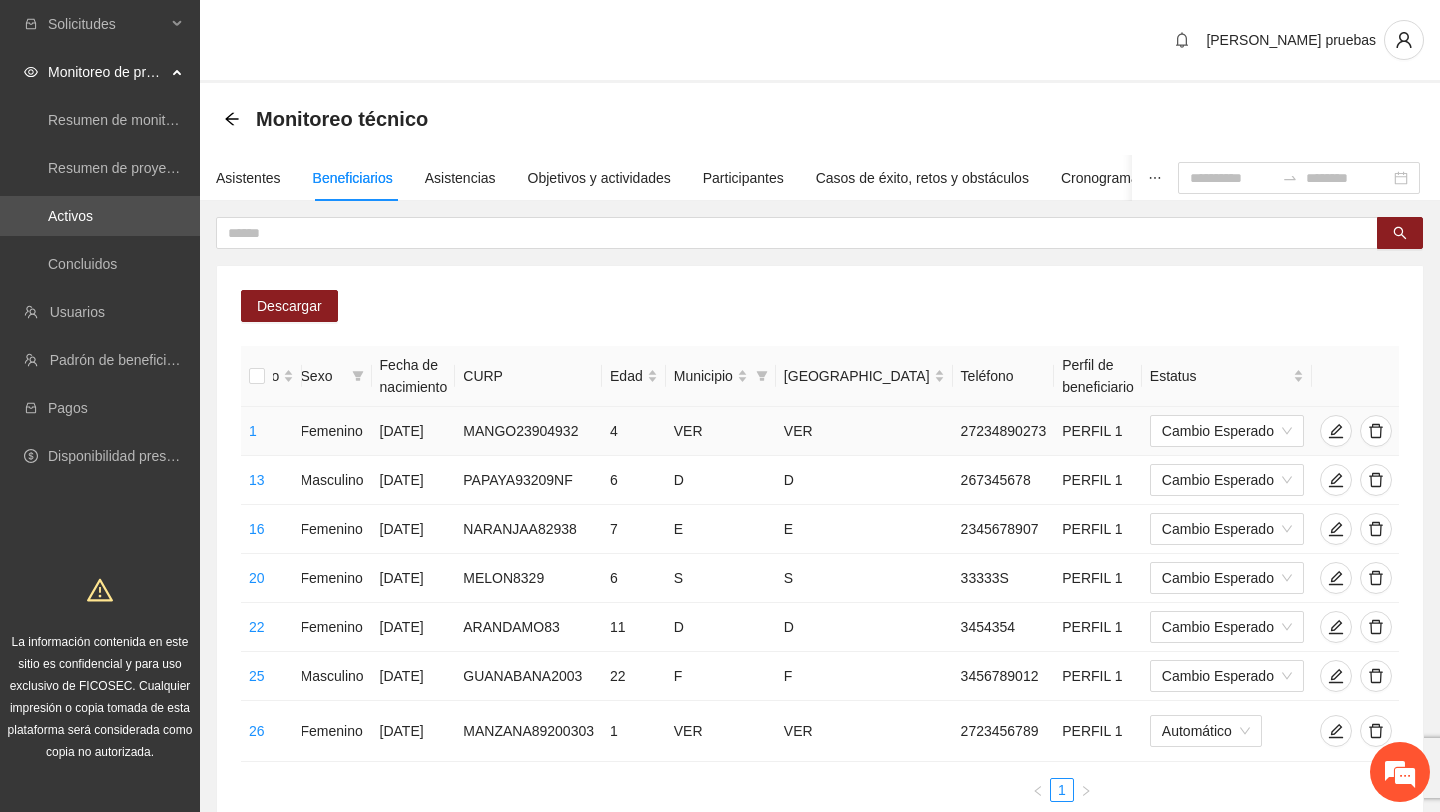 click 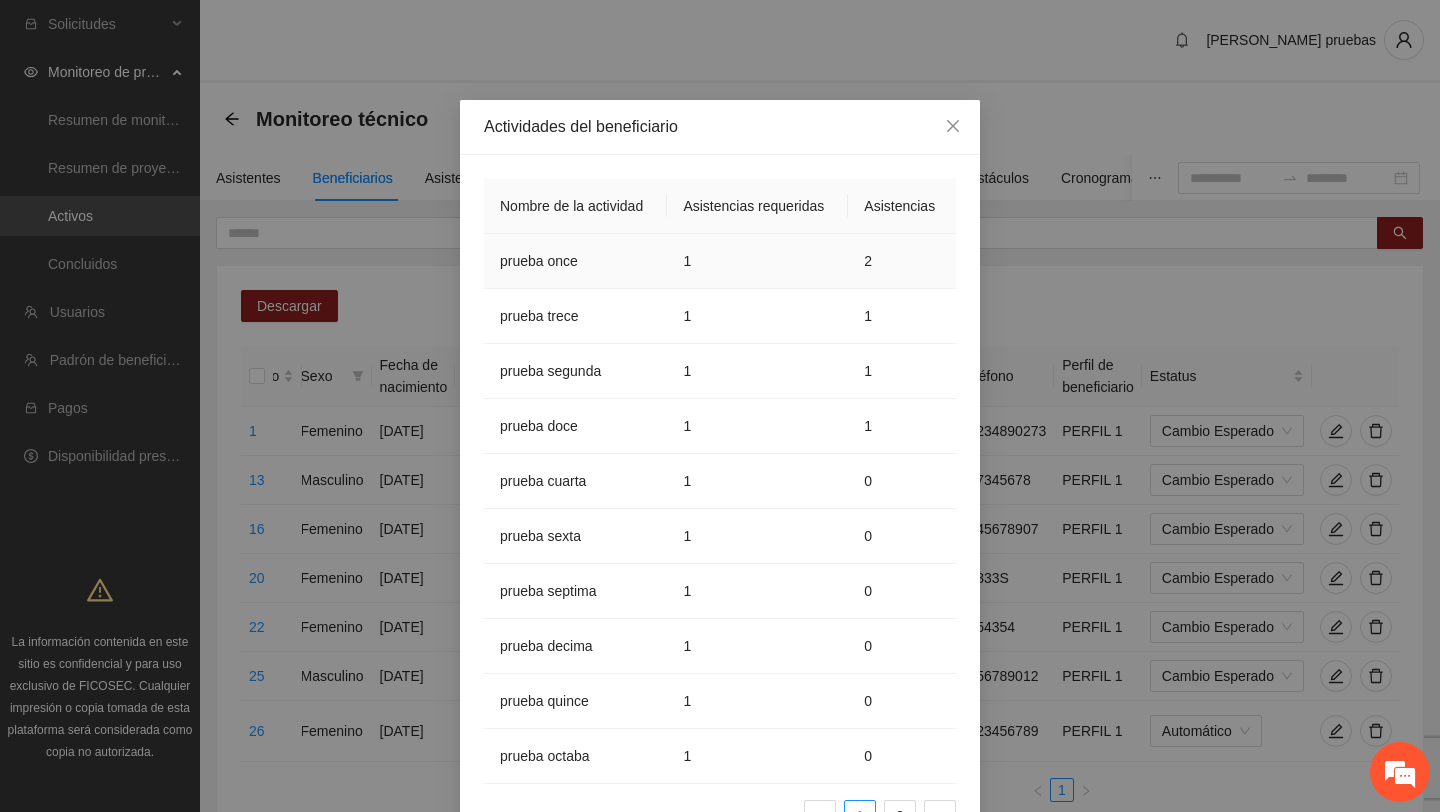 click on "1" at bounding box center [757, 261] 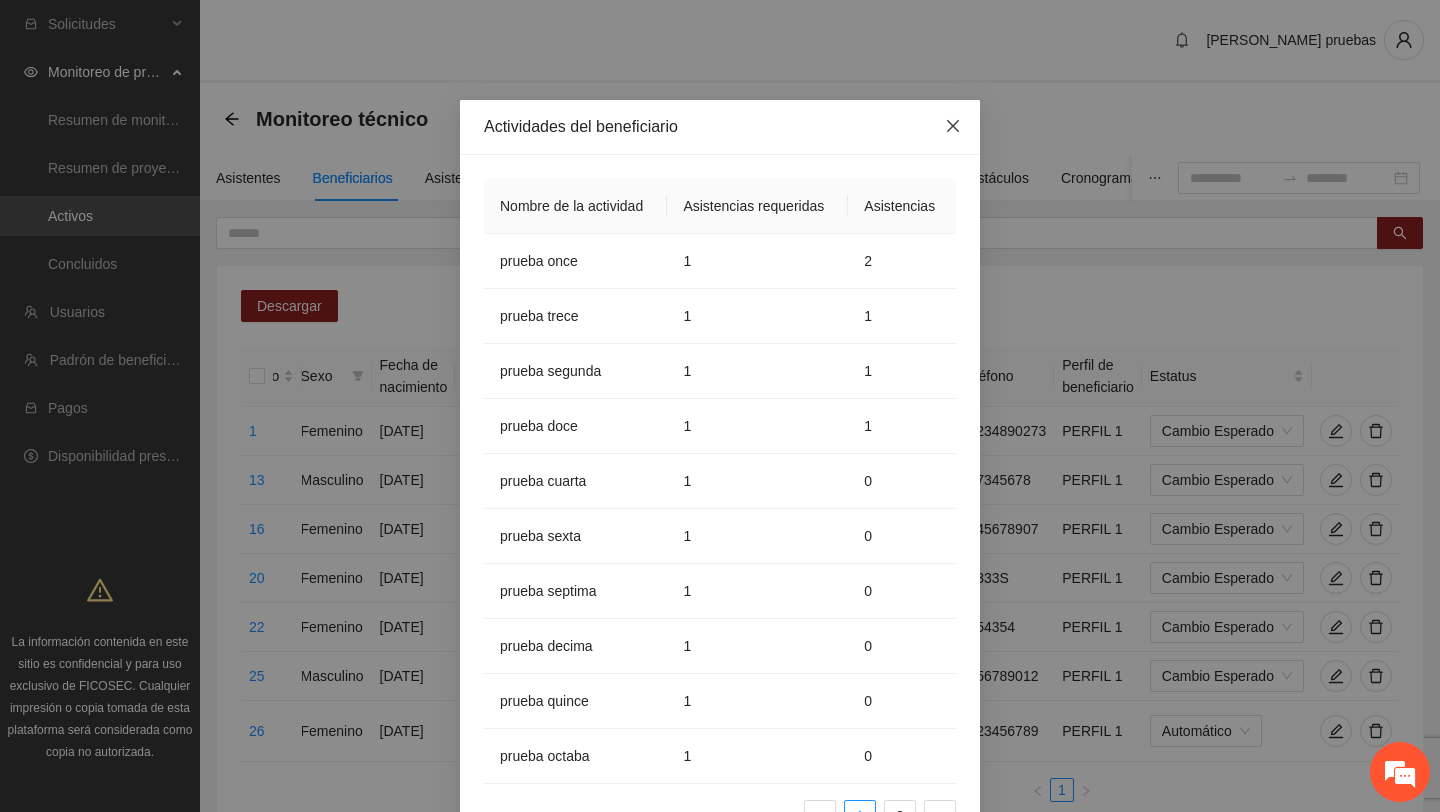 click 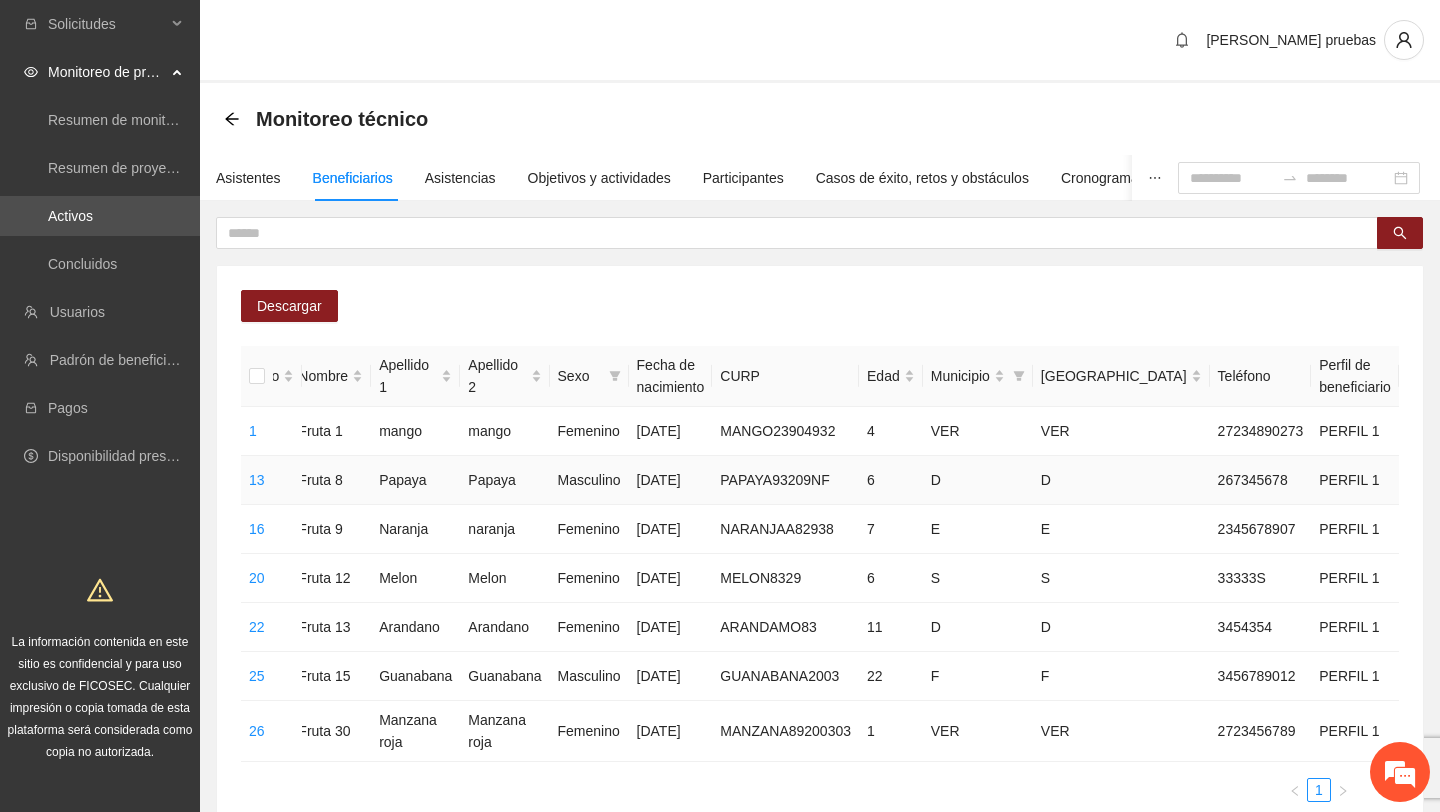 scroll, scrollTop: 0, scrollLeft: 0, axis: both 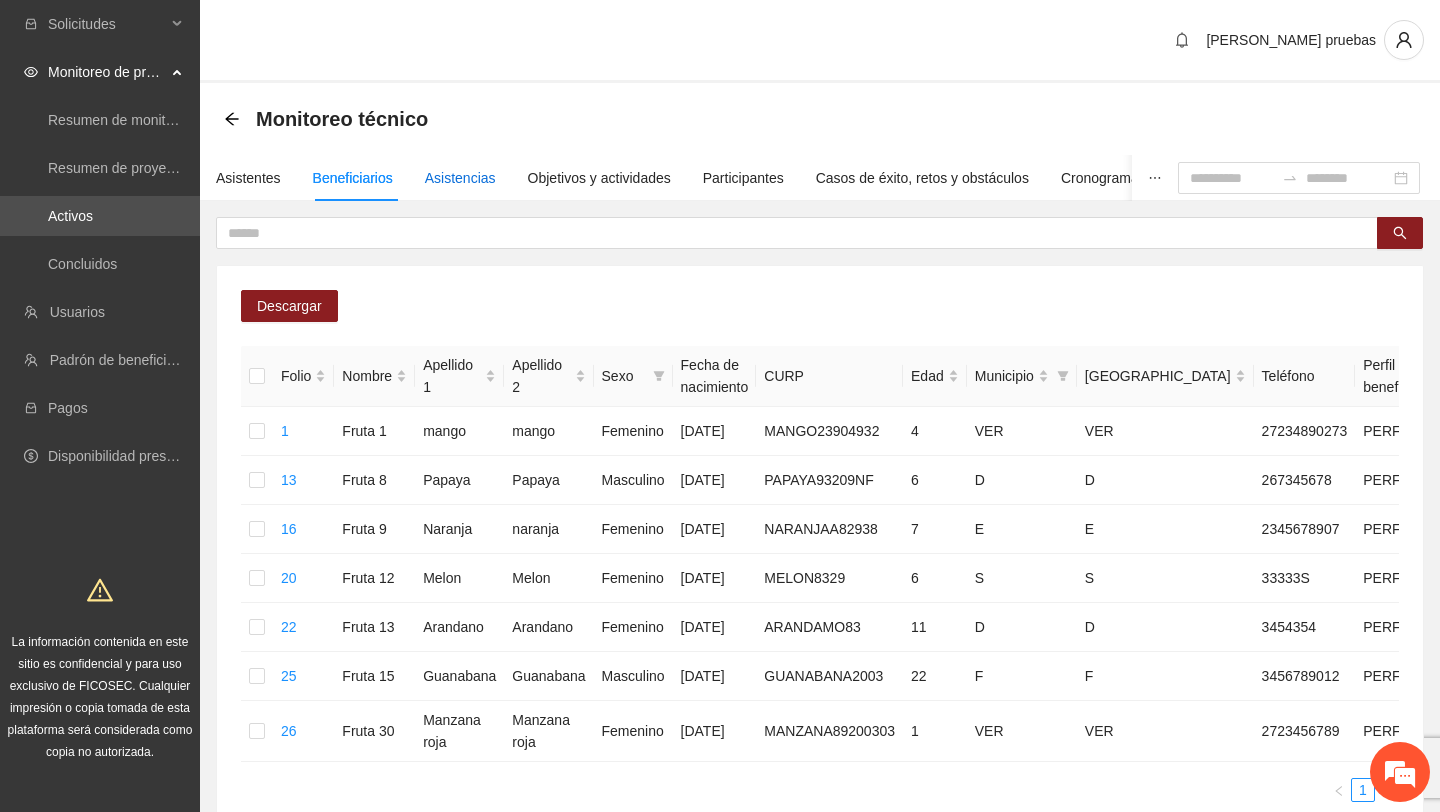click on "Asistencias" at bounding box center [460, 178] 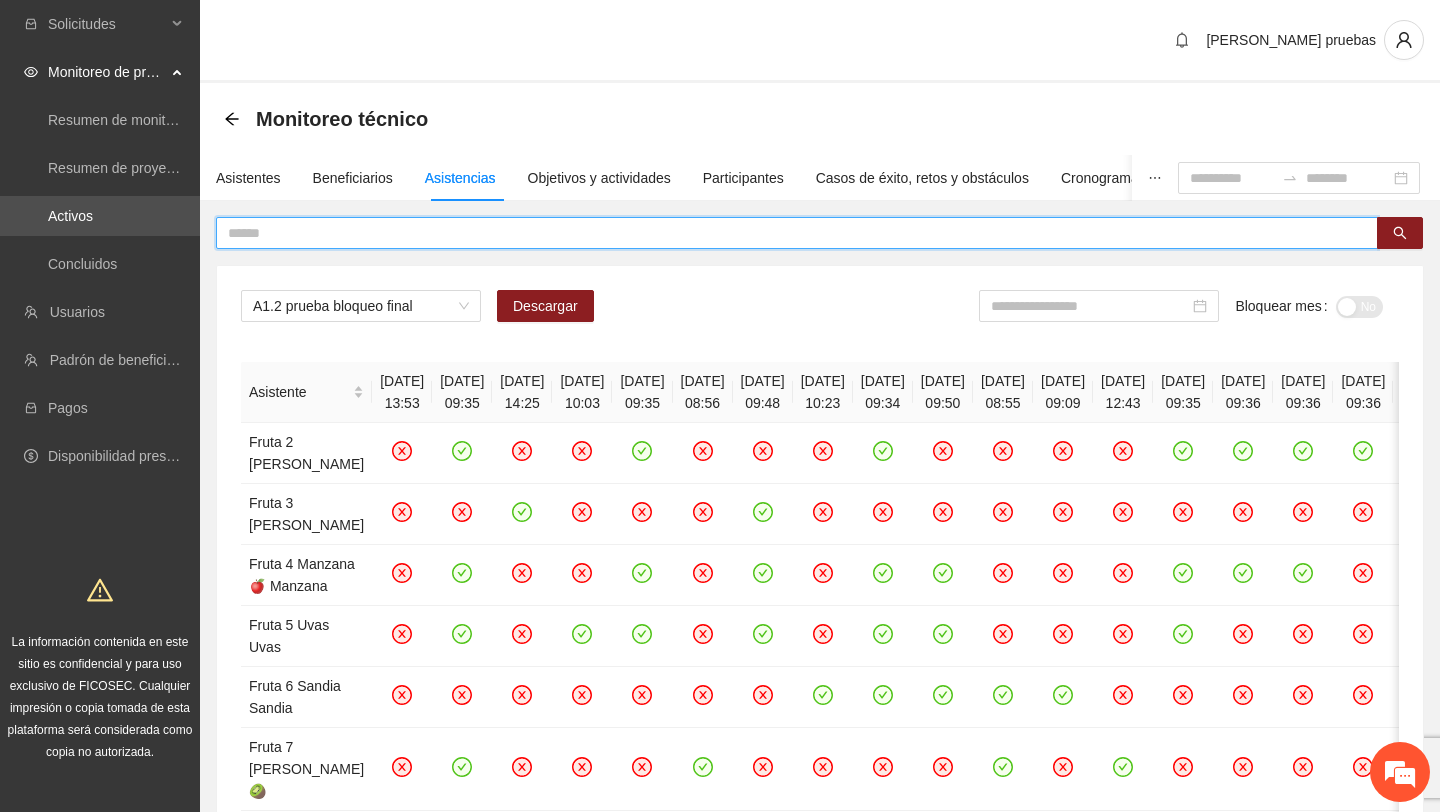 click at bounding box center [789, 233] 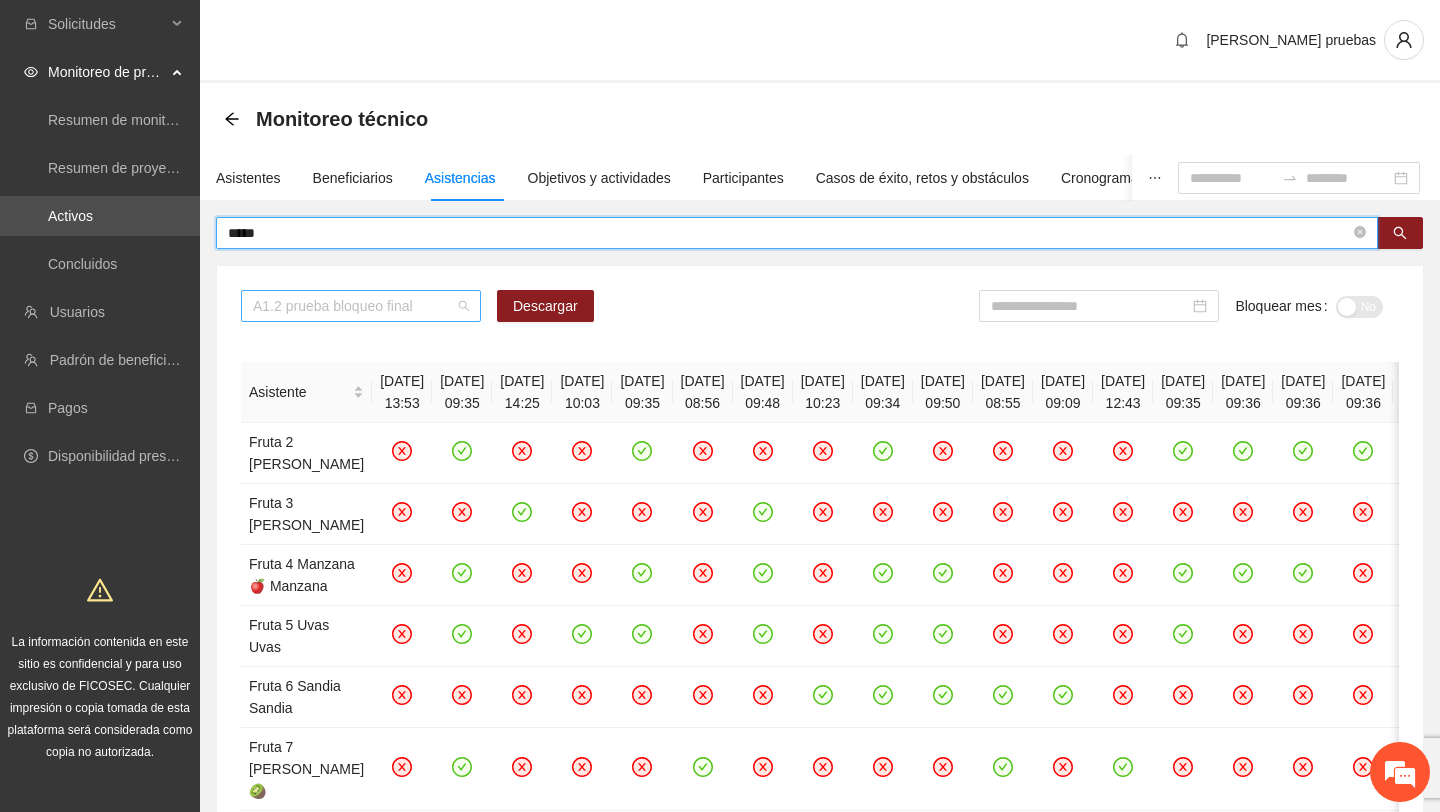 click on "A1.2 prueba bloqueo final" at bounding box center (361, 306) 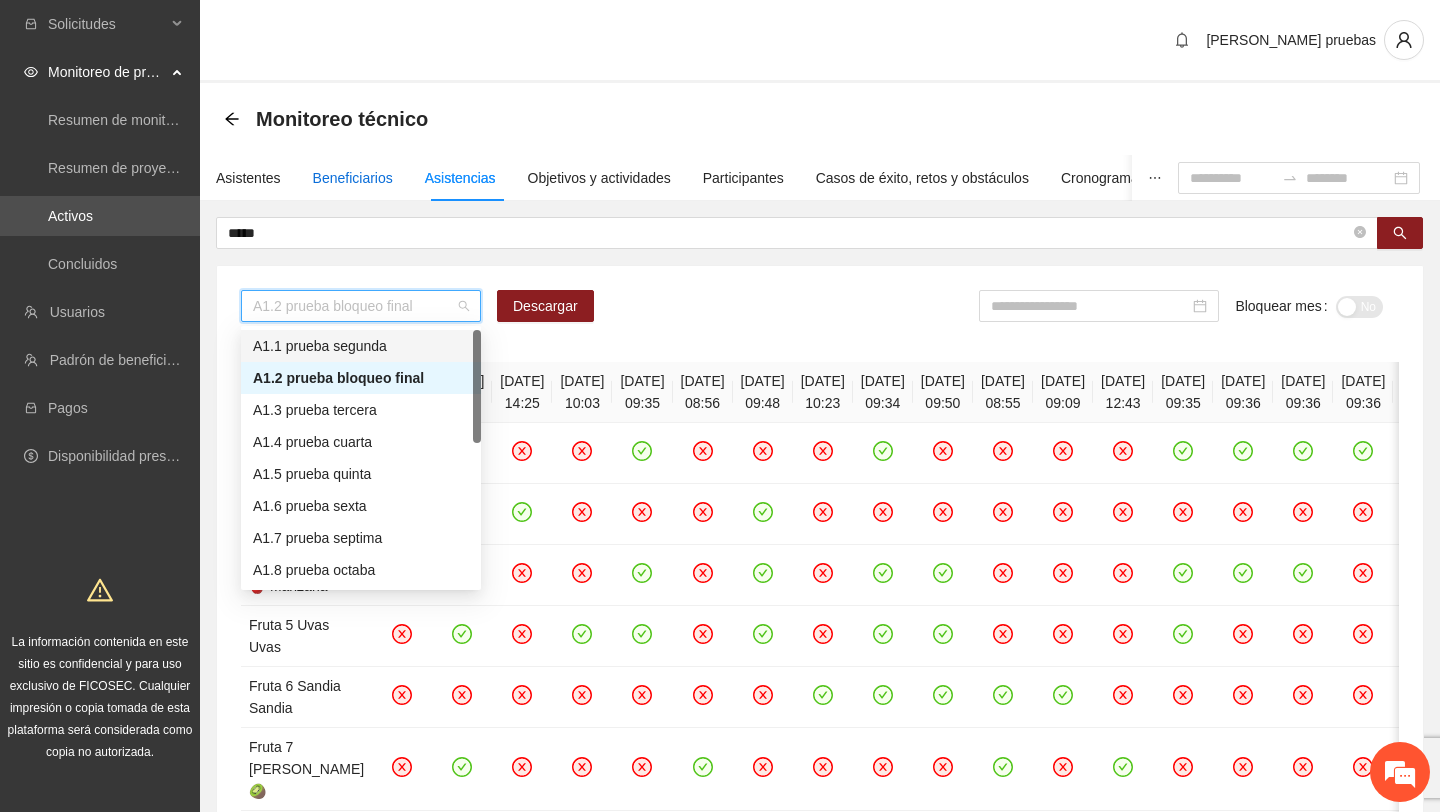 click on "Beneficiarios" at bounding box center (353, 178) 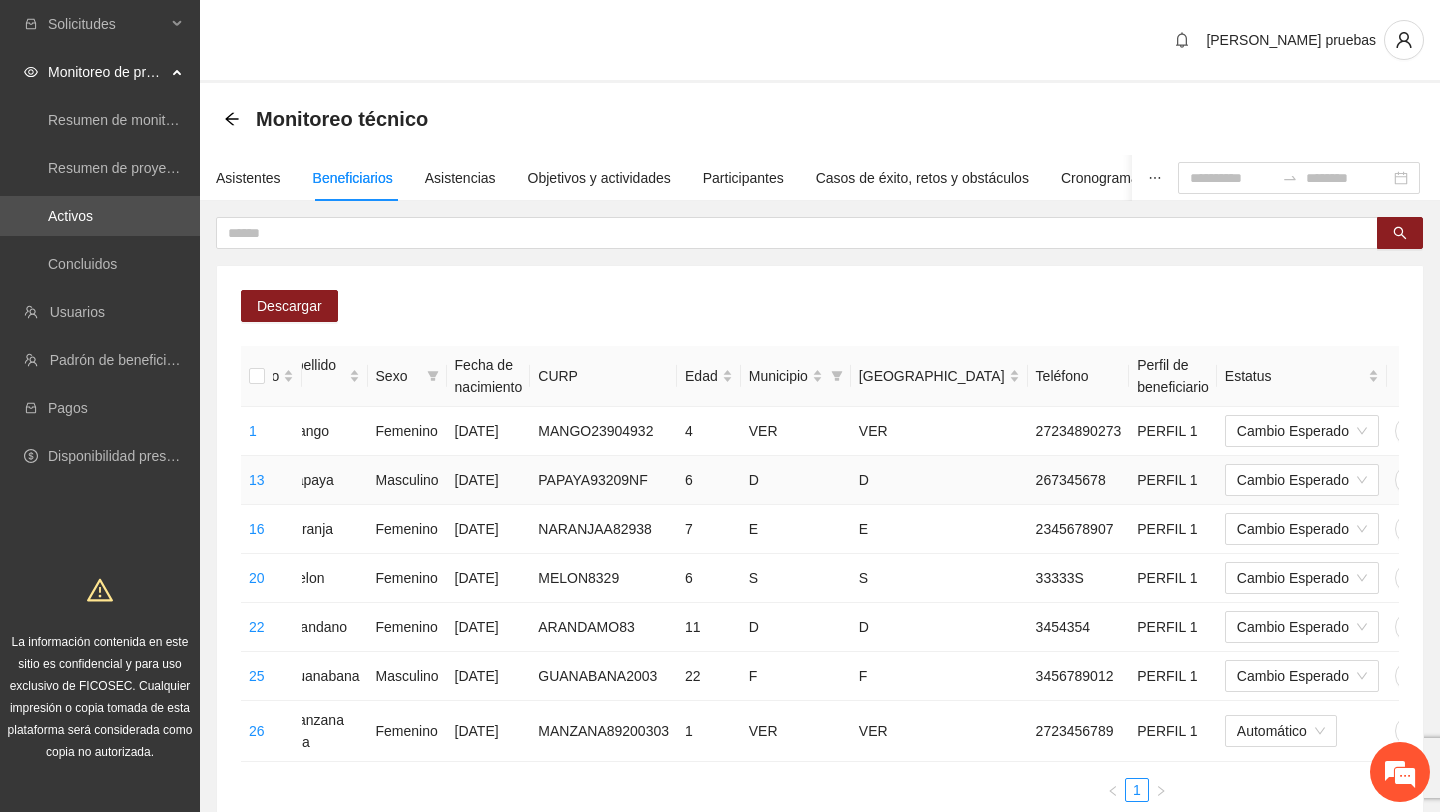 scroll, scrollTop: 0, scrollLeft: 301, axis: horizontal 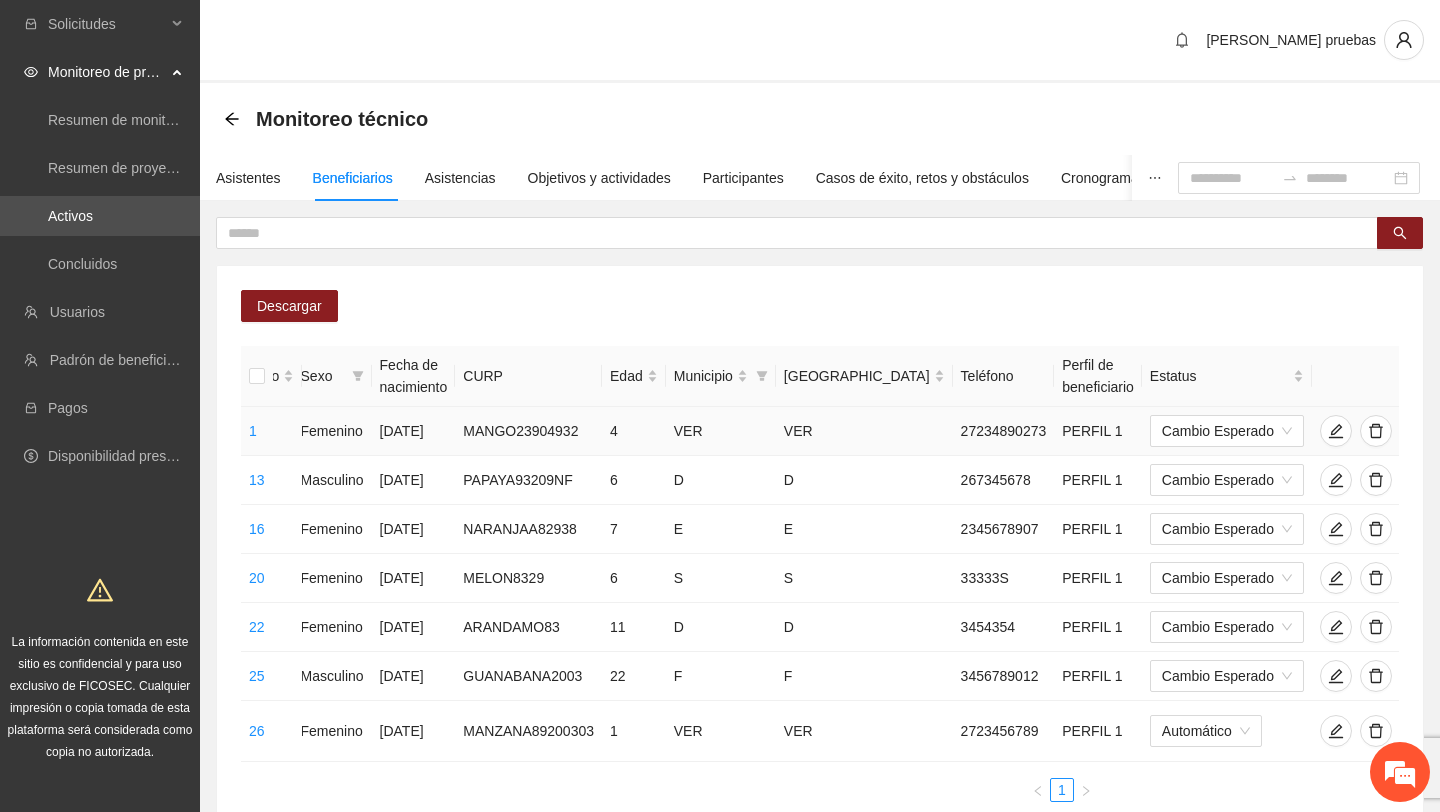 click 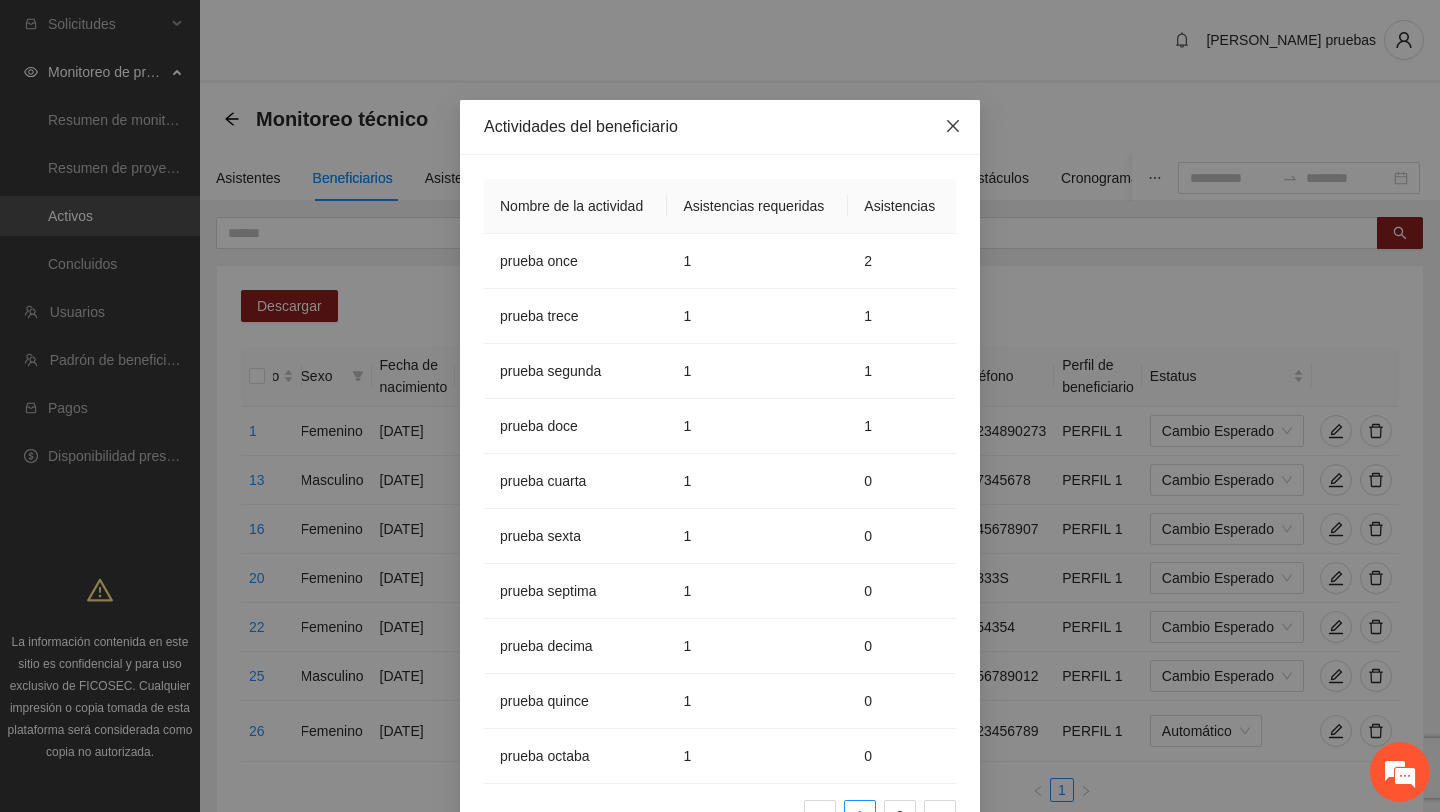 click 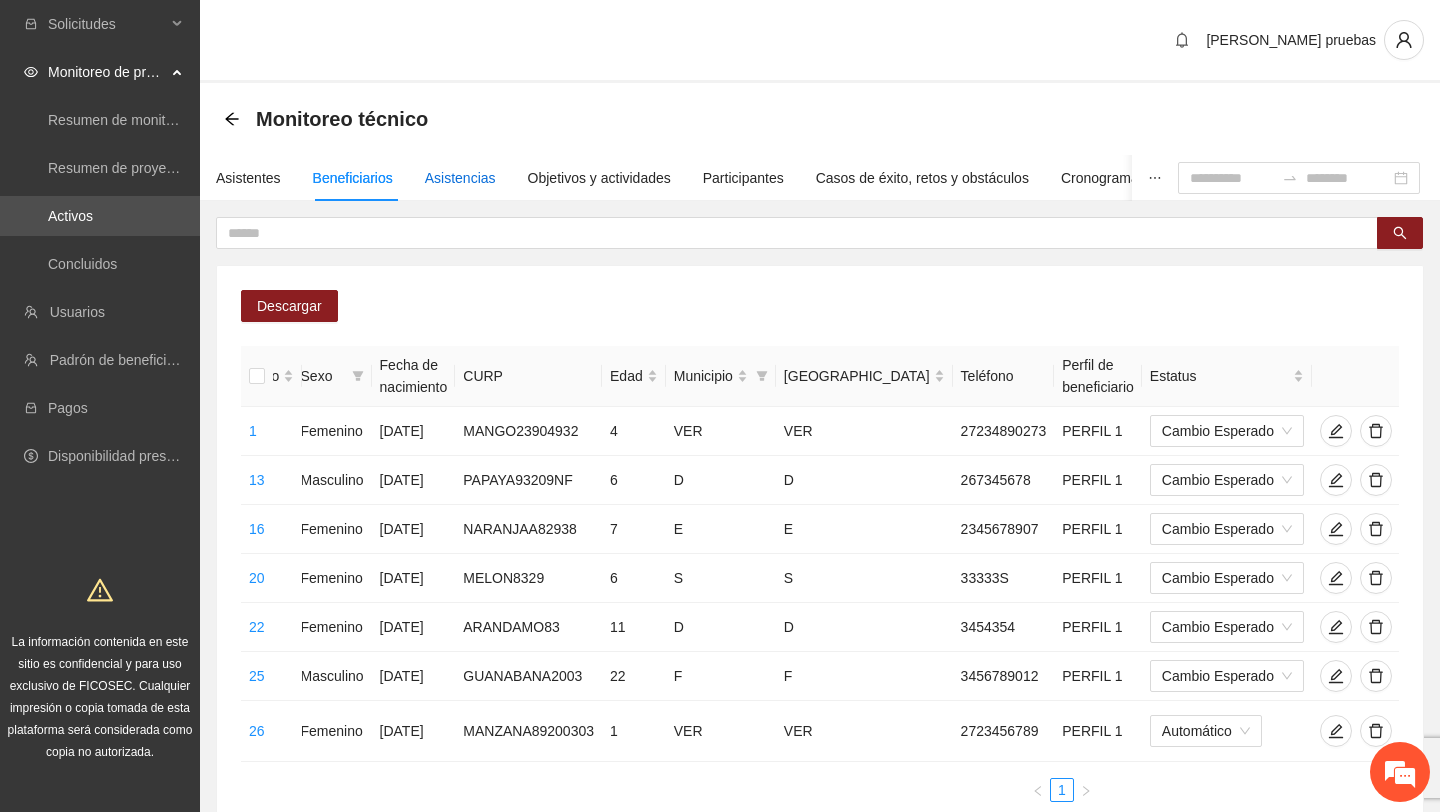 click on "Asistencias" at bounding box center (460, 178) 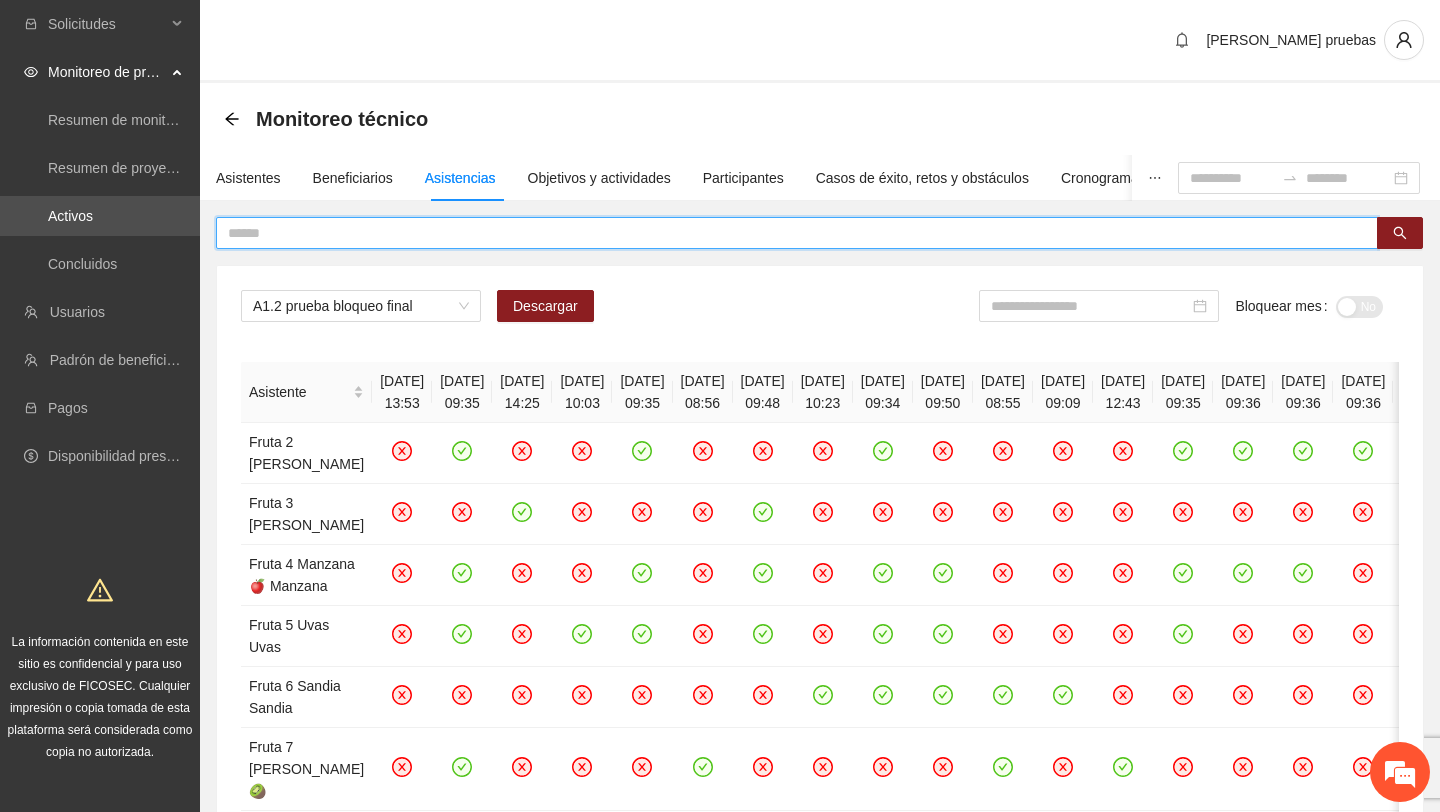 click at bounding box center (789, 233) 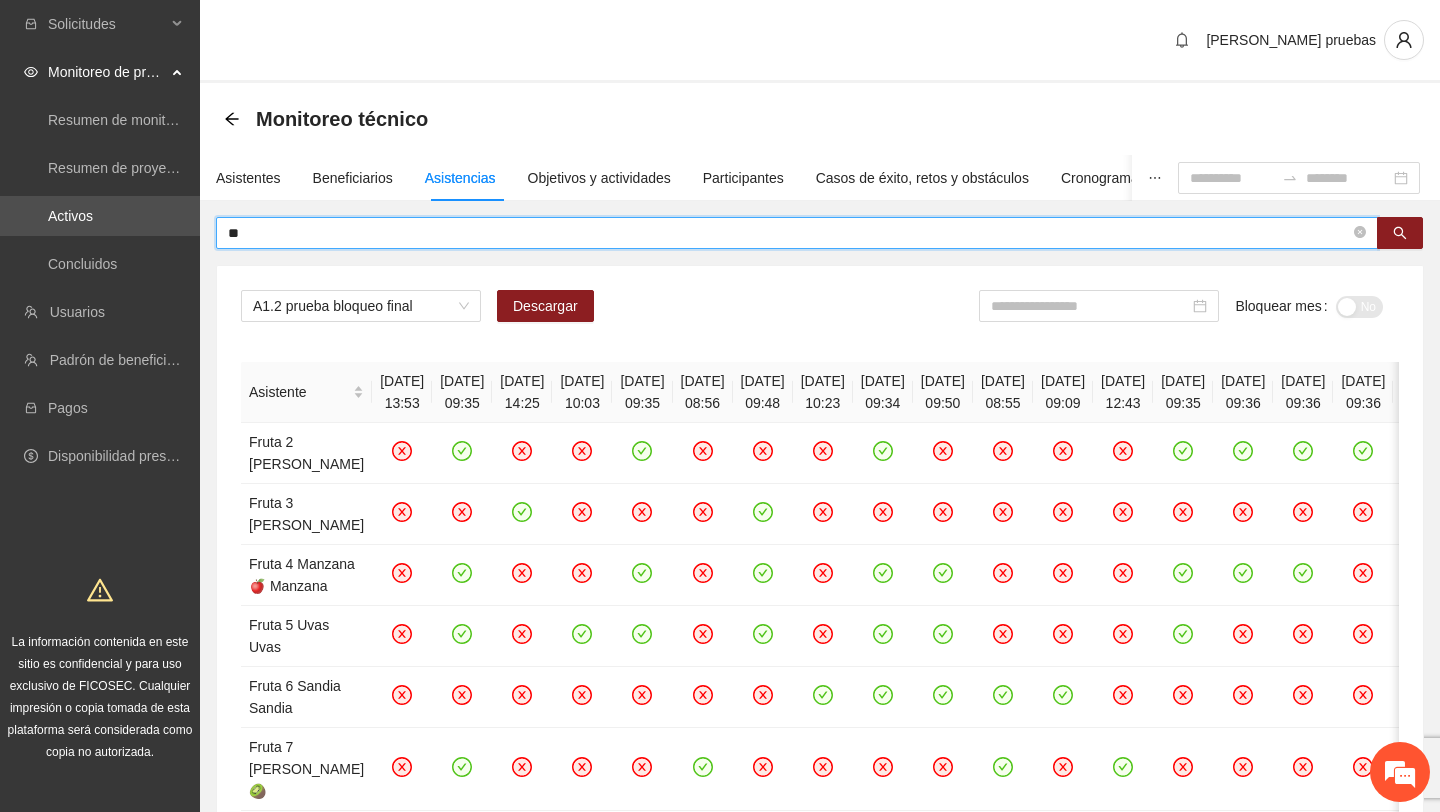 type on "*" 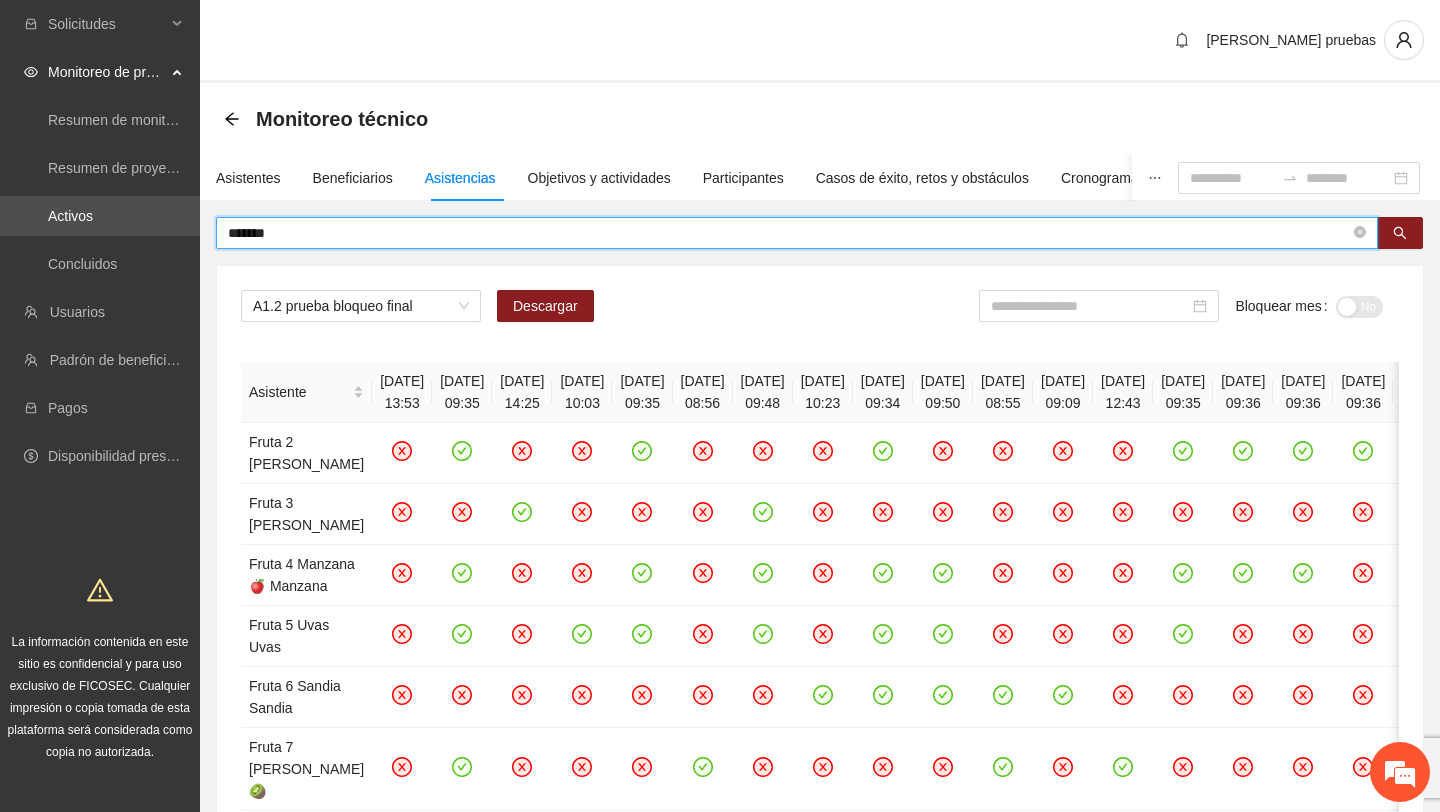 type on "******" 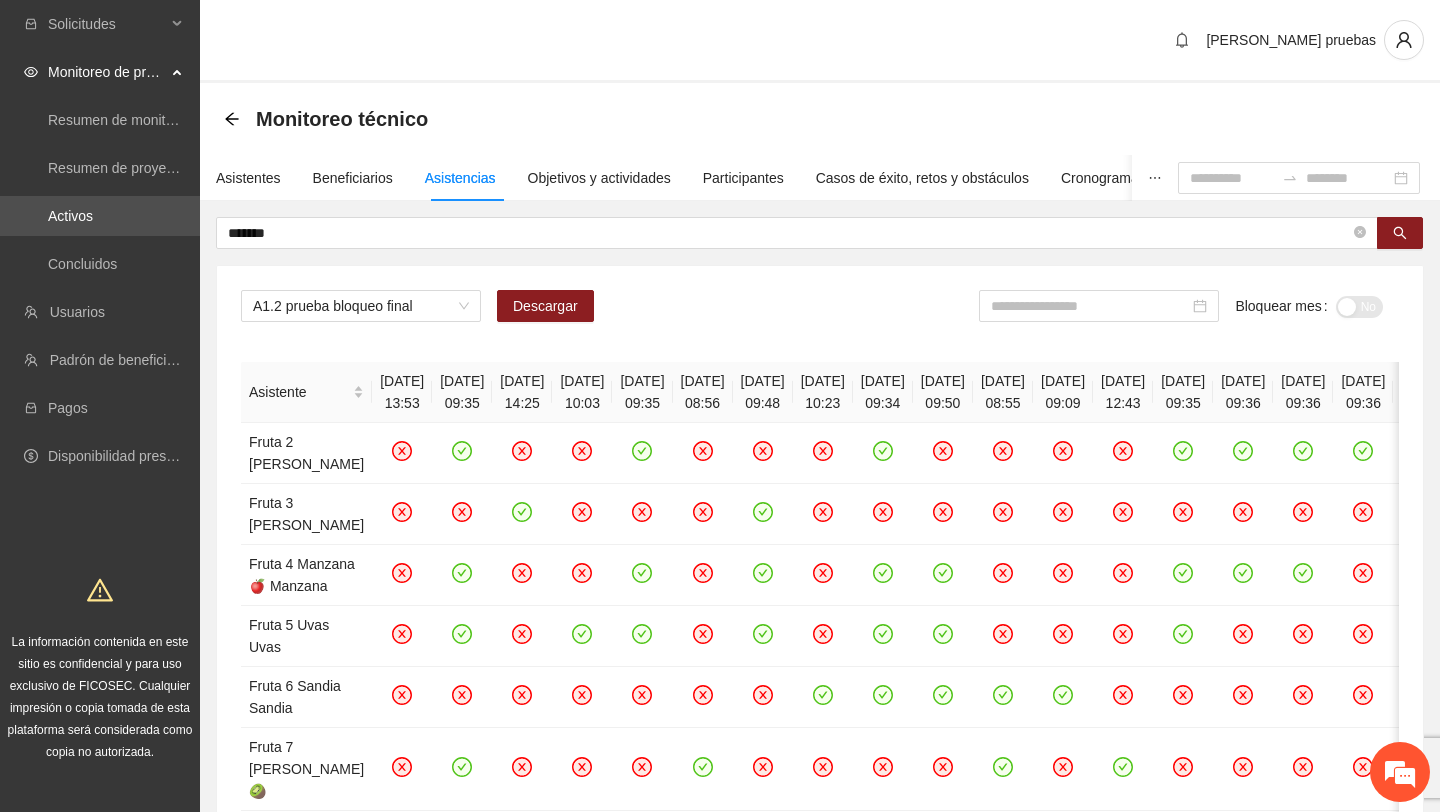 click on "A1.2 prueba bloqueo final Descargar Bloquear mes No" at bounding box center [820, 314] 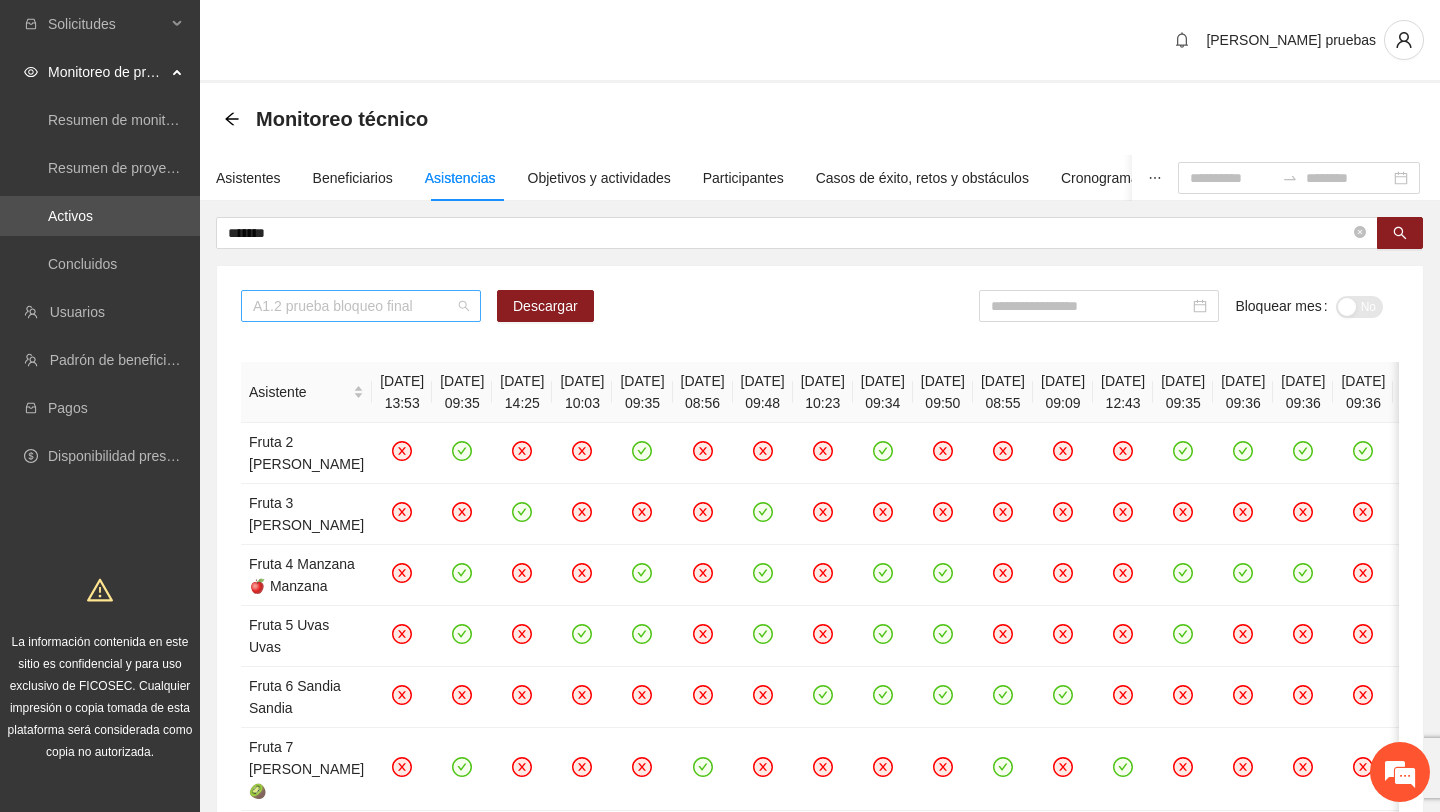 click on "A1.2 prueba bloqueo final" at bounding box center [361, 306] 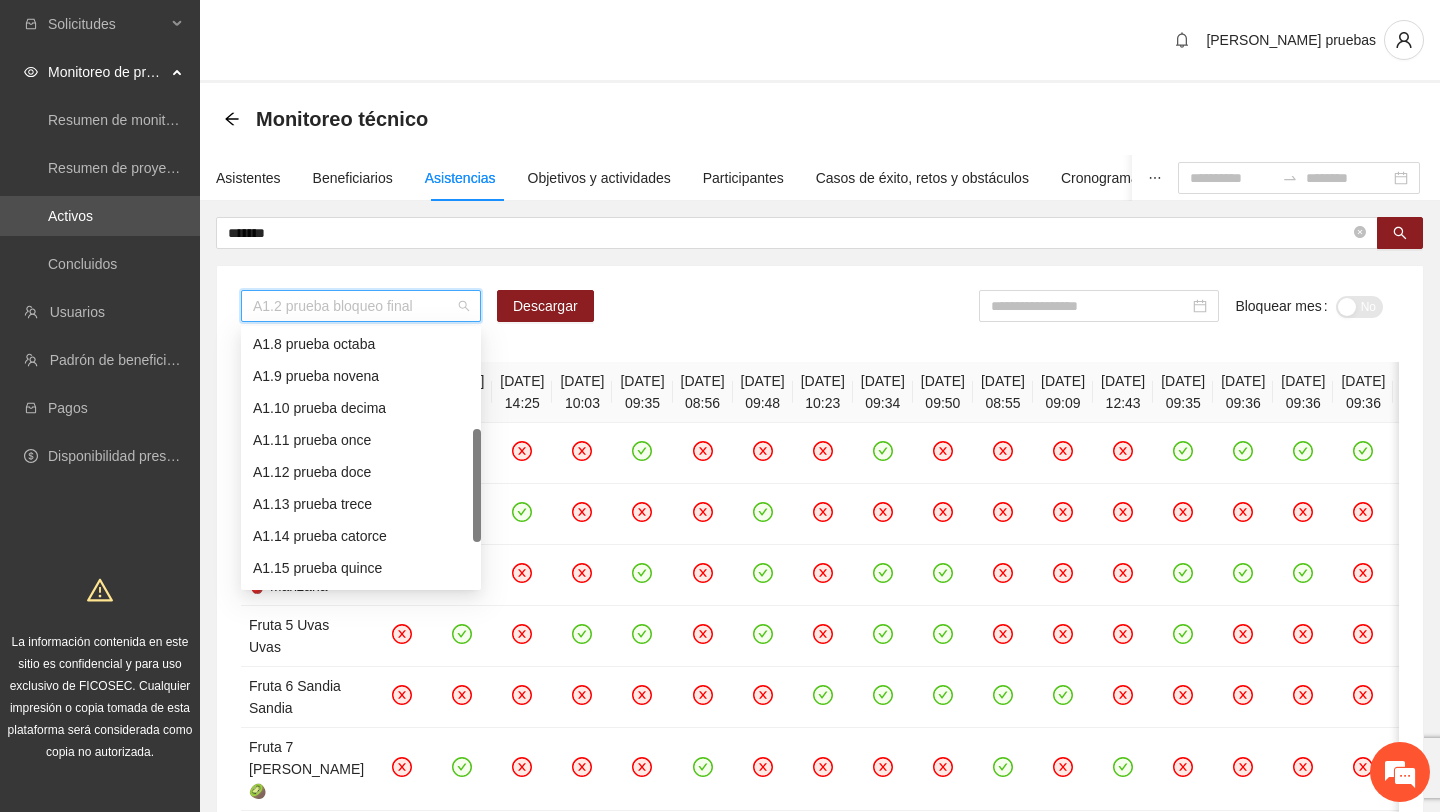 scroll, scrollTop: 221, scrollLeft: 0, axis: vertical 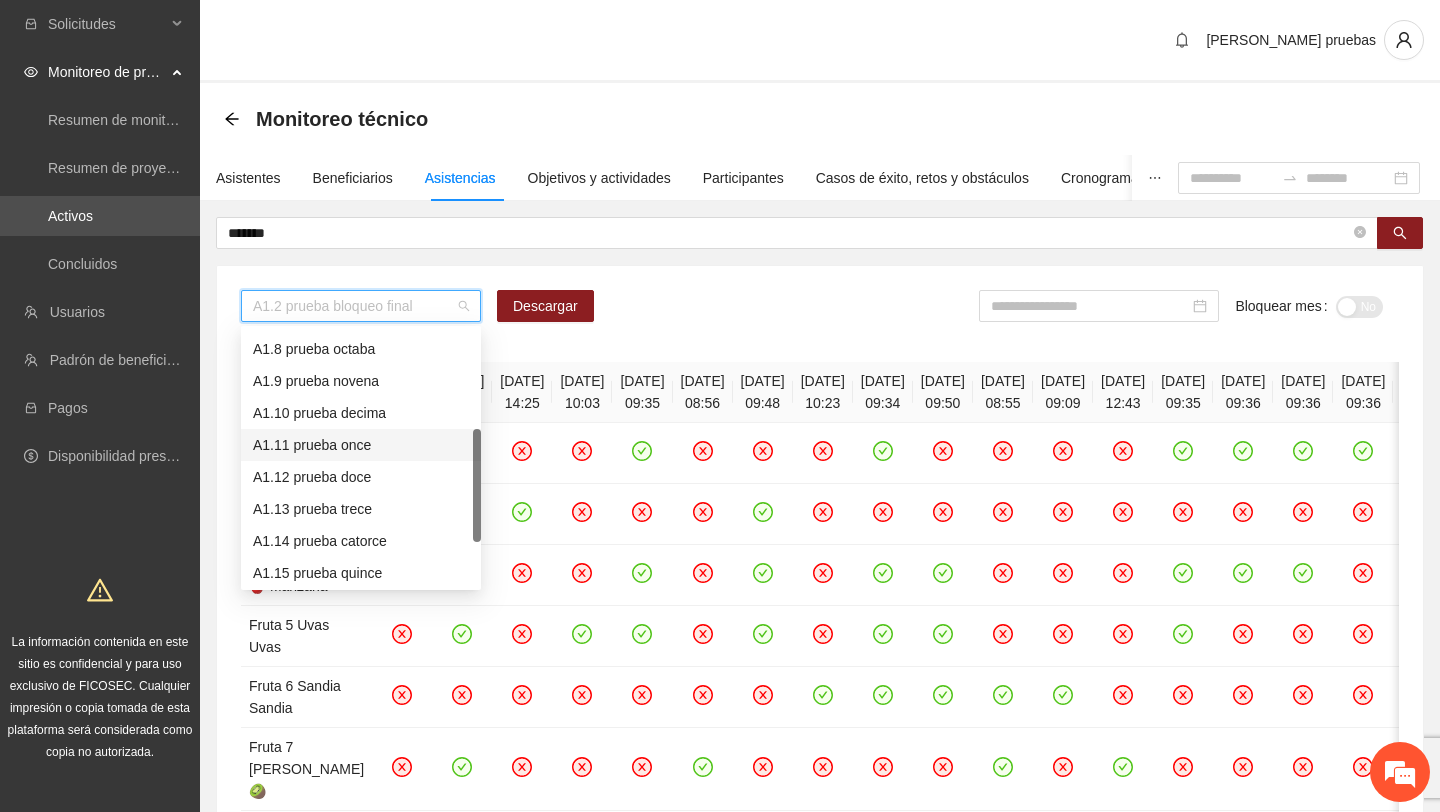 click on "A1.11 prueba once" at bounding box center [361, 445] 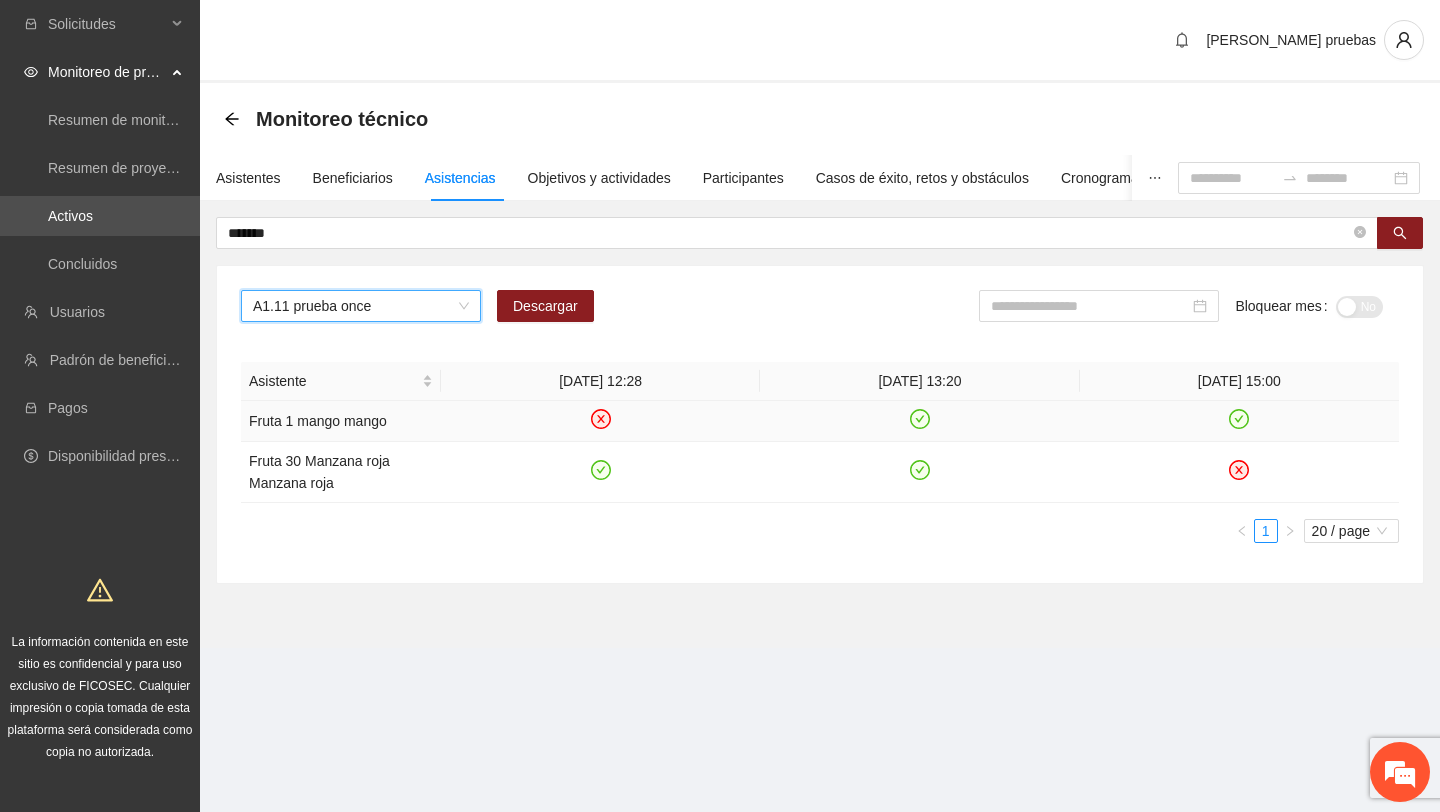 click 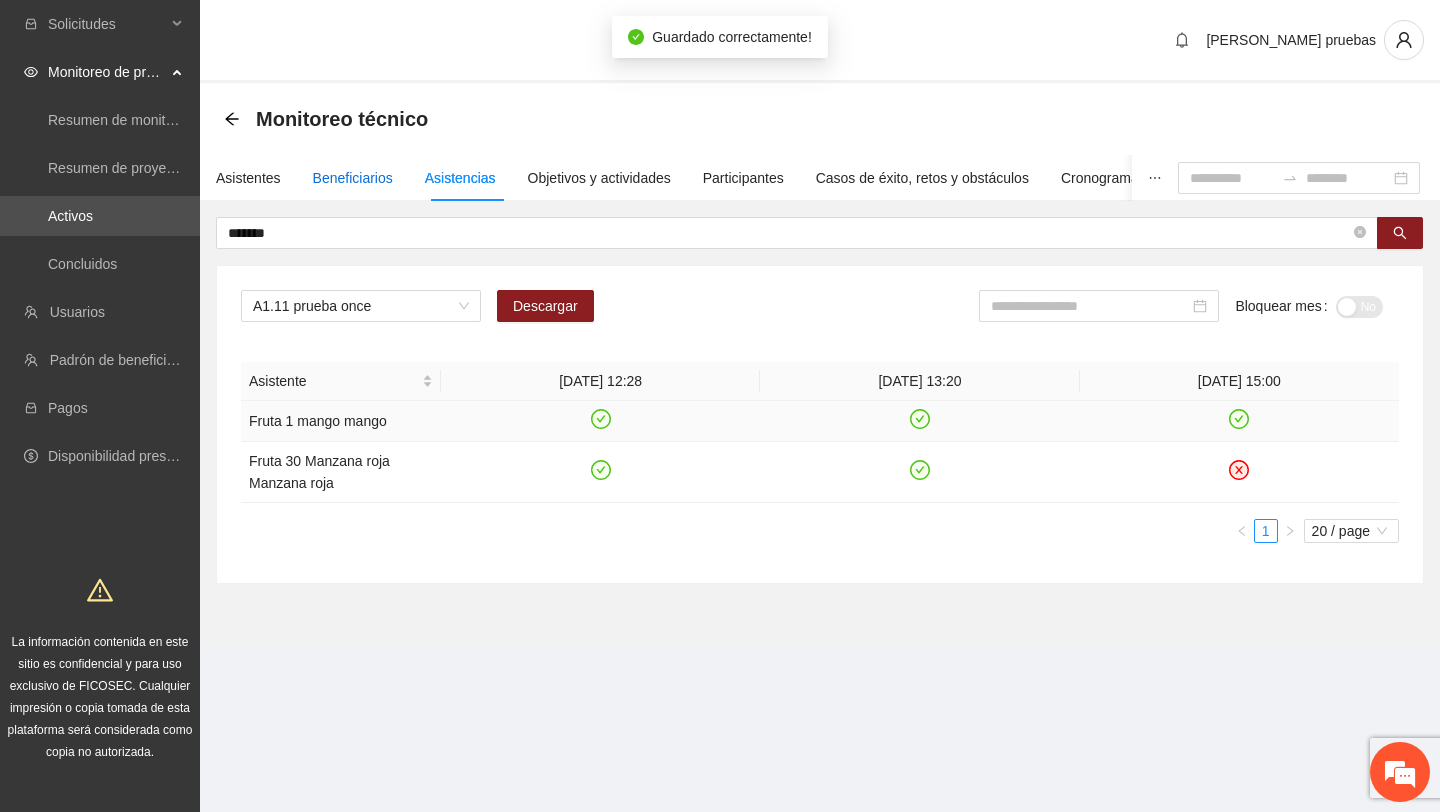 click on "Beneficiarios" at bounding box center [353, 178] 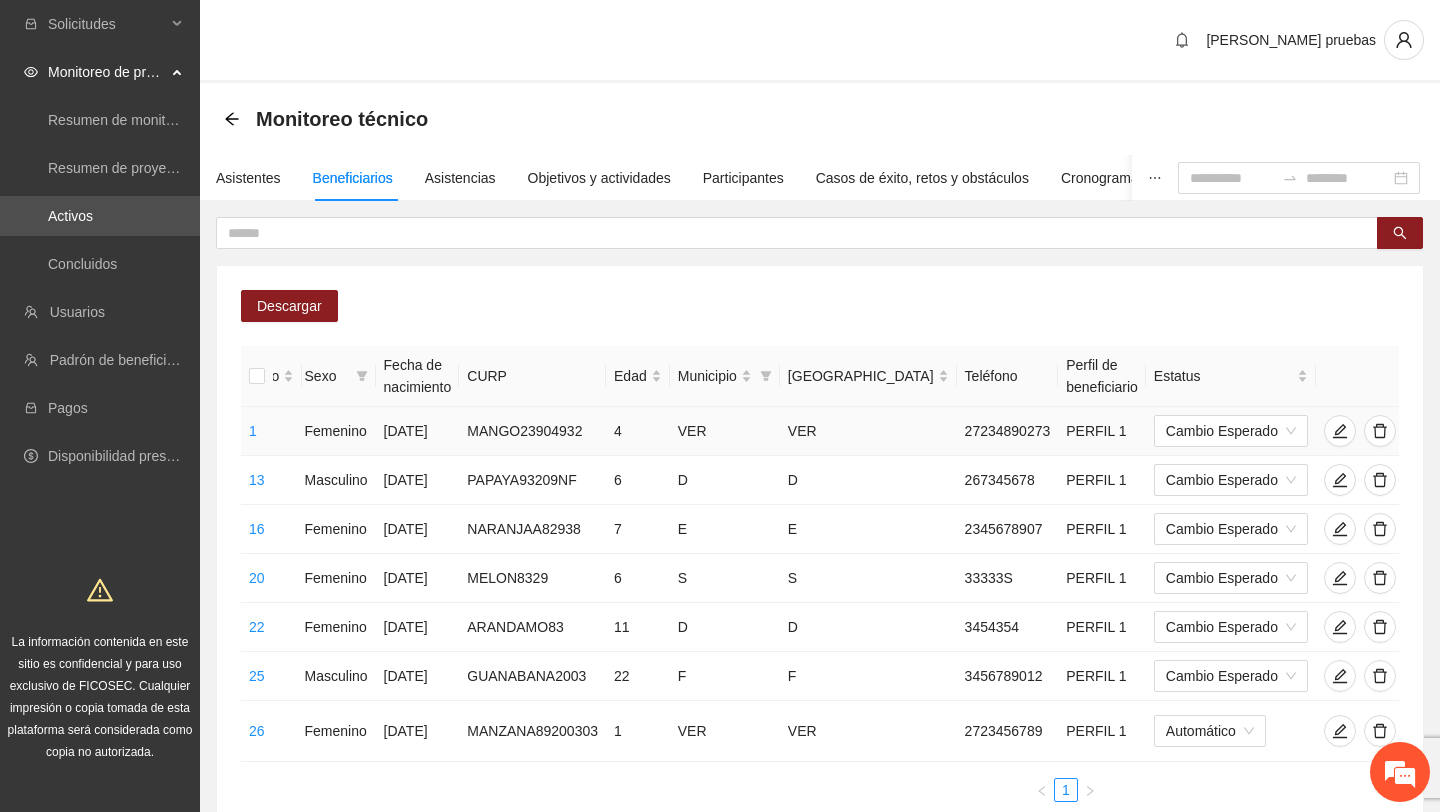 scroll, scrollTop: 0, scrollLeft: 301, axis: horizontal 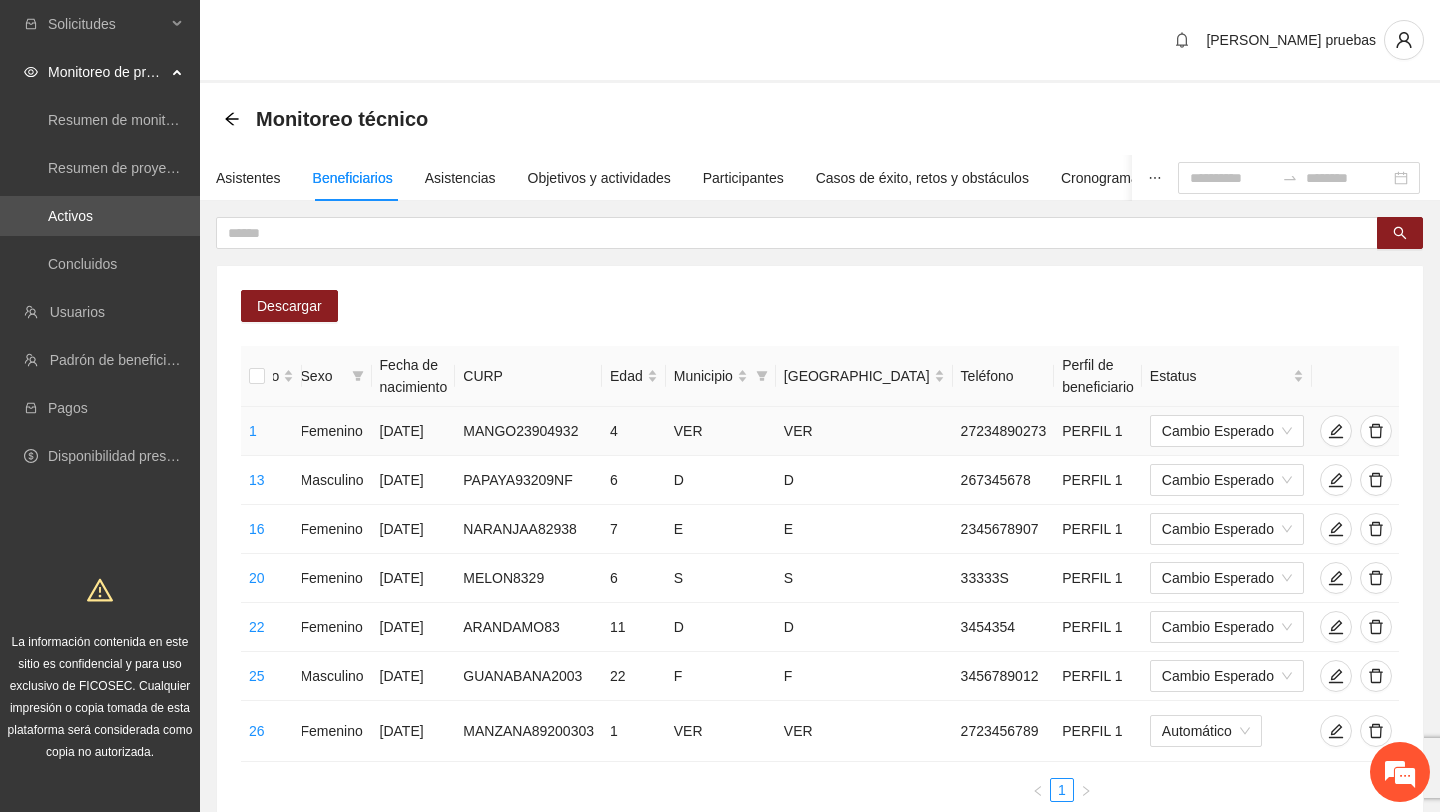 click 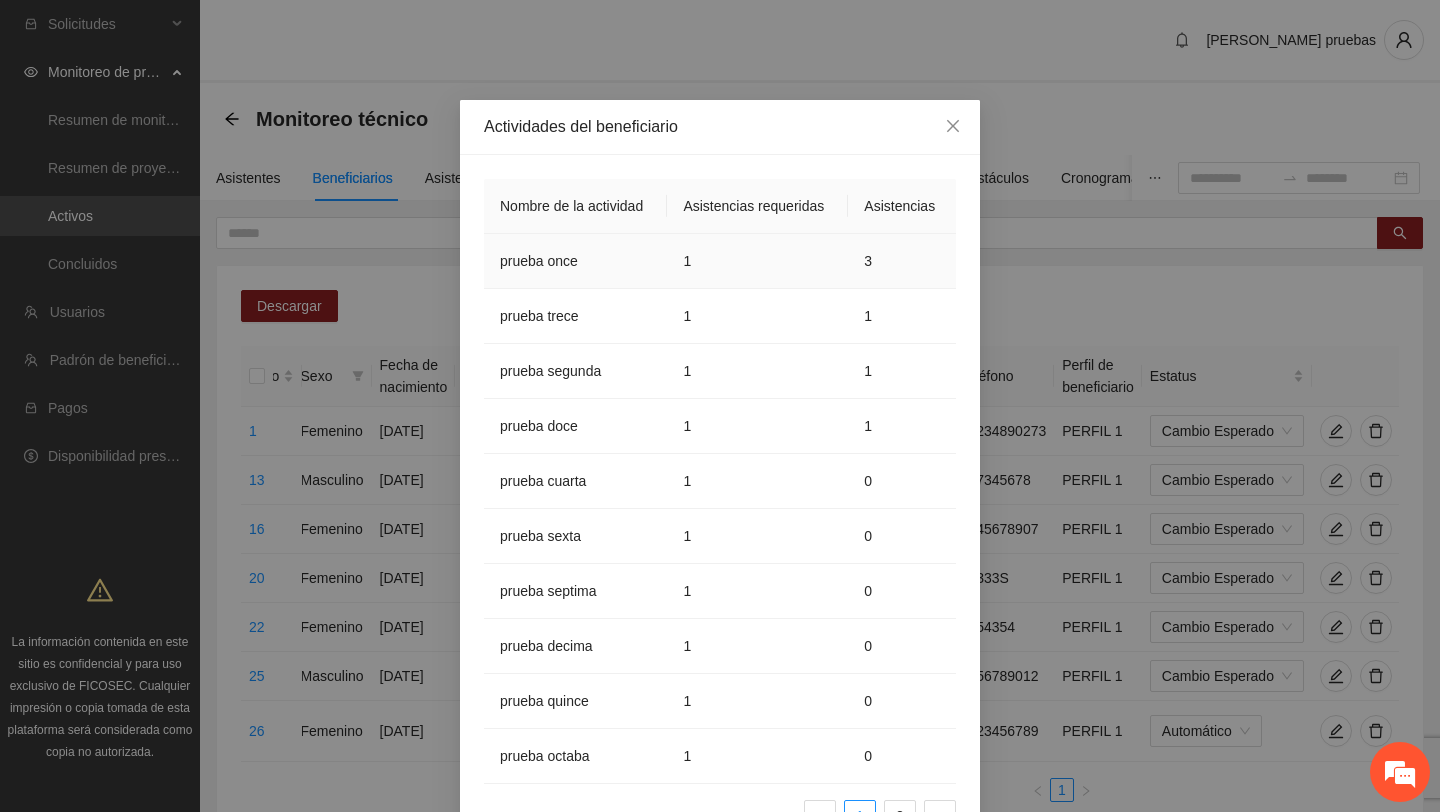 click on "3" at bounding box center (902, 261) 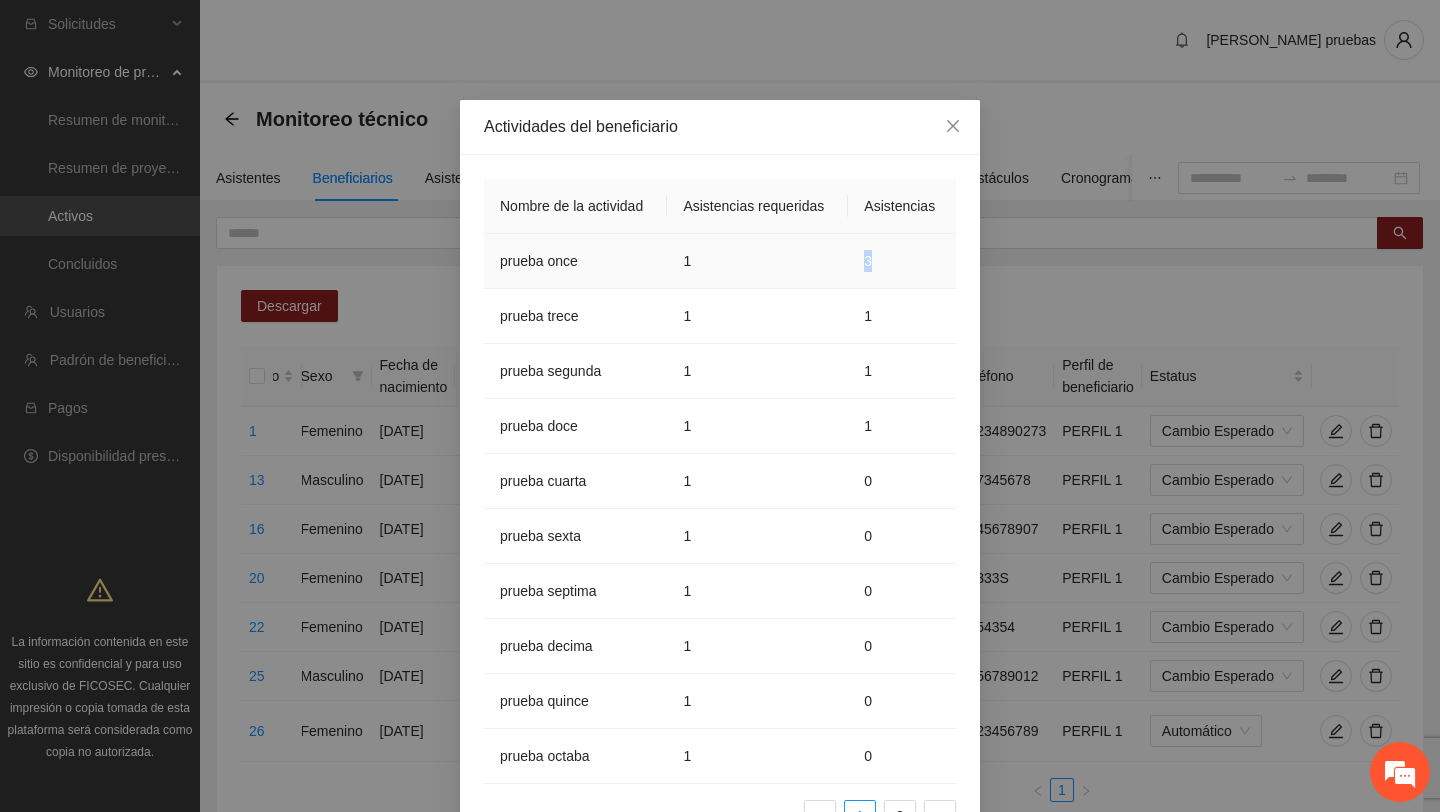 click on "3" at bounding box center [902, 261] 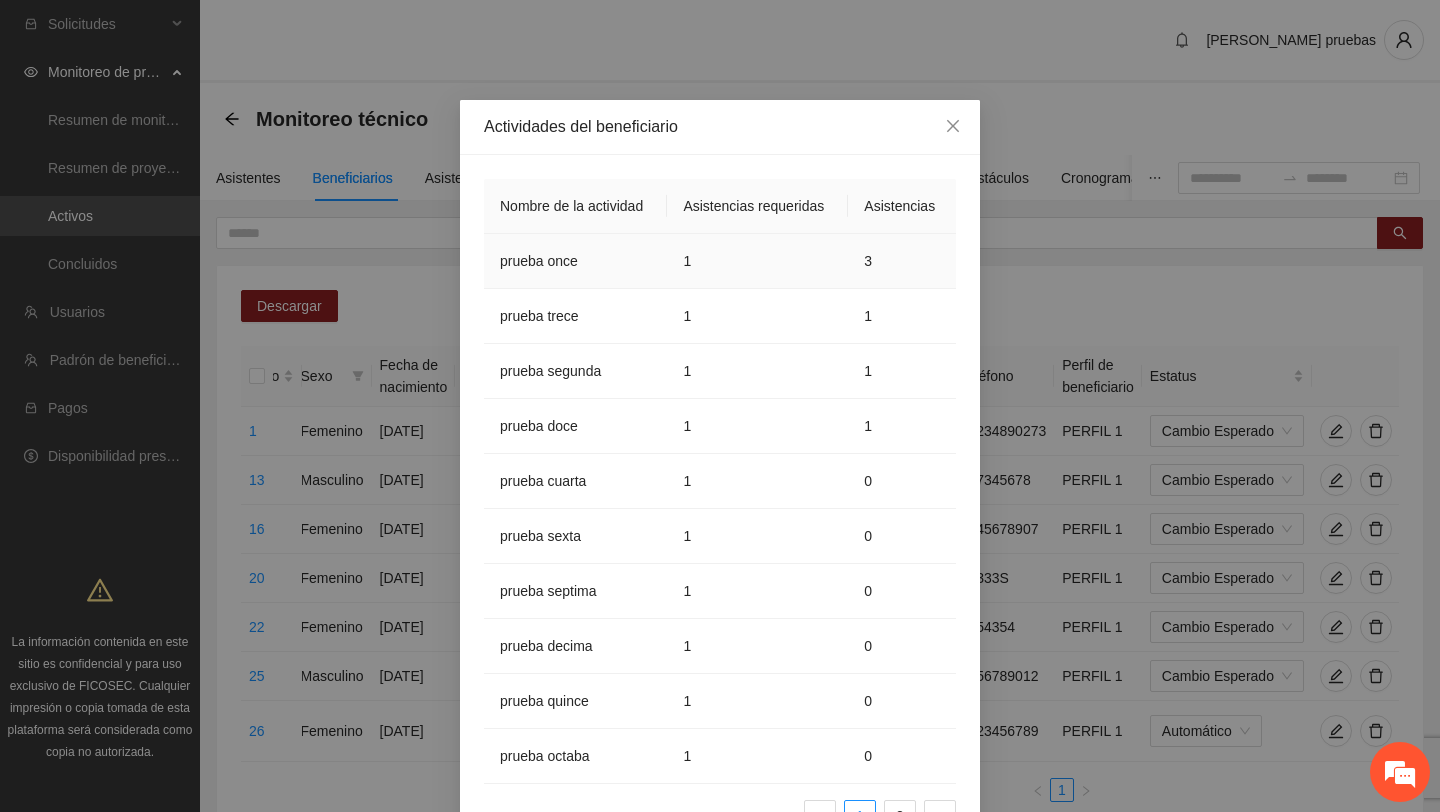 click on "1" at bounding box center [757, 261] 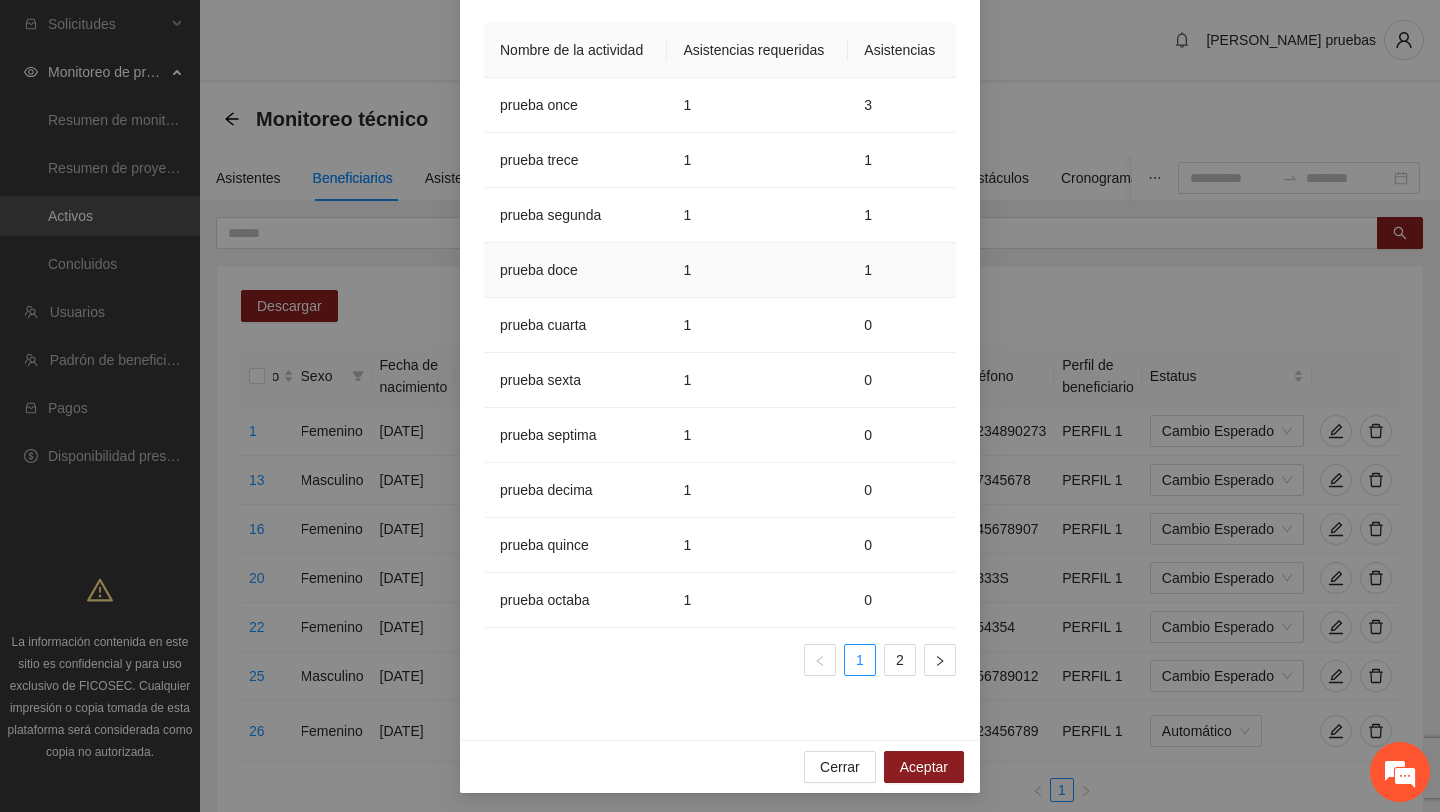 scroll, scrollTop: 183, scrollLeft: 0, axis: vertical 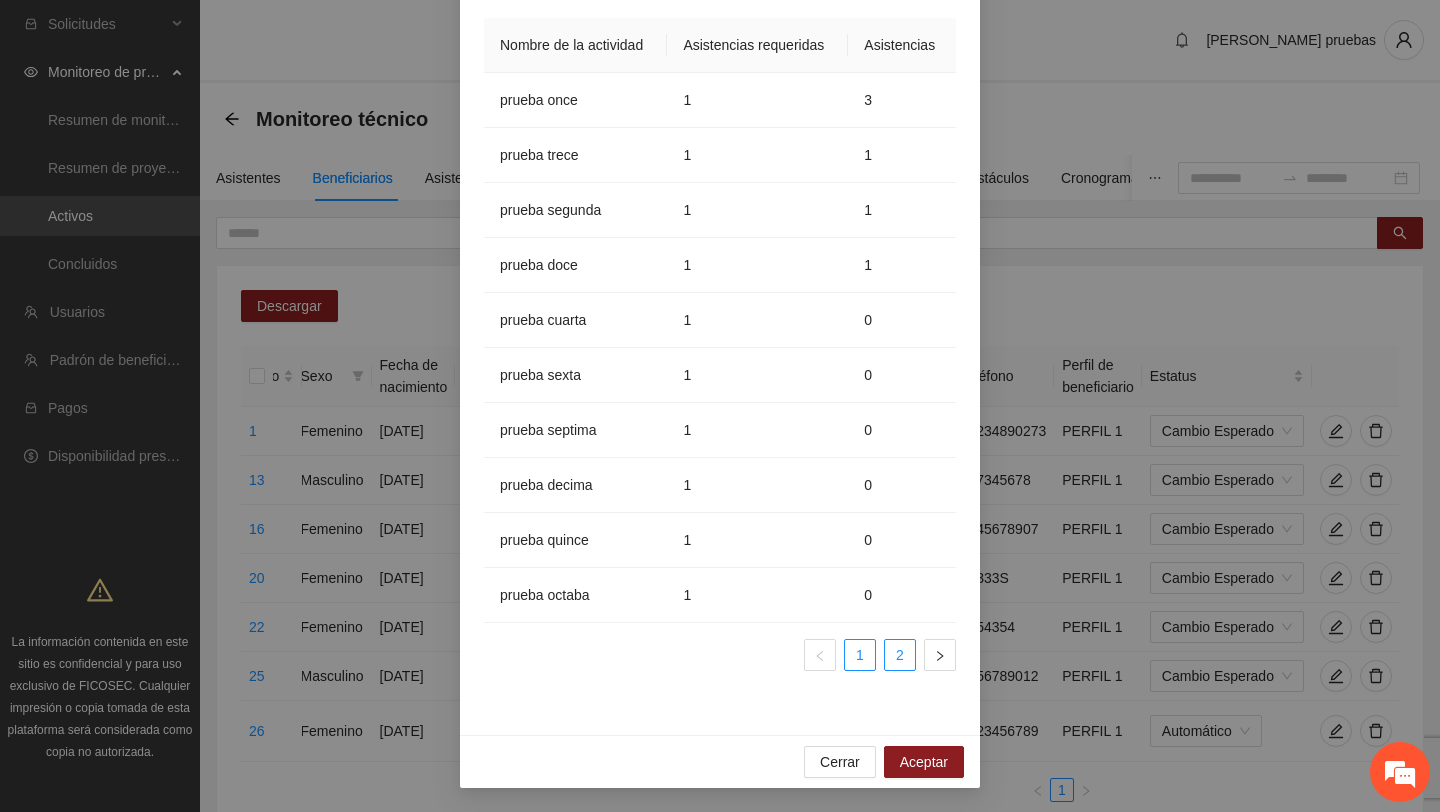 click on "2" at bounding box center (900, 655) 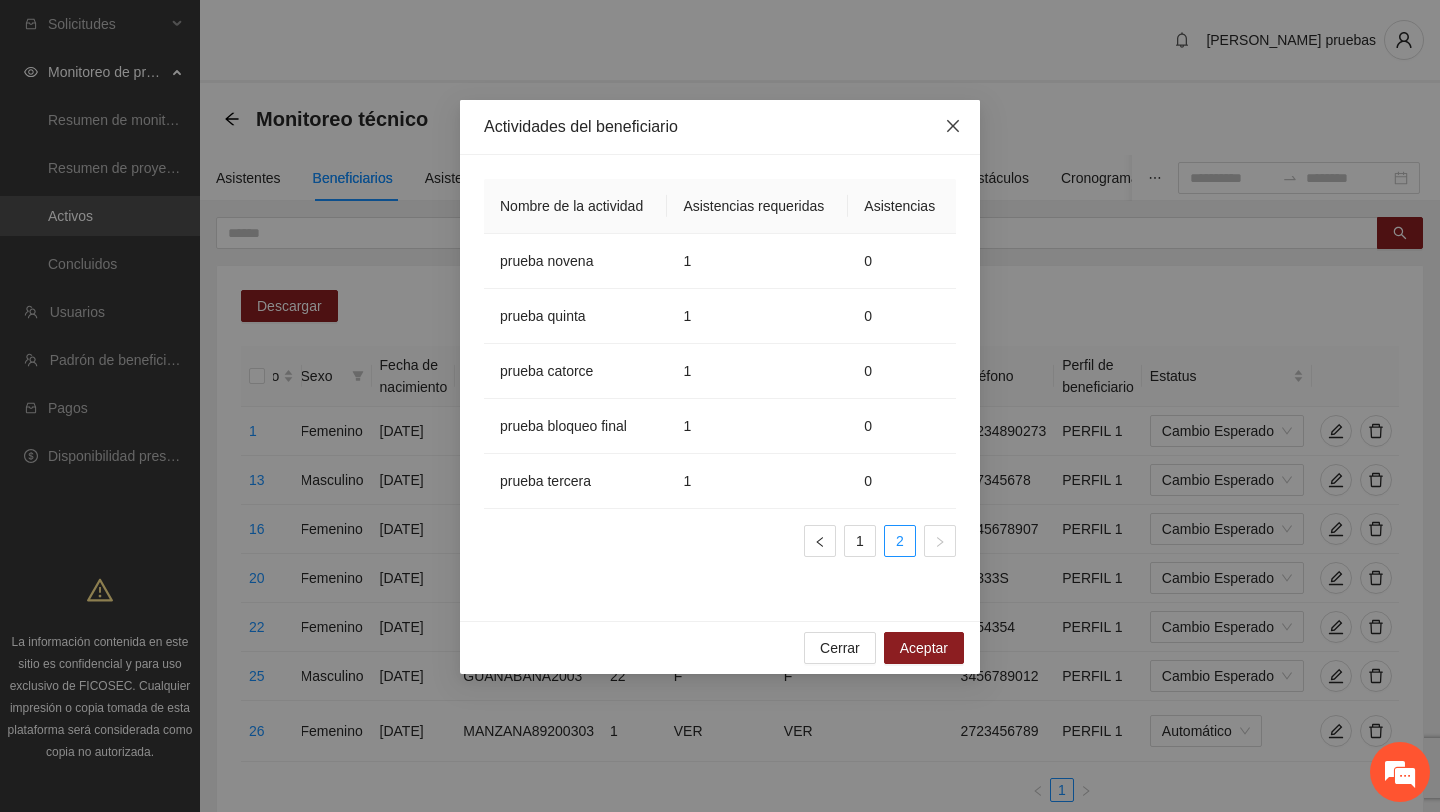click 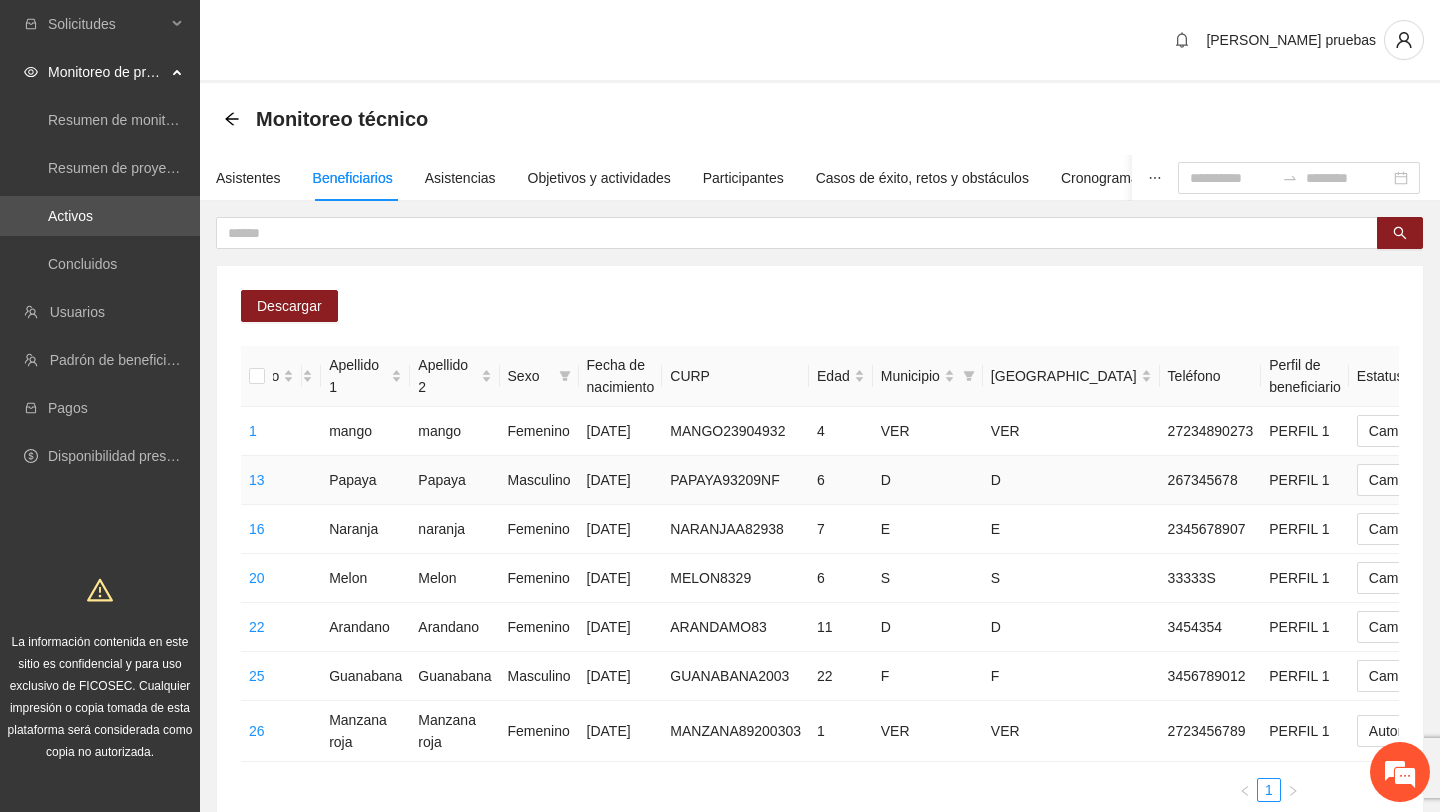 scroll, scrollTop: 0, scrollLeft: 0, axis: both 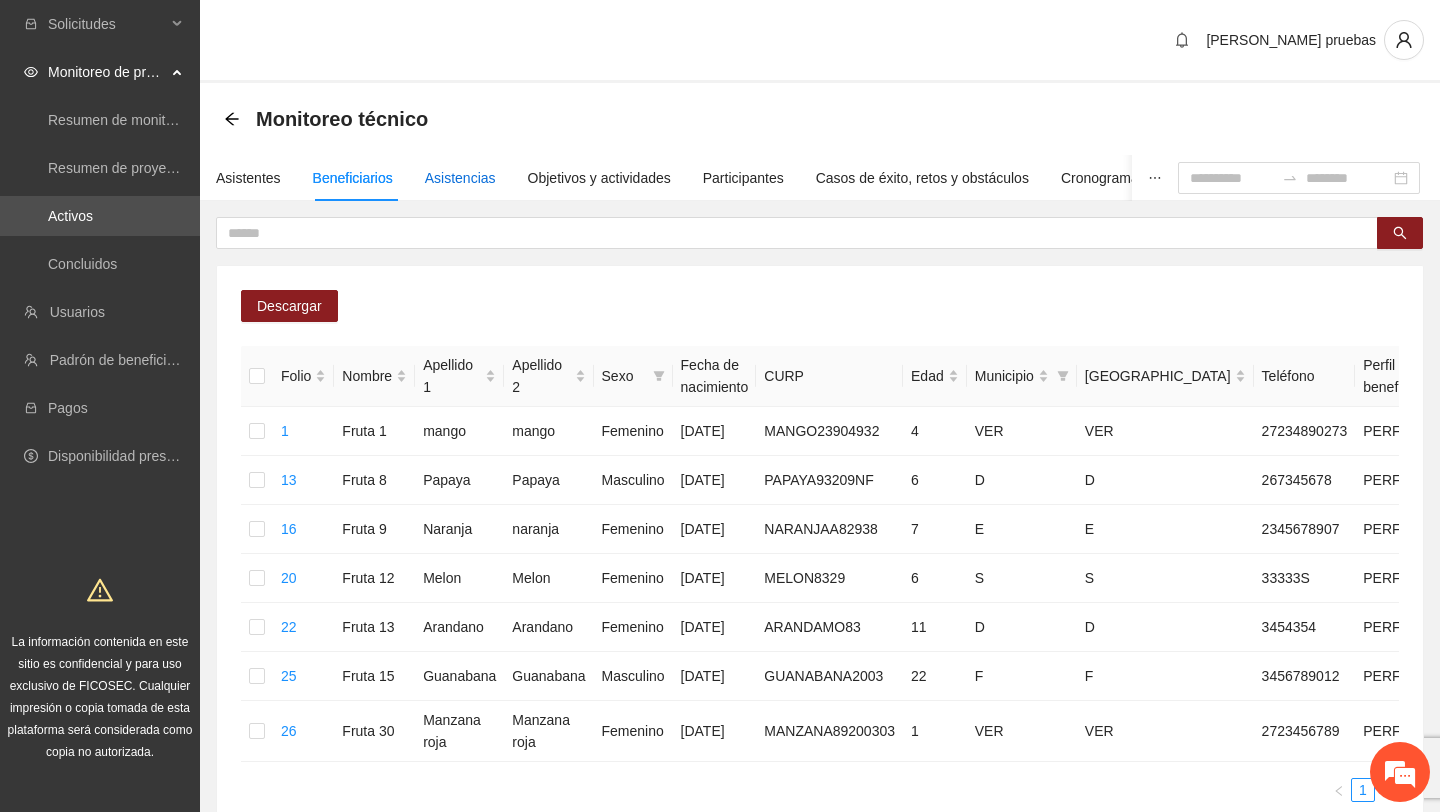 click on "Asistencias" at bounding box center [460, 178] 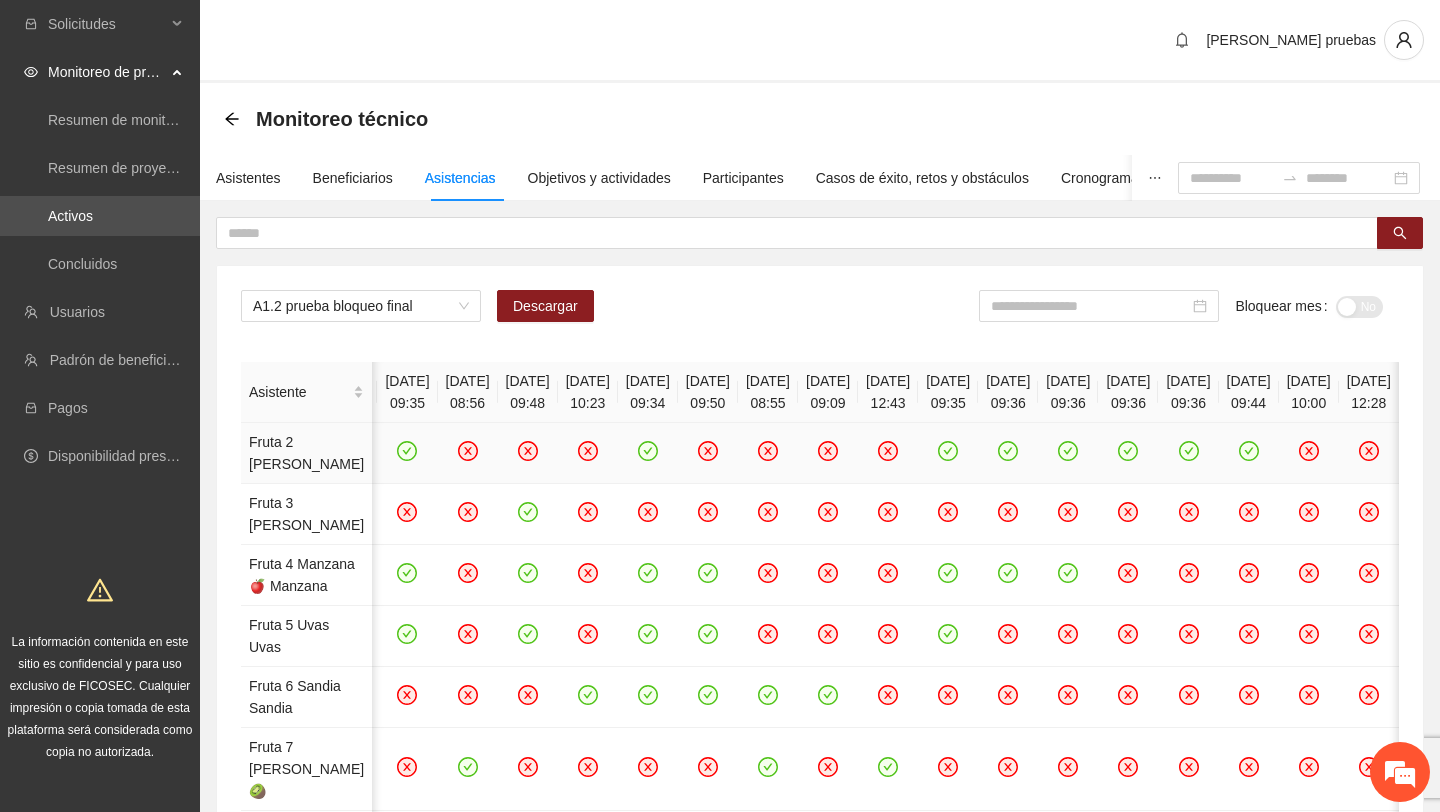 scroll, scrollTop: 0, scrollLeft: 307, axis: horizontal 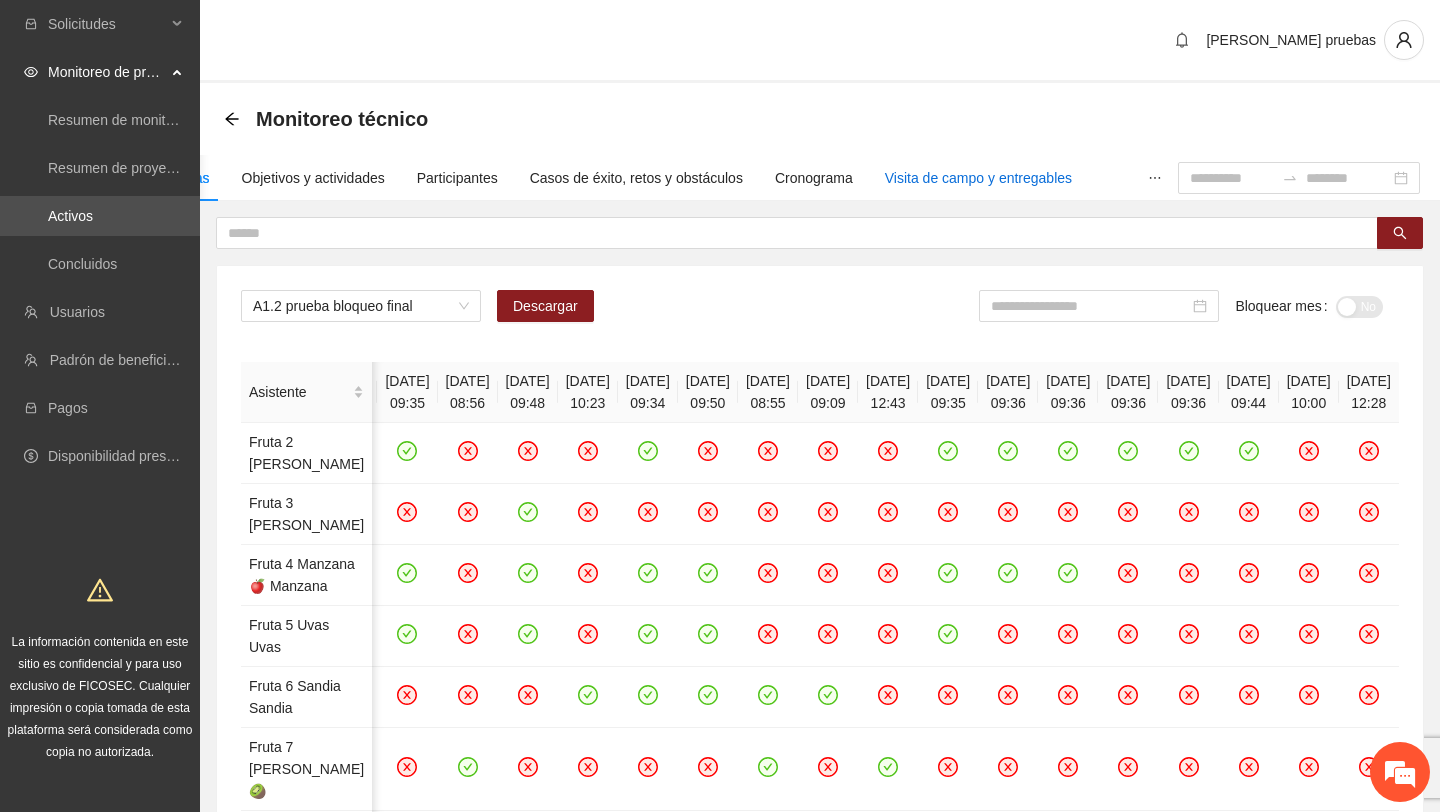 click on "Visita de campo y entregables" at bounding box center (978, 178) 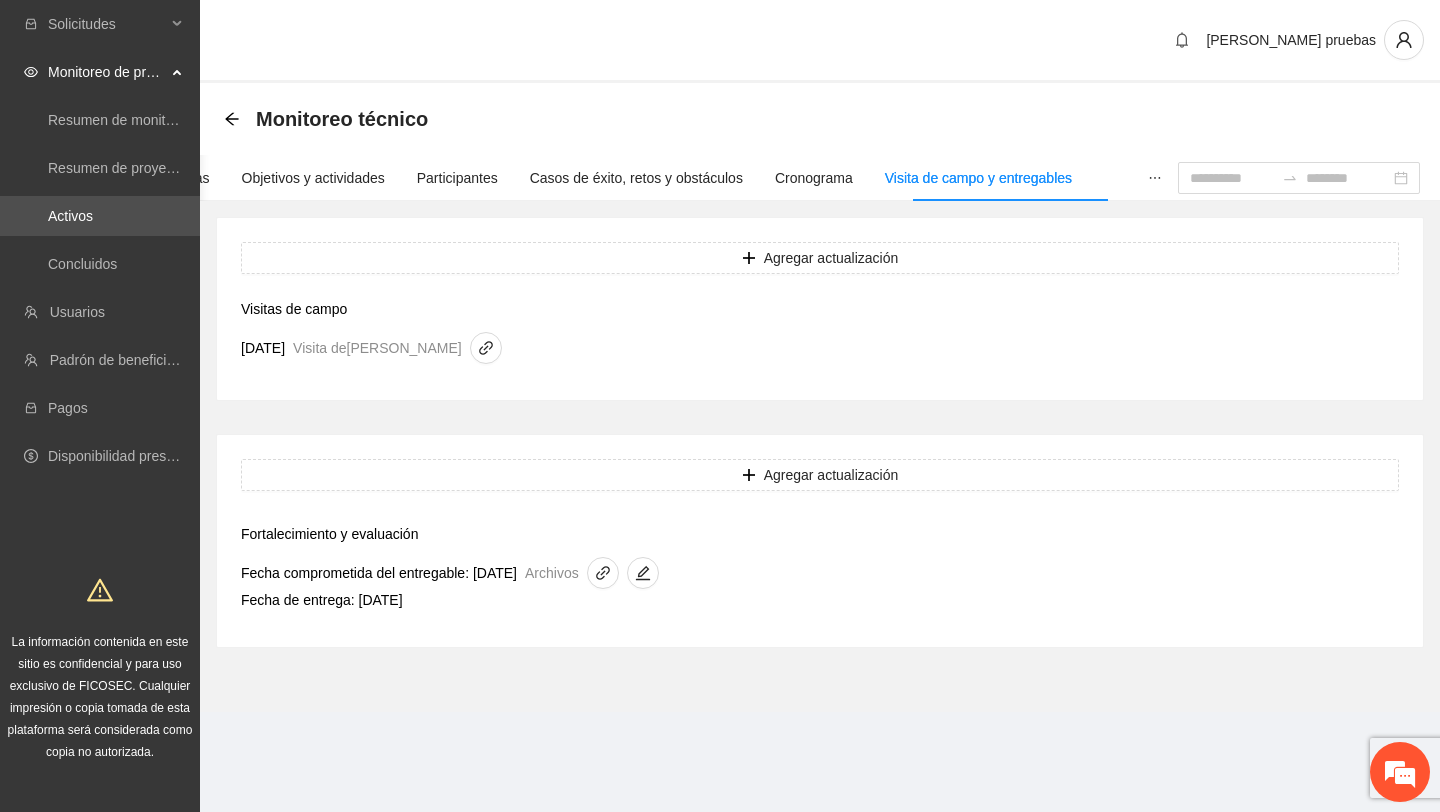 click on "Fortalecimiento y evaluación" at bounding box center [329, 534] 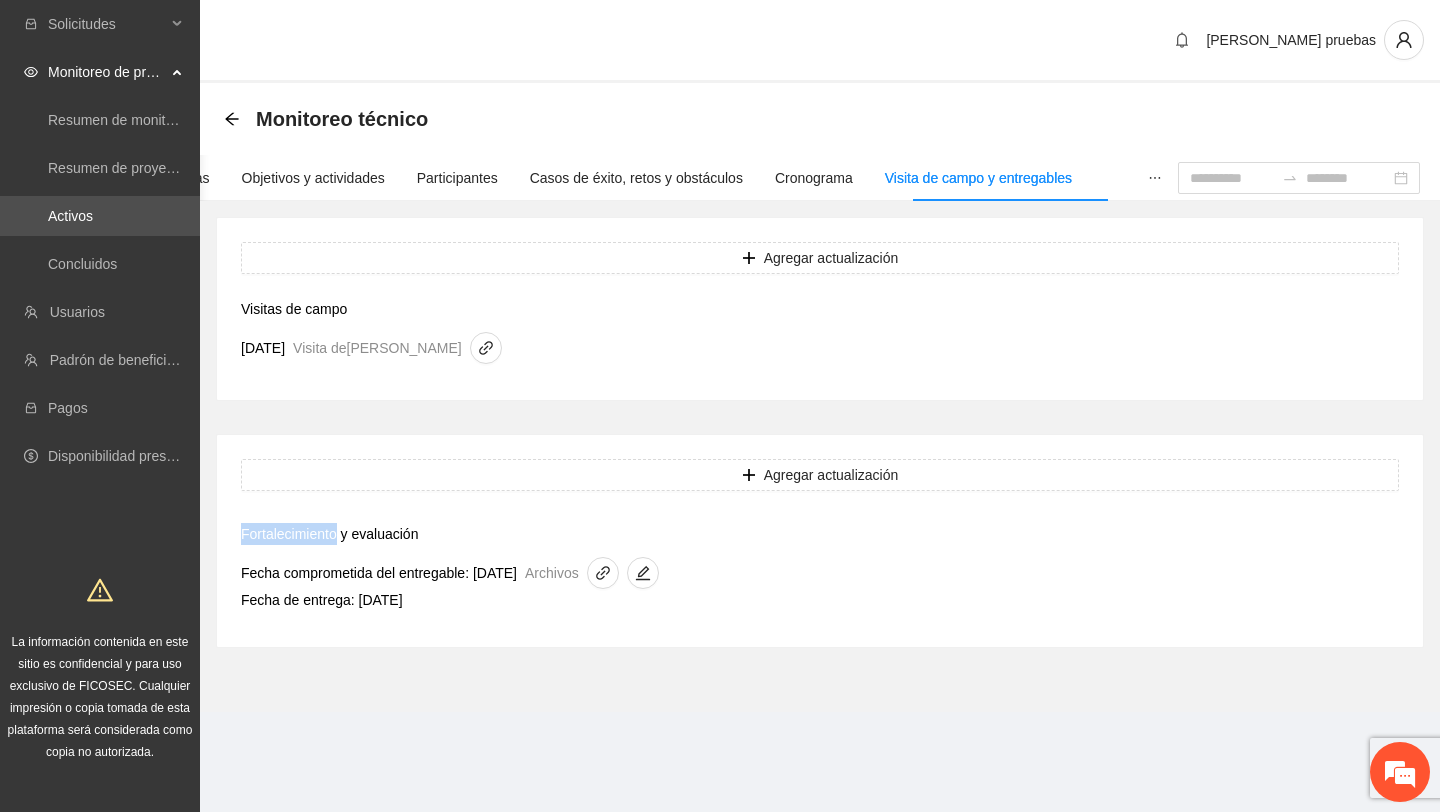click on "Fortalecimiento y evaluación" at bounding box center [329, 534] 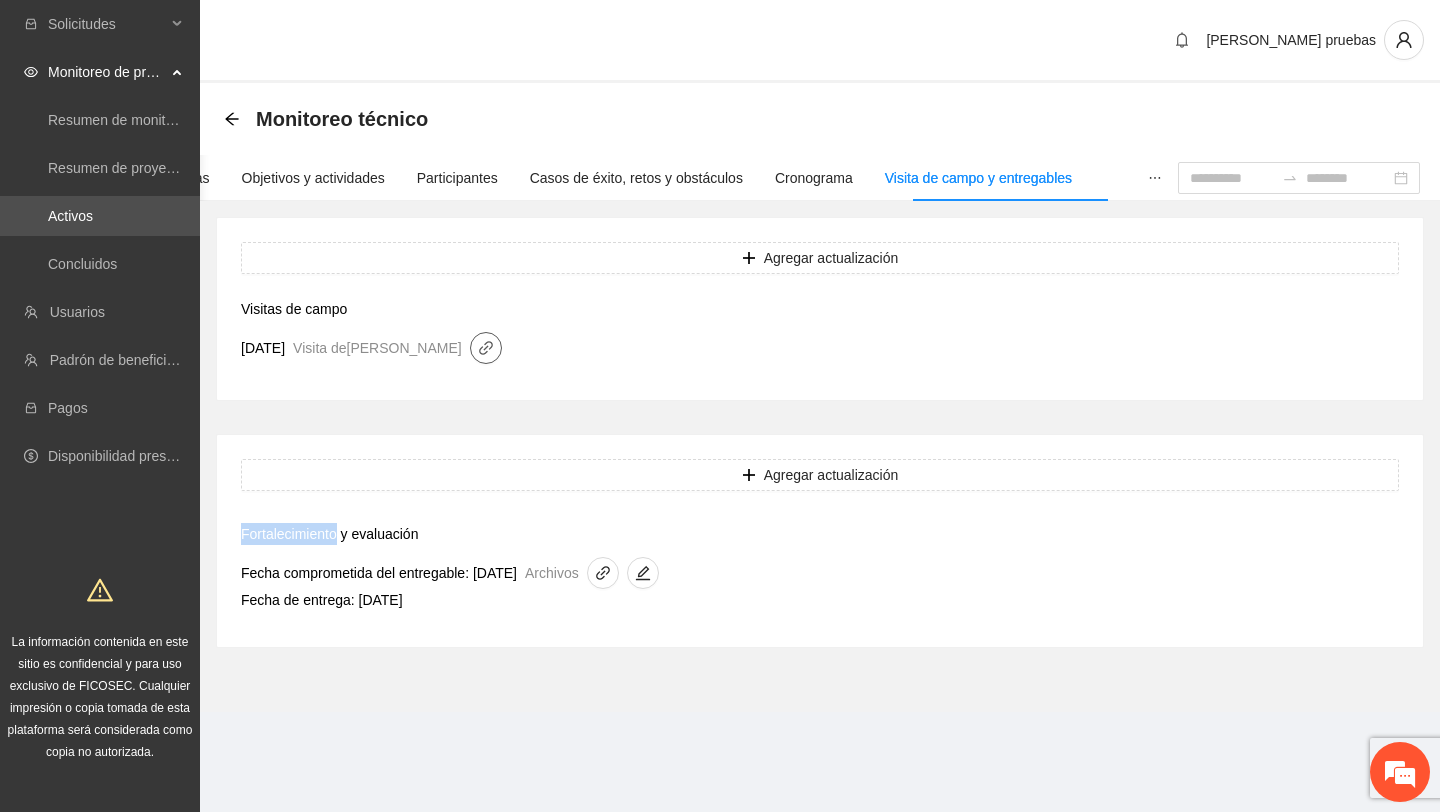 click at bounding box center [486, 348] 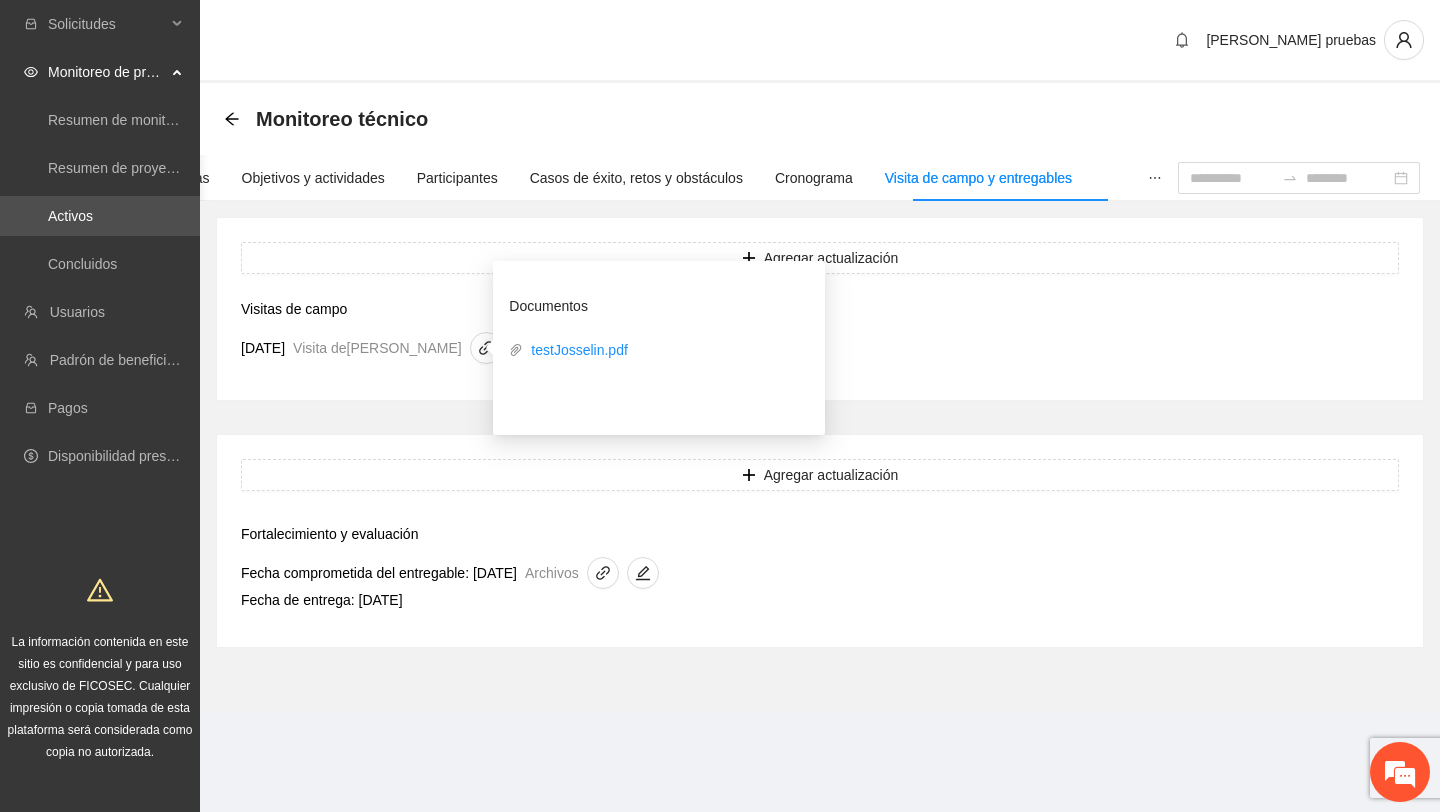 click on "Visita de  josselin" at bounding box center [377, 348] 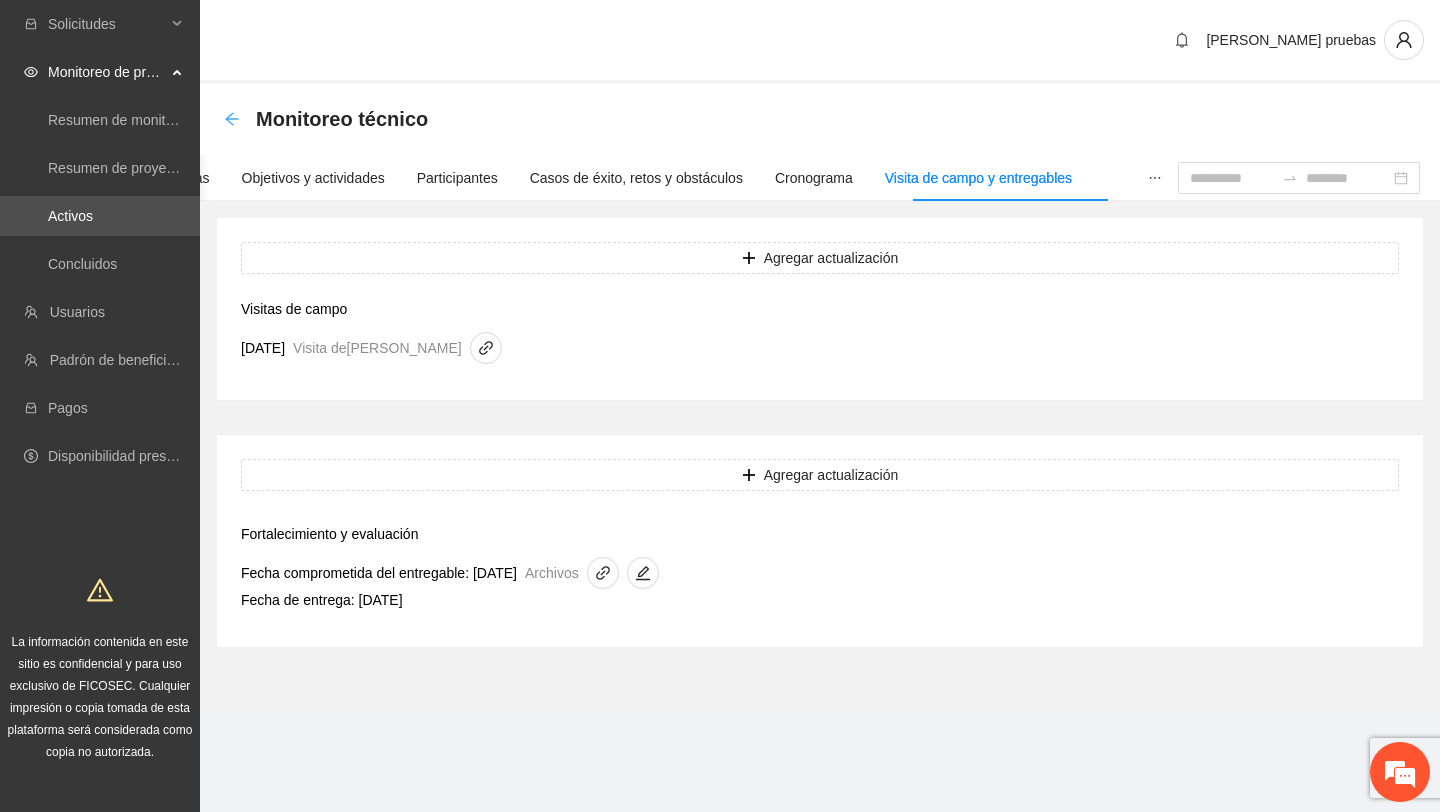 click 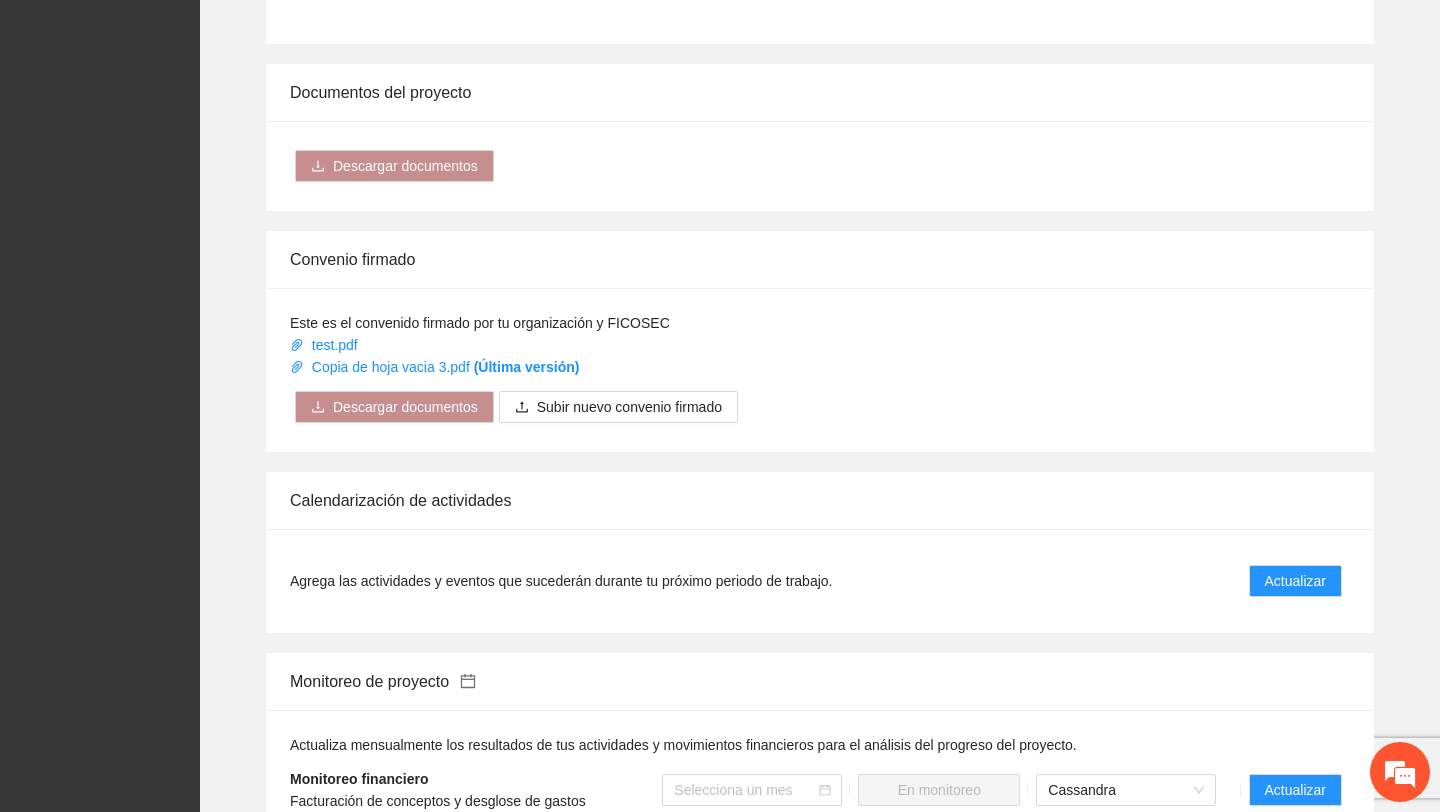 scroll, scrollTop: 946, scrollLeft: 0, axis: vertical 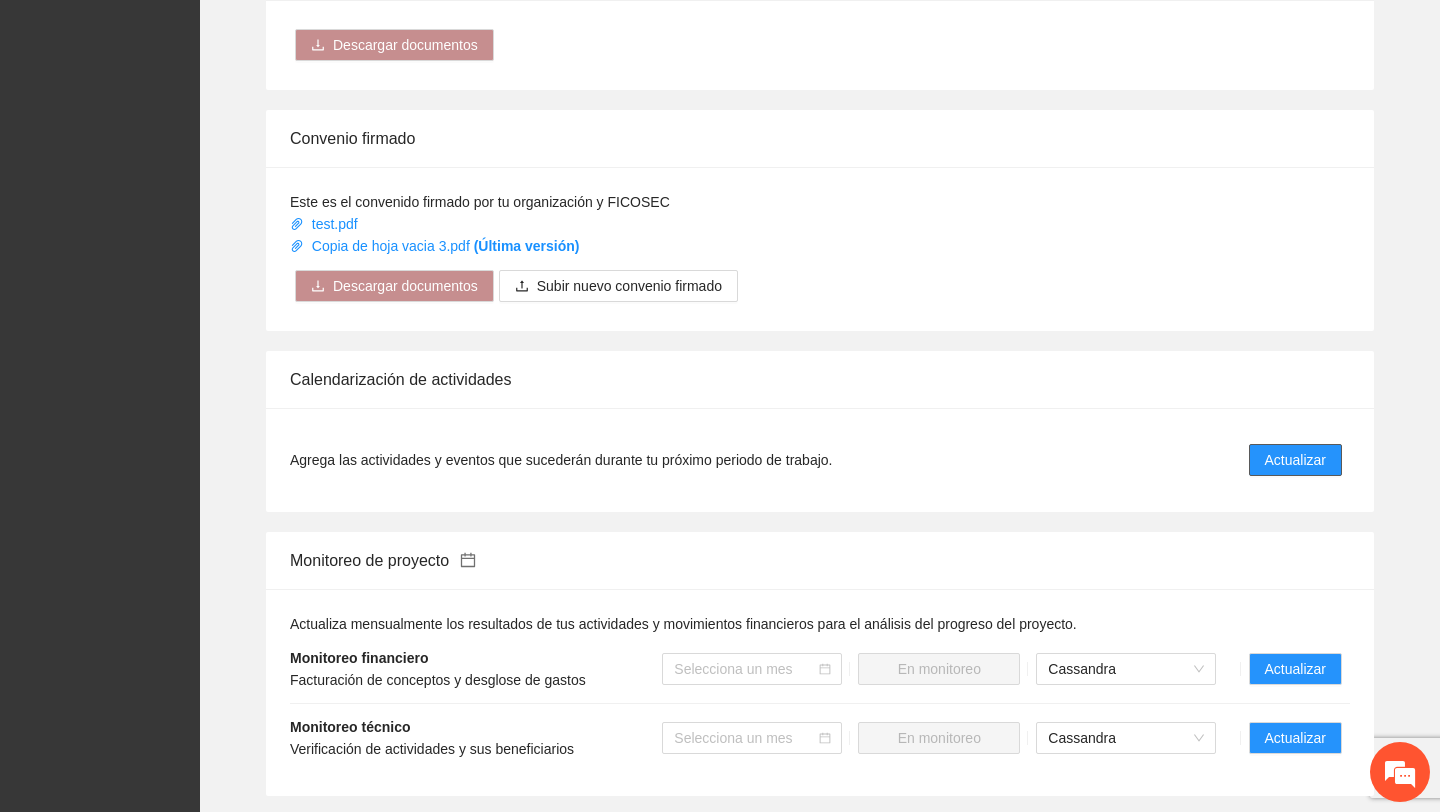 click on "Actualizar" at bounding box center [1295, 460] 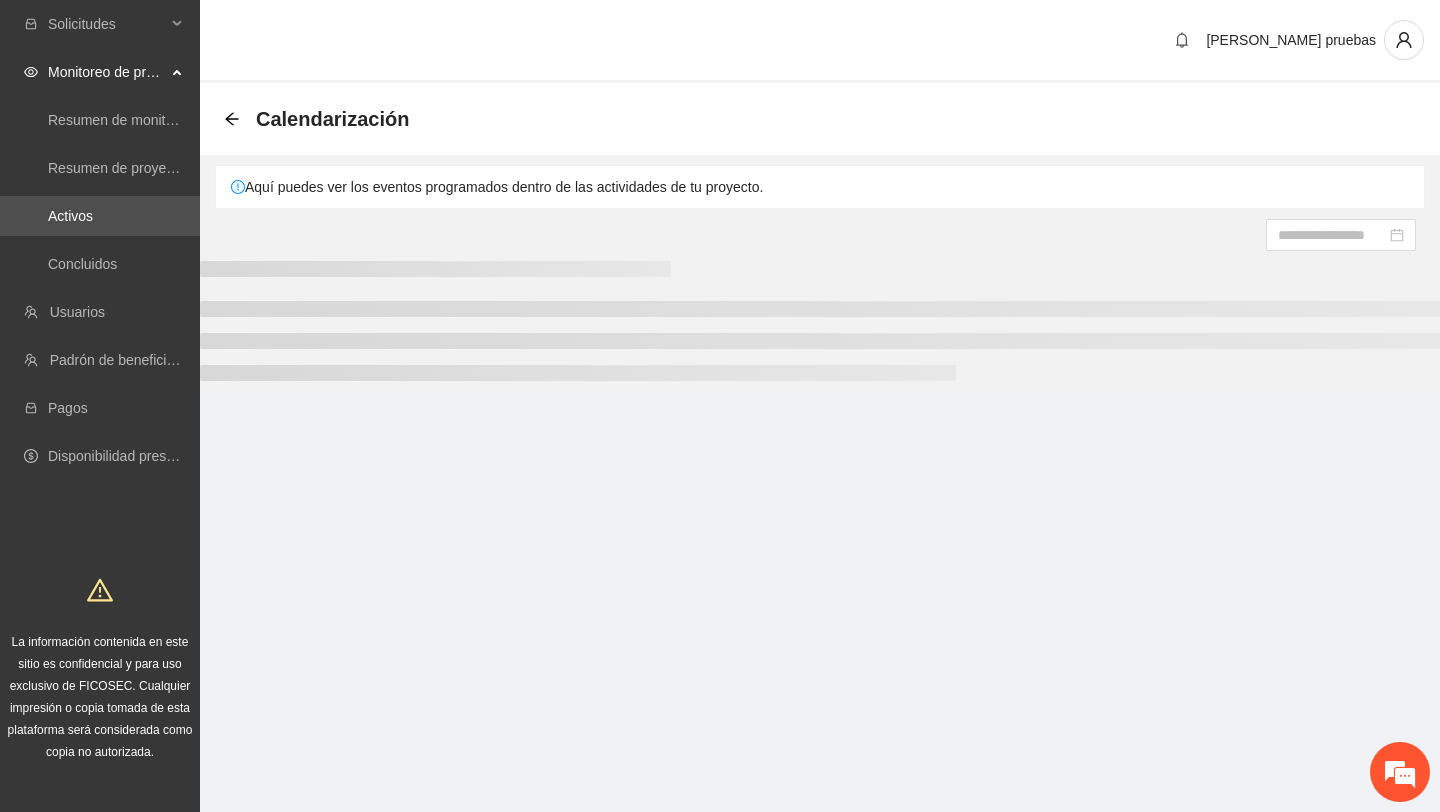 scroll, scrollTop: 0, scrollLeft: 0, axis: both 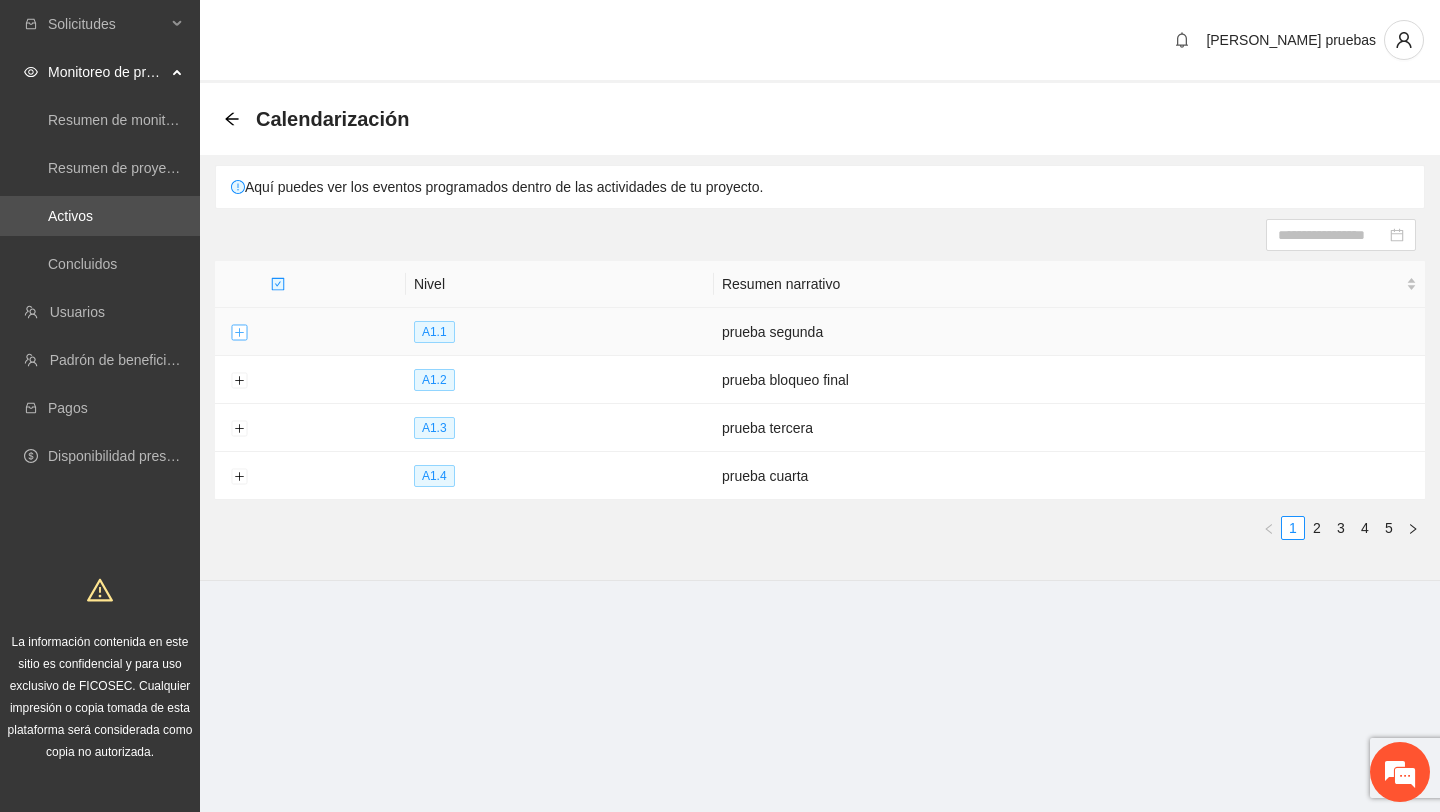 click at bounding box center (239, 333) 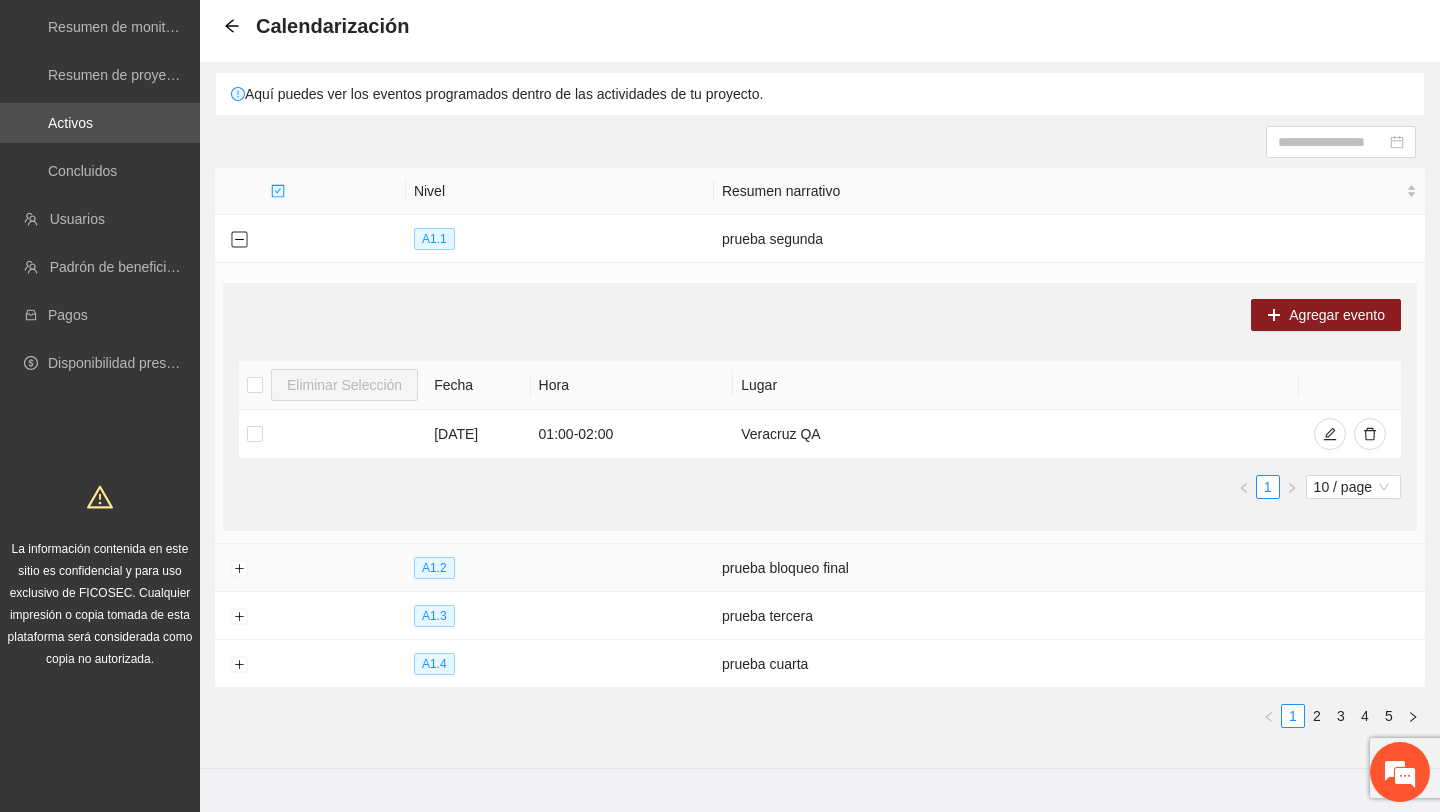 scroll, scrollTop: 115, scrollLeft: 0, axis: vertical 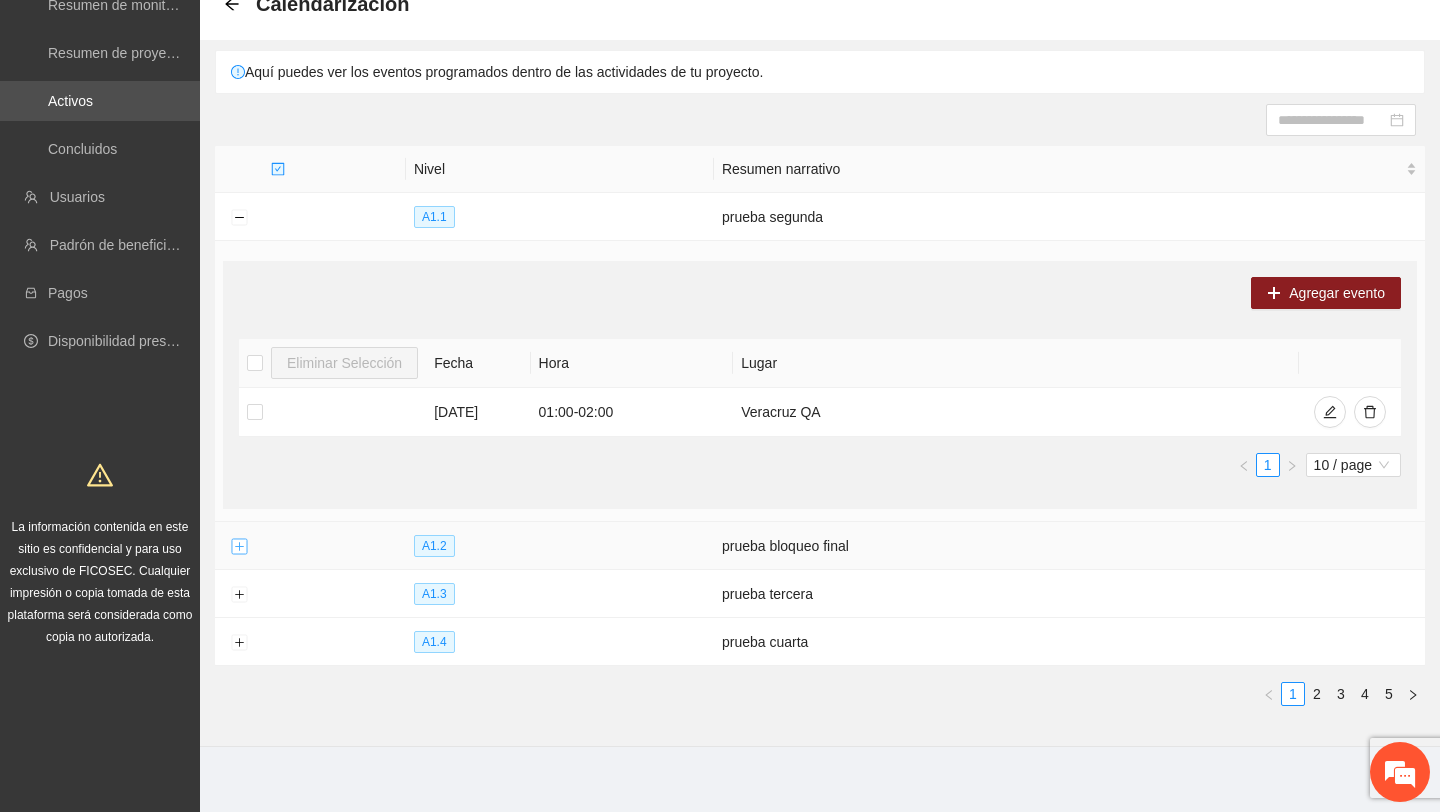 click at bounding box center [239, 547] 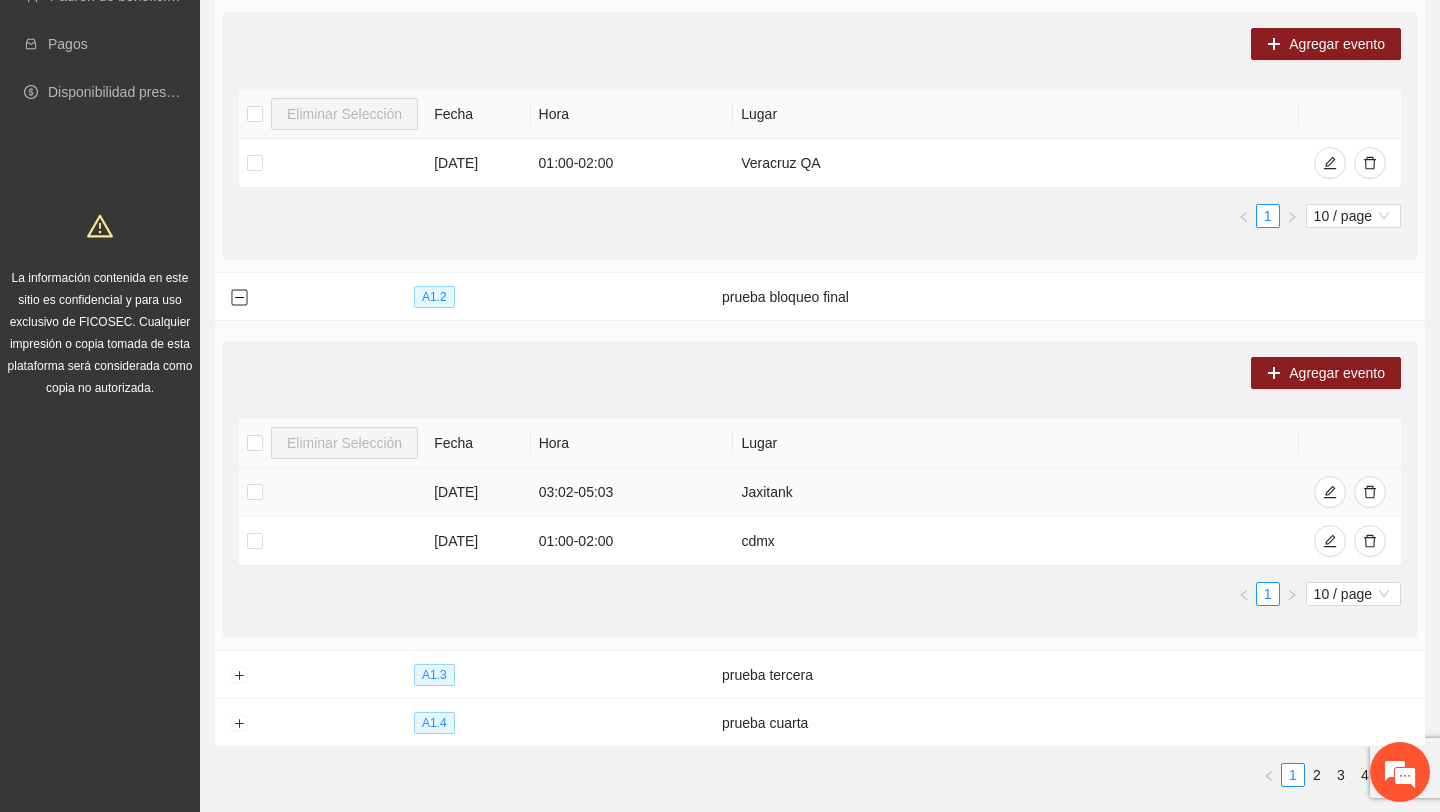 scroll, scrollTop: 394, scrollLeft: 0, axis: vertical 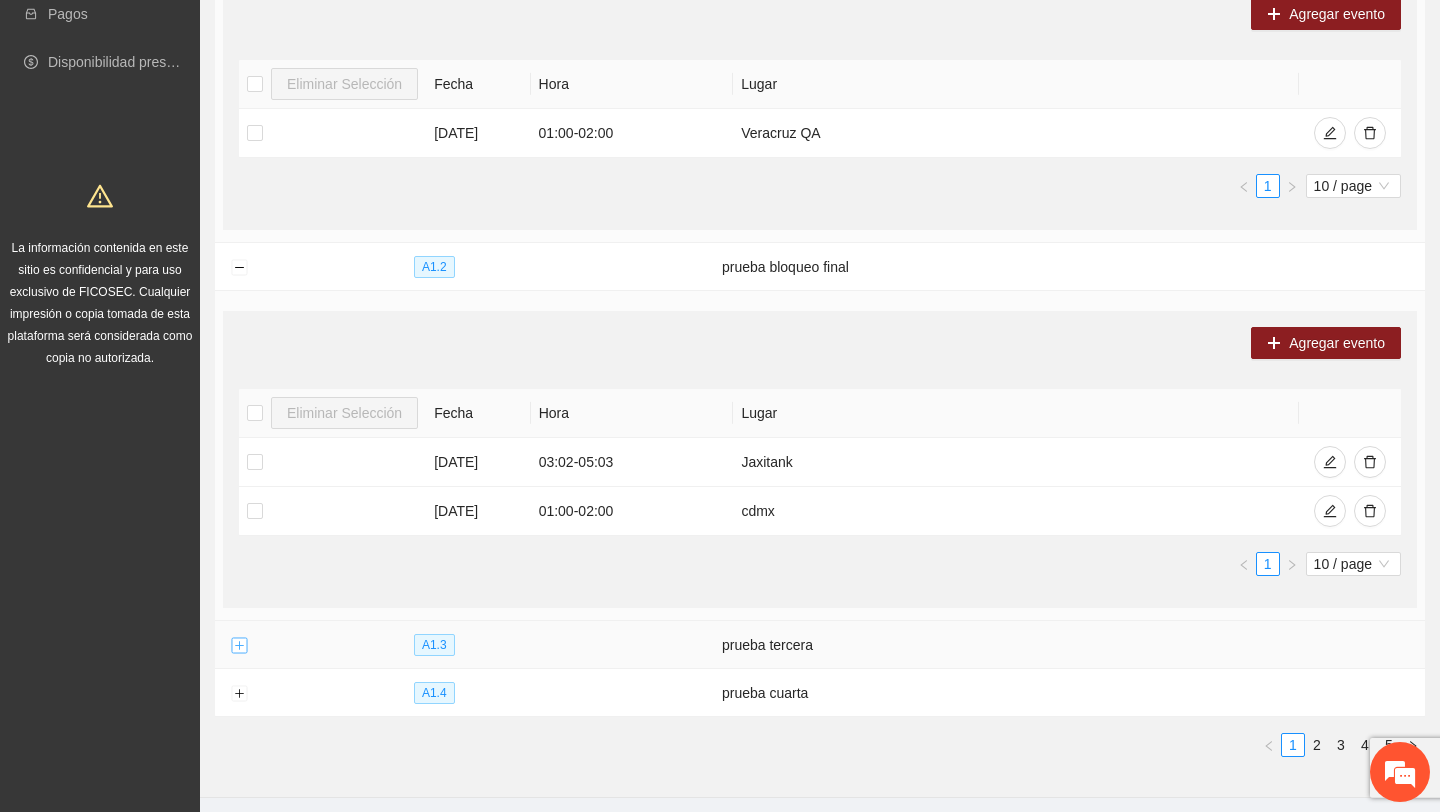 click at bounding box center (239, 646) 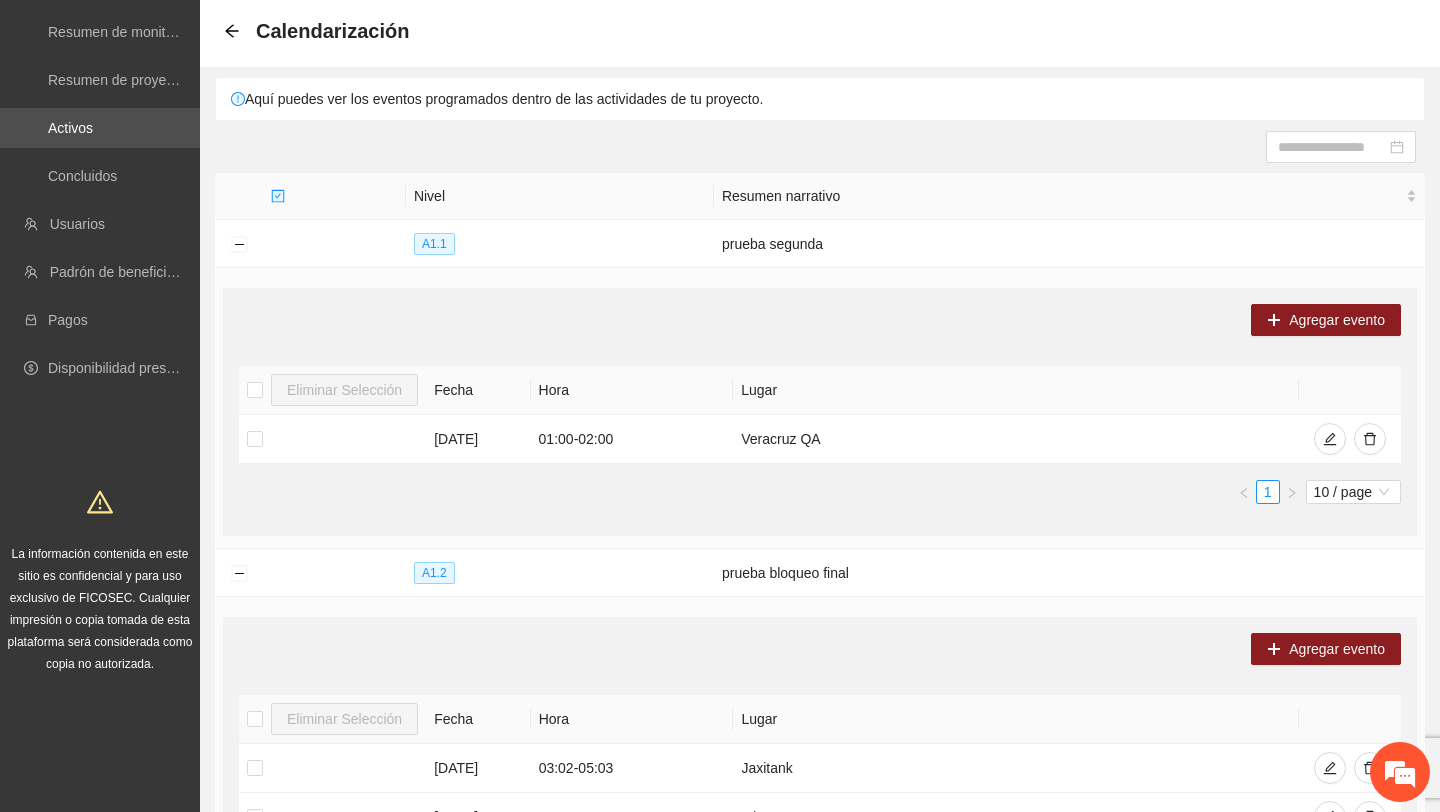 scroll, scrollTop: 0, scrollLeft: 0, axis: both 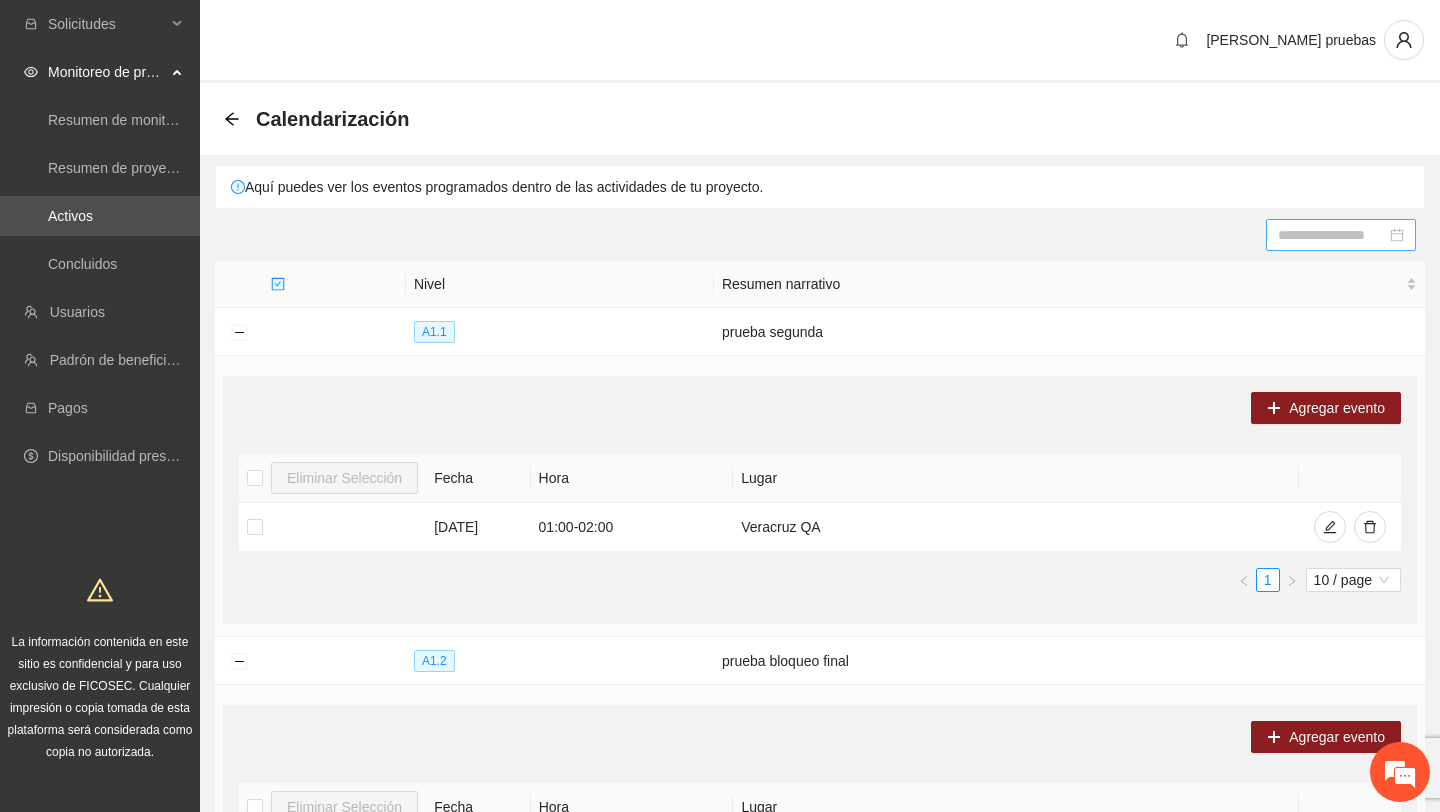 click at bounding box center [1332, 235] 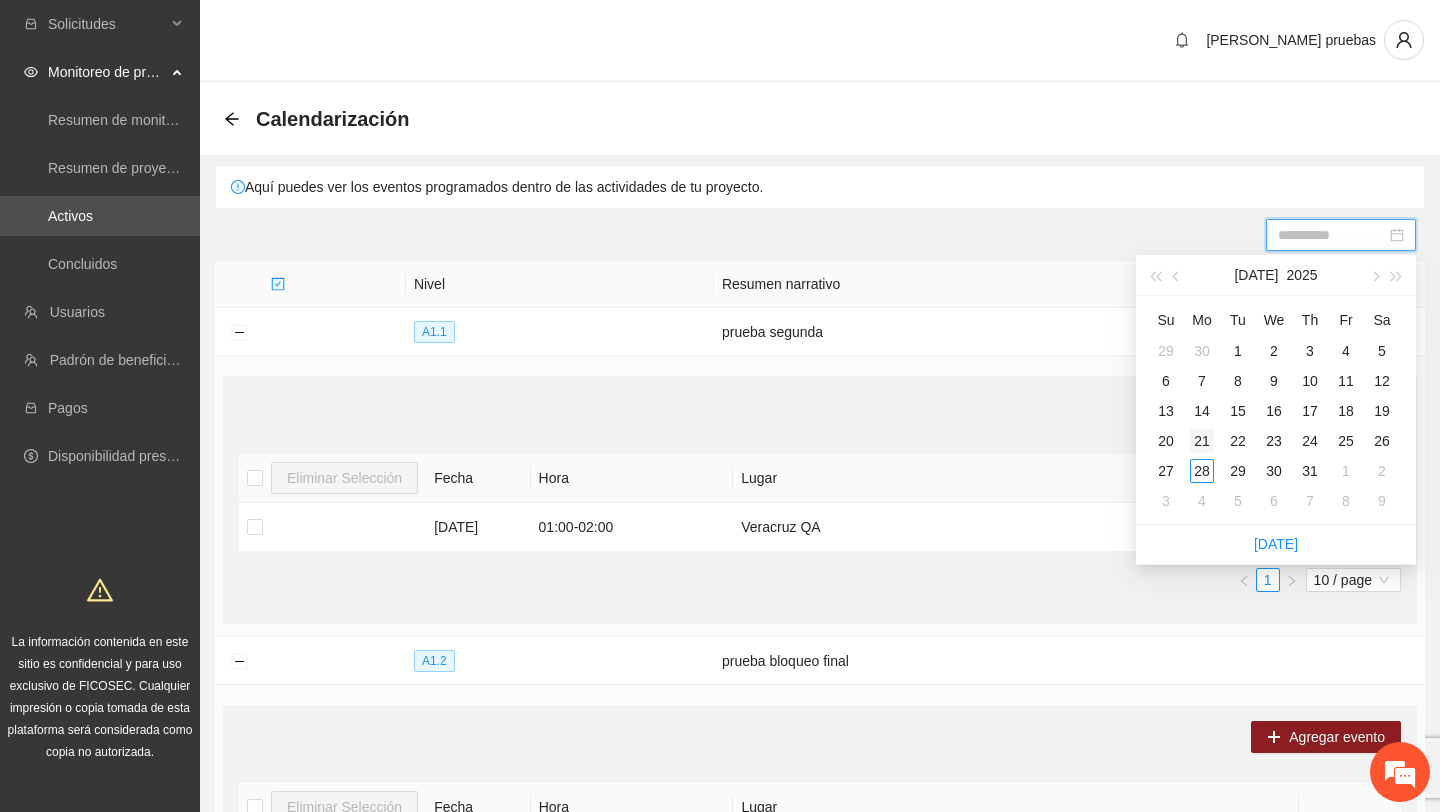 type on "**********" 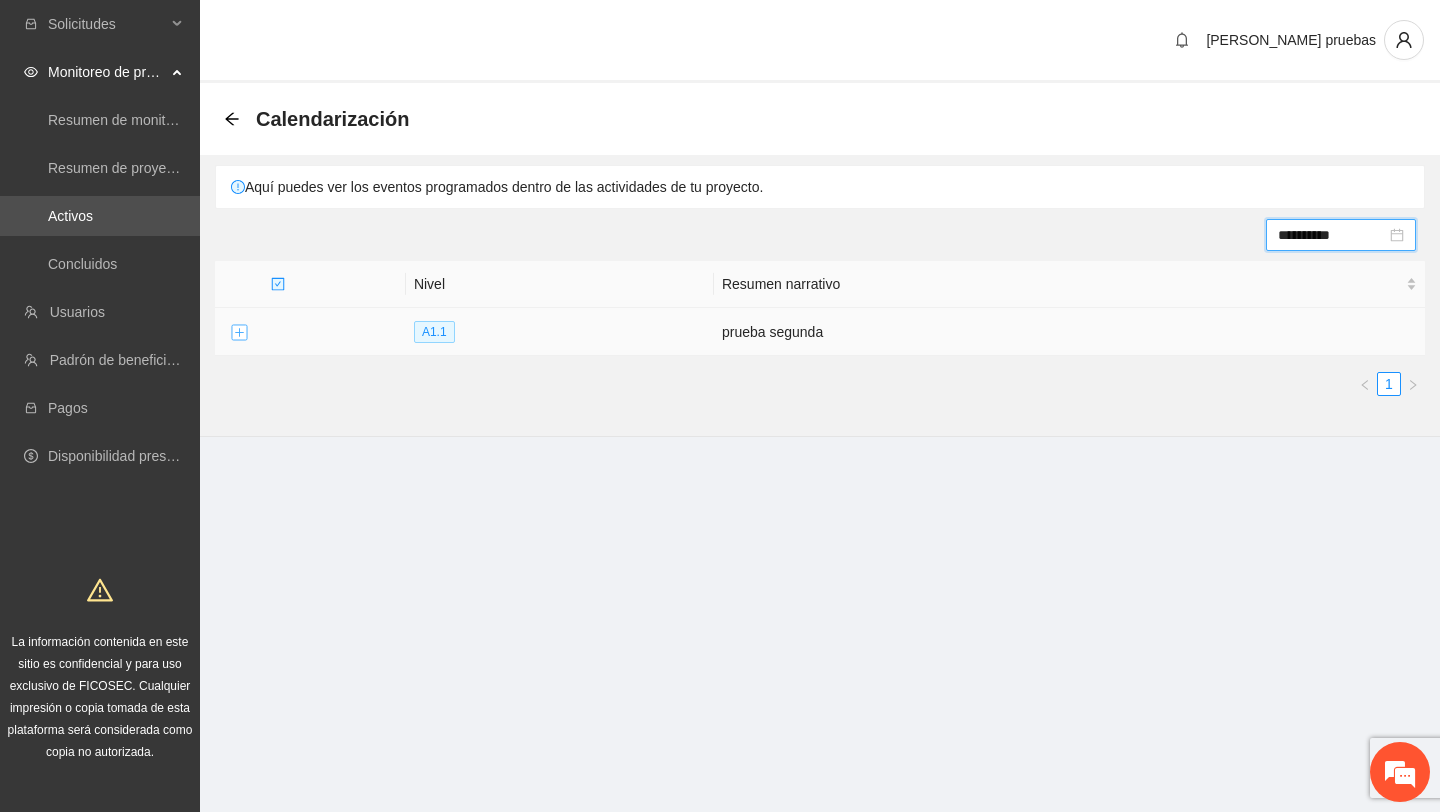 click at bounding box center [239, 333] 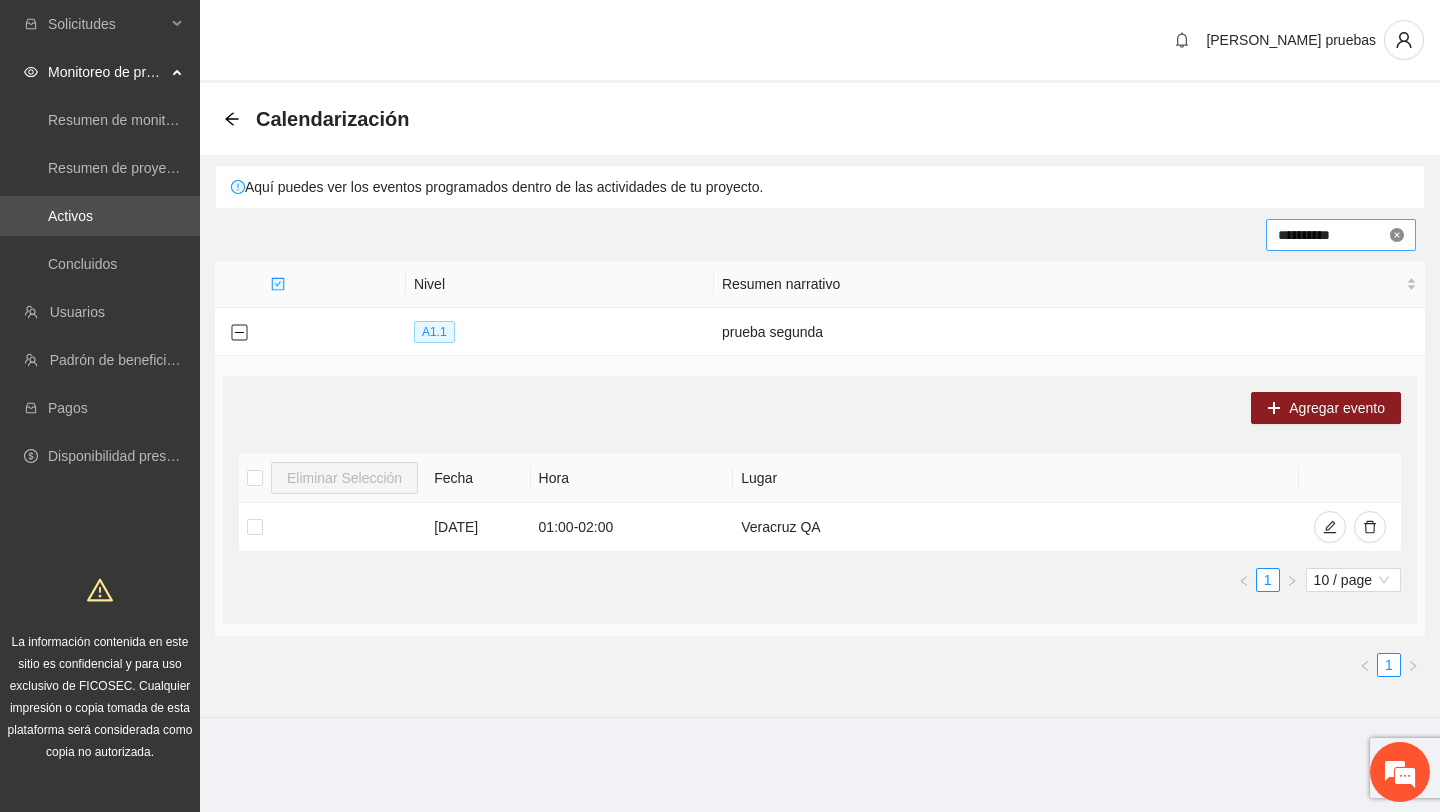 type 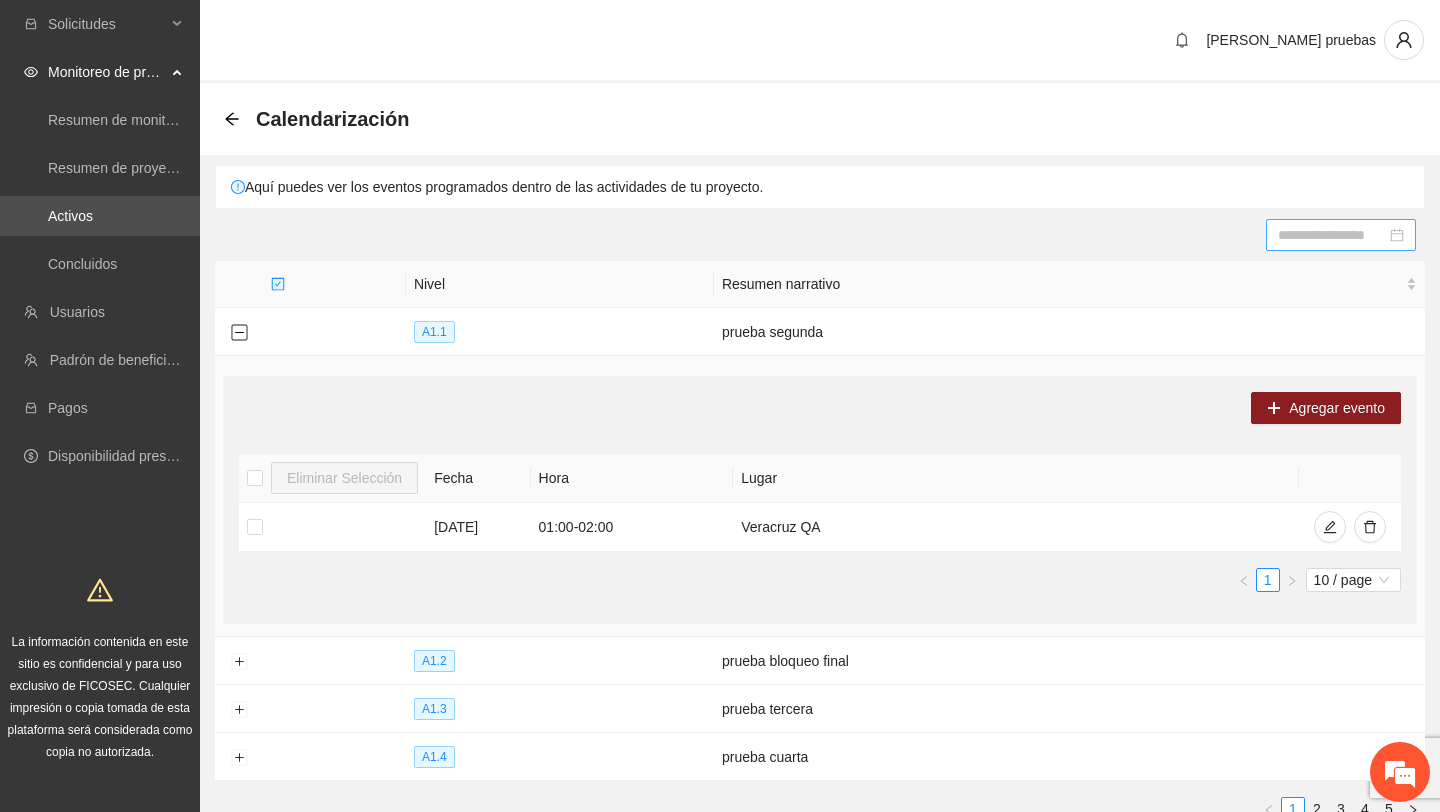 scroll, scrollTop: 128, scrollLeft: 0, axis: vertical 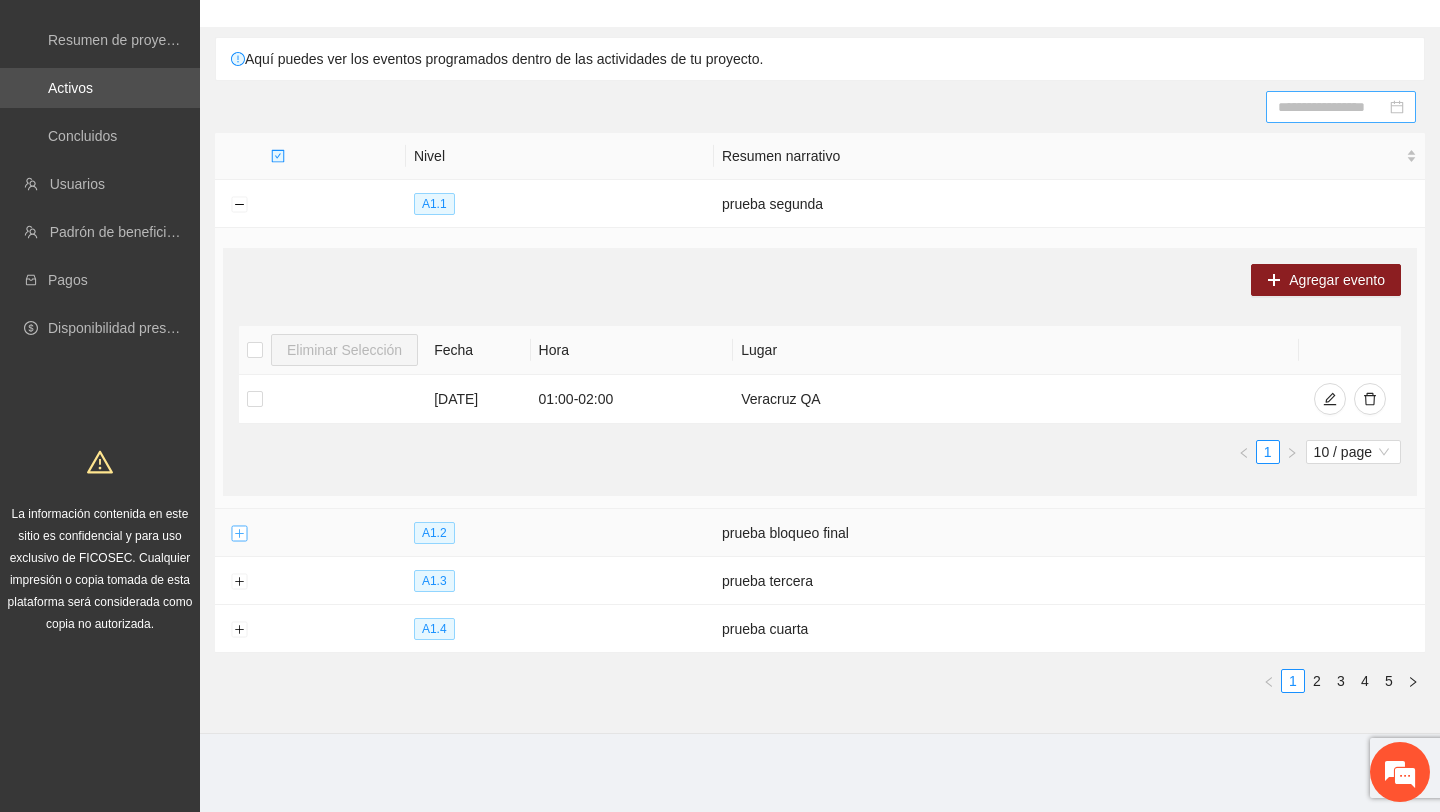 click at bounding box center [239, 534] 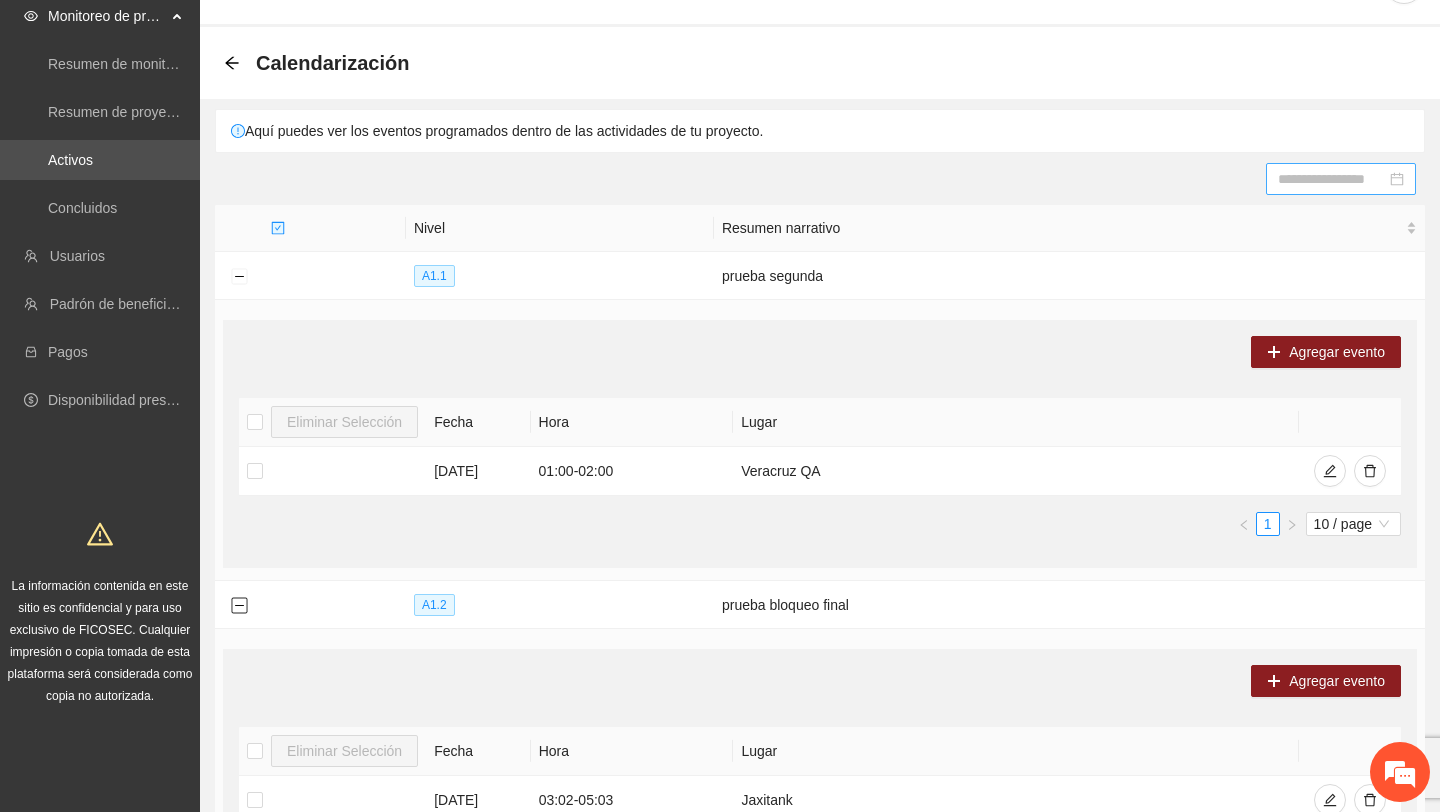 scroll, scrollTop: 49, scrollLeft: 0, axis: vertical 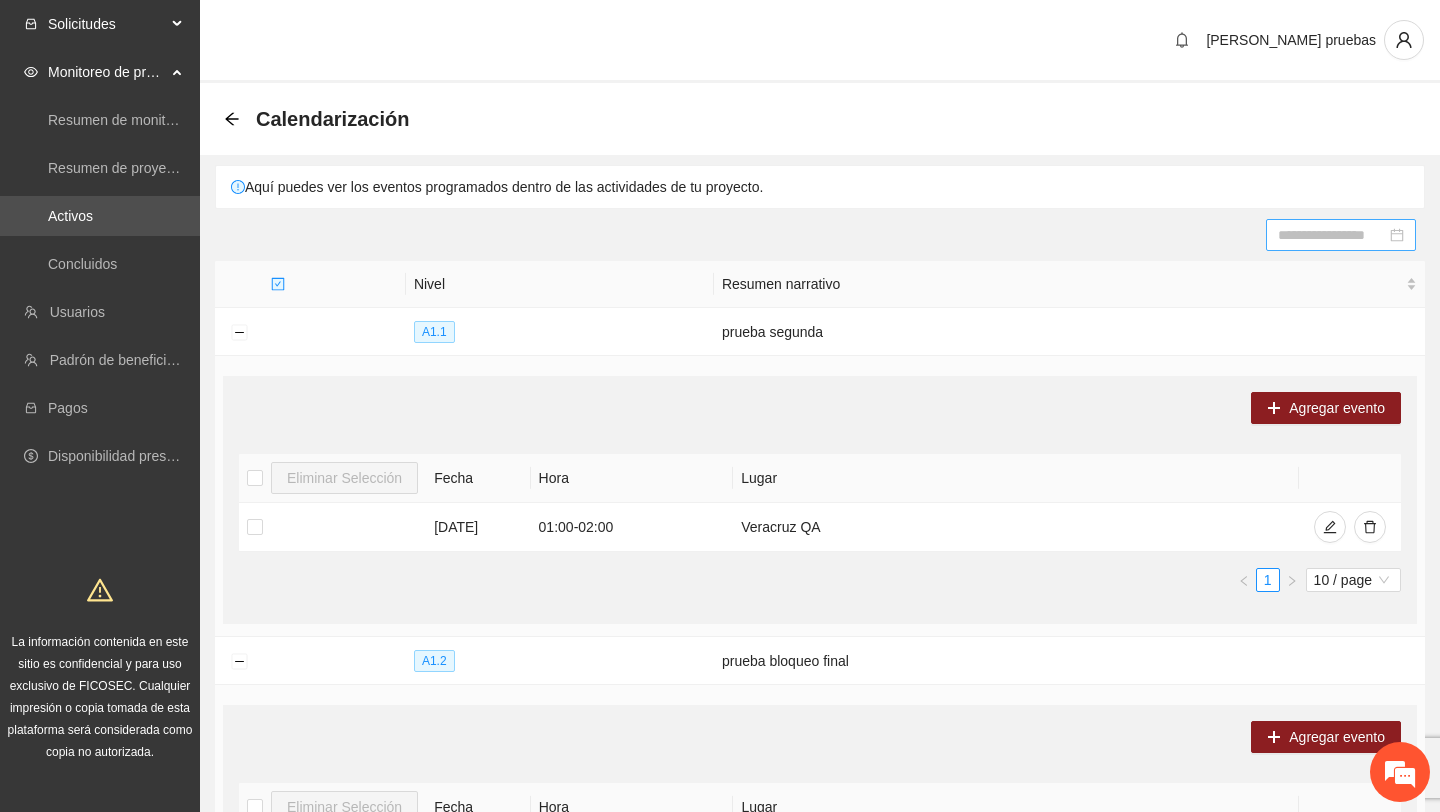 click on "Solicitudes" at bounding box center (100, 24) 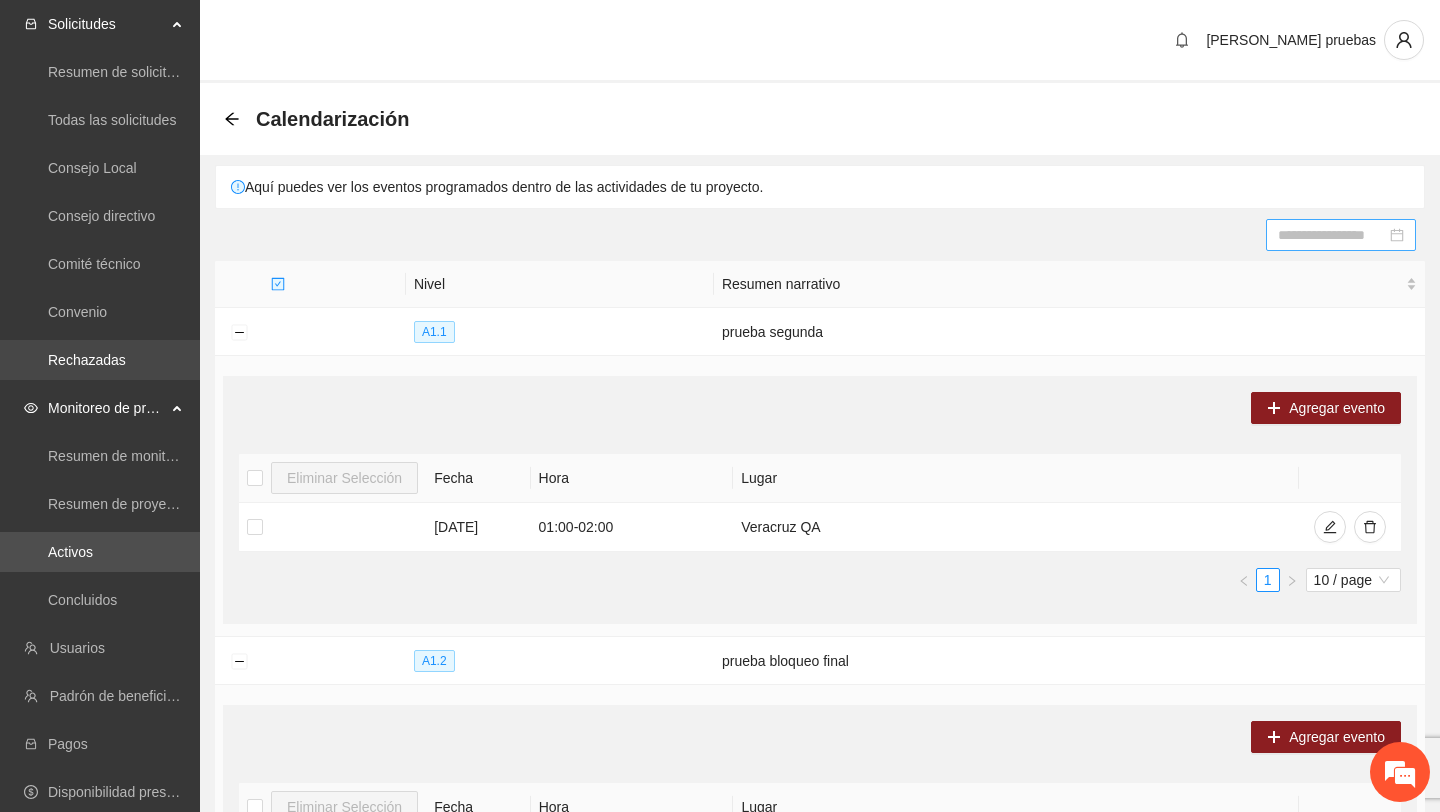 click on "Rechazadas" at bounding box center (87, 360) 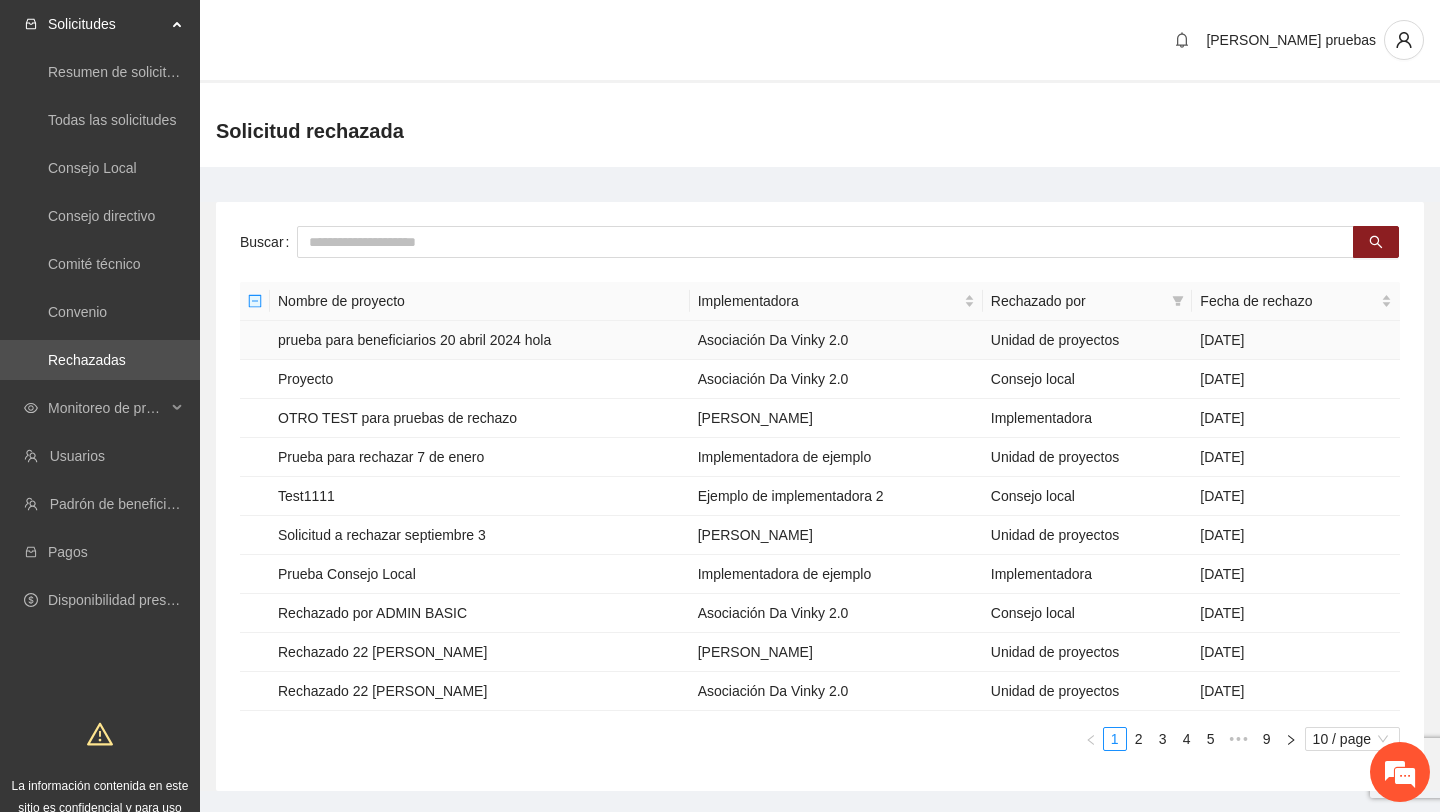 click on "Asociación Da Vinky 2.0" at bounding box center (836, 340) 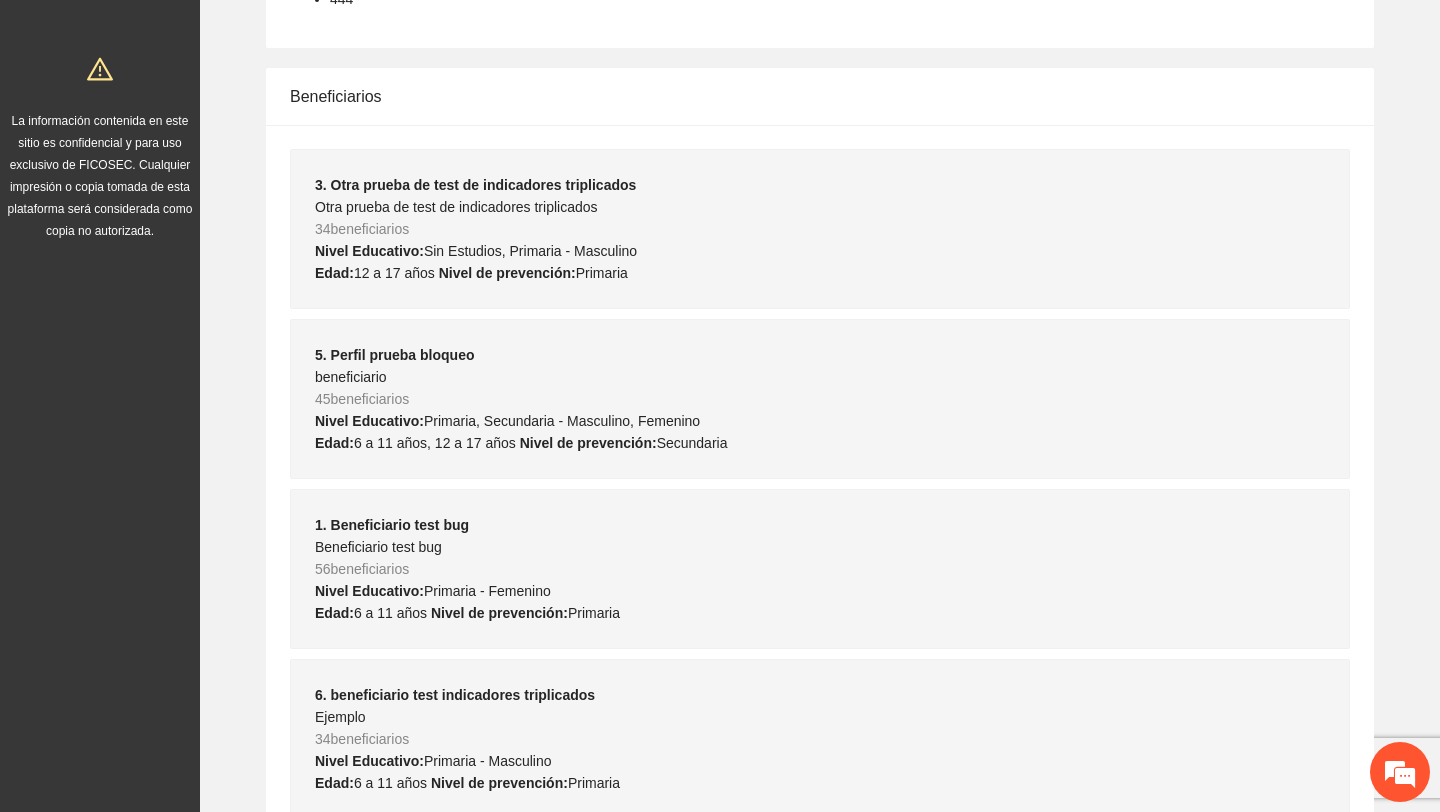 scroll, scrollTop: 0, scrollLeft: 0, axis: both 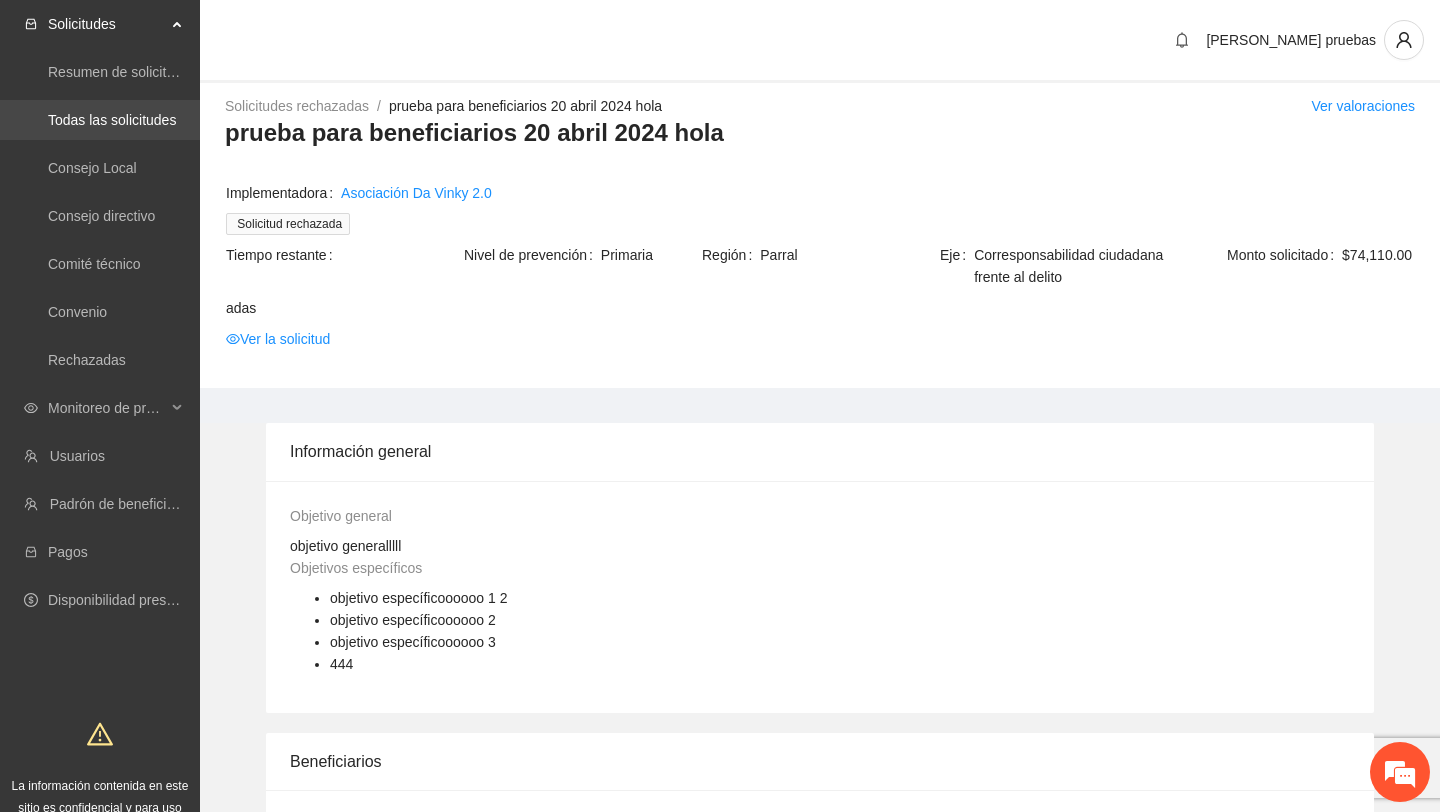 click on "Todas las solicitudes" at bounding box center [112, 120] 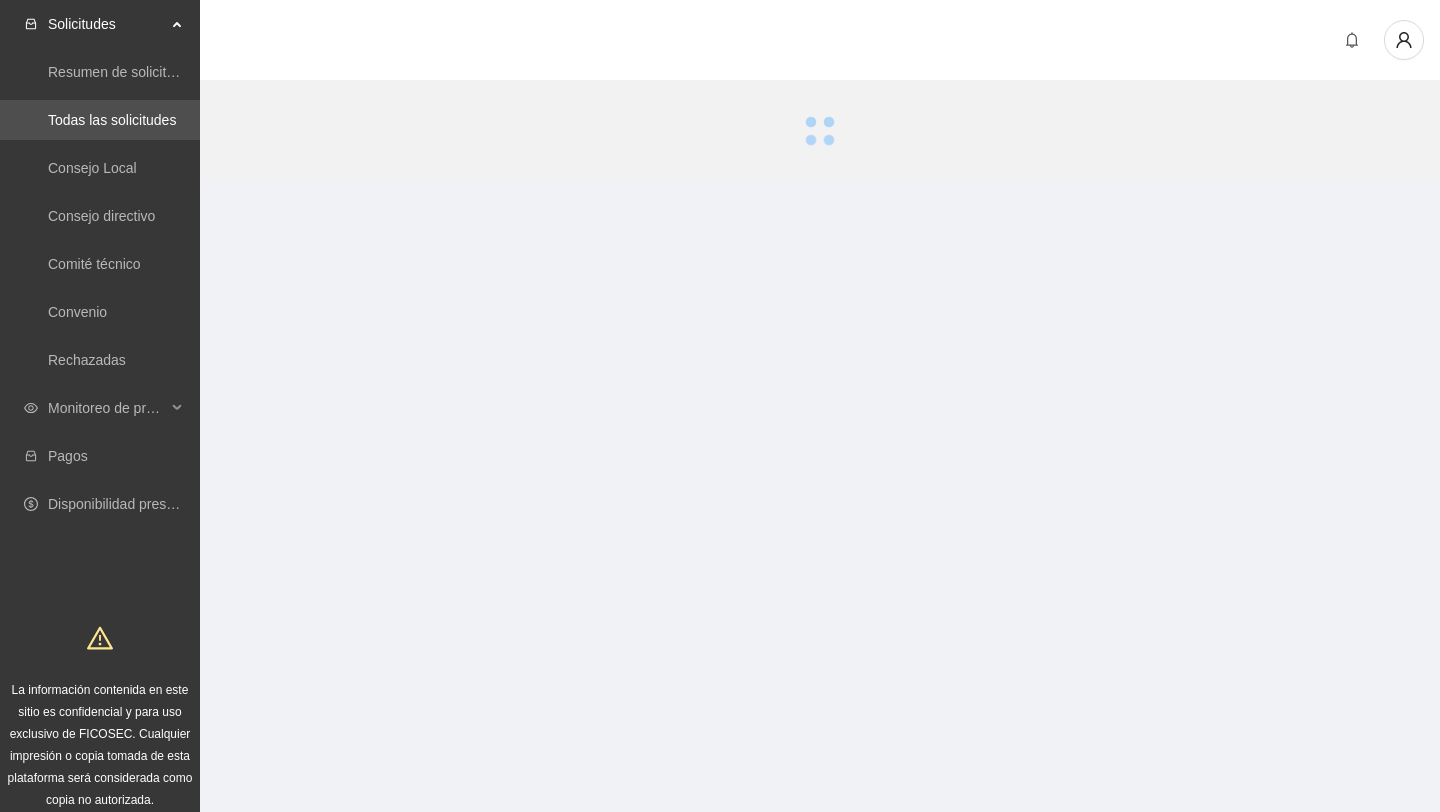 scroll, scrollTop: 0, scrollLeft: 0, axis: both 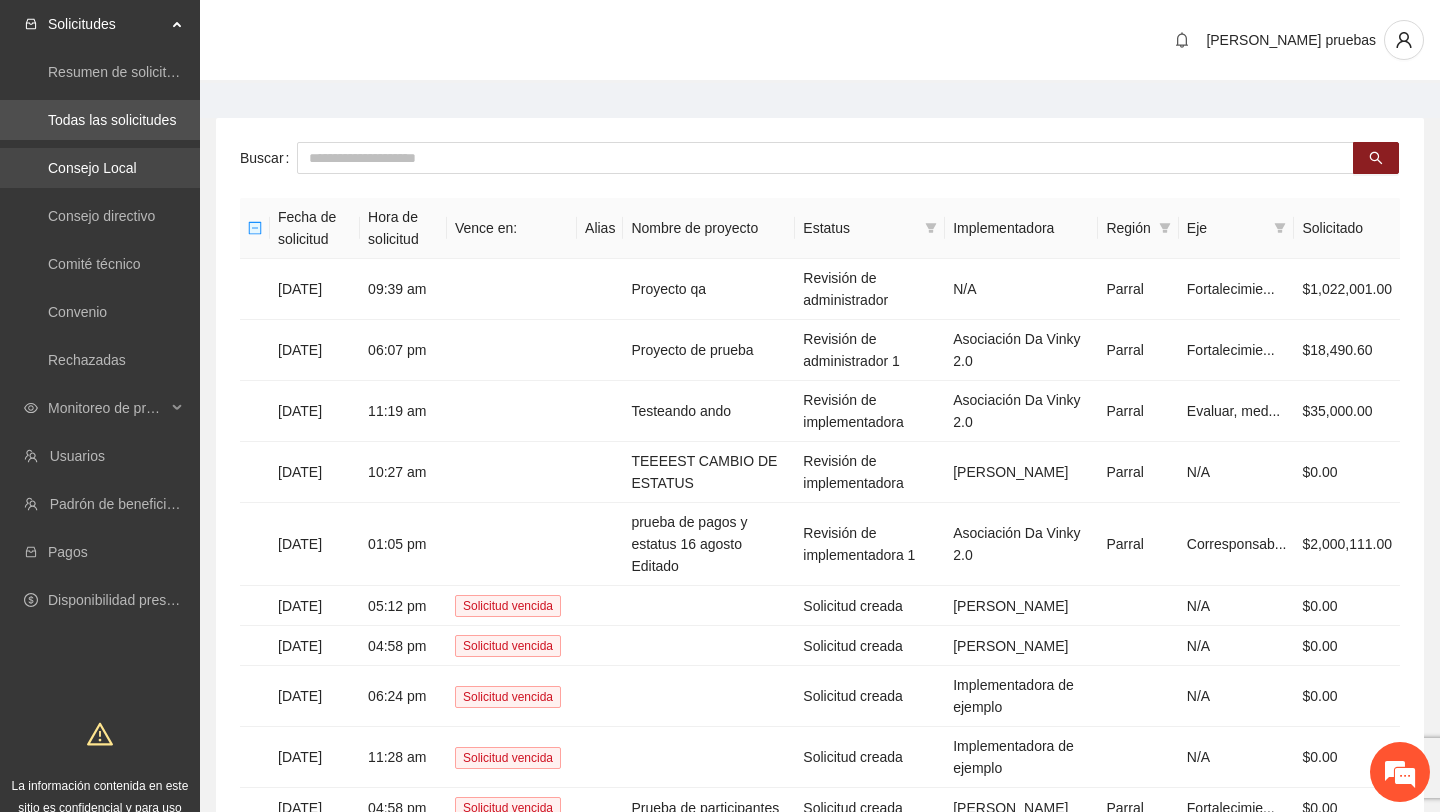 click on "Consejo Local" at bounding box center (92, 168) 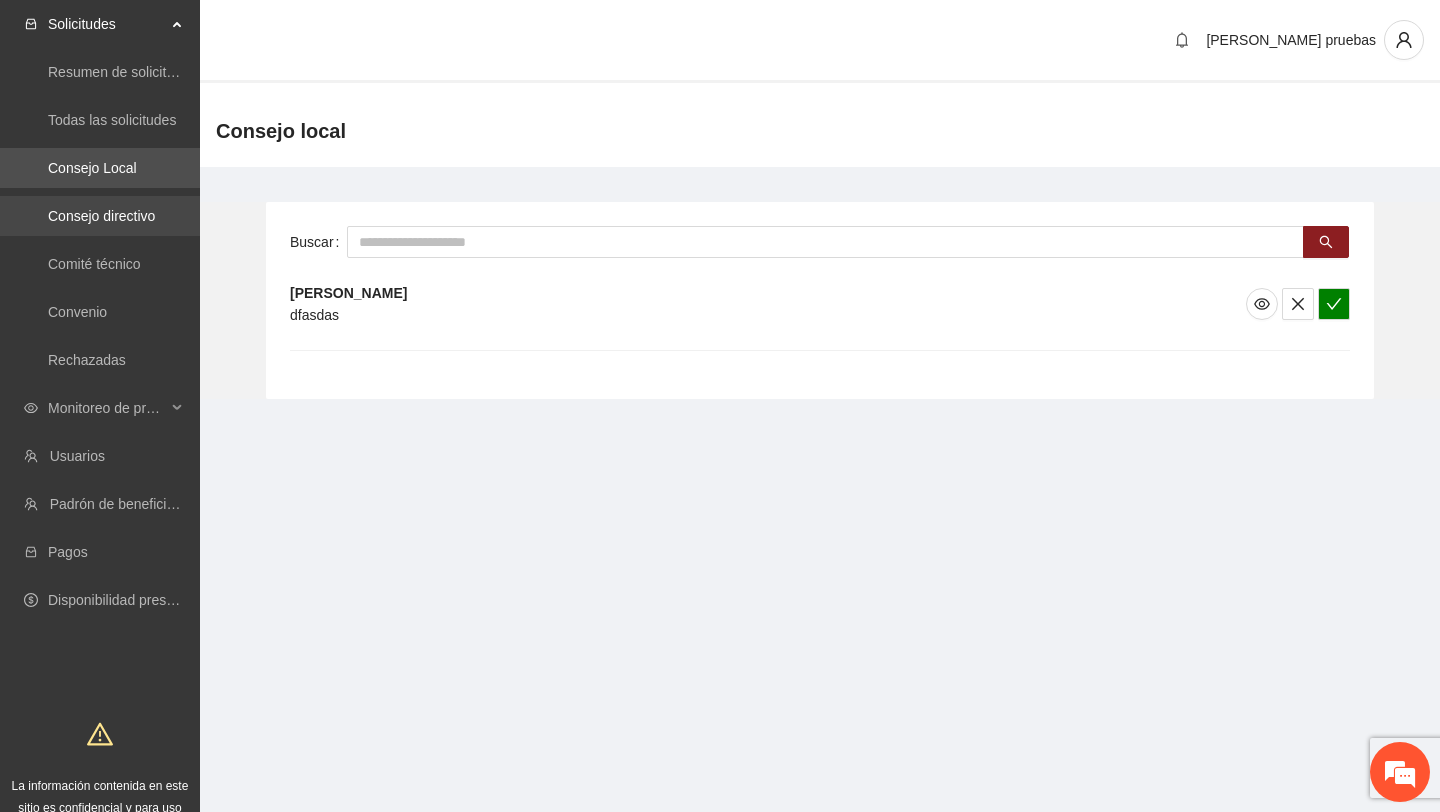 click on "Consejo directivo" at bounding box center [101, 216] 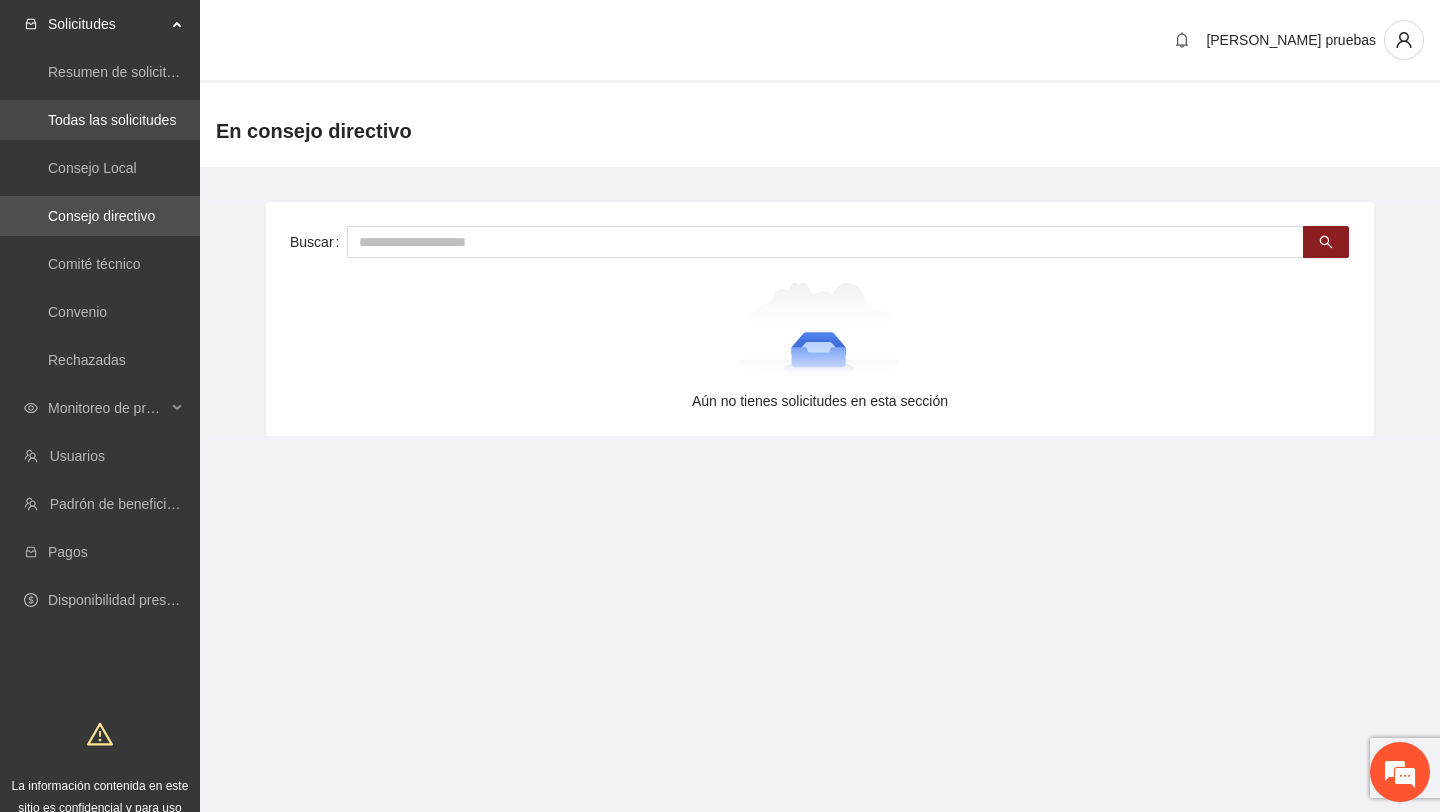 click on "Todas las solicitudes" at bounding box center [112, 120] 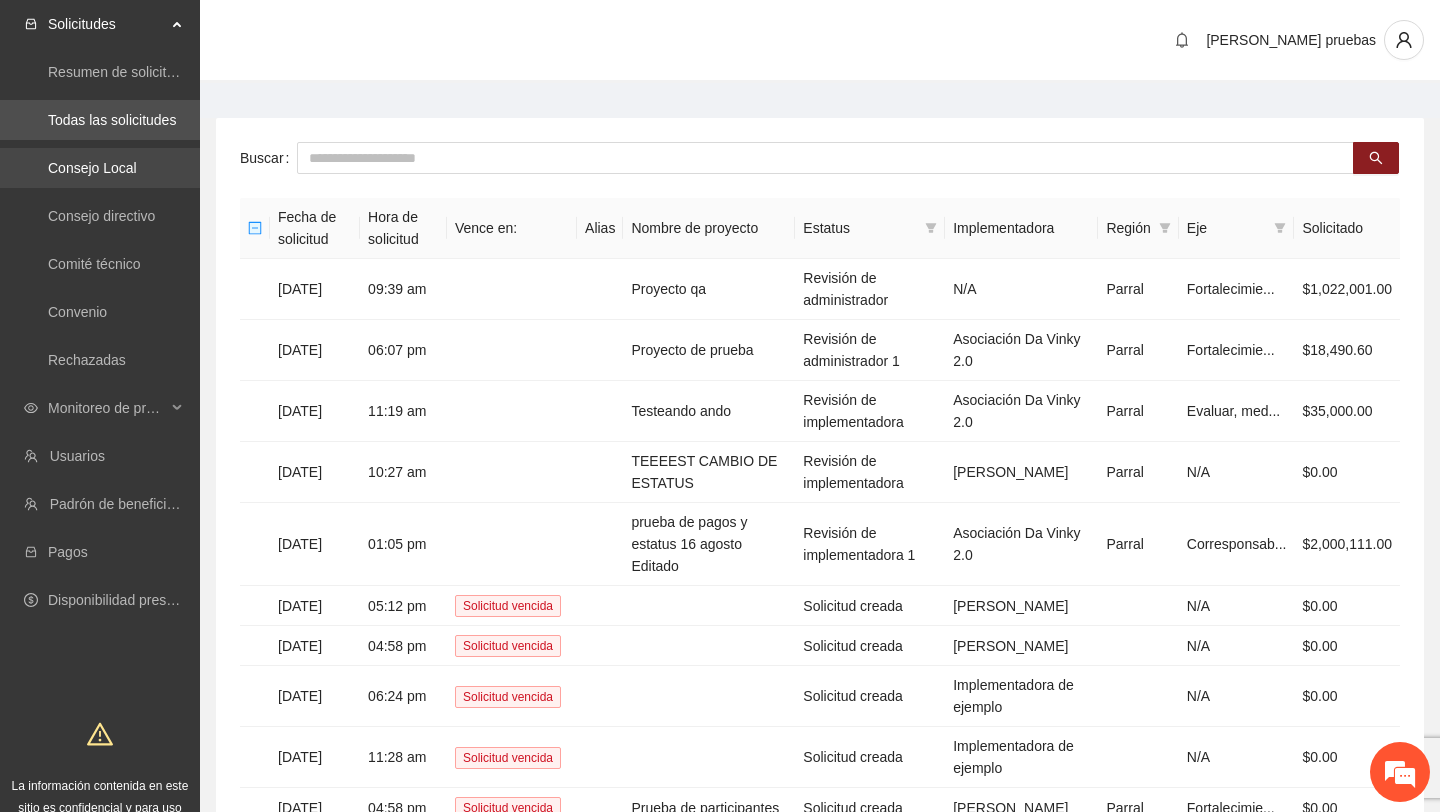 click on "Consejo Local" at bounding box center [92, 168] 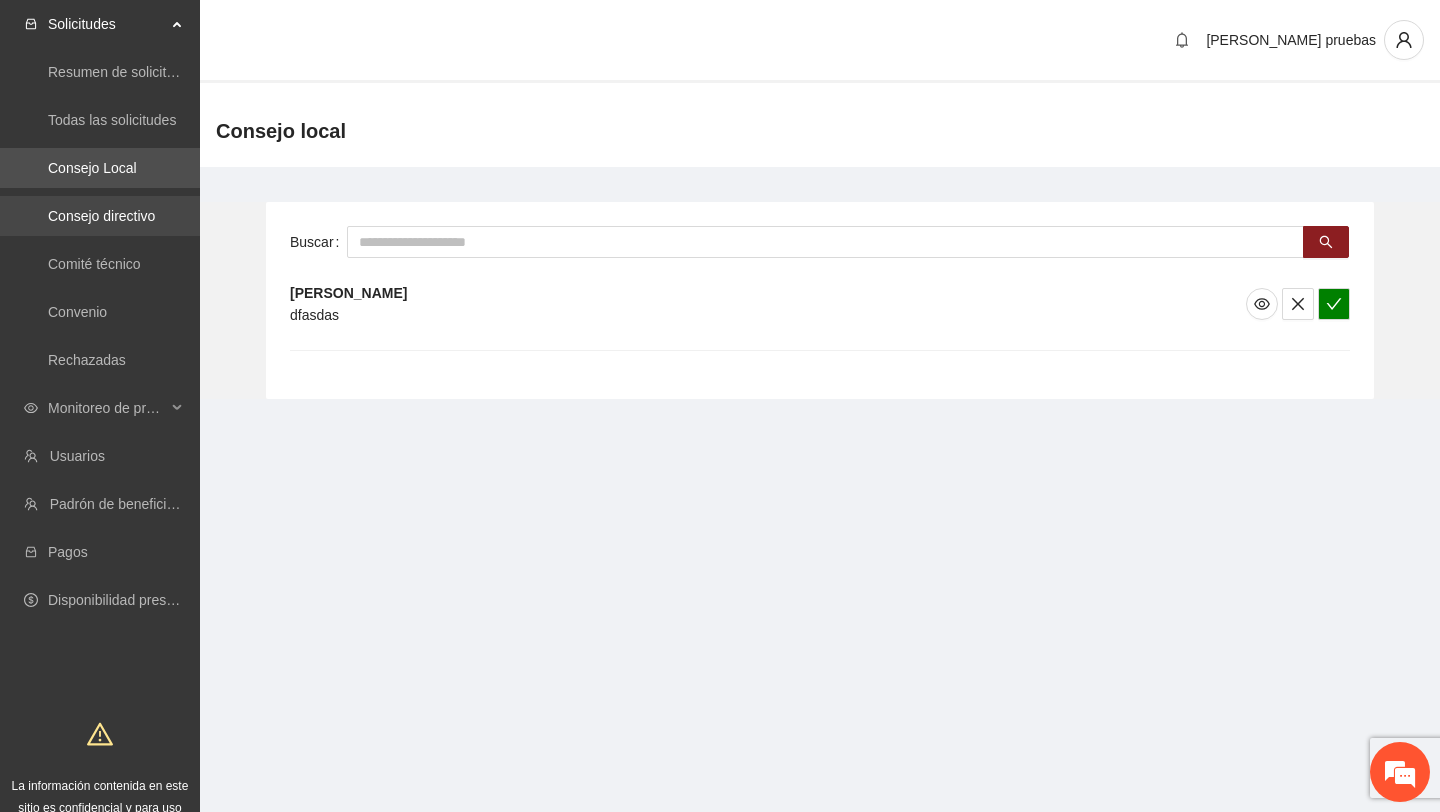 click on "Consejo directivo" at bounding box center [101, 216] 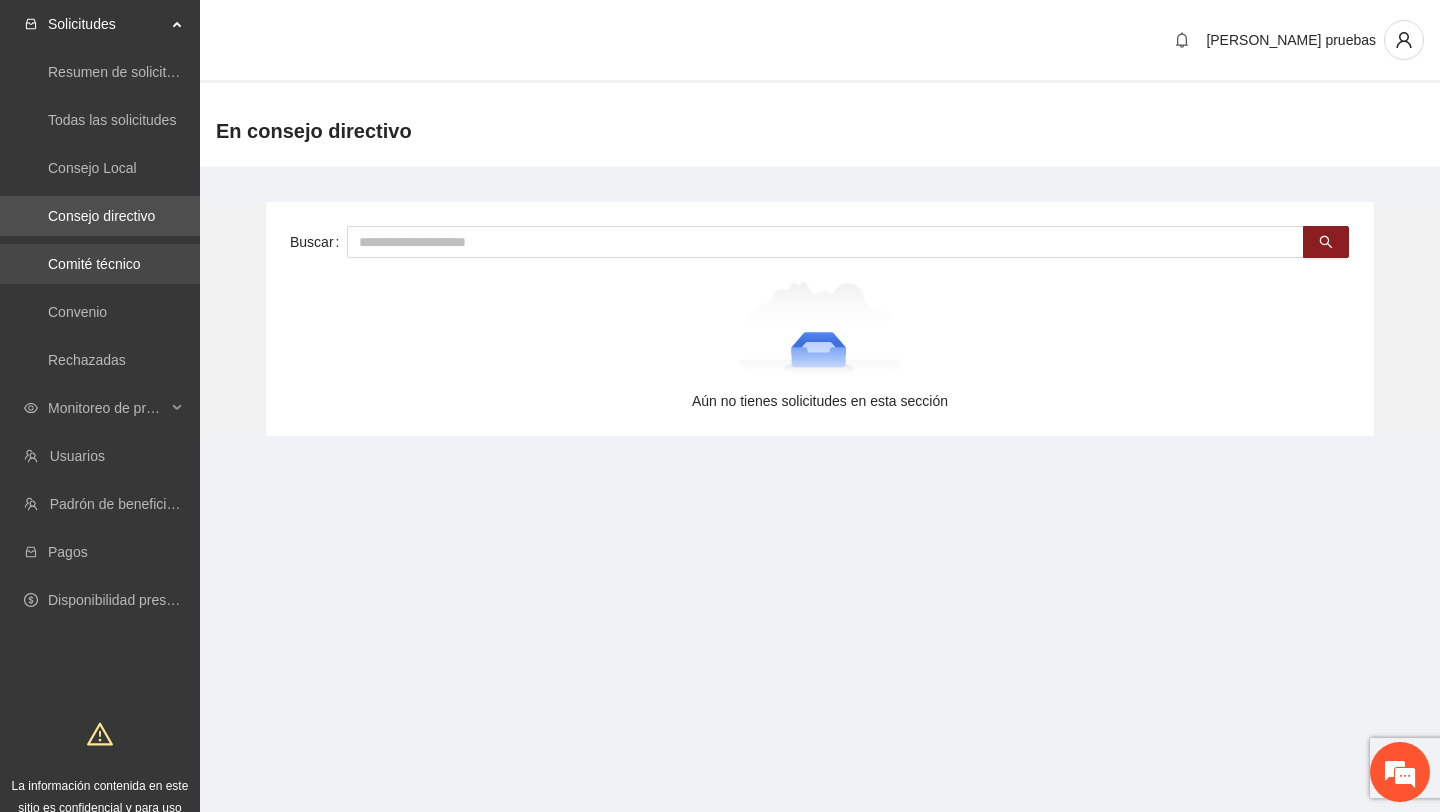 click on "Comité técnico" at bounding box center (94, 264) 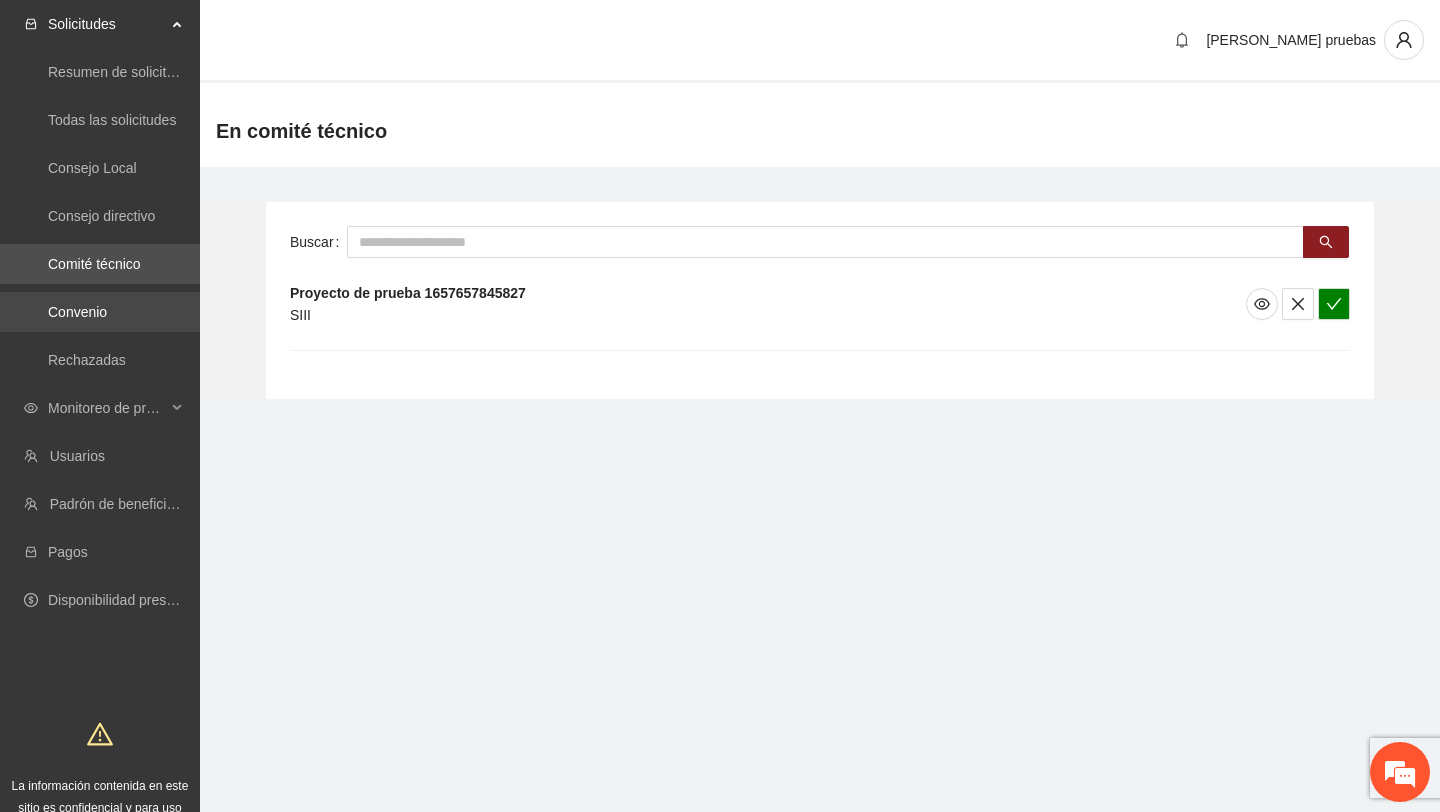 click on "Convenio" at bounding box center [77, 312] 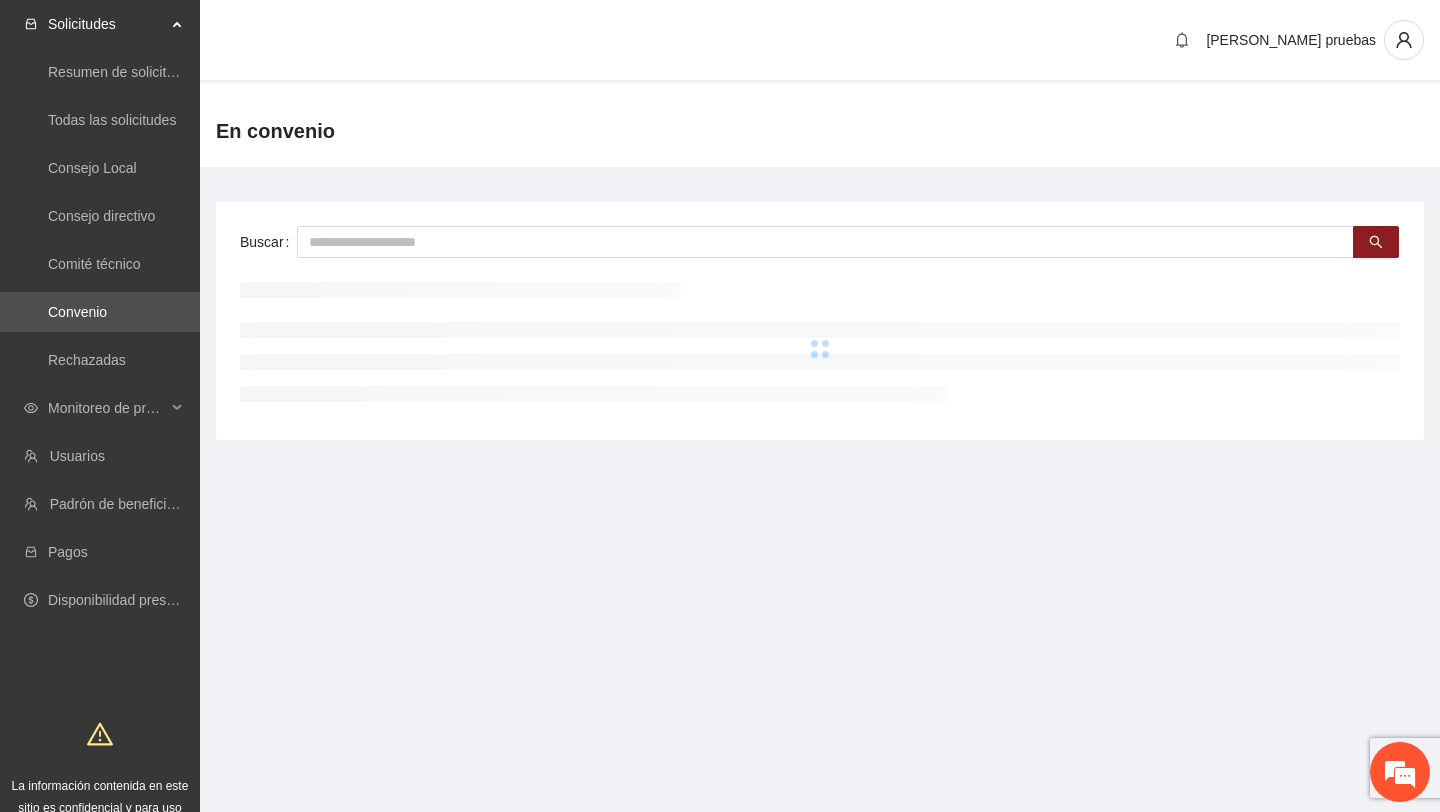 scroll, scrollTop: 0, scrollLeft: 0, axis: both 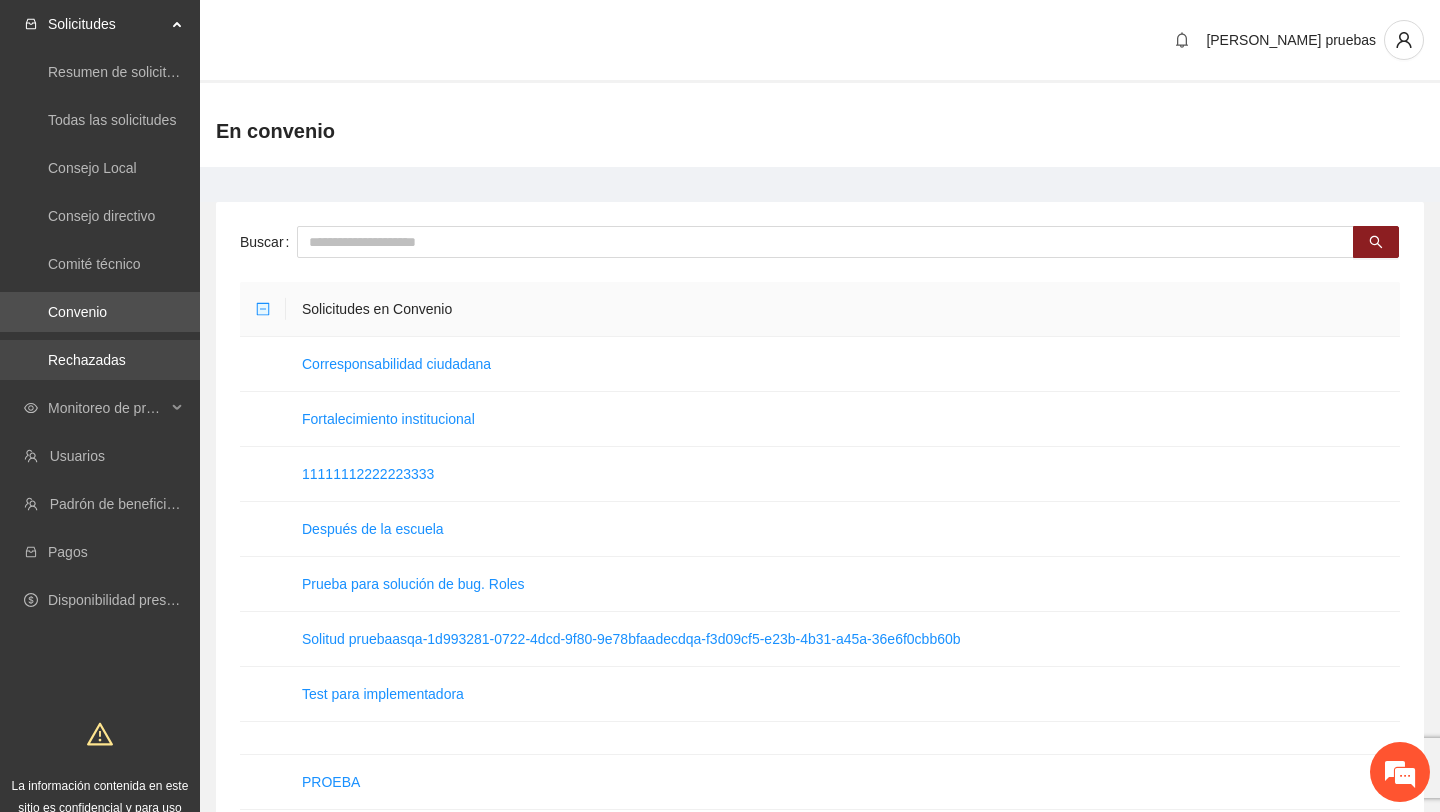 click on "Rechazadas" at bounding box center [87, 360] 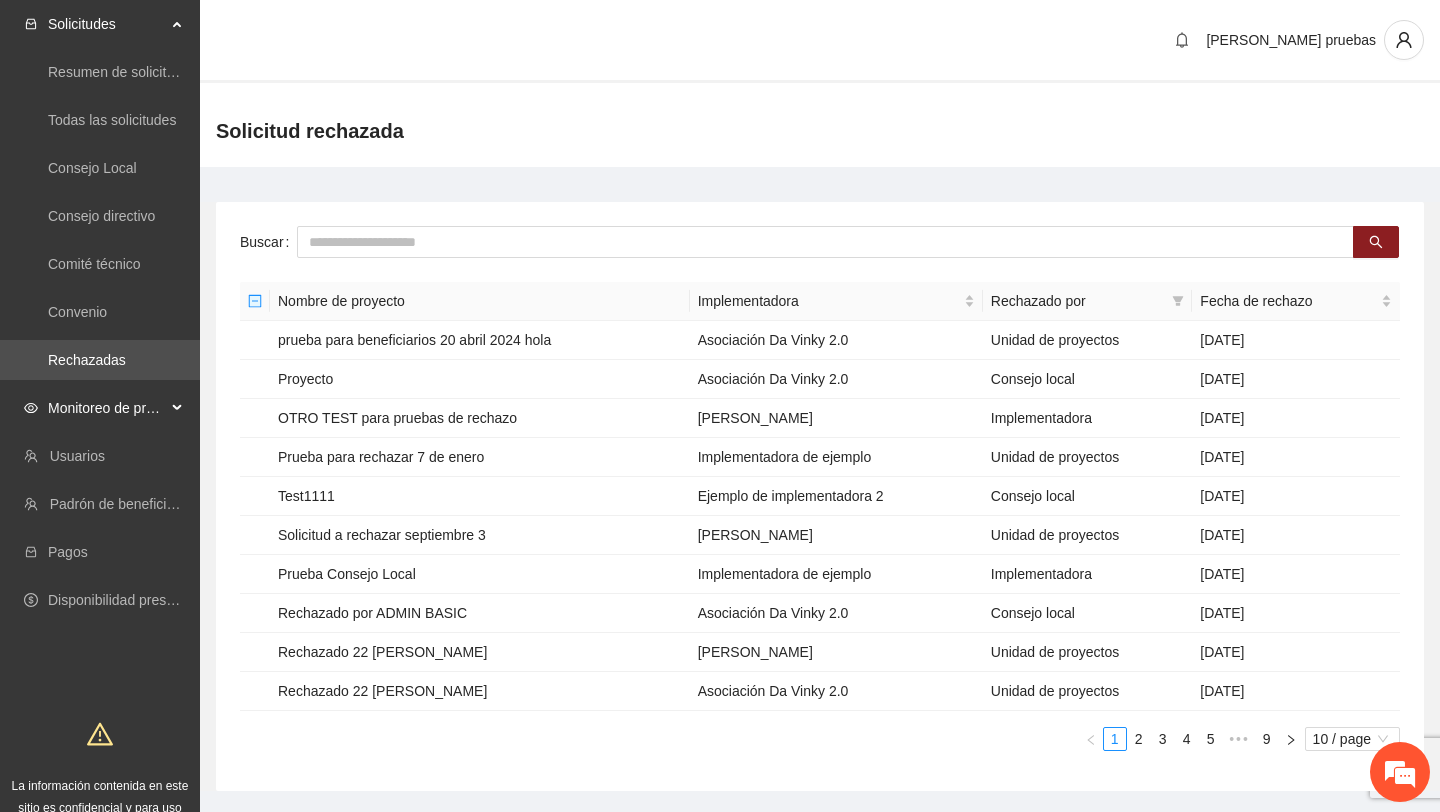 click on "Monitoreo de proyectos" at bounding box center [107, 408] 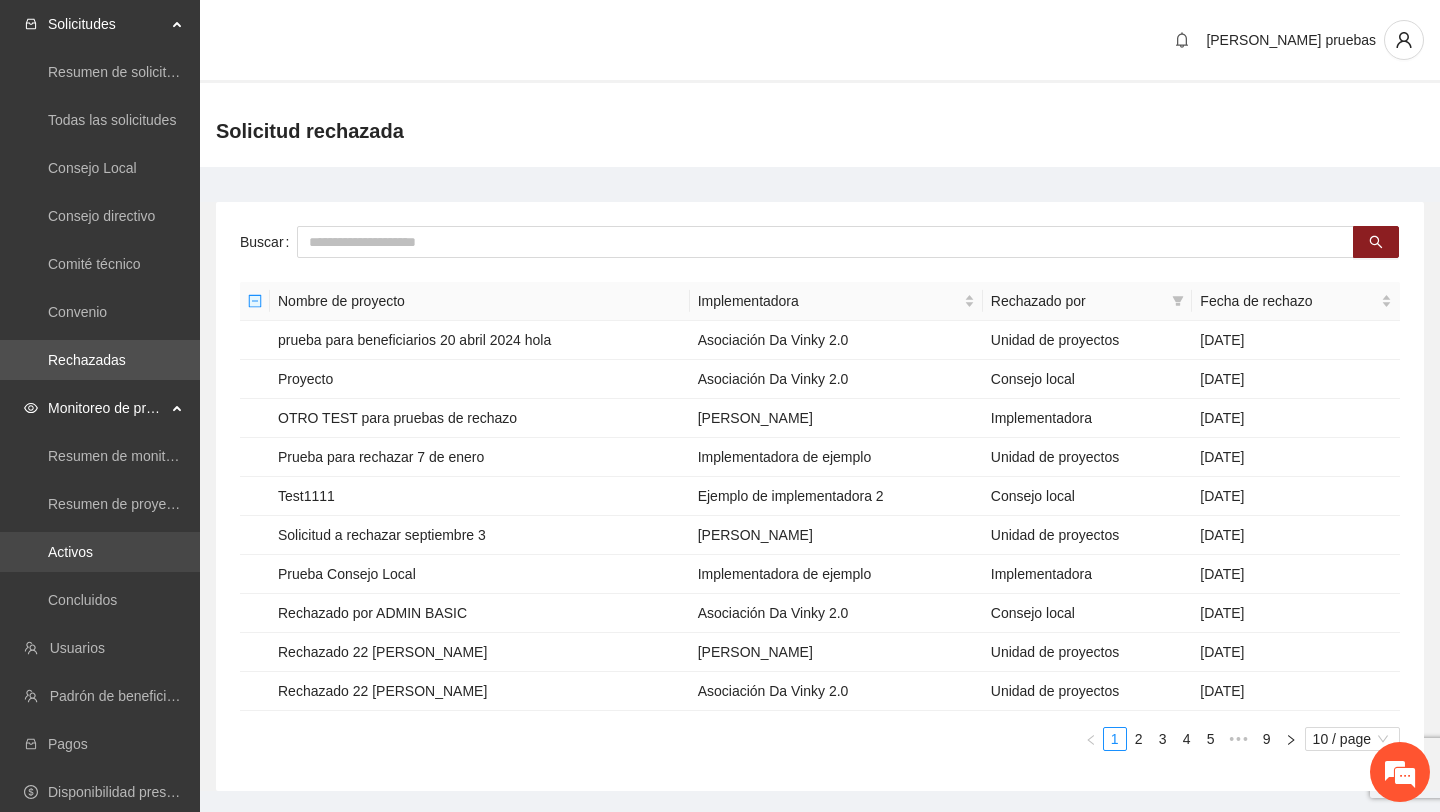 click on "Activos" at bounding box center (70, 552) 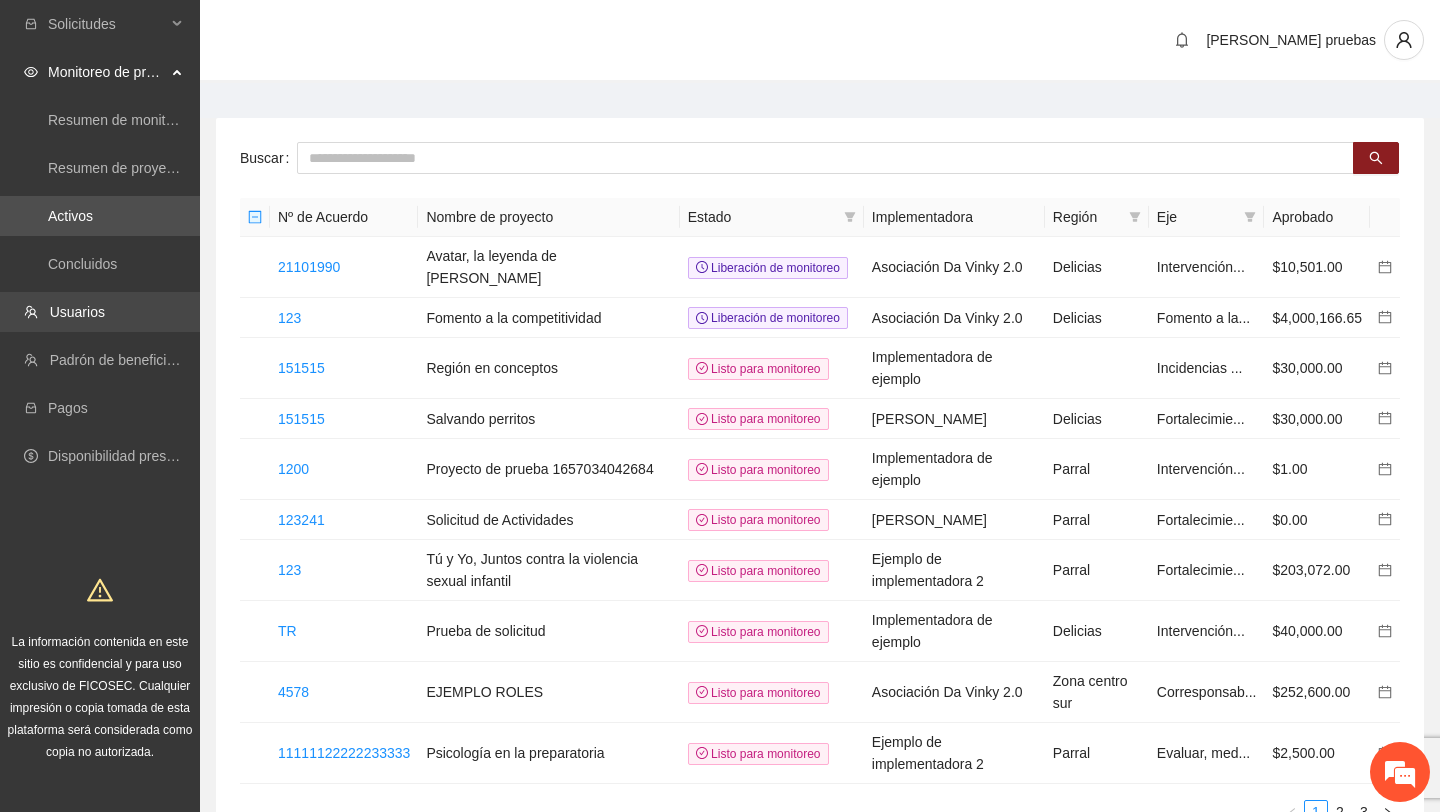click on "Usuarios" at bounding box center (77, 312) 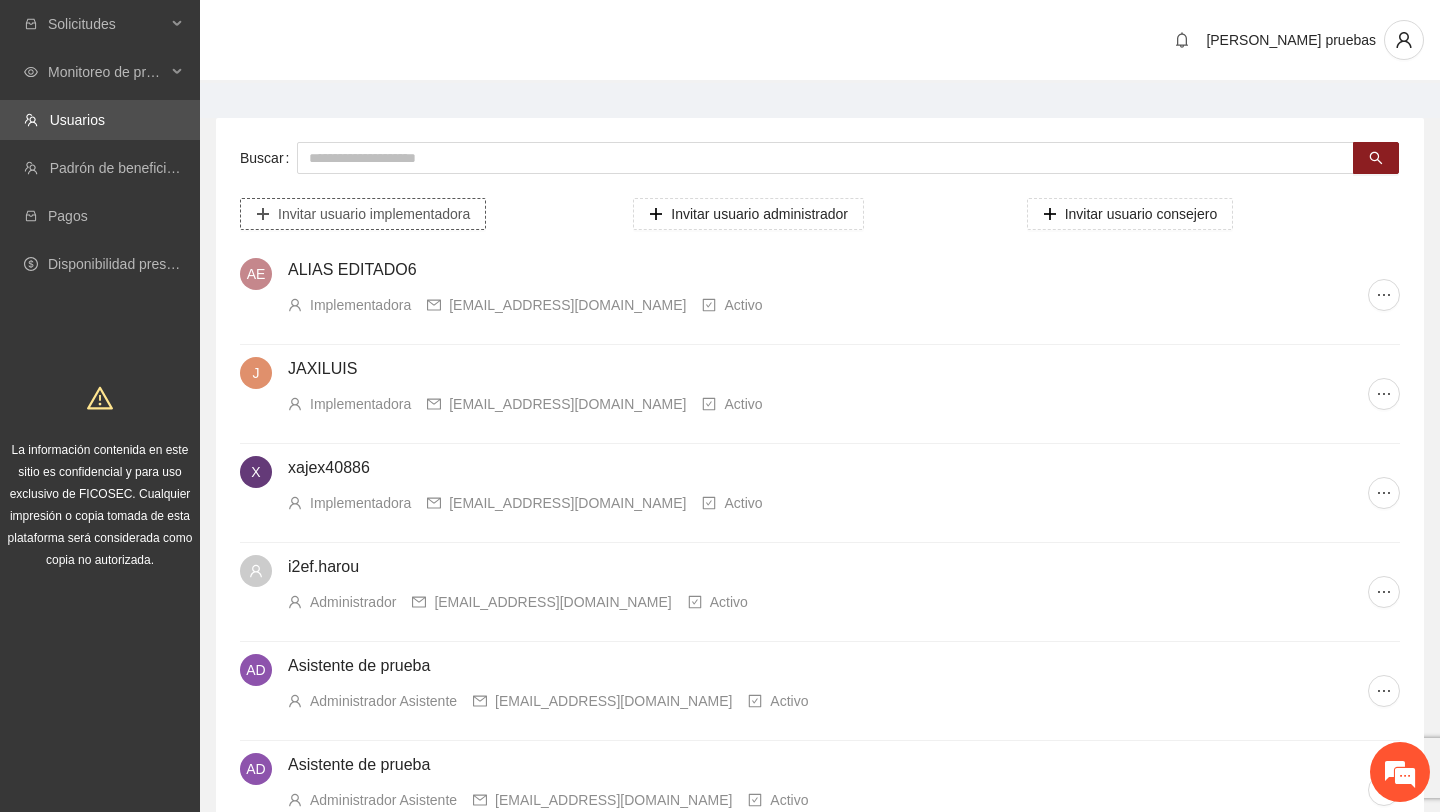 click on "Invitar usuario implementadora" at bounding box center [374, 214] 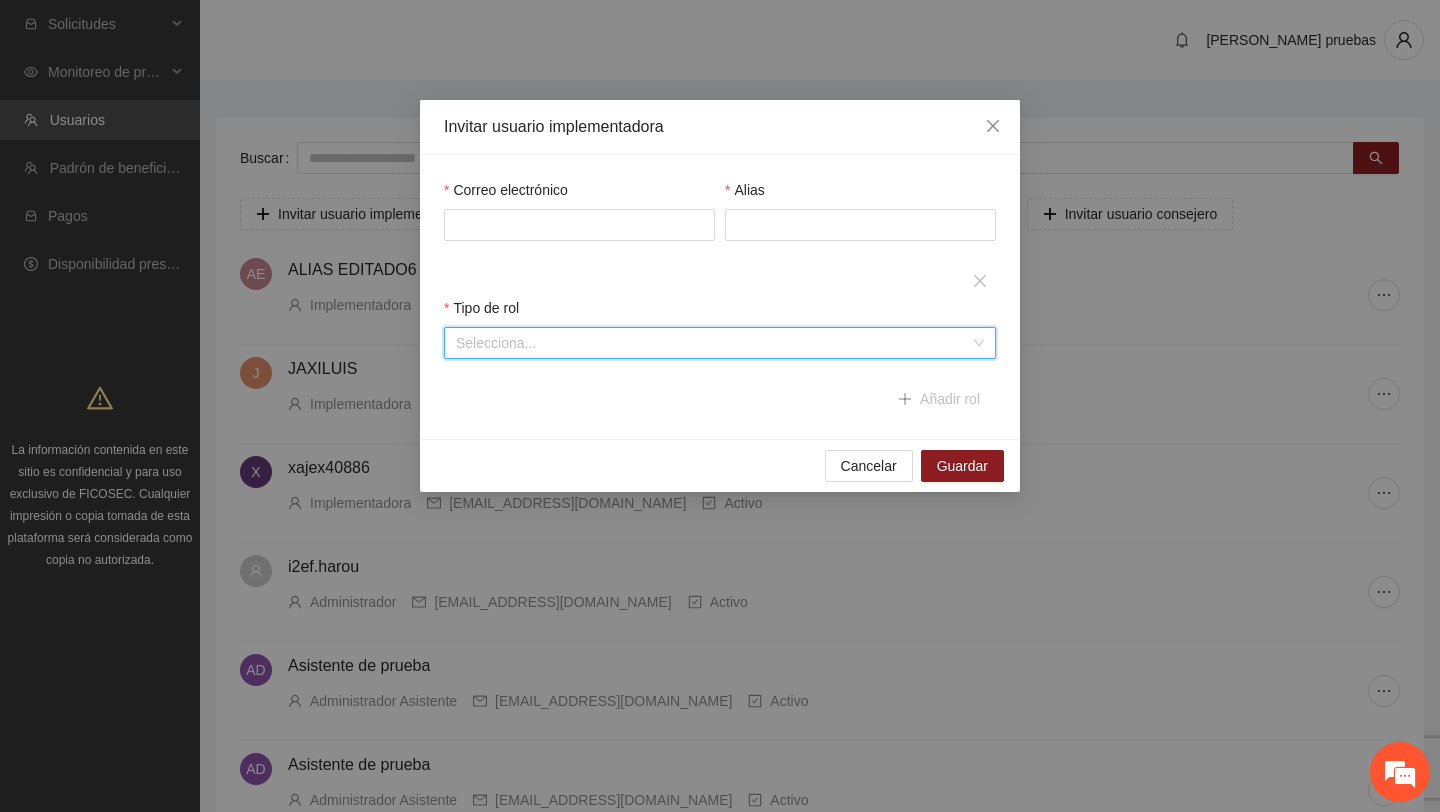 click at bounding box center [713, 343] 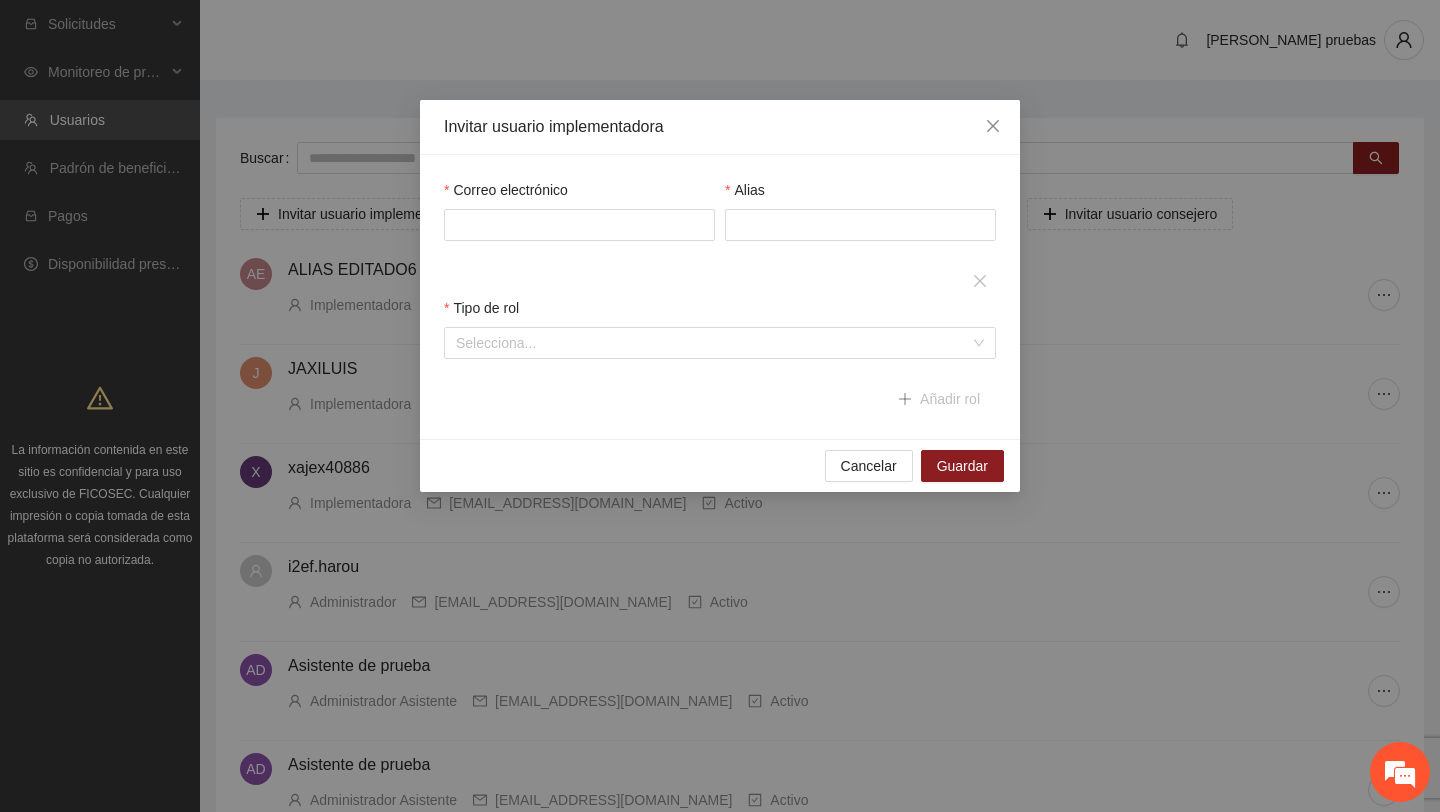 click on "Correo electrónico Alias Tipo de rol Selecciona... Región   Ingrese regiones Añadir rol" at bounding box center [720, 297] 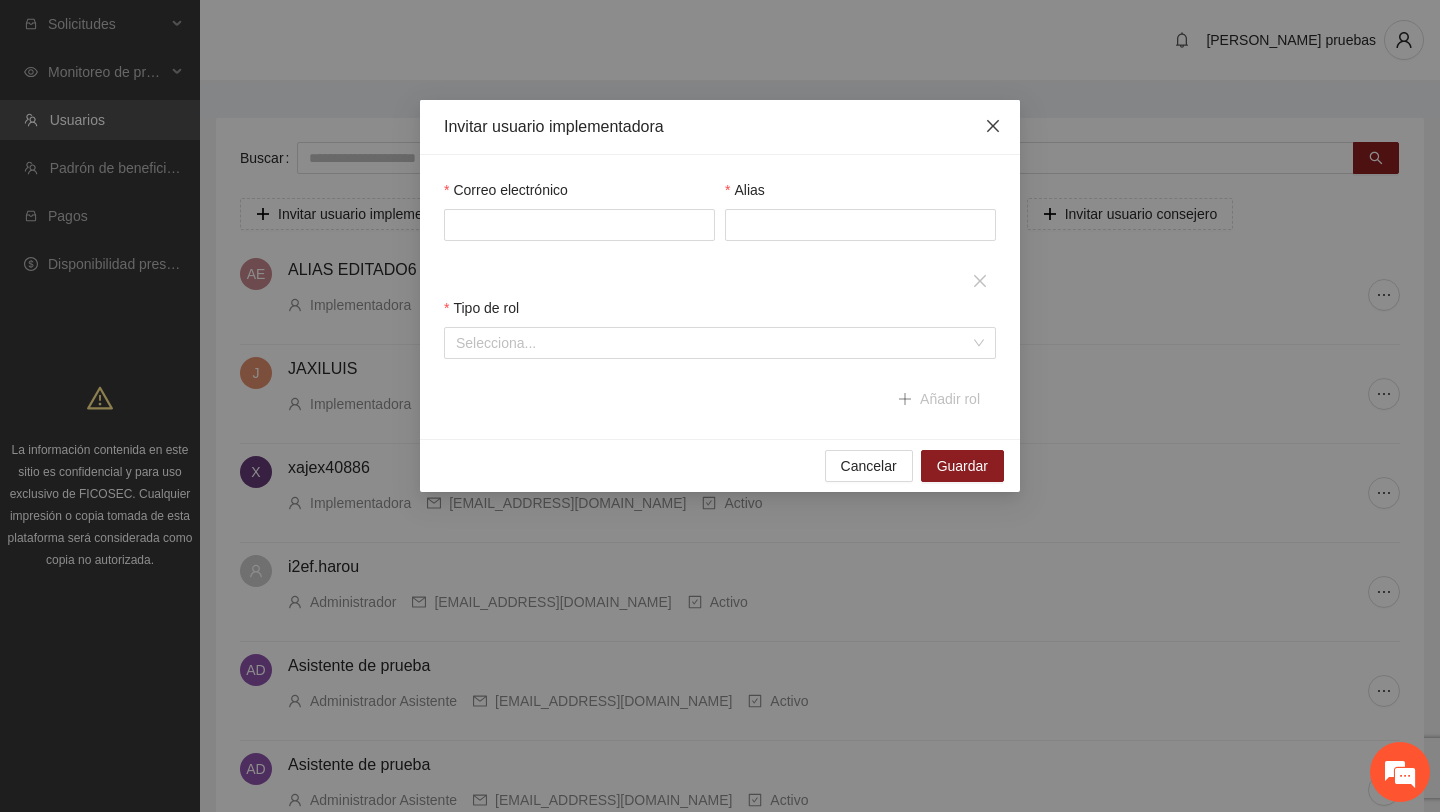 click 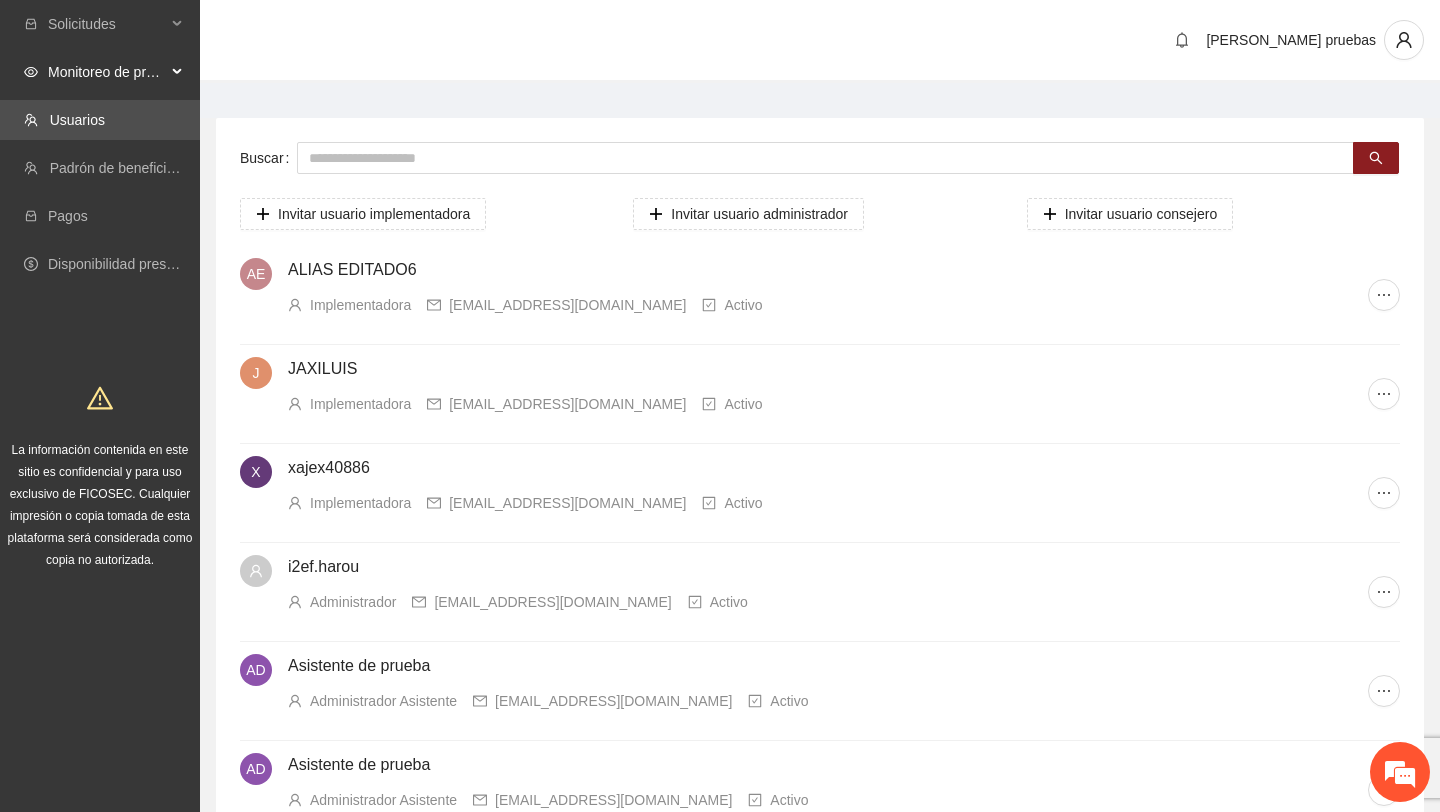 click on "Monitoreo de proyectos" at bounding box center [107, 72] 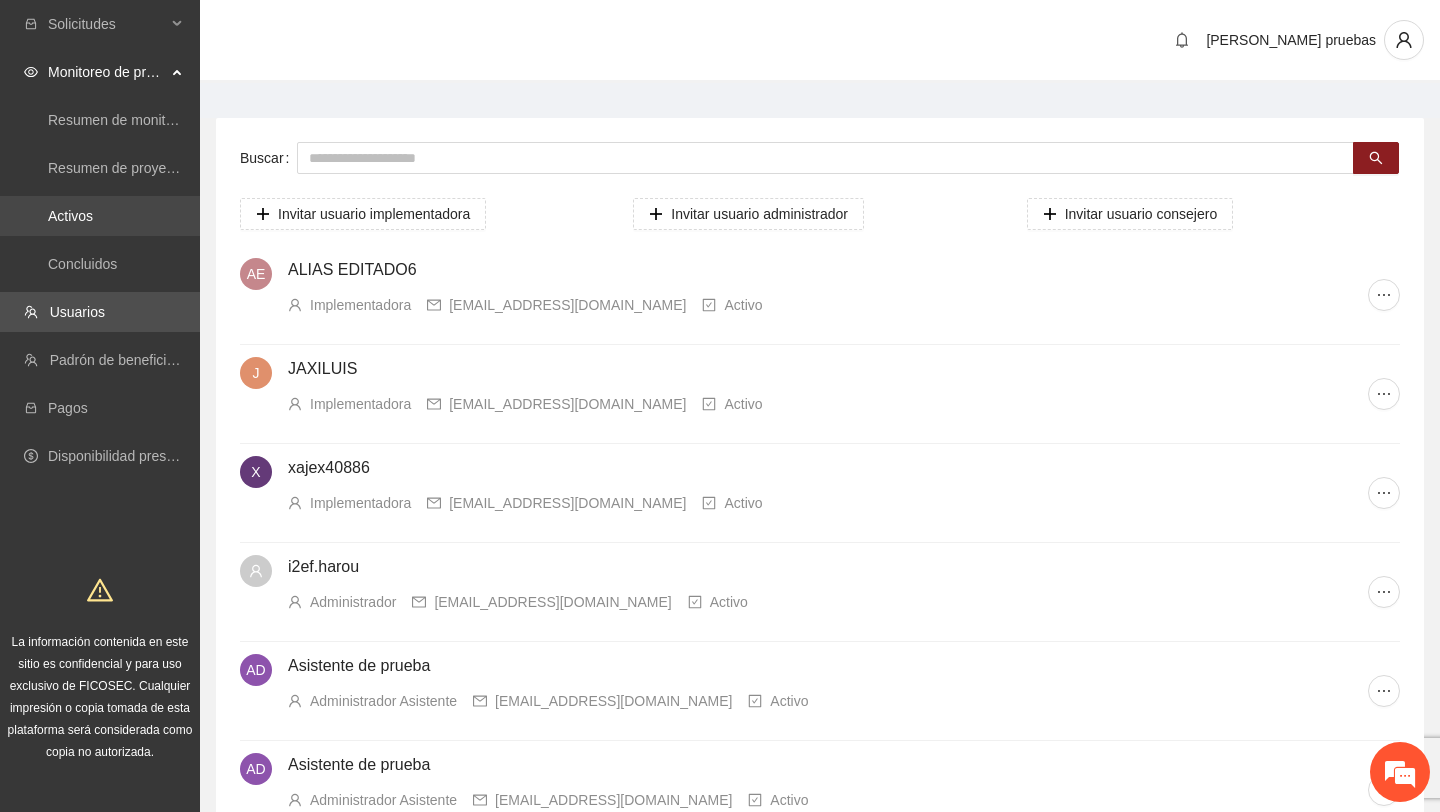 click on "Activos" at bounding box center (70, 216) 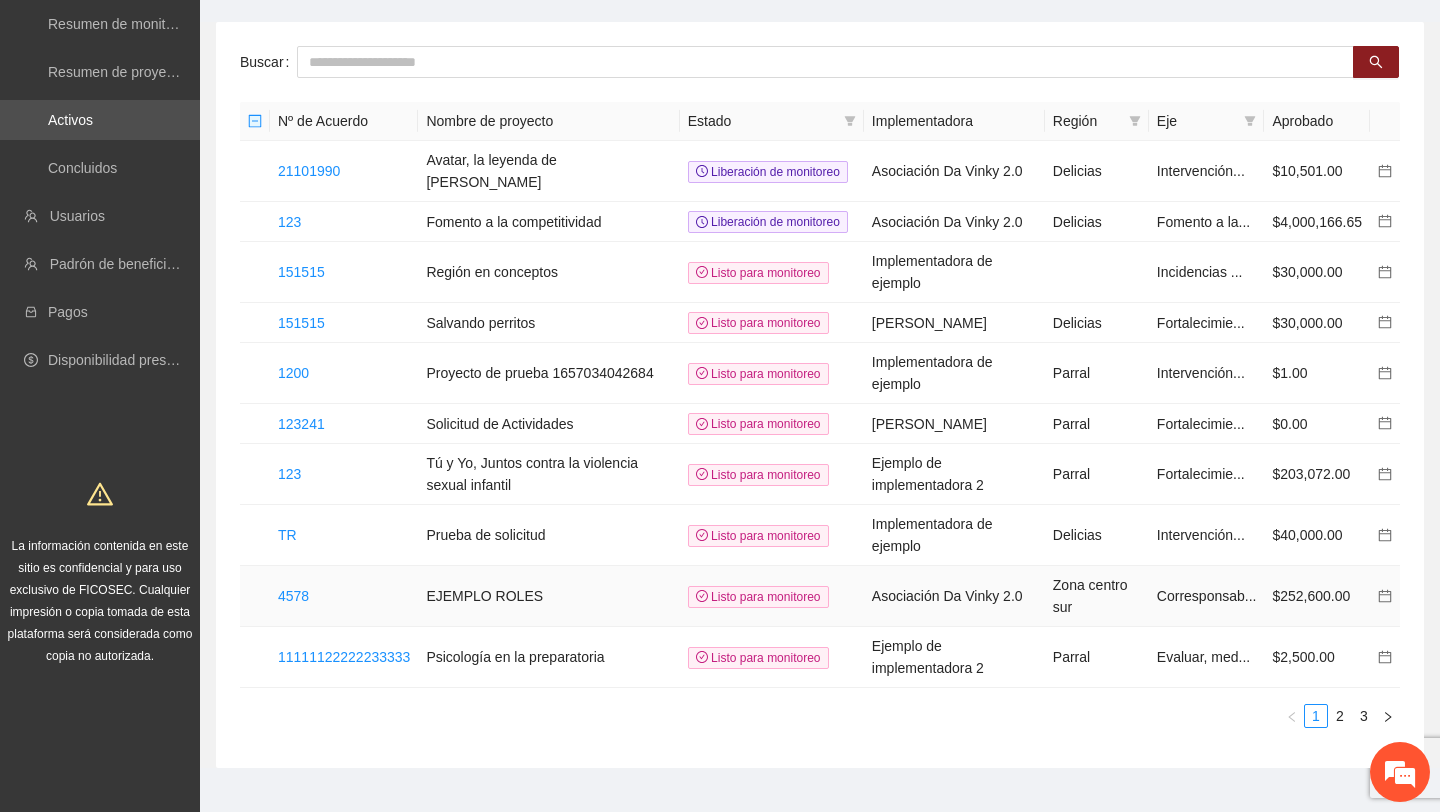 scroll, scrollTop: 65, scrollLeft: 0, axis: vertical 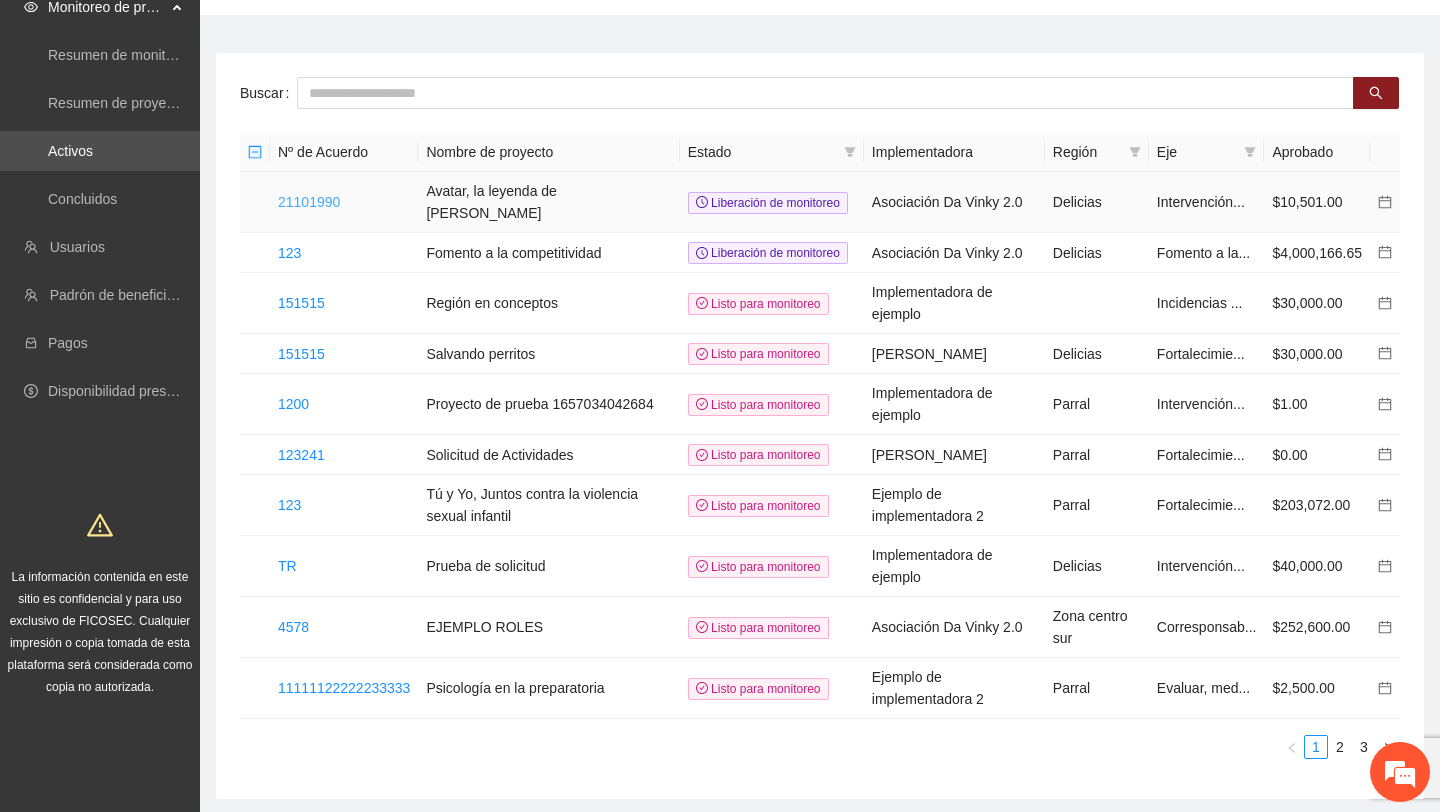 click on "21101990" at bounding box center [309, 202] 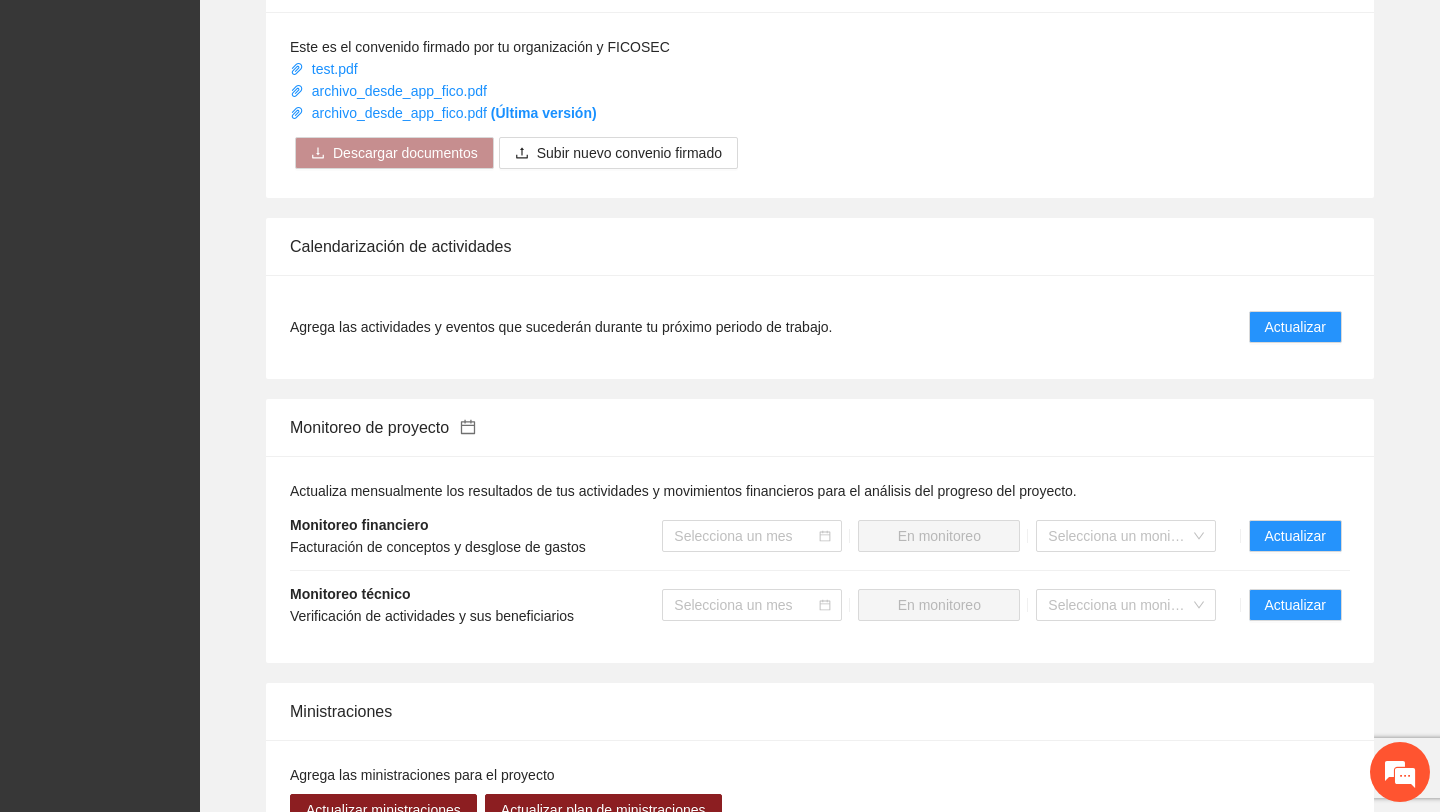 scroll, scrollTop: 1172, scrollLeft: 0, axis: vertical 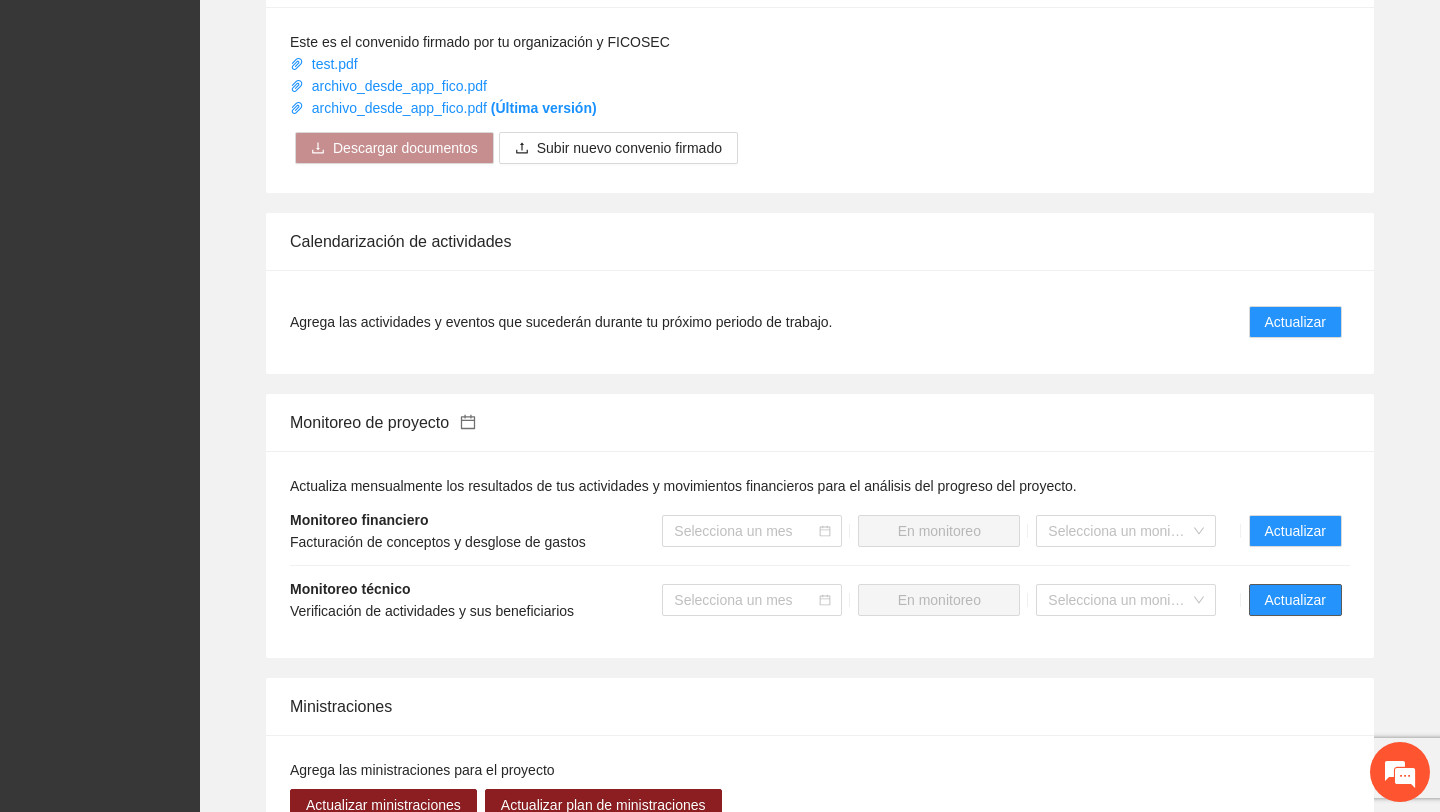 click on "Actualizar" at bounding box center (1295, 600) 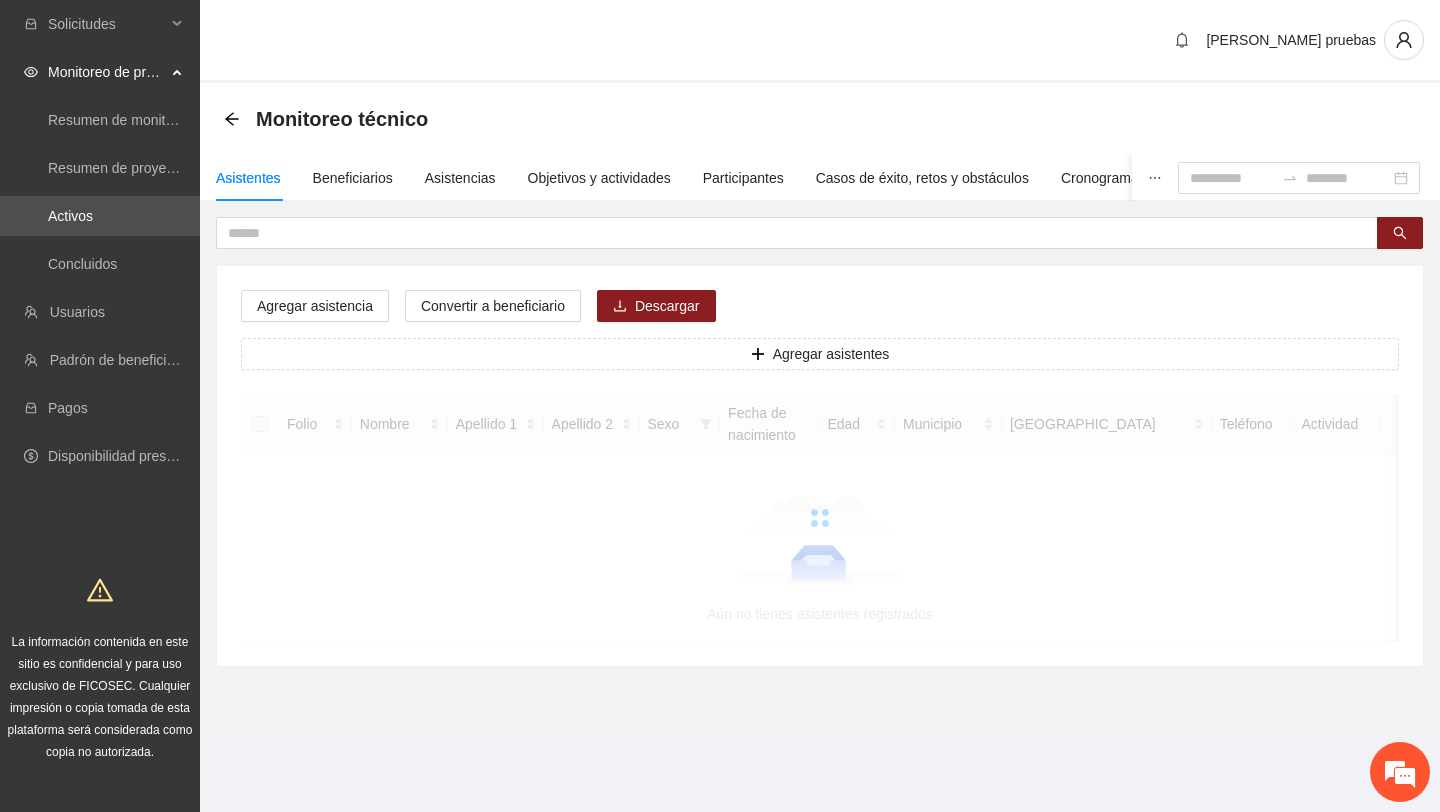 scroll, scrollTop: 0, scrollLeft: 0, axis: both 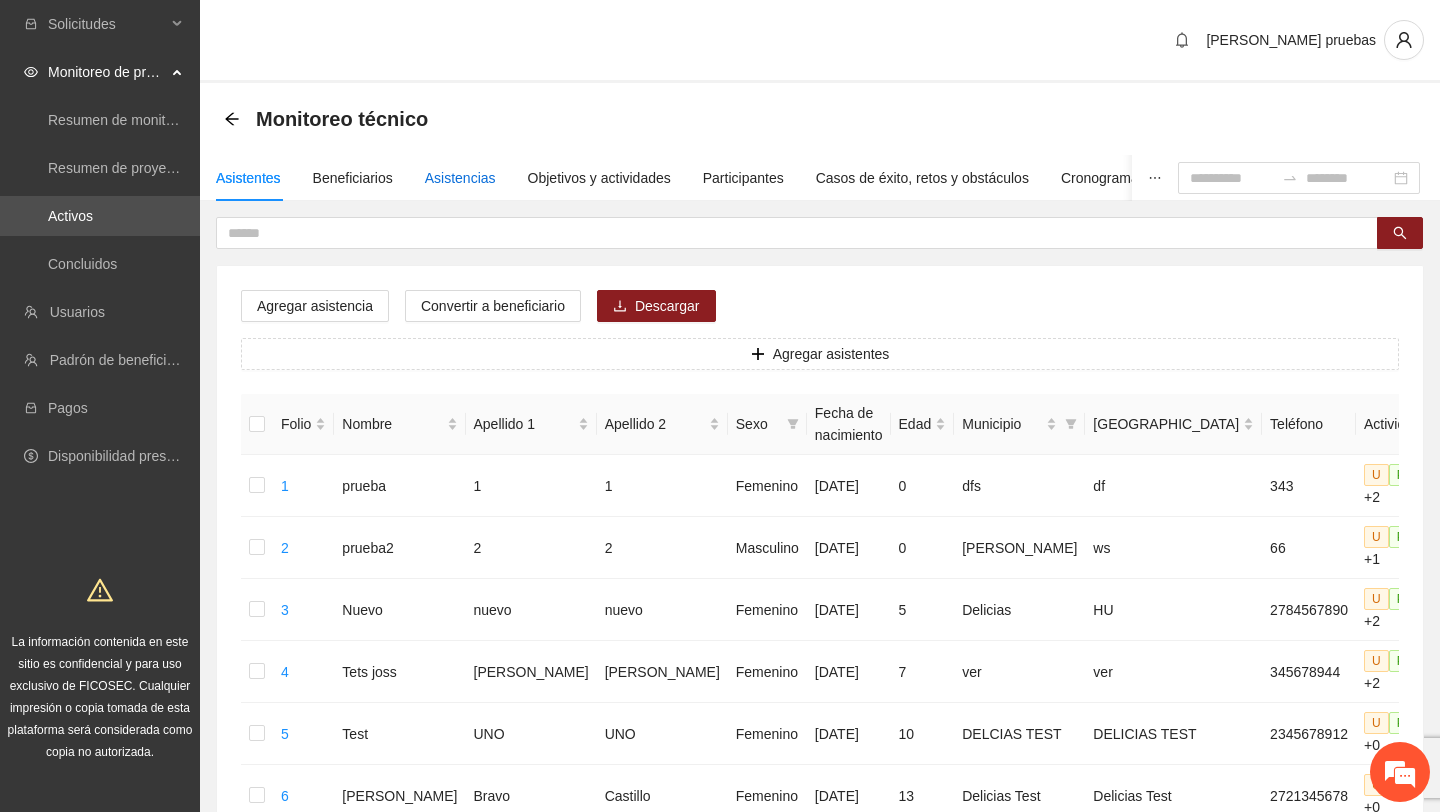 click on "Asistencias" at bounding box center (460, 178) 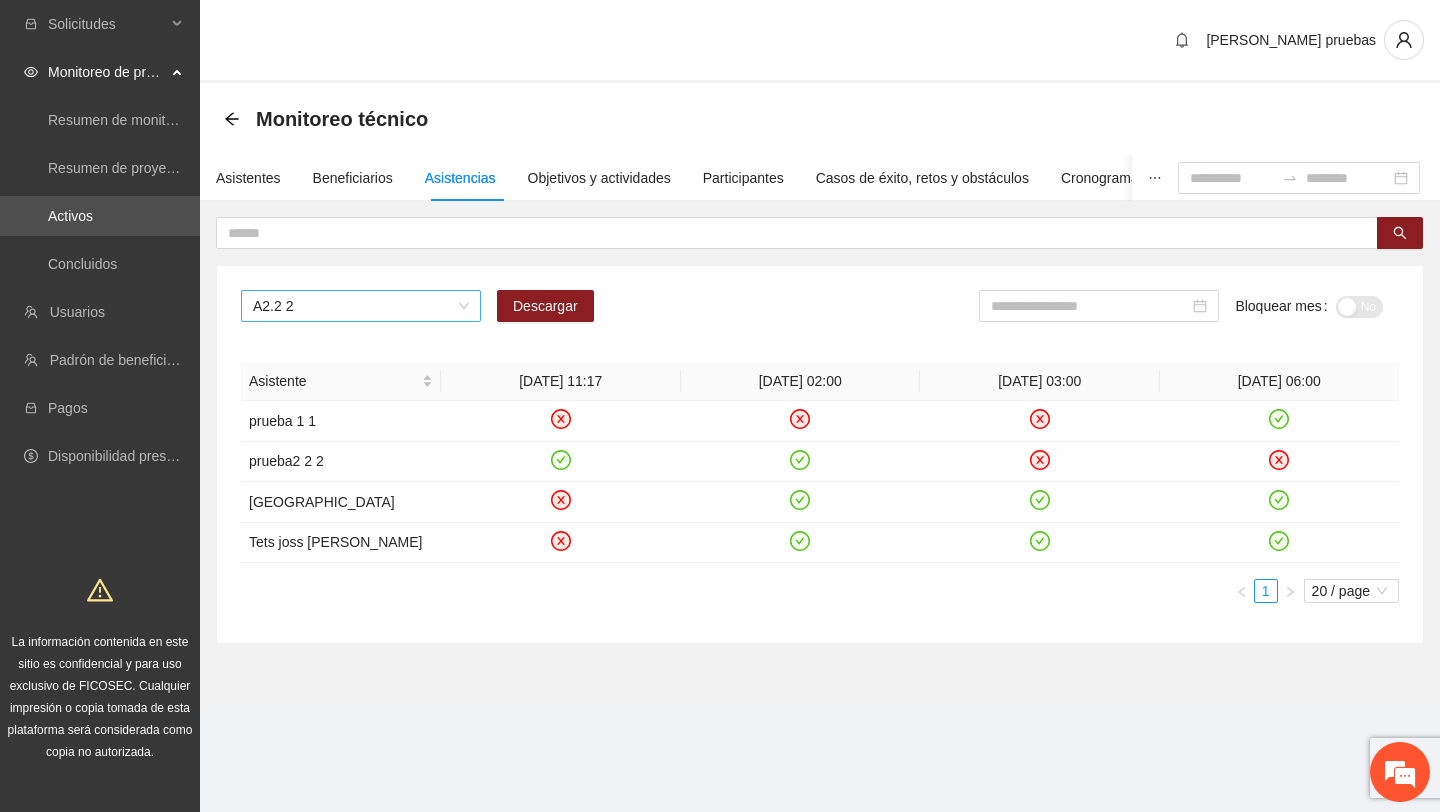 click on "A2.2 2" at bounding box center [361, 306] 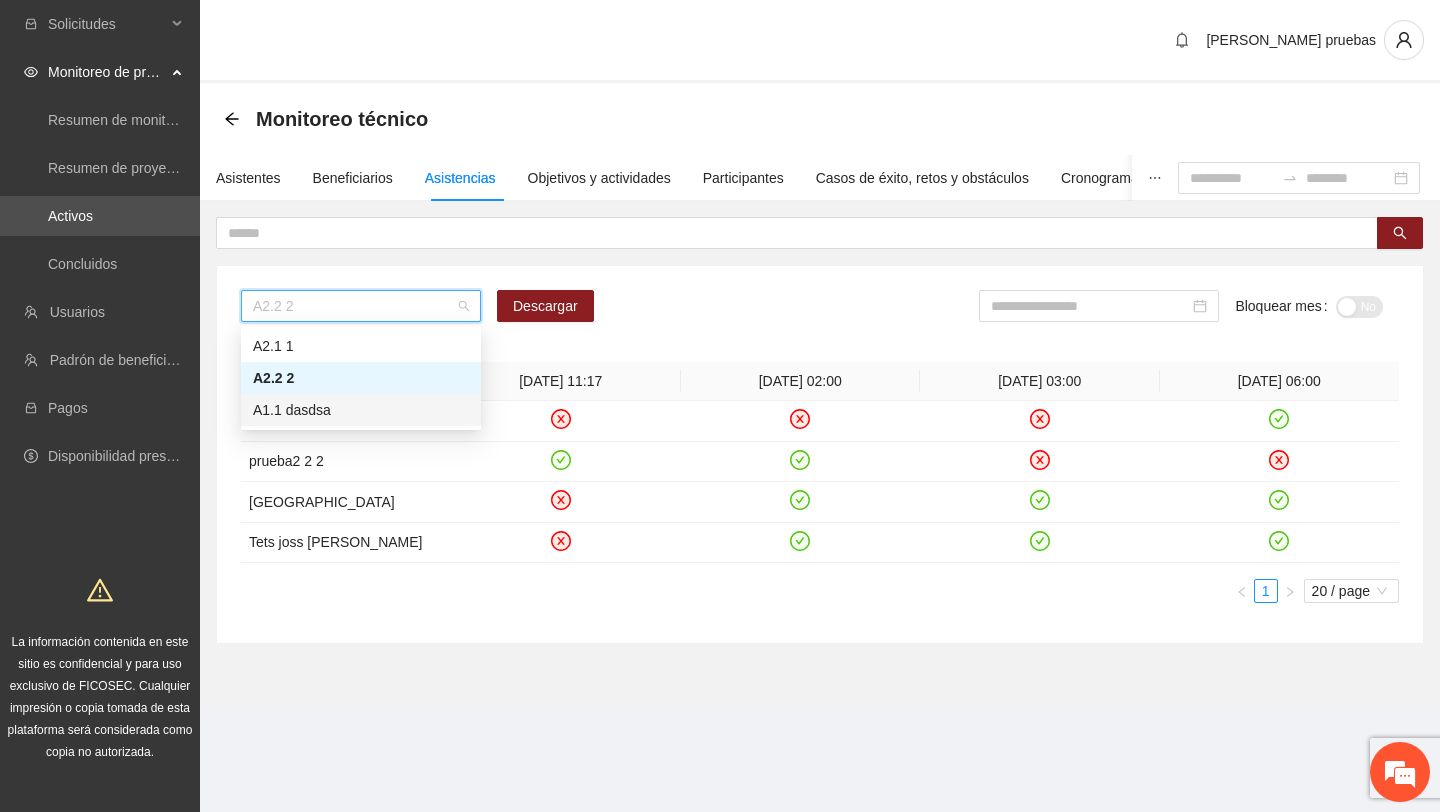 click on "A1.1 dasdsa" at bounding box center [361, 410] 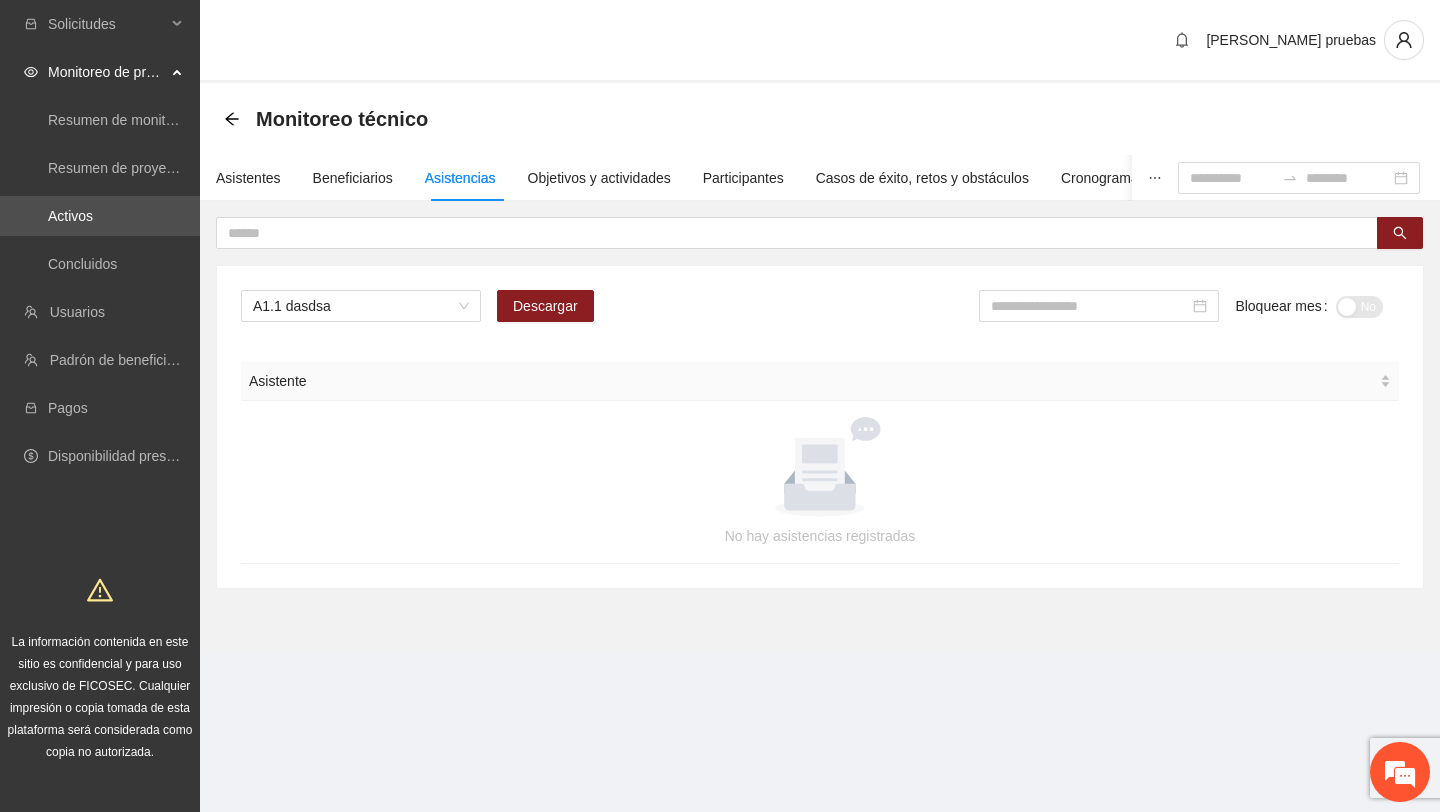 click on "Solicitudes" at bounding box center (100, 26) 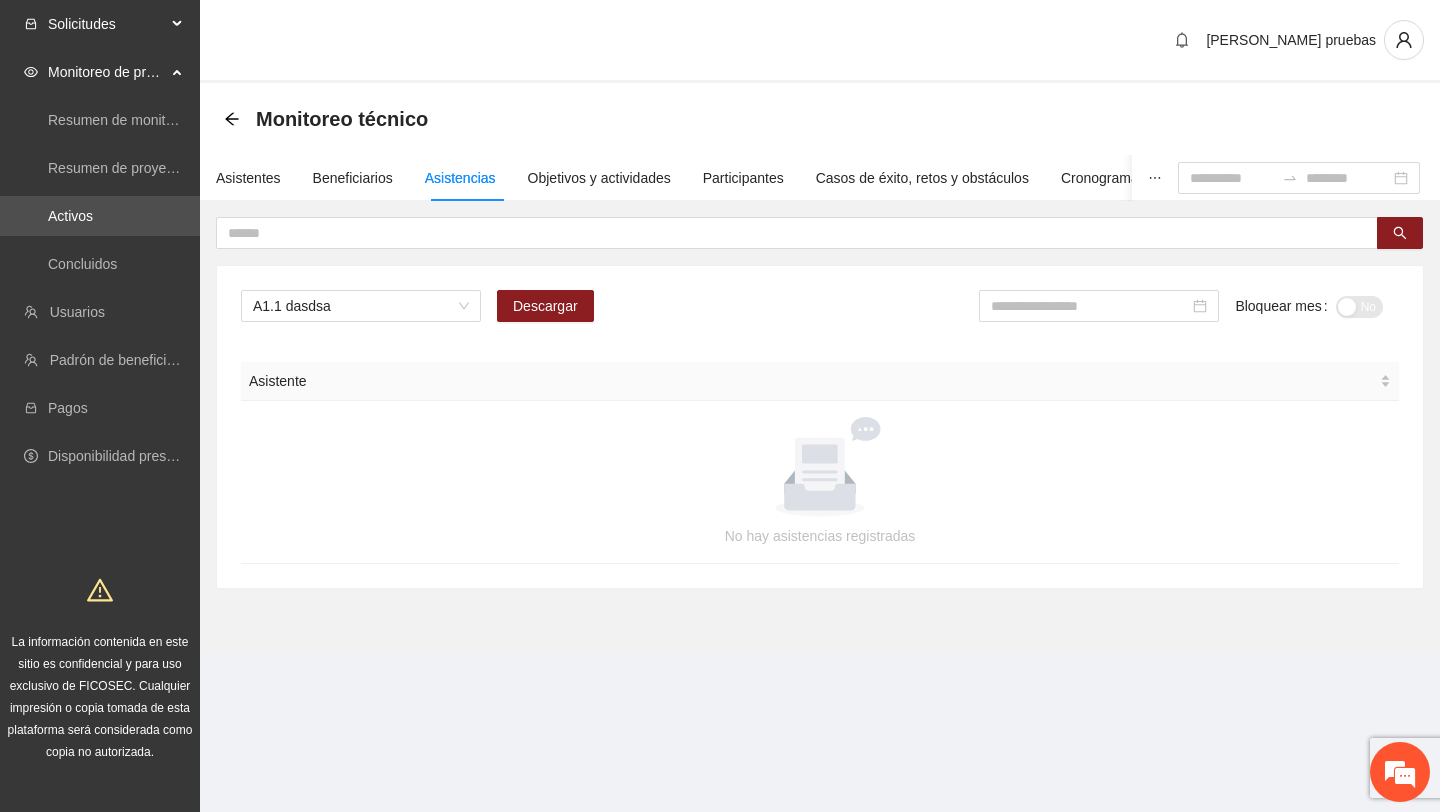click on "Solicitudes" at bounding box center [107, 24] 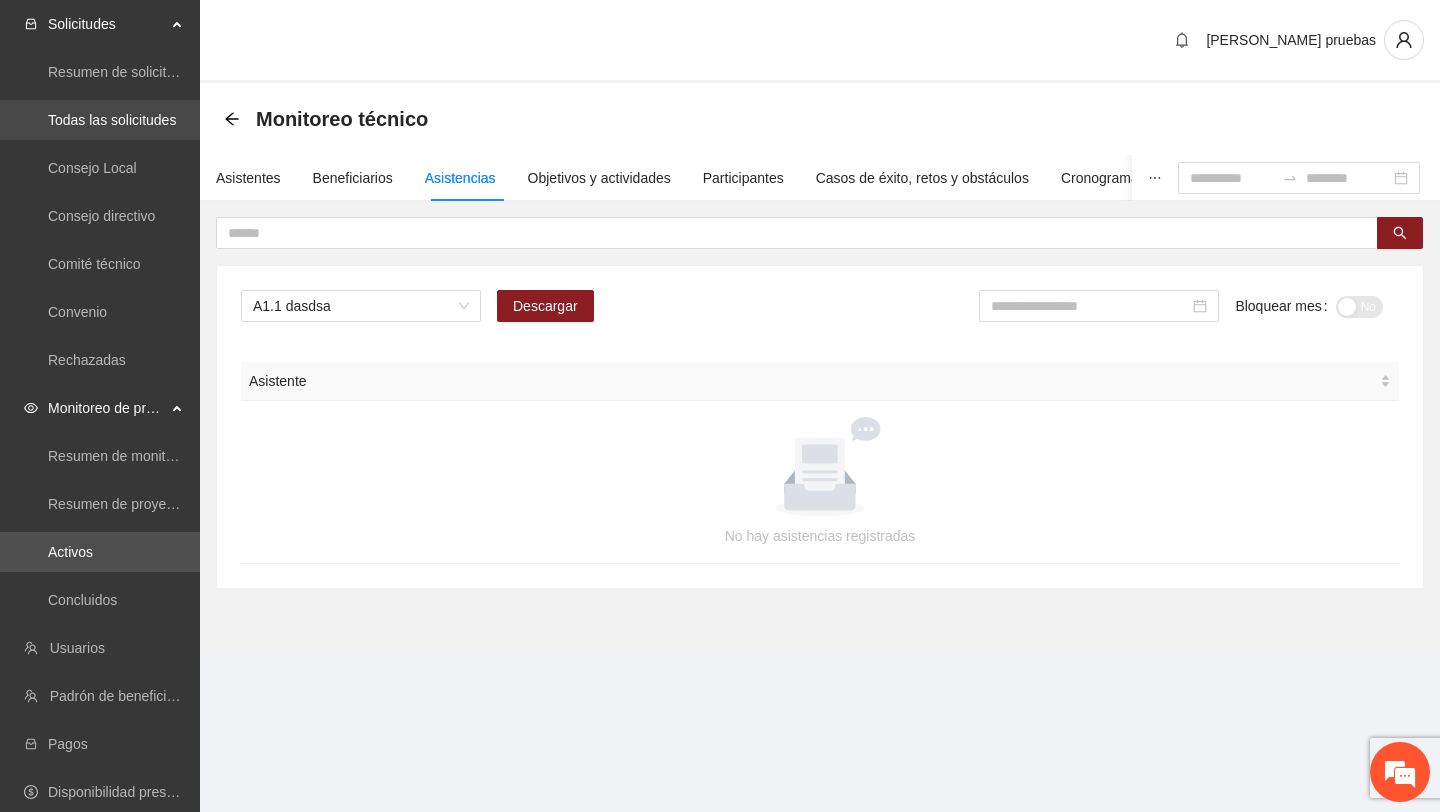 click on "Todas las solicitudes" at bounding box center [112, 120] 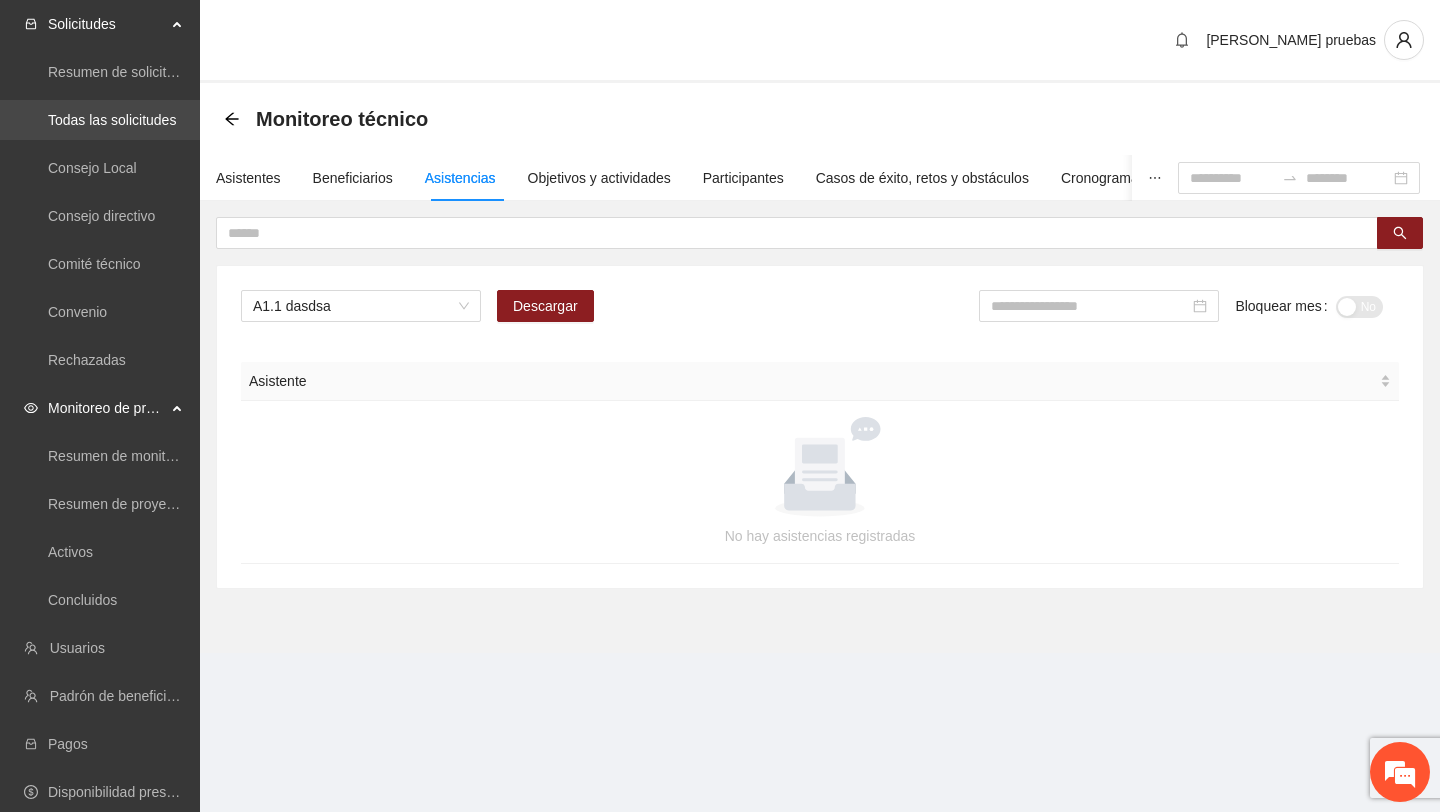 click on "Todas las solicitudes" at bounding box center [112, 120] 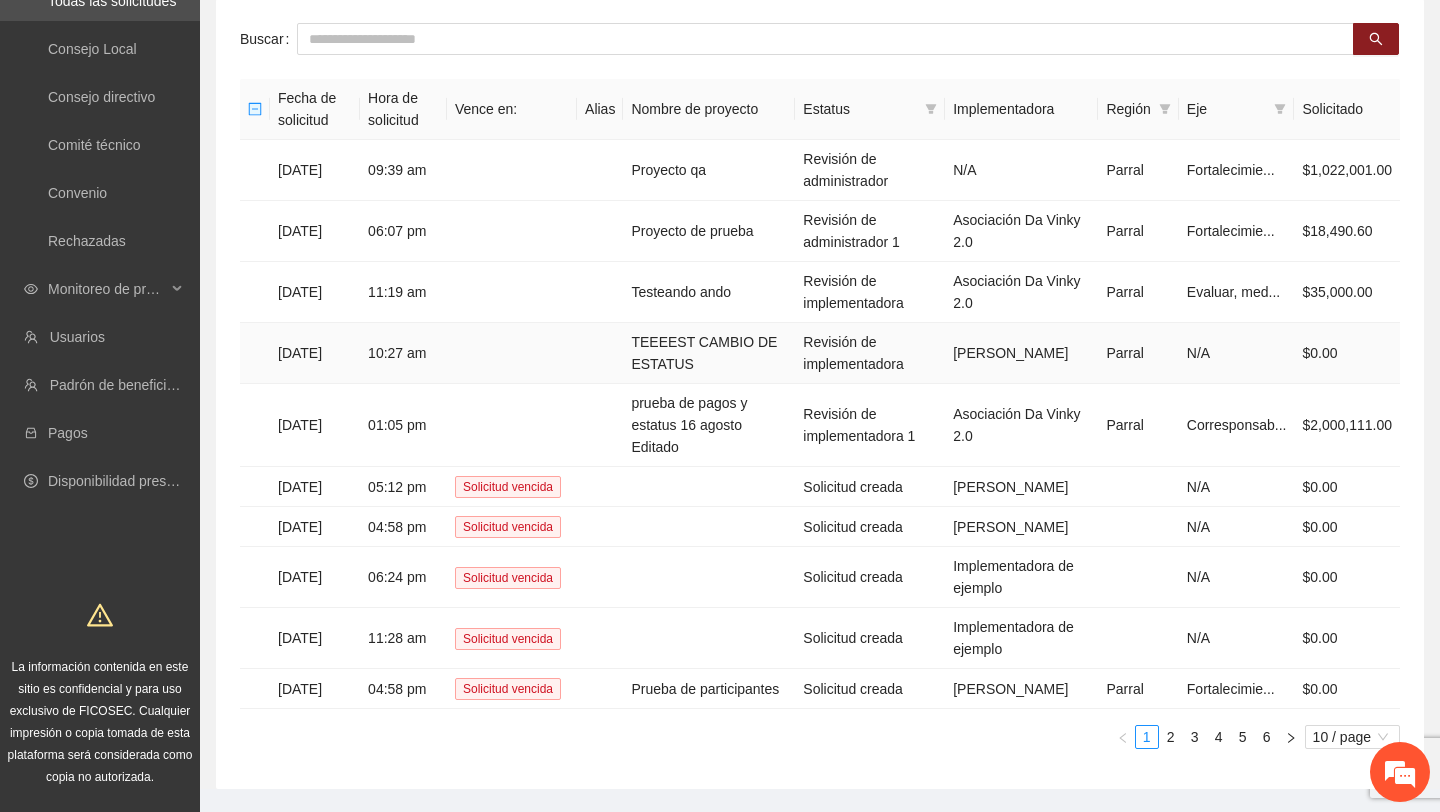 scroll, scrollTop: 122, scrollLeft: 0, axis: vertical 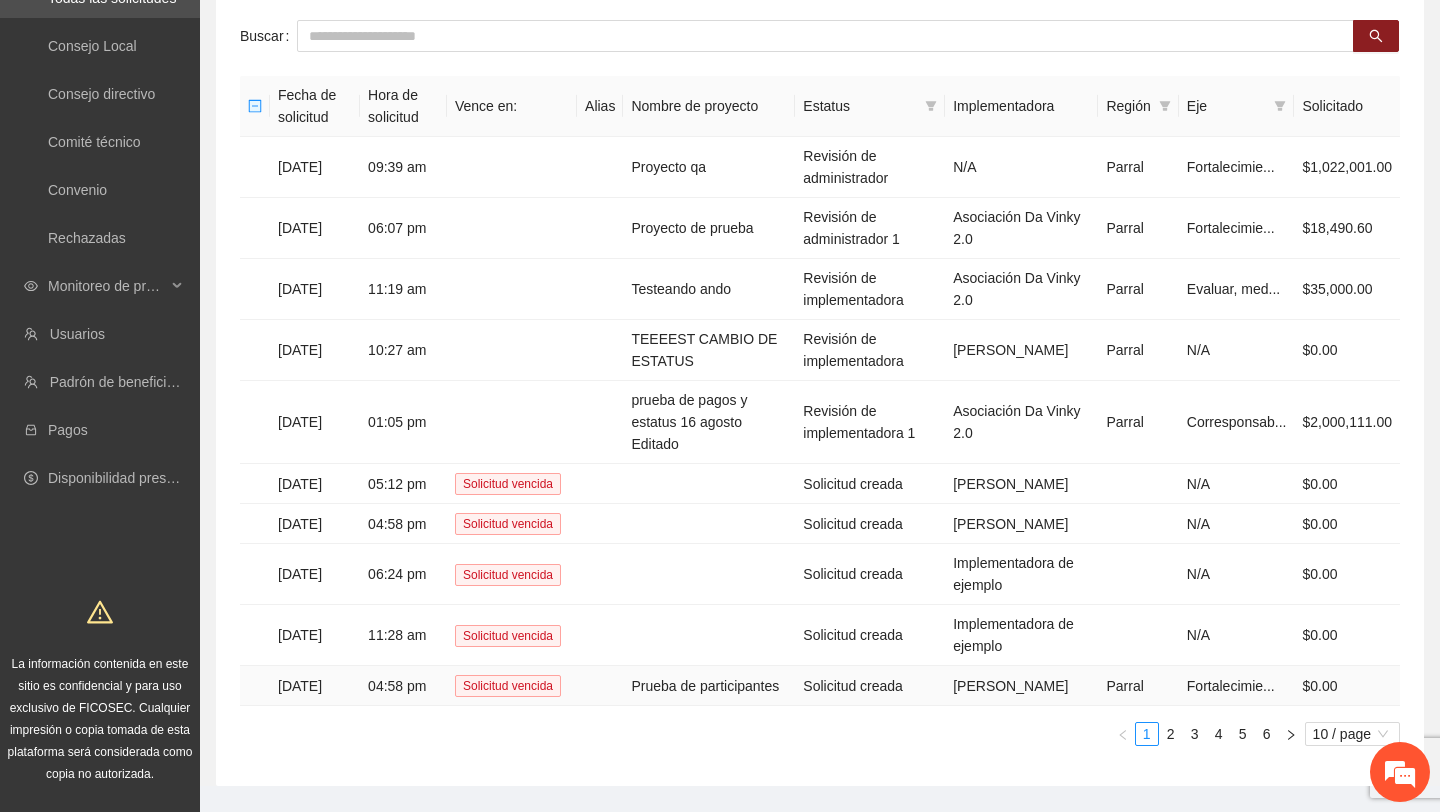 click on "Prueba de participantes" at bounding box center (709, 686) 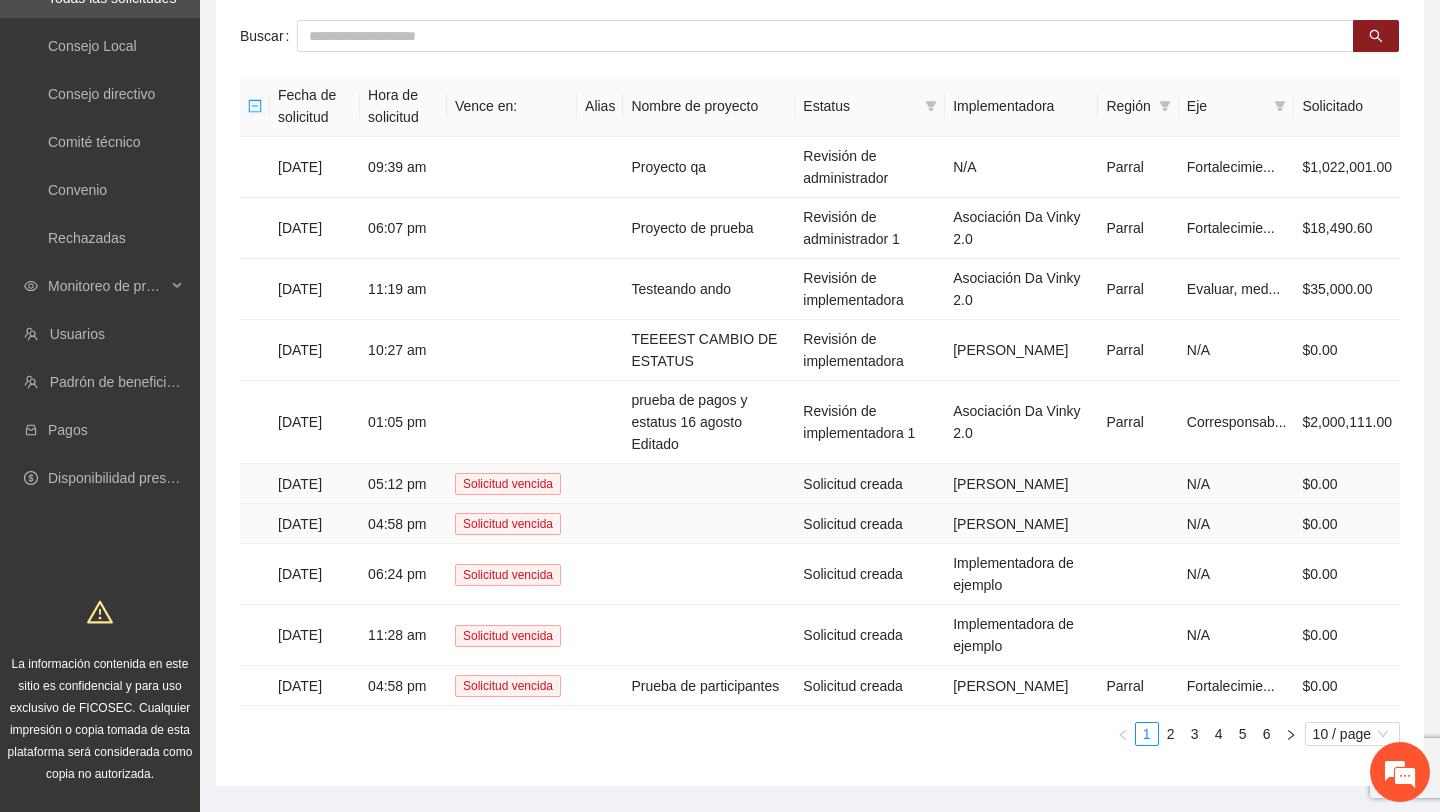 scroll, scrollTop: 0, scrollLeft: 0, axis: both 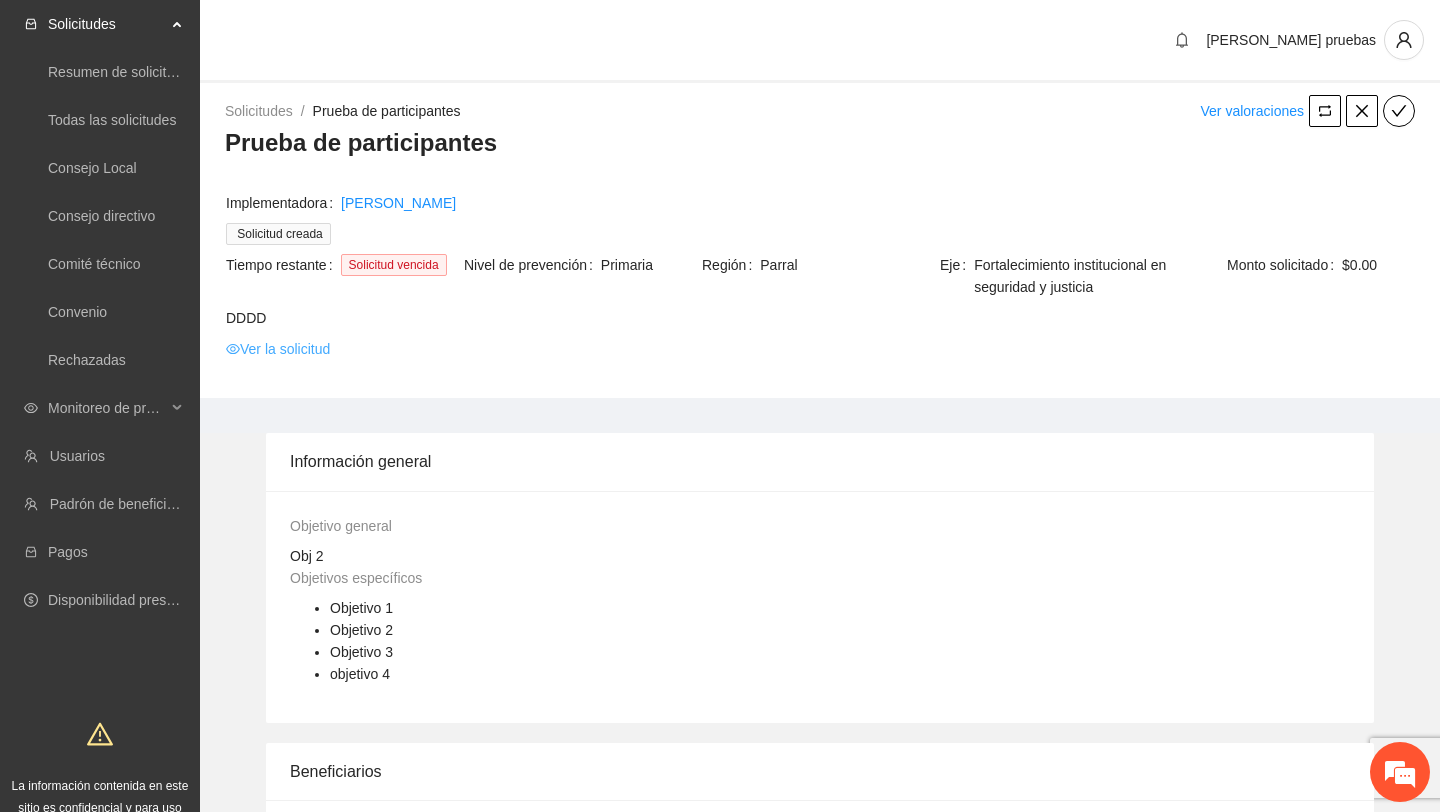click on "Ver la solicitud" at bounding box center [278, 349] 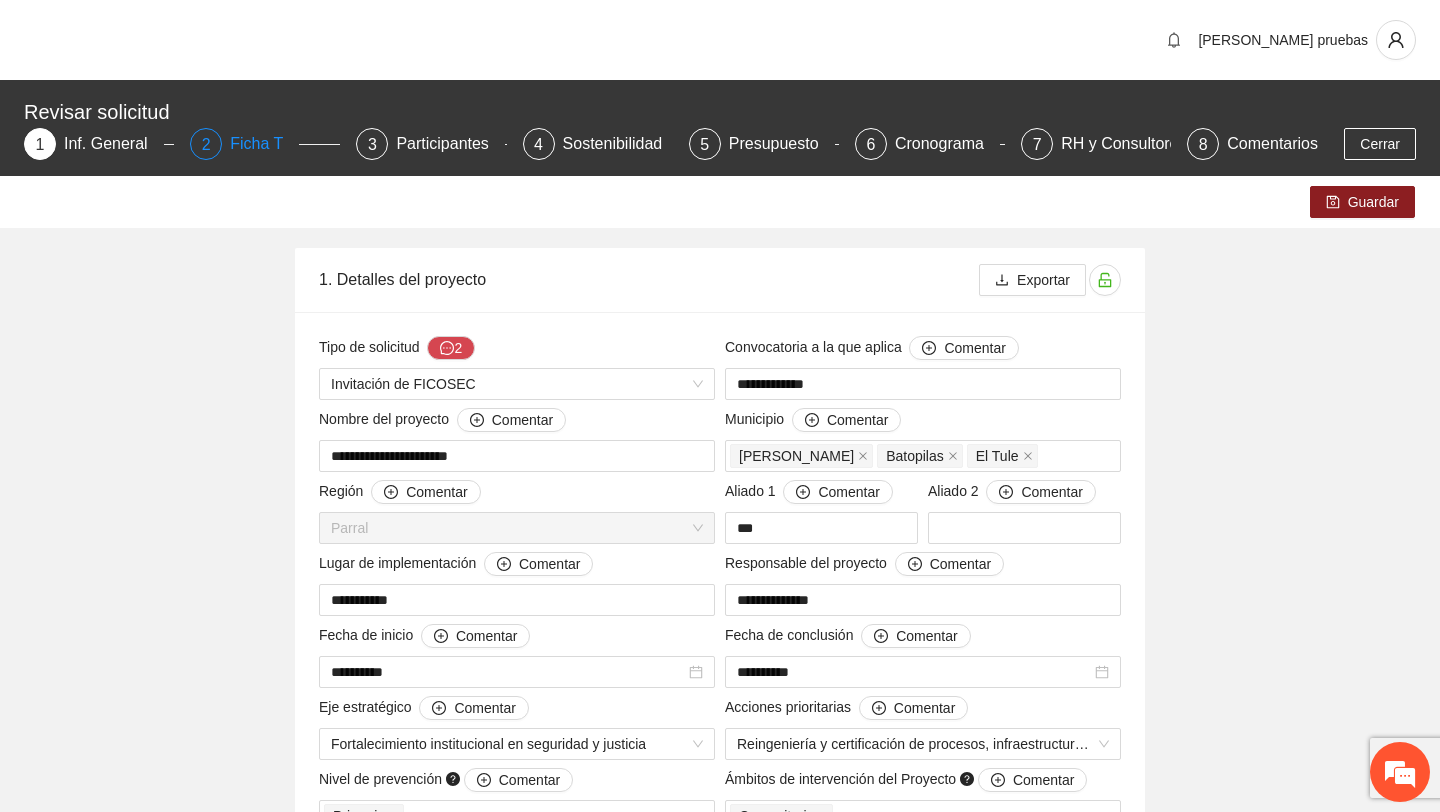 click on "Ficha T" at bounding box center (264, 144) 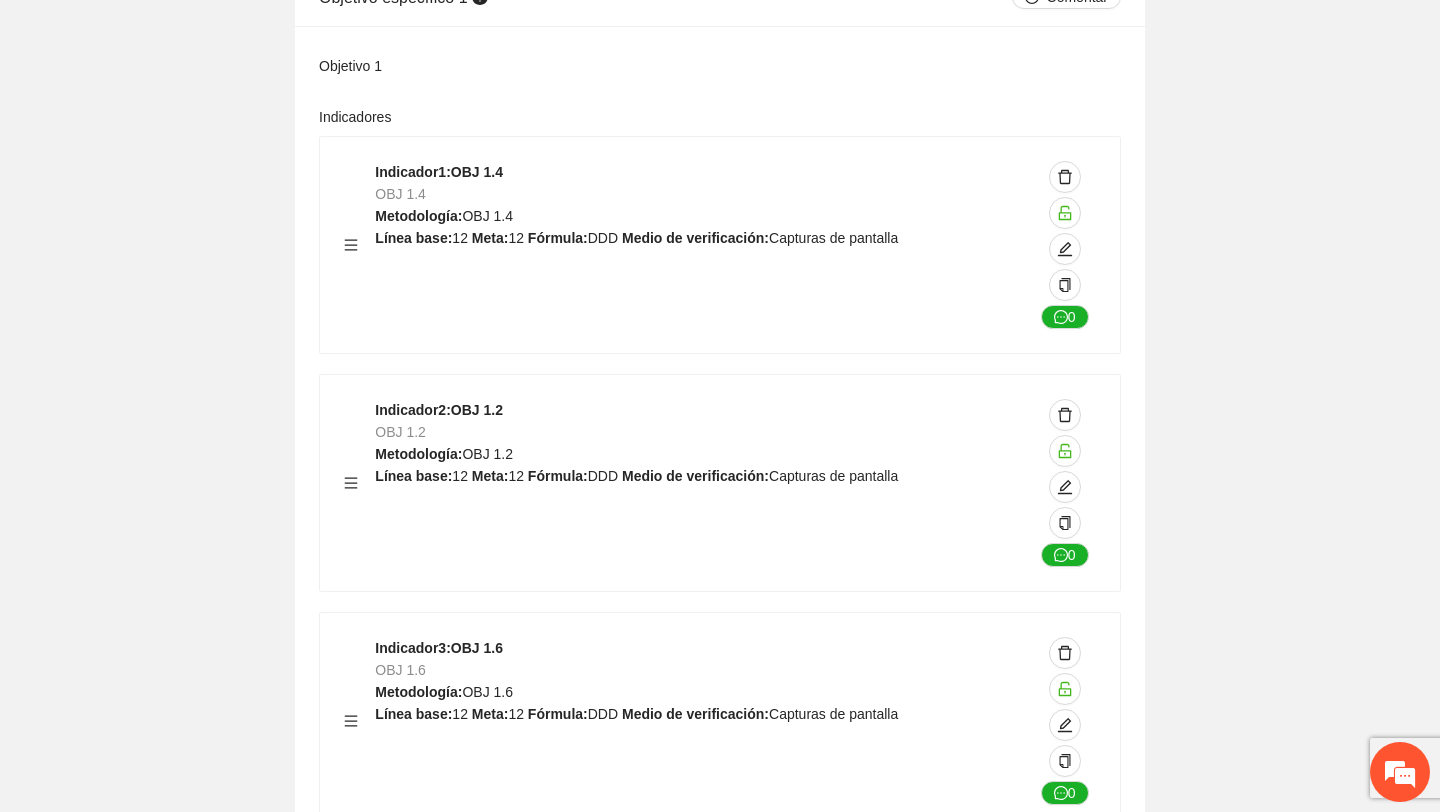 scroll, scrollTop: 1279, scrollLeft: 0, axis: vertical 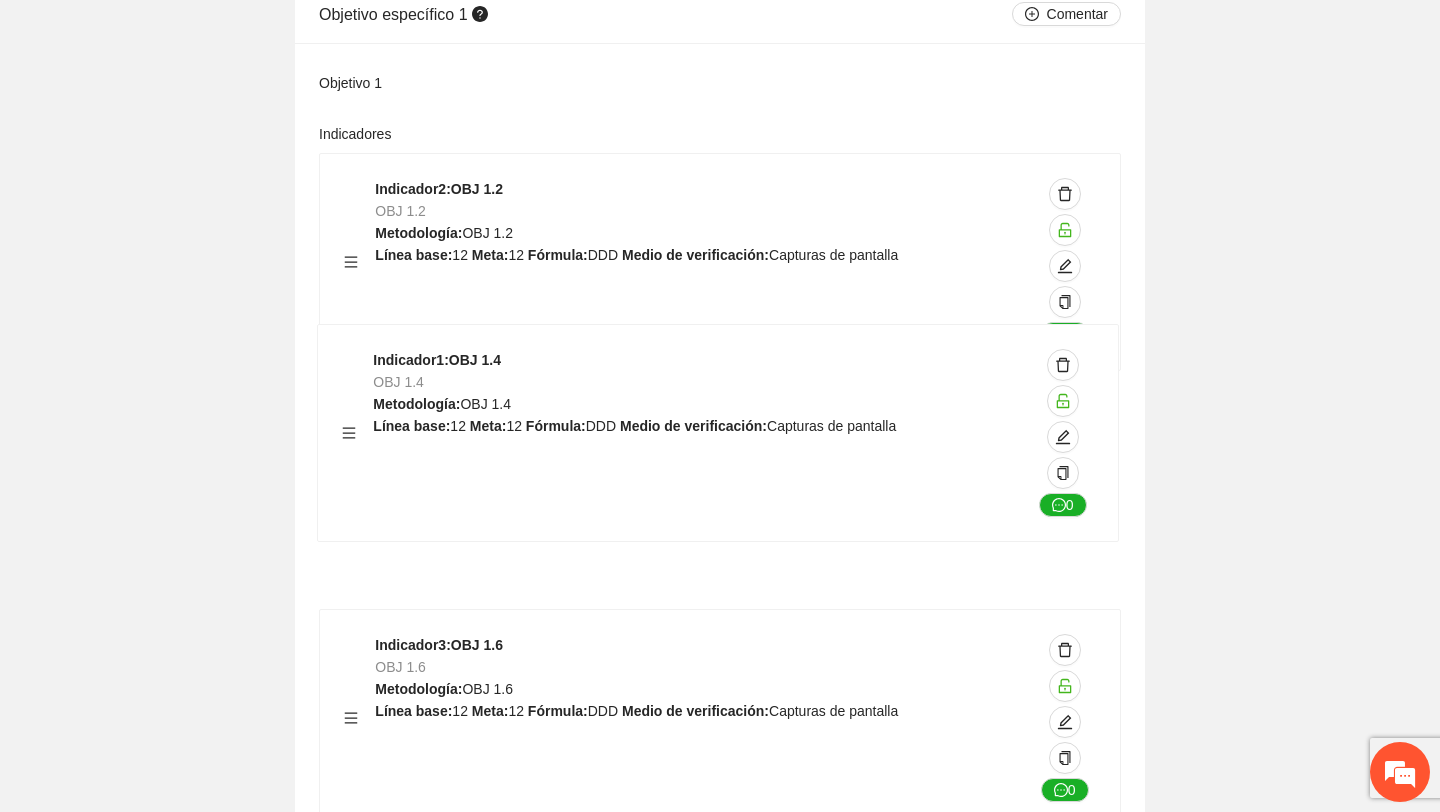 drag, startPoint x: 350, startPoint y: 264, endPoint x: 348, endPoint y: 448, distance: 184.01086 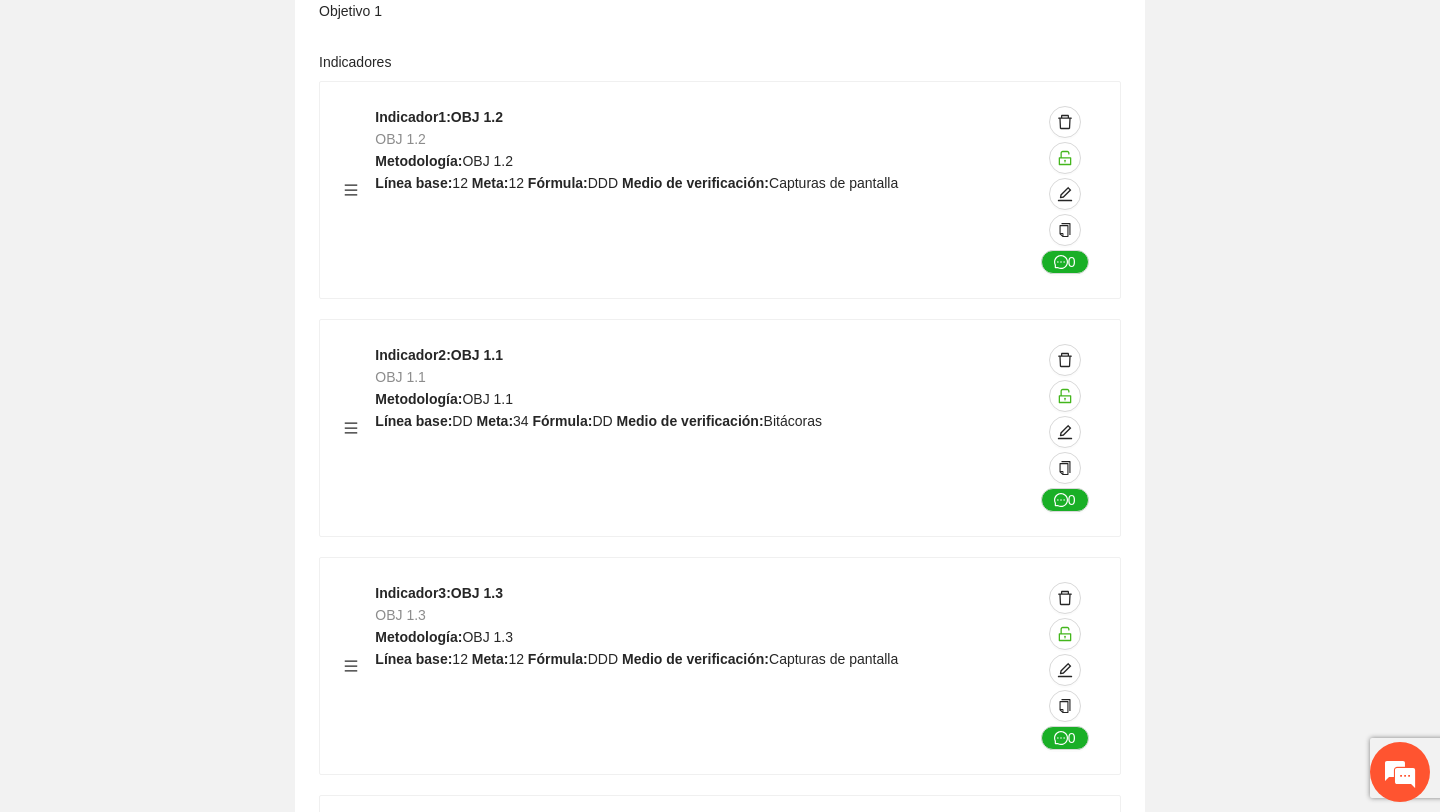 scroll, scrollTop: 1356, scrollLeft: 0, axis: vertical 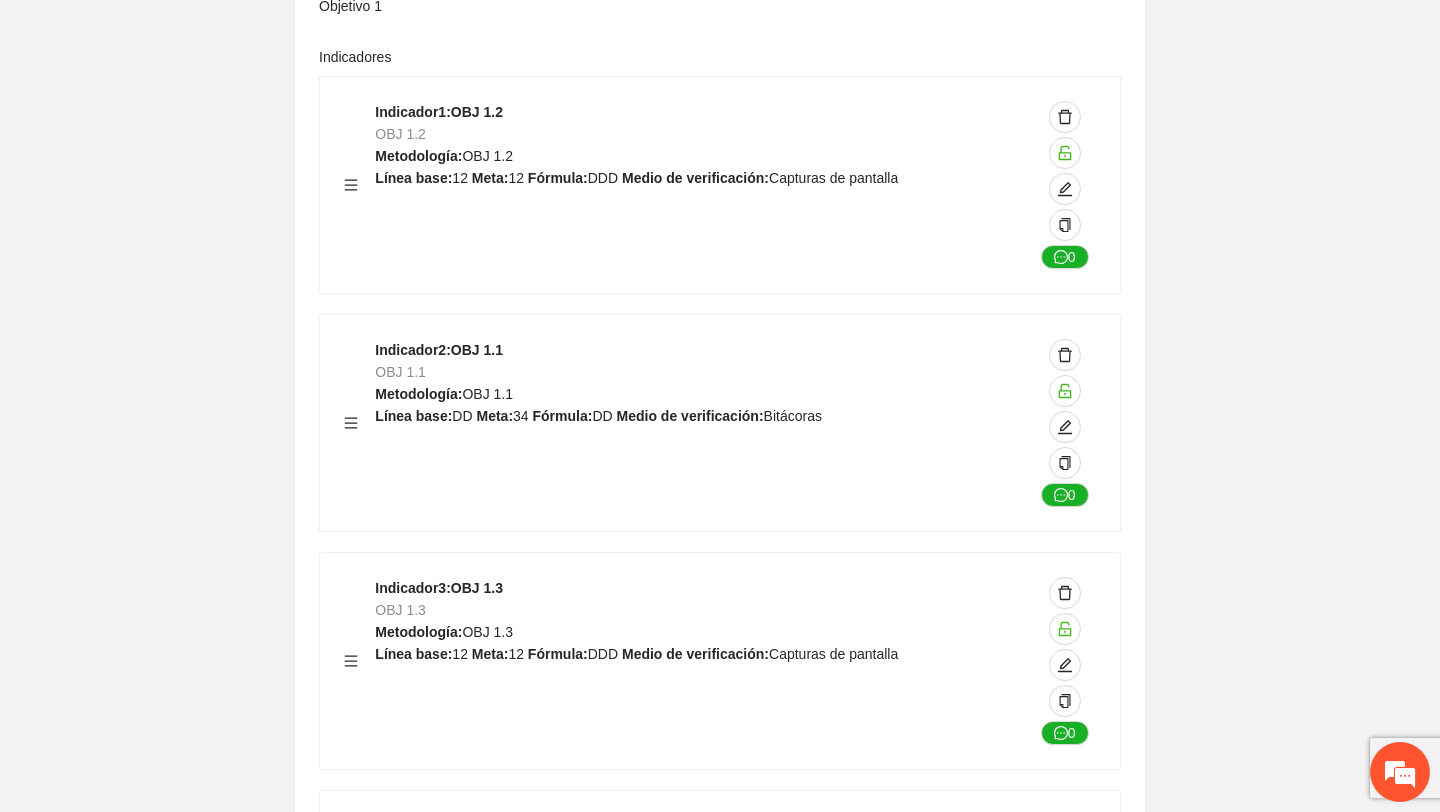 click at bounding box center (359, 185) 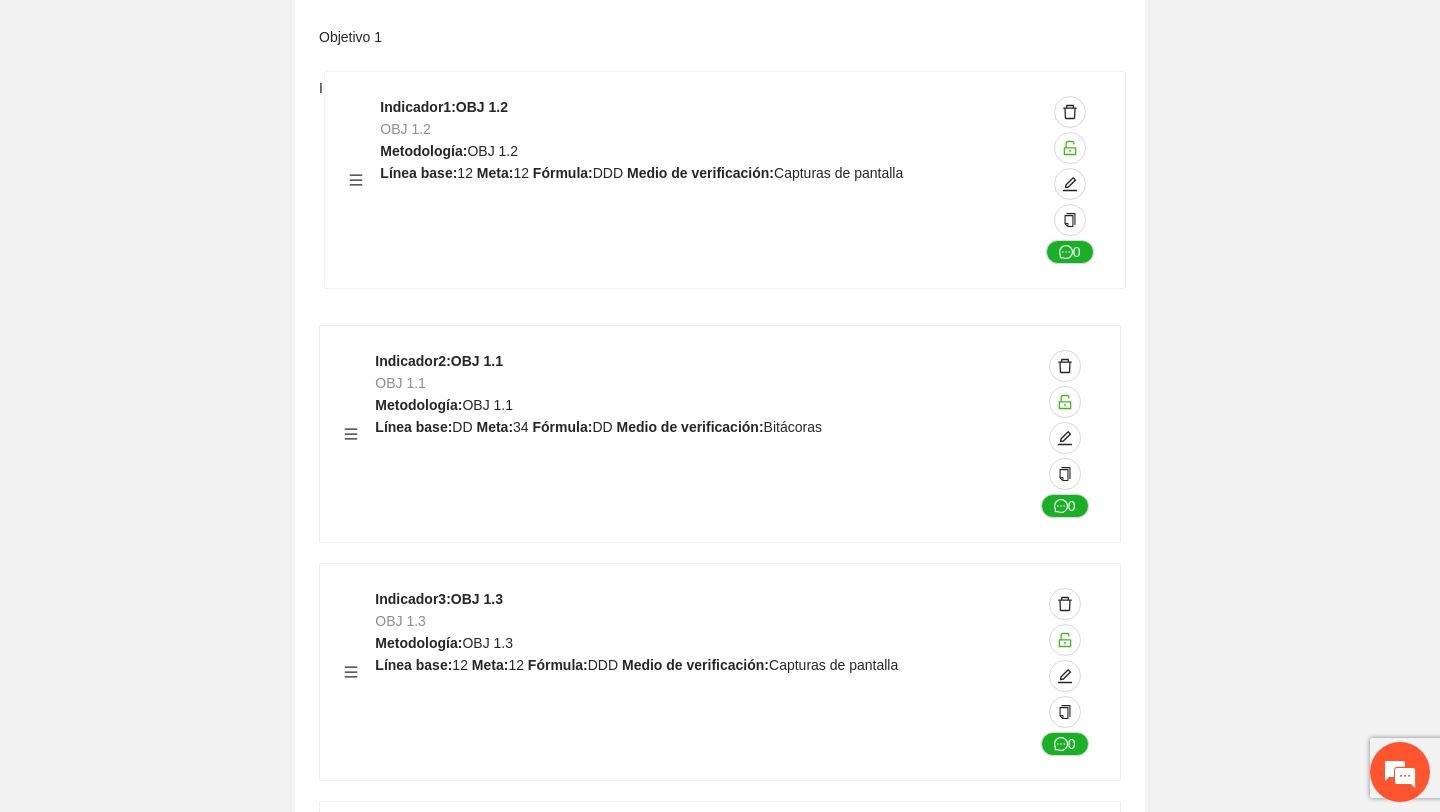 drag, startPoint x: 351, startPoint y: 182, endPoint x: 350, endPoint y: 194, distance: 12.0415945 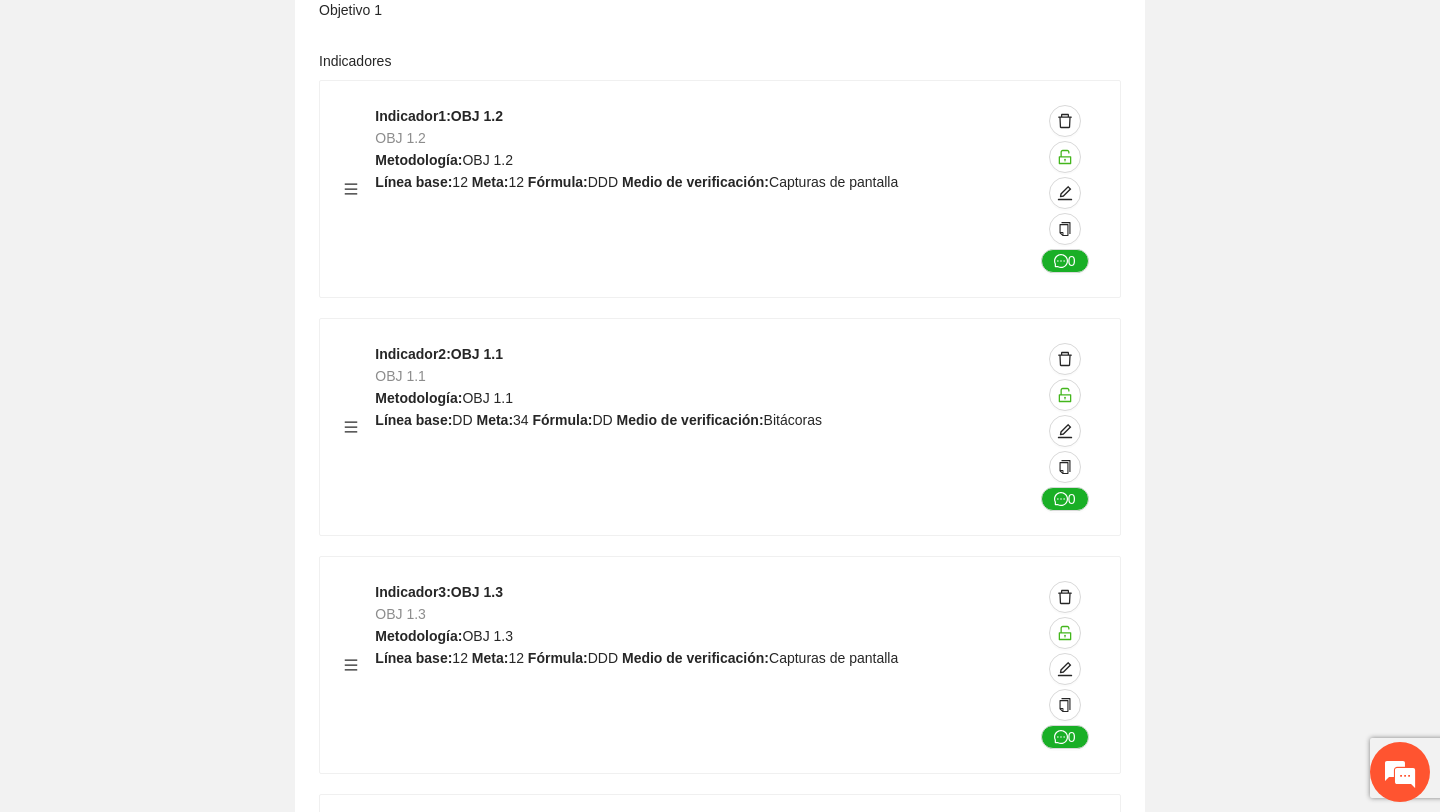 scroll, scrollTop: 1323, scrollLeft: 0, axis: vertical 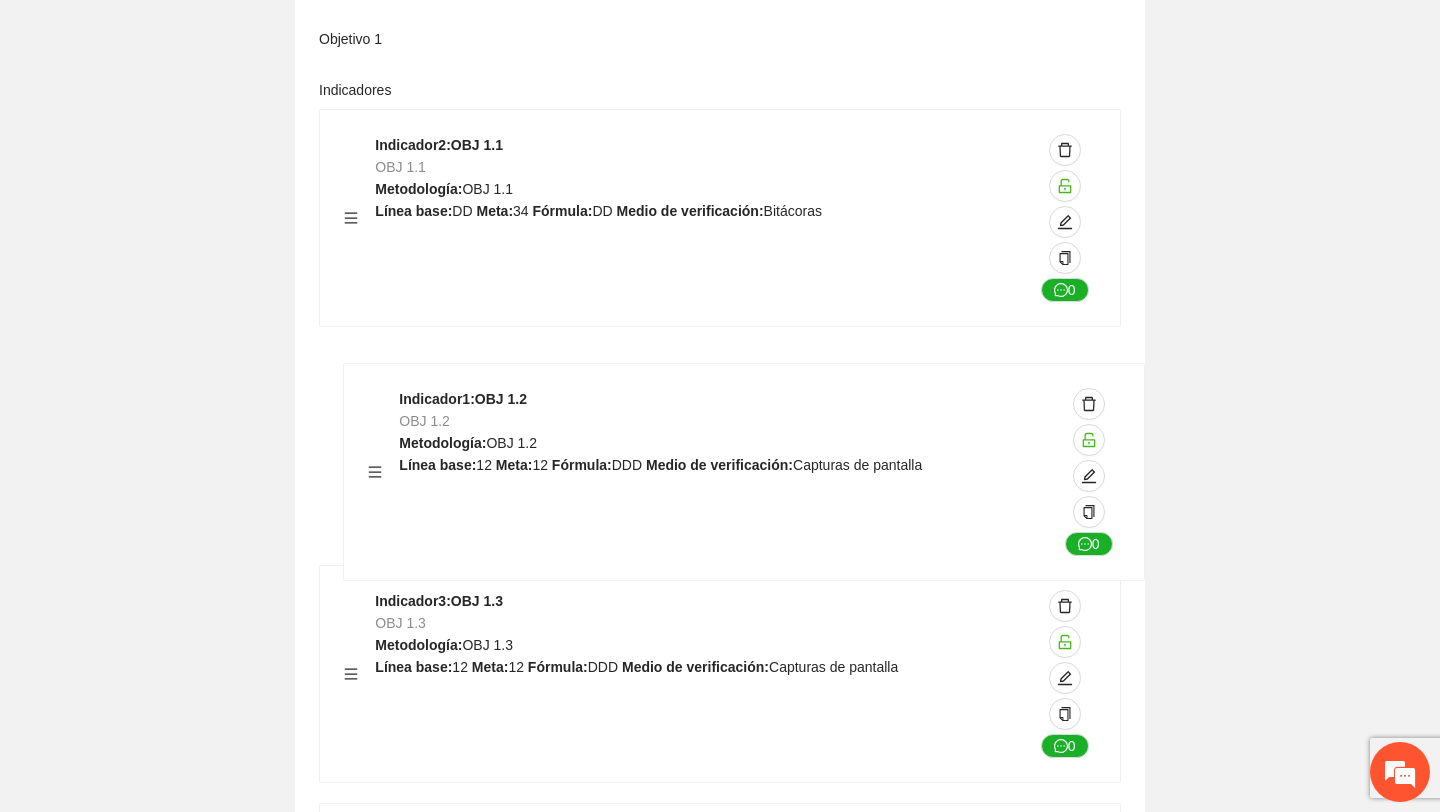 drag, startPoint x: 352, startPoint y: 211, endPoint x: 384, endPoint y: 506, distance: 296.73053 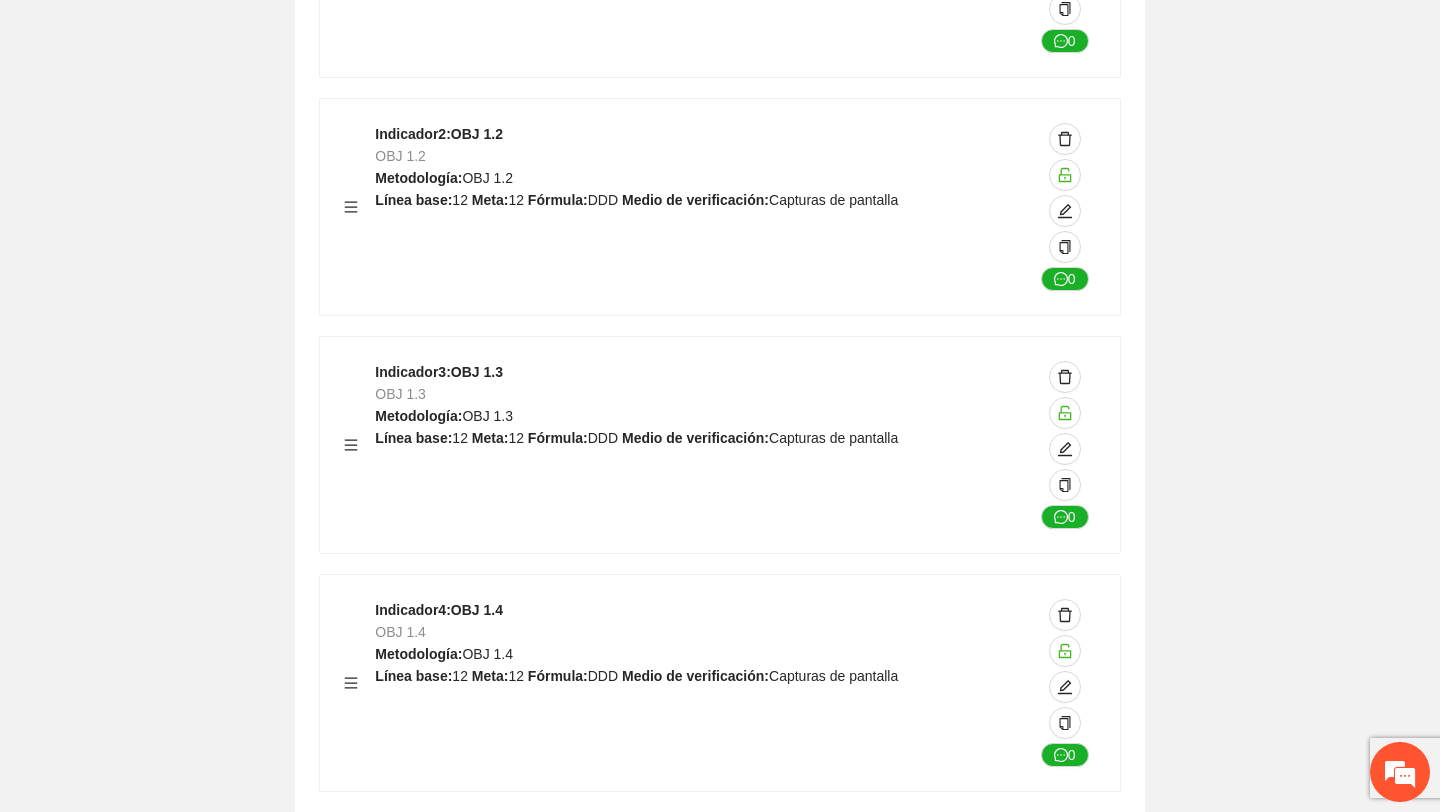 scroll, scrollTop: 1585, scrollLeft: 0, axis: vertical 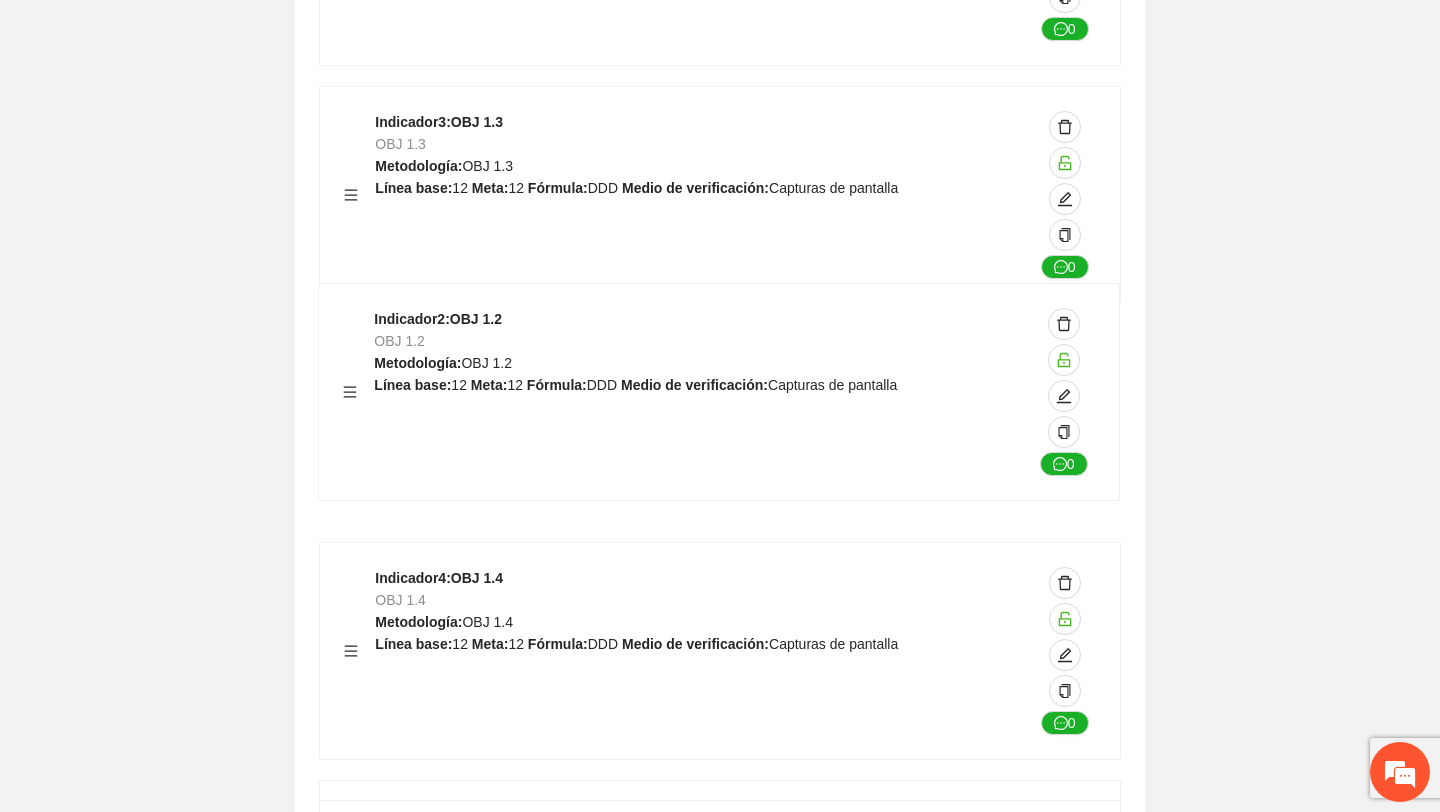 drag, startPoint x: 350, startPoint y: 197, endPoint x: 350, endPoint y: 427, distance: 230 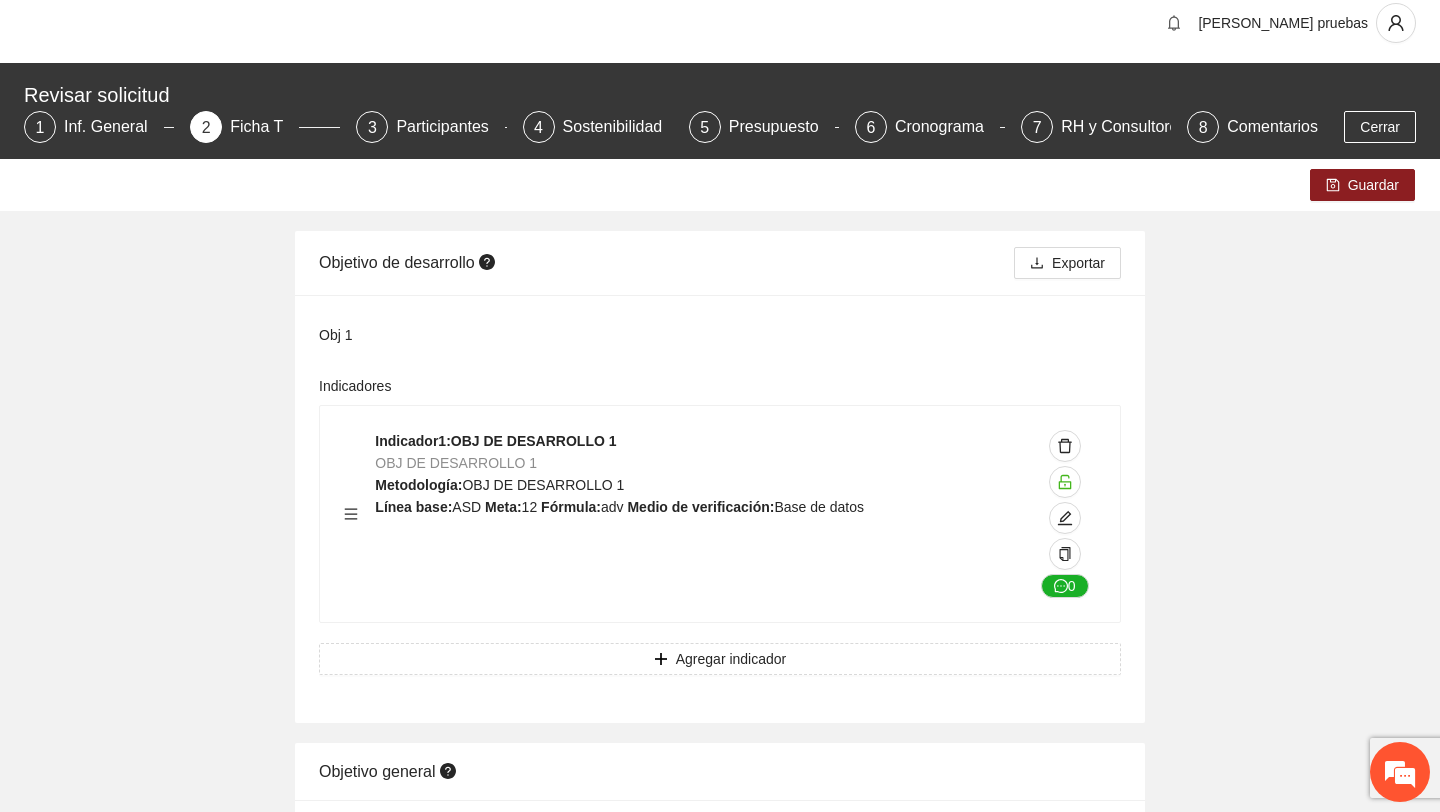 scroll, scrollTop: 28, scrollLeft: 0, axis: vertical 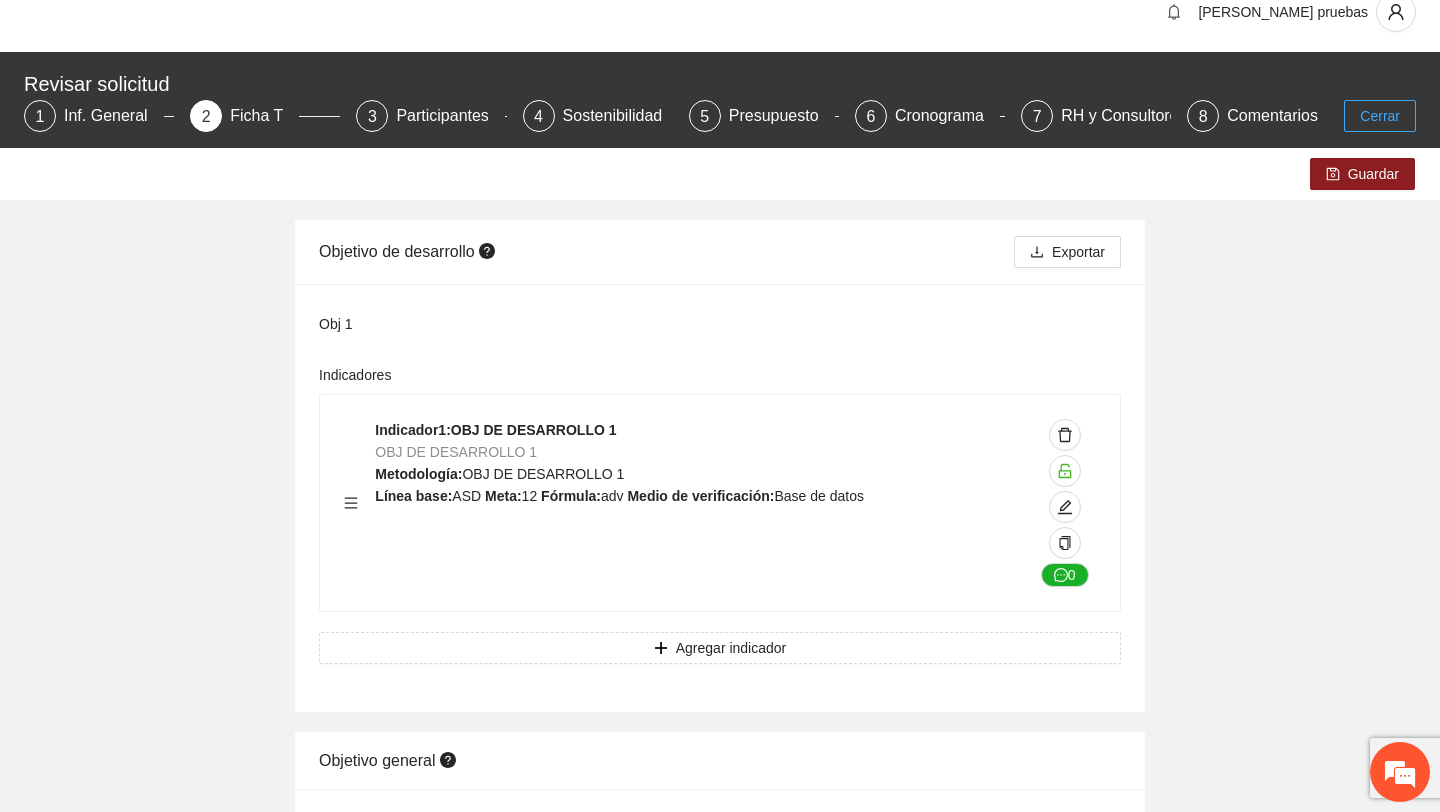 click on "Cerrar" at bounding box center [1380, 116] 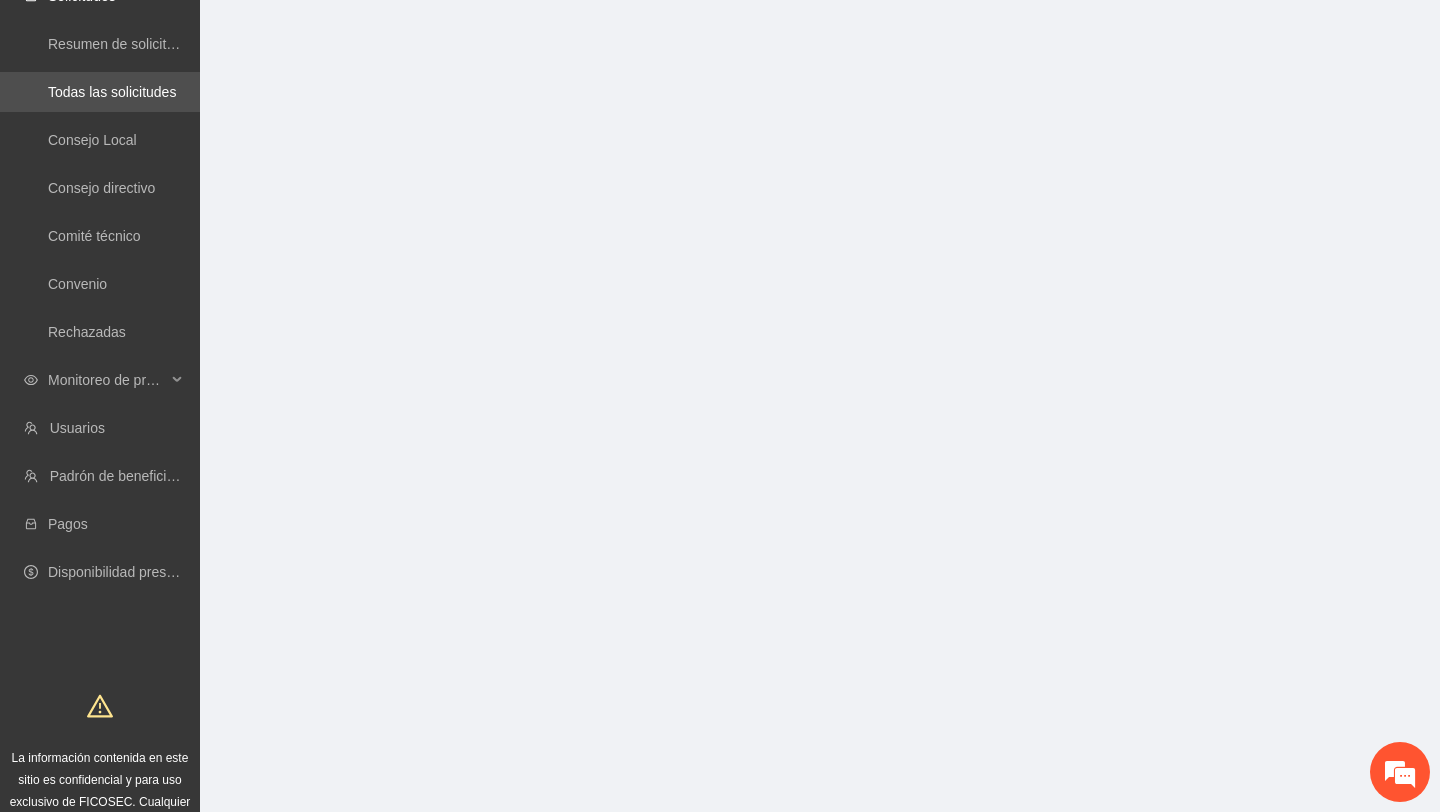 scroll, scrollTop: 0, scrollLeft: 0, axis: both 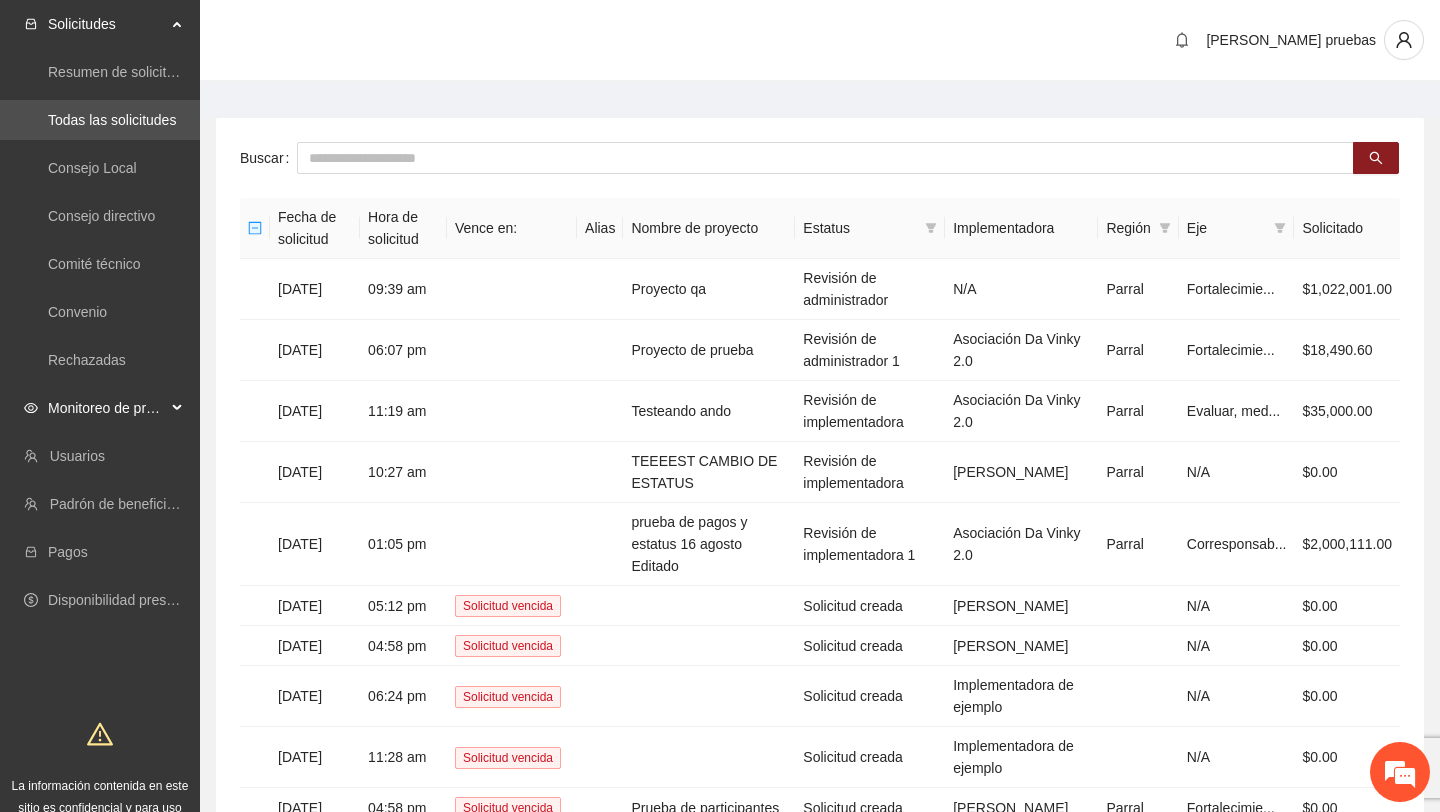click on "Monitoreo de proyectos" at bounding box center [107, 408] 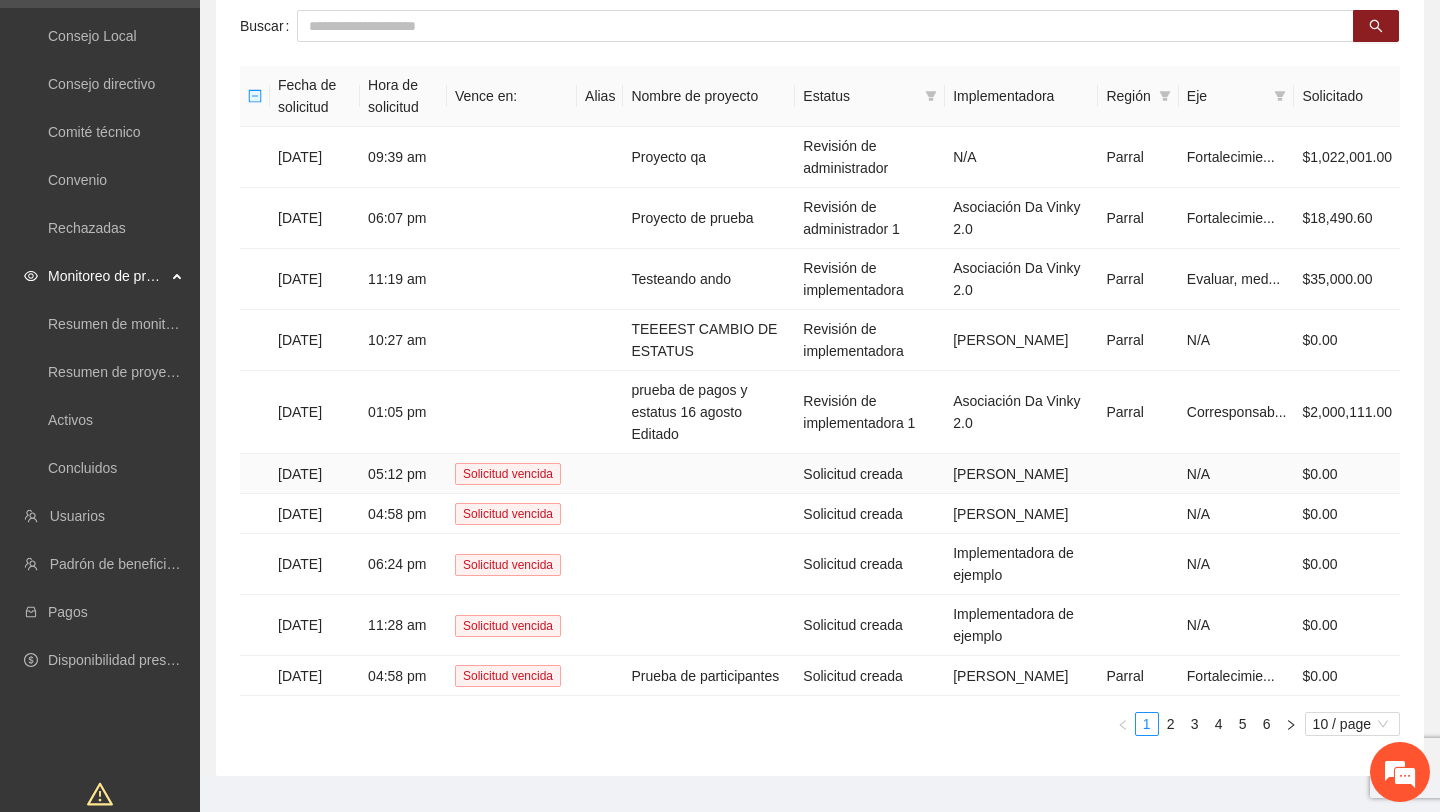 scroll, scrollTop: 159, scrollLeft: 0, axis: vertical 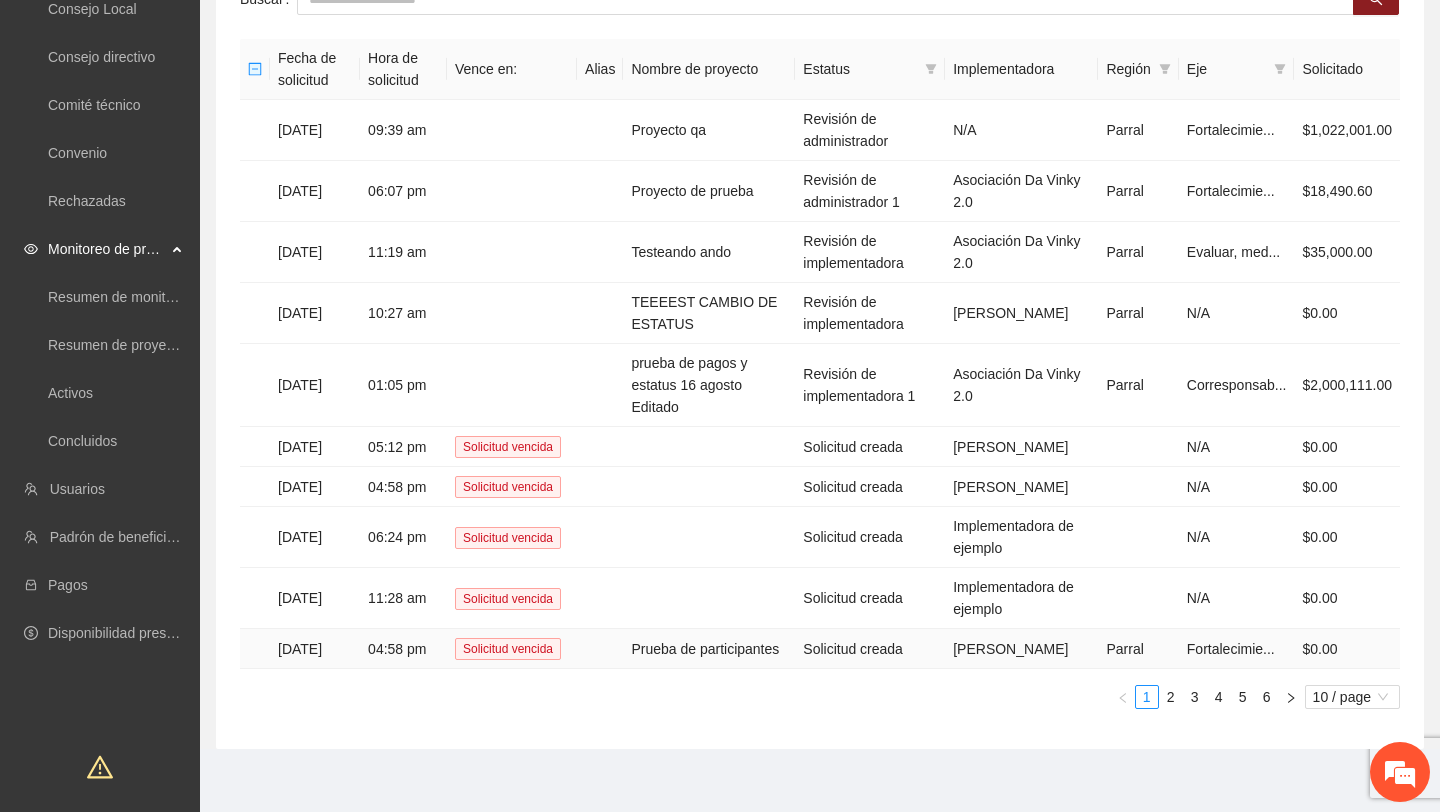 click on "Prueba de participantes" at bounding box center (709, 649) 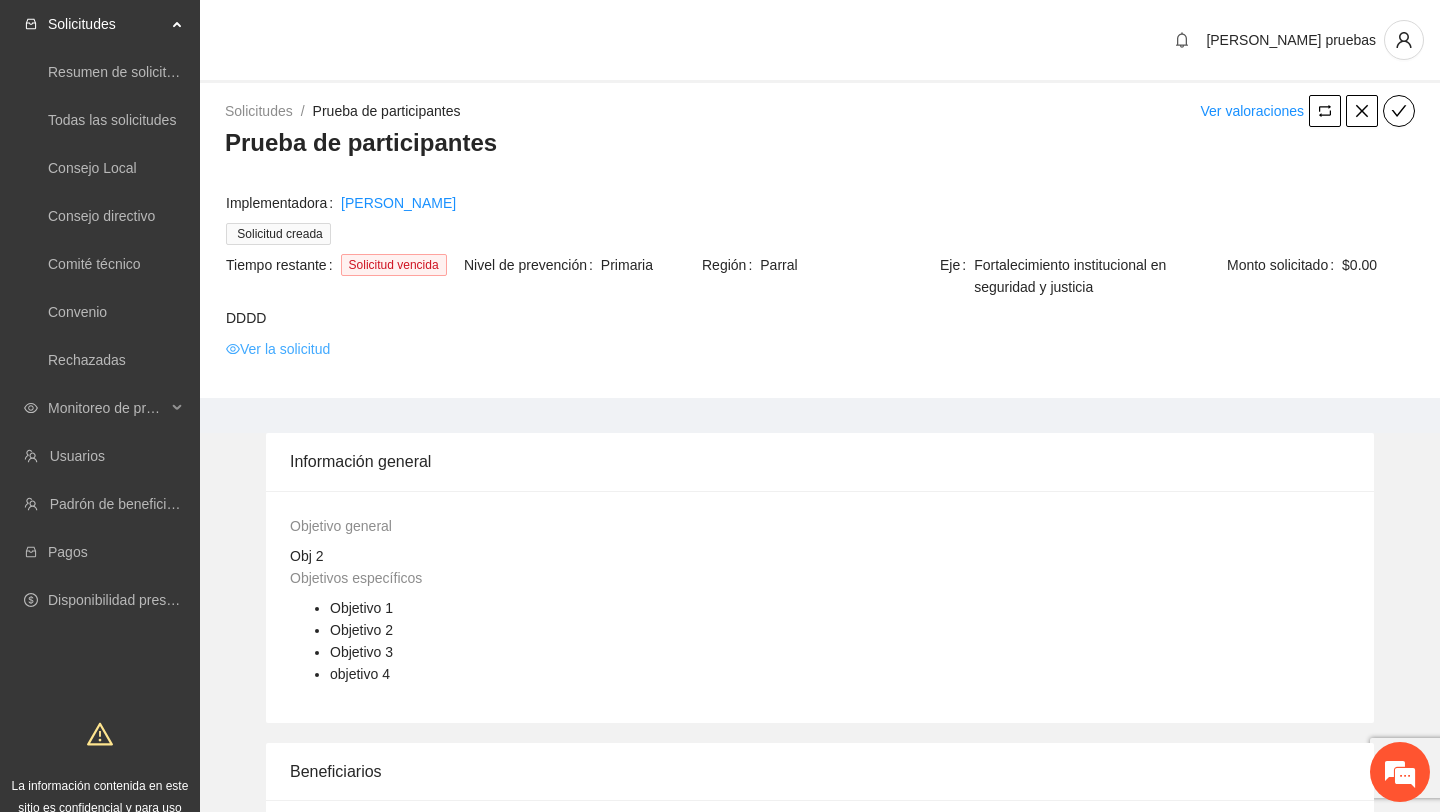 click on "Ver la solicitud" at bounding box center (278, 349) 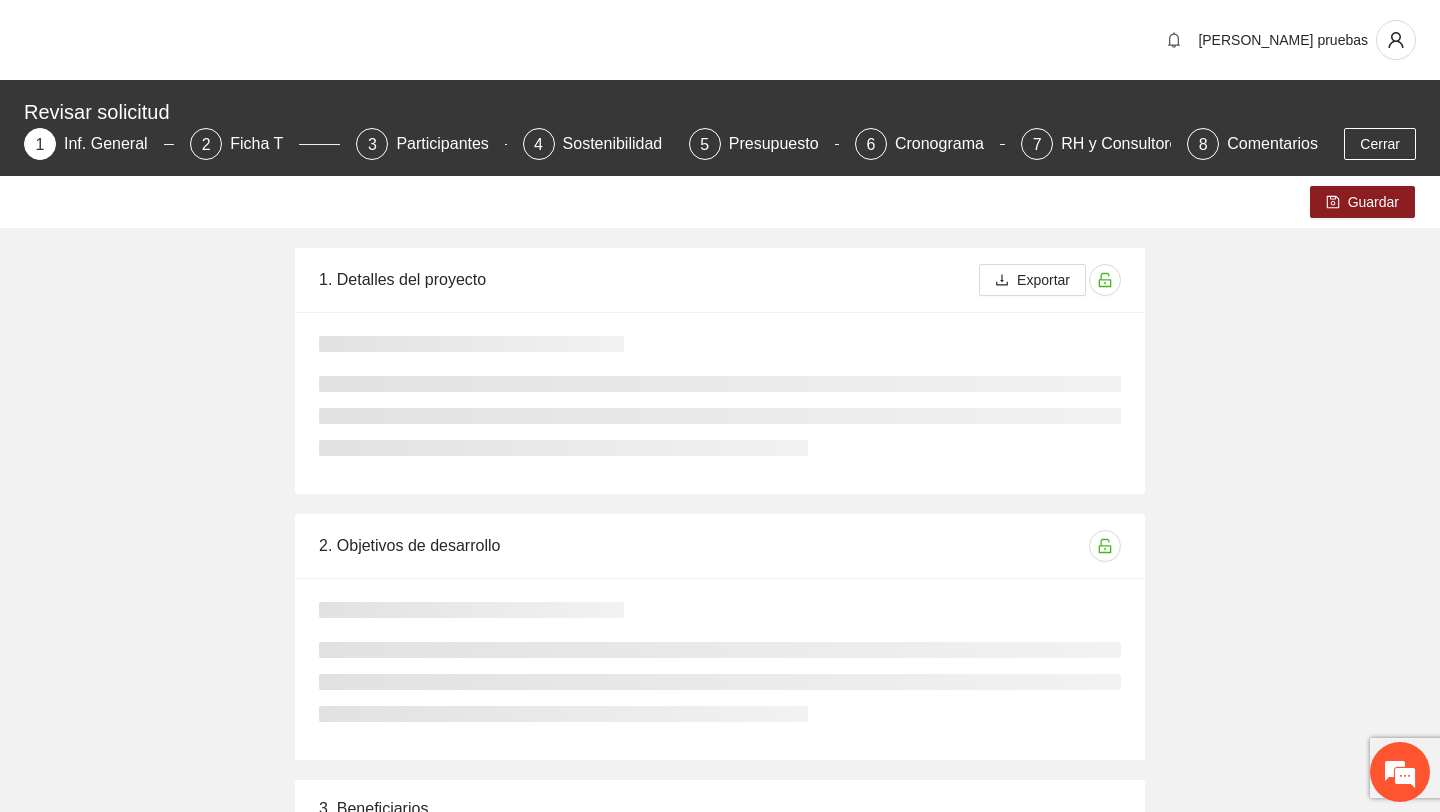 type 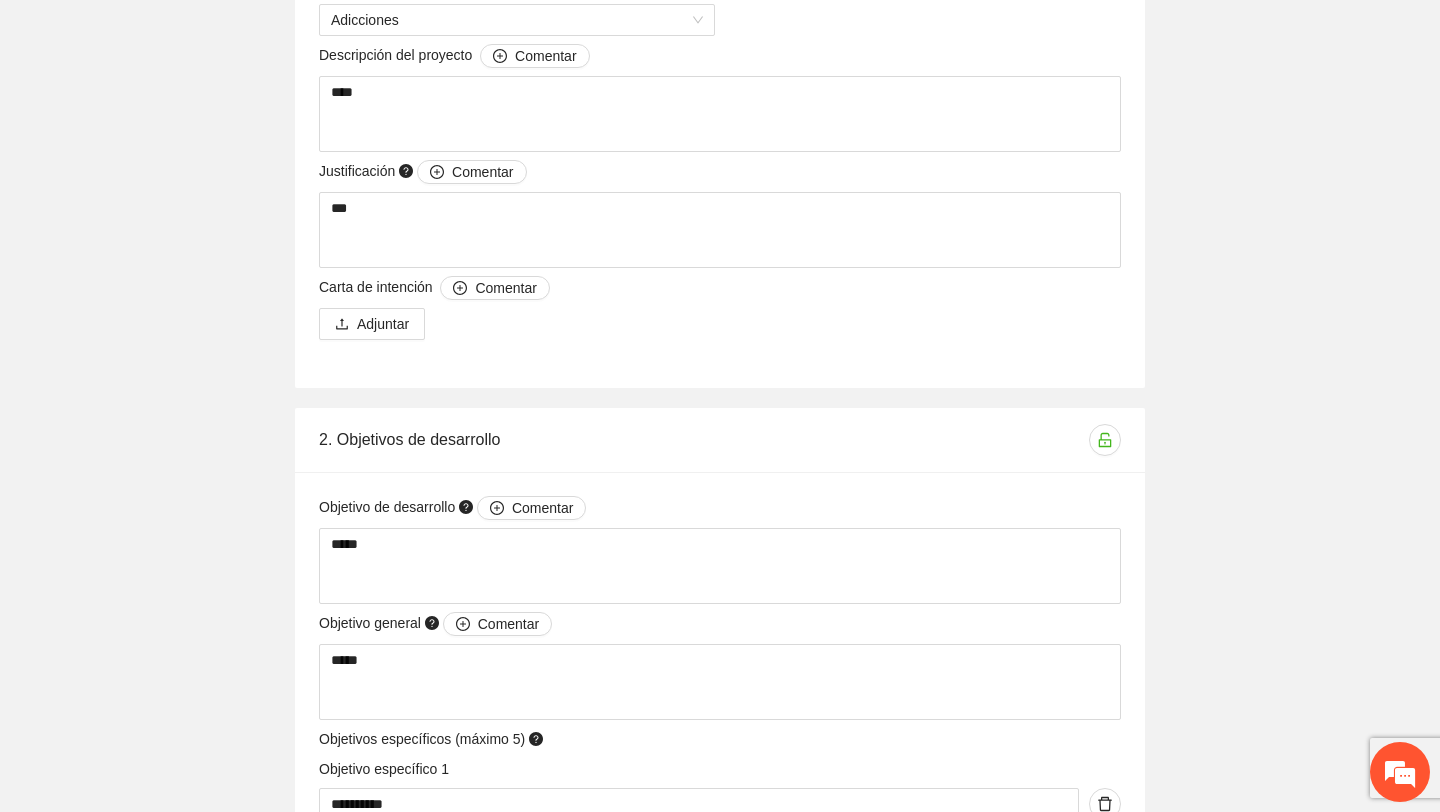 scroll, scrollTop: 865, scrollLeft: 0, axis: vertical 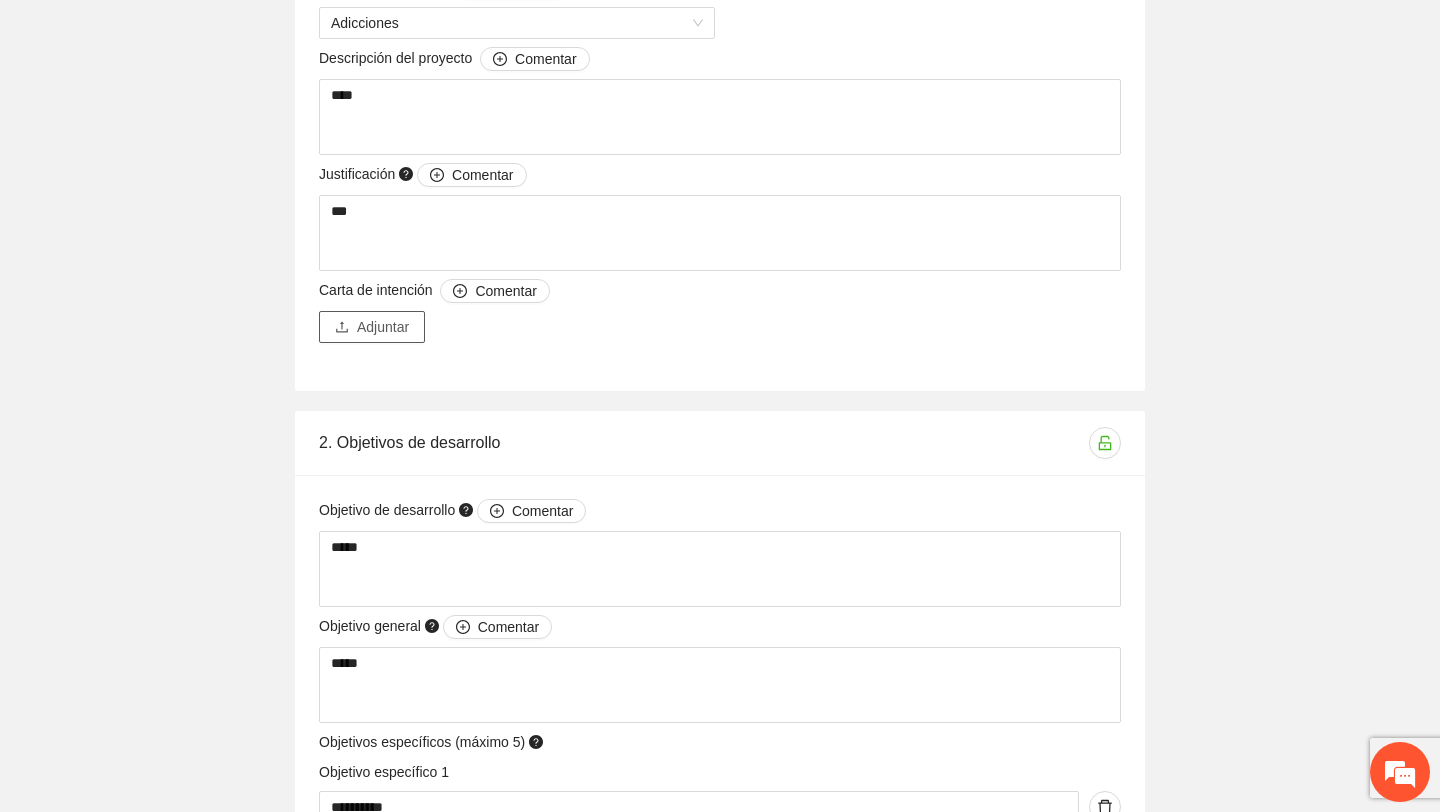 click on "Adjuntar" at bounding box center (383, 327) 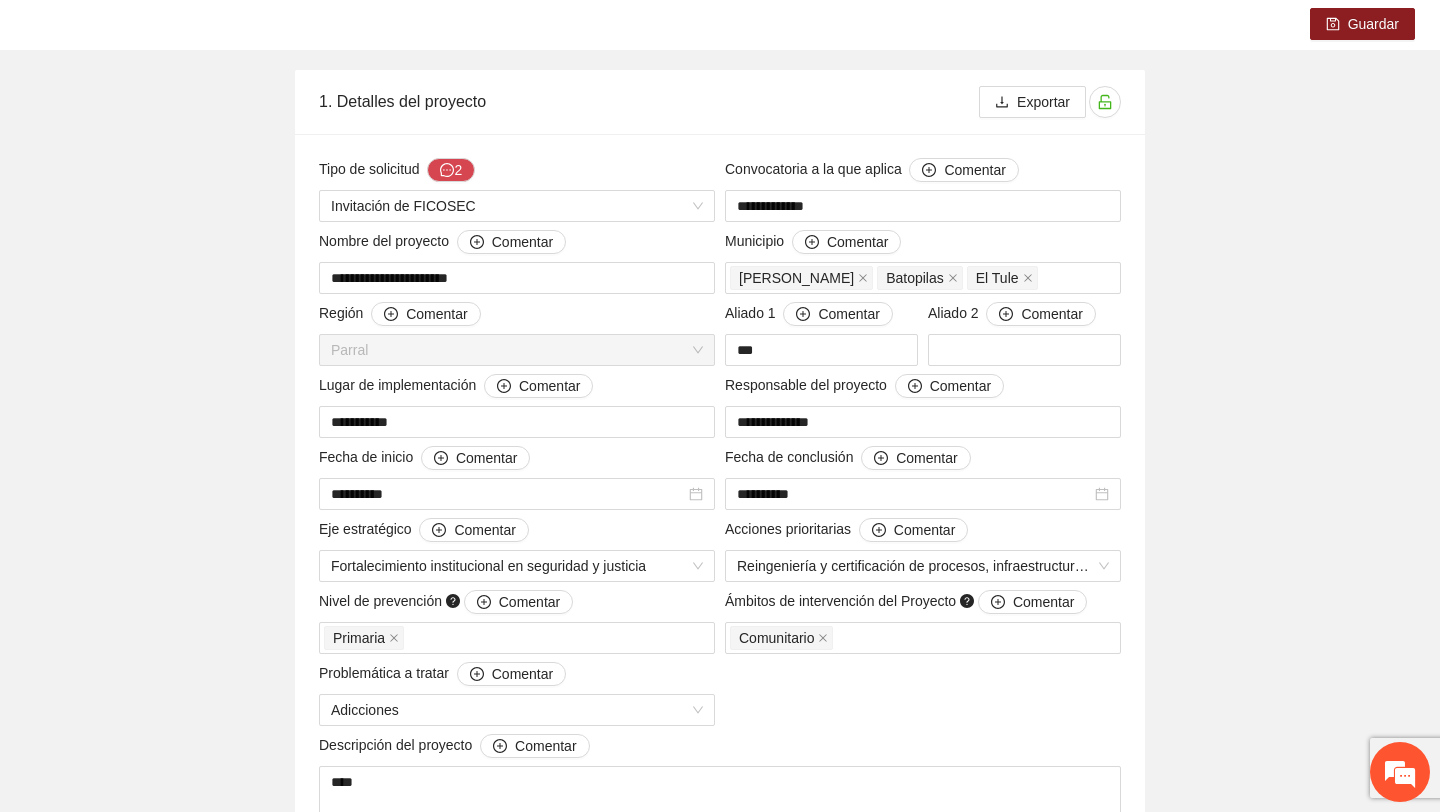 scroll, scrollTop: 0, scrollLeft: 0, axis: both 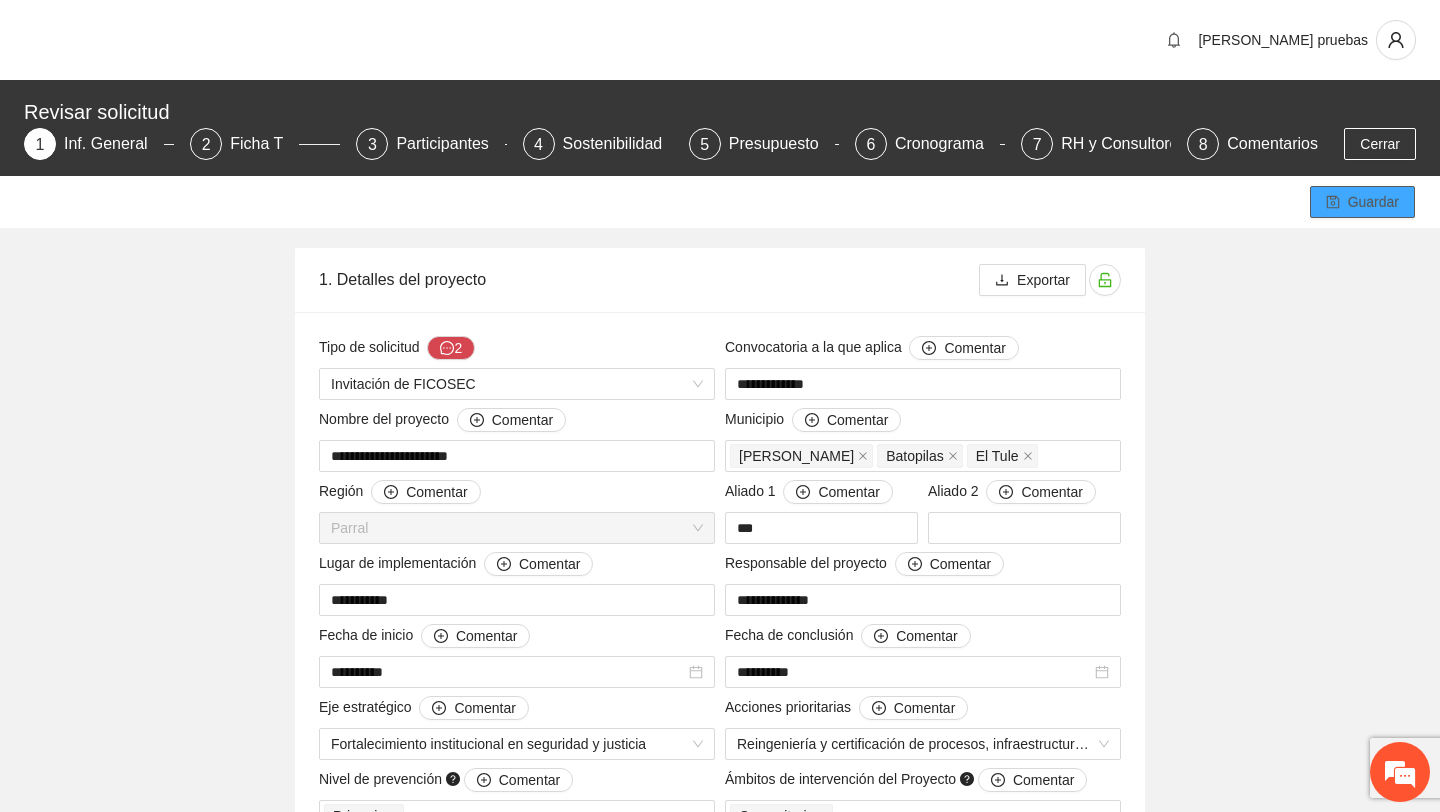 click on "Guardar" at bounding box center (1373, 202) 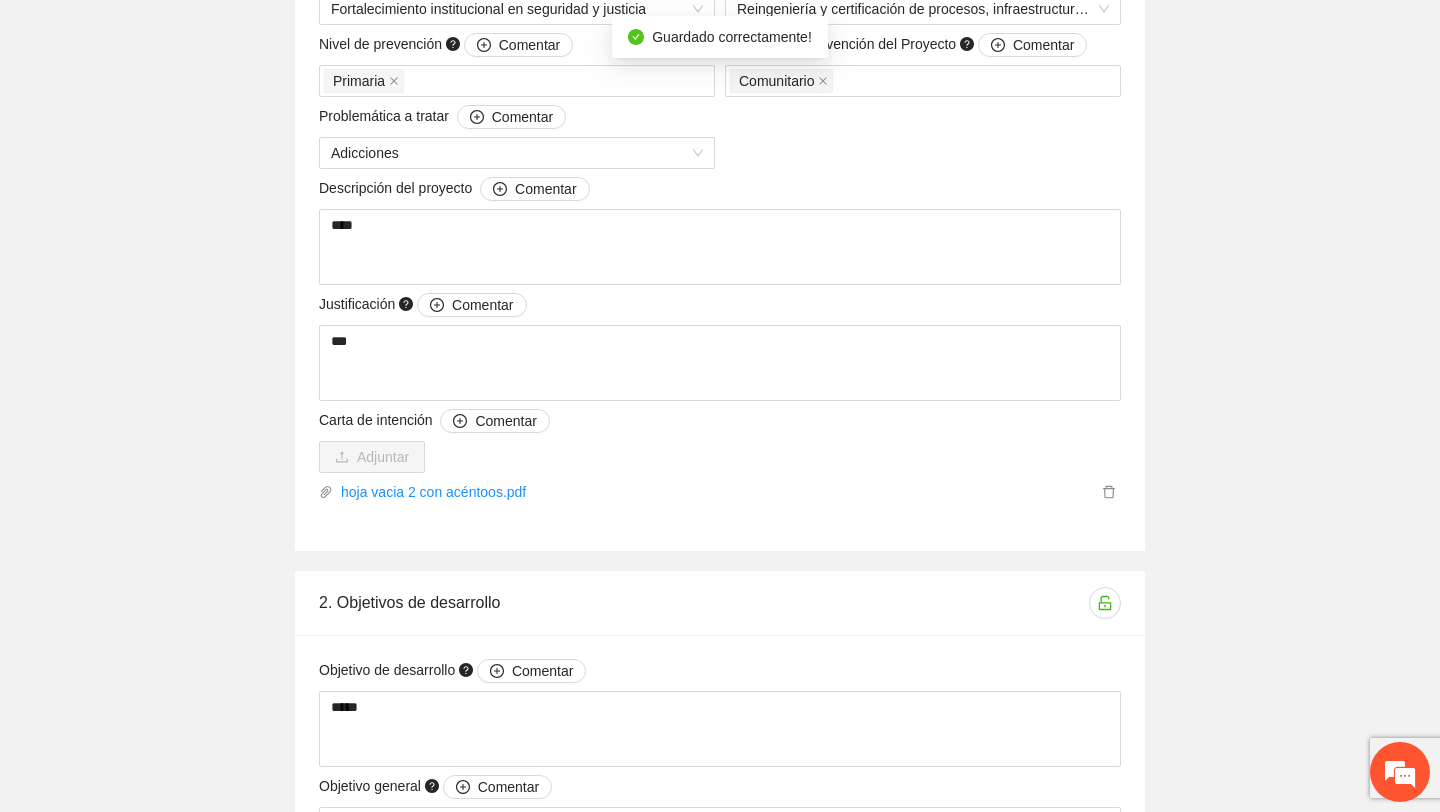 scroll, scrollTop: 943, scrollLeft: 0, axis: vertical 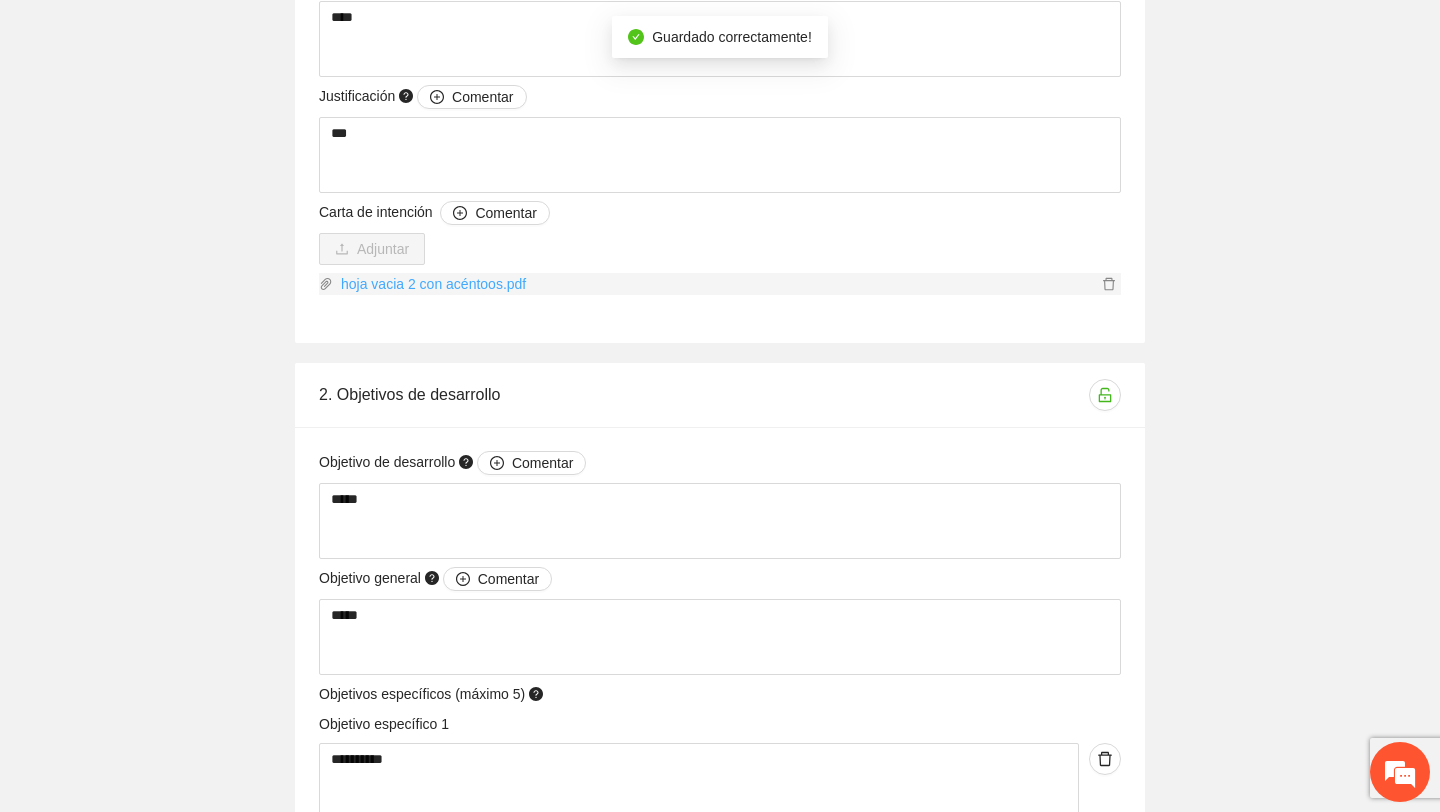 click on "hoja vacia 2 con acéntoos.pdf" at bounding box center (715, 284) 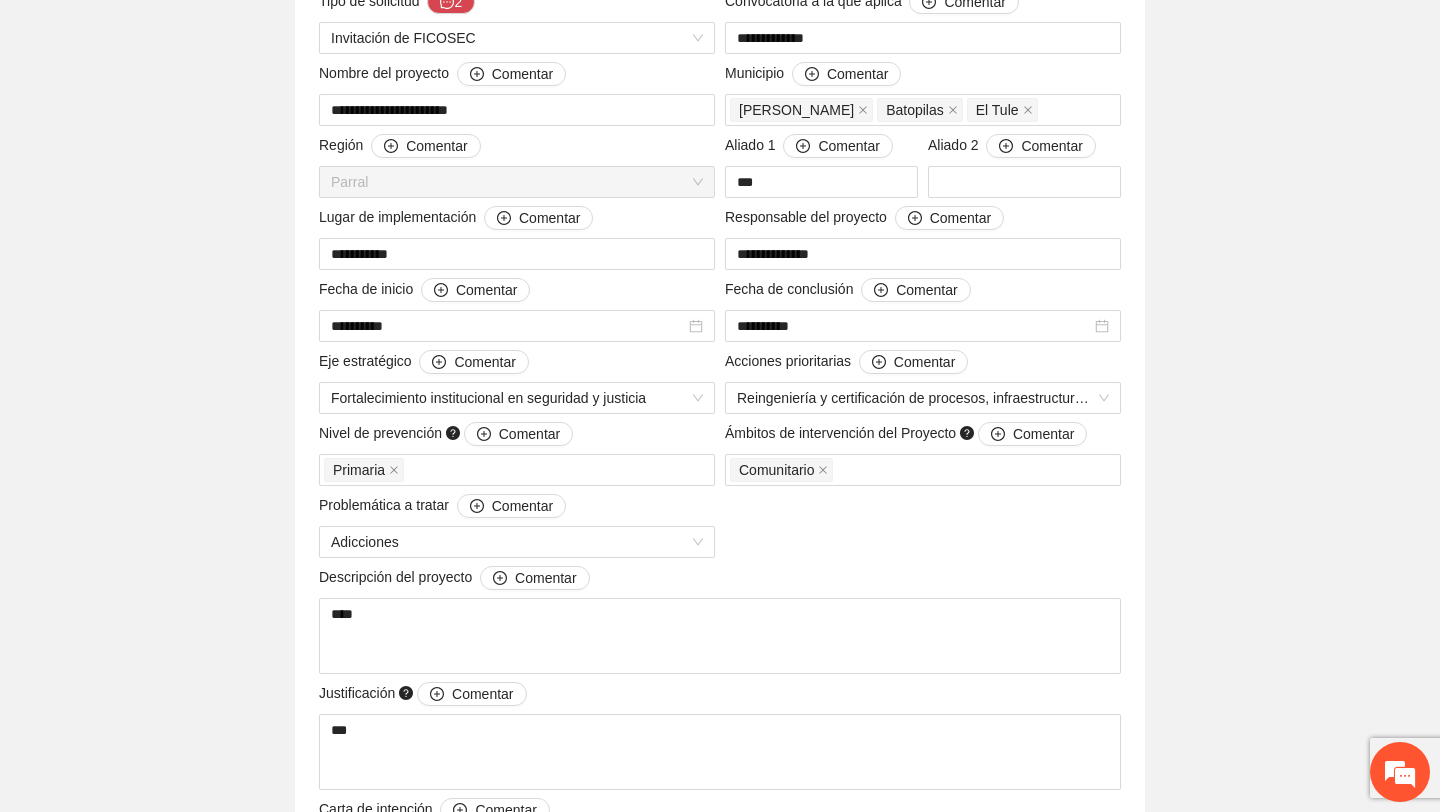 scroll, scrollTop: 0, scrollLeft: 0, axis: both 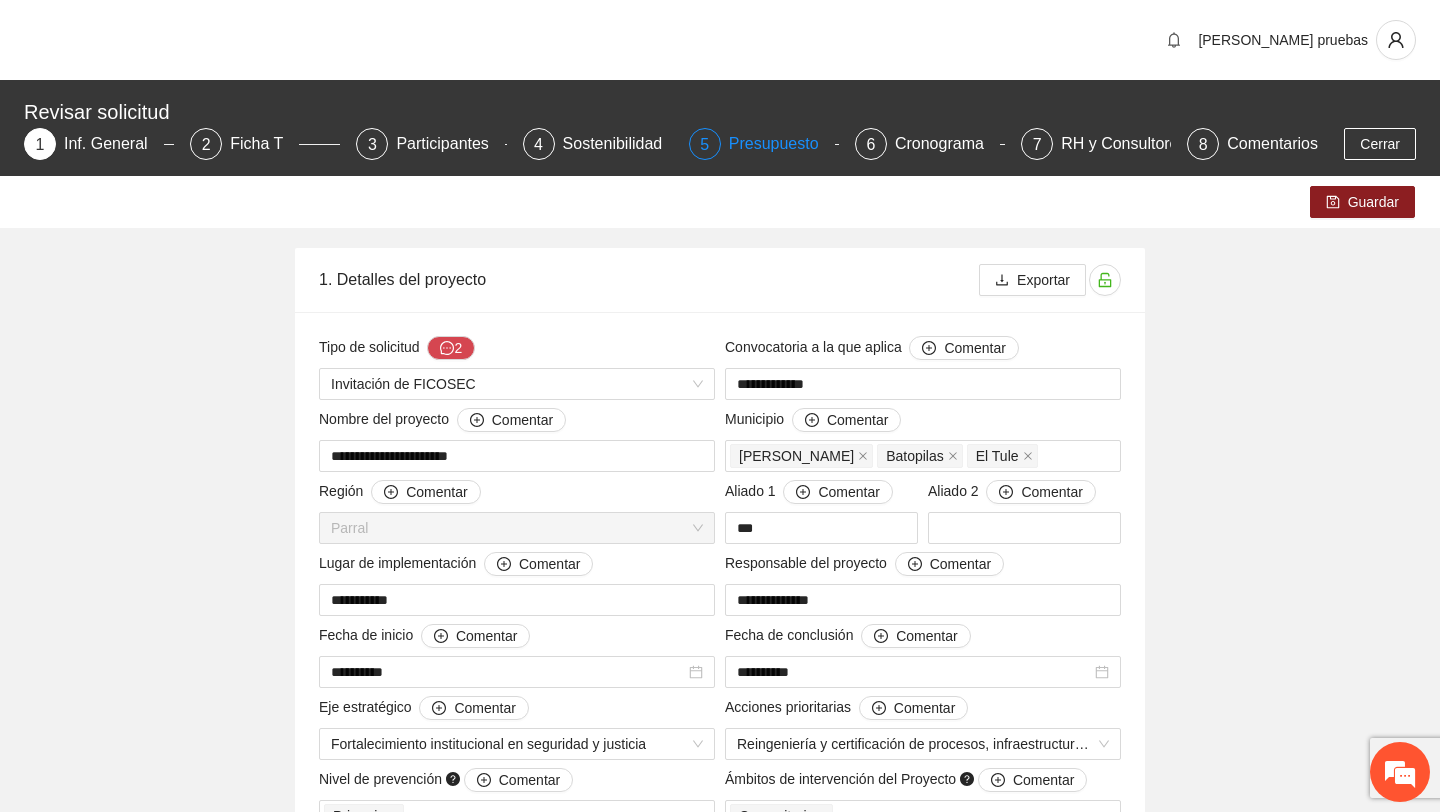 click on "Presupuesto" at bounding box center [782, 144] 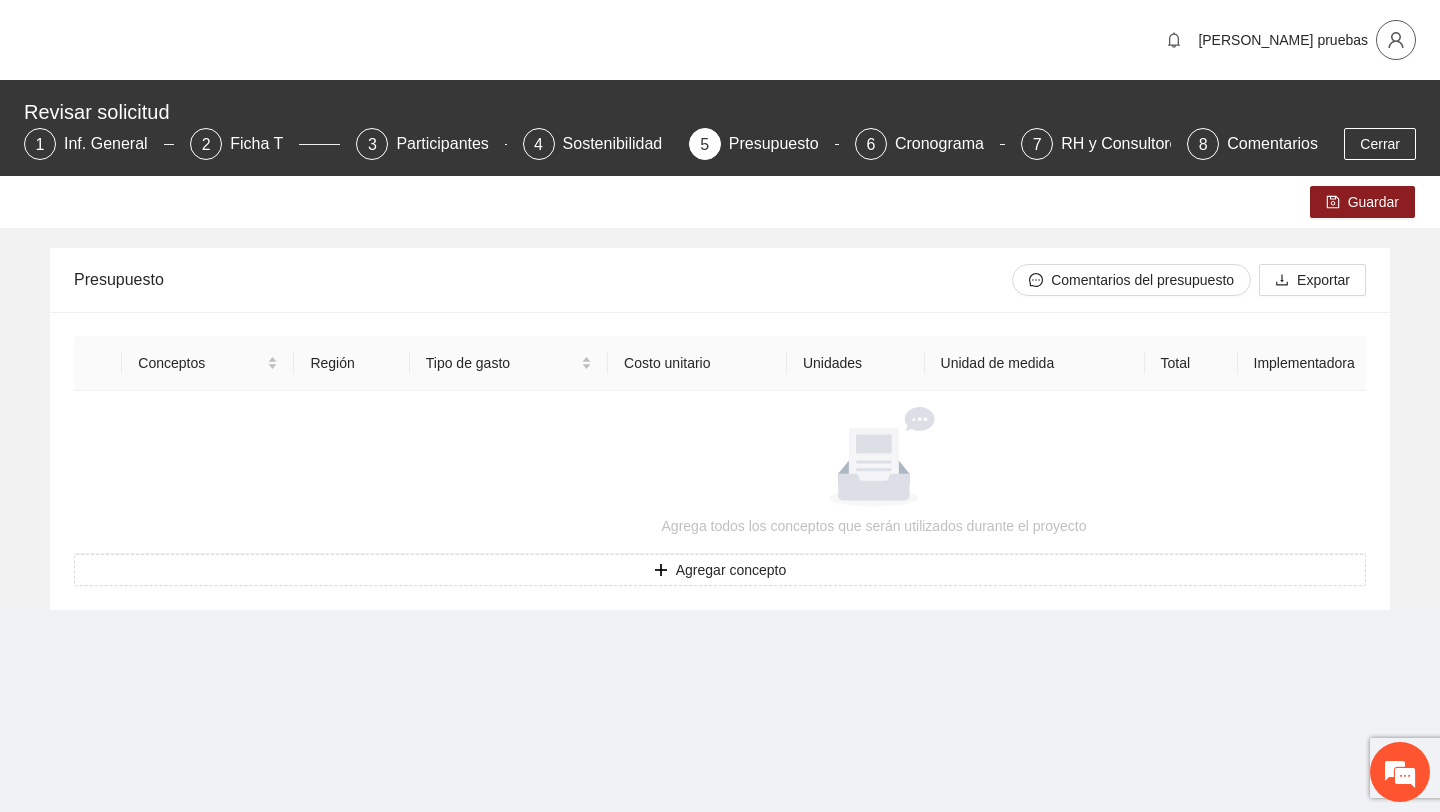 click 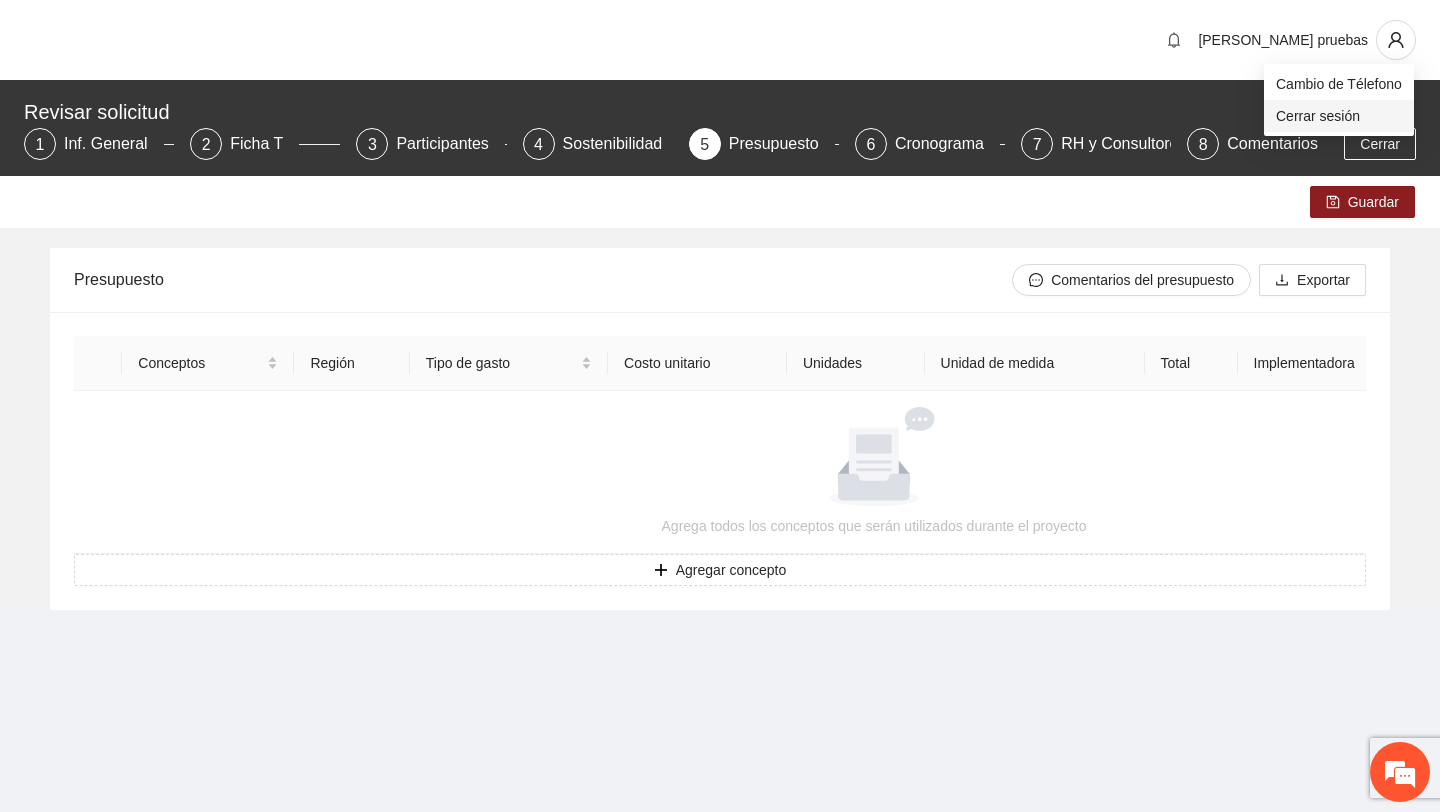 click on "Cerrar sesión" at bounding box center (1339, 116) 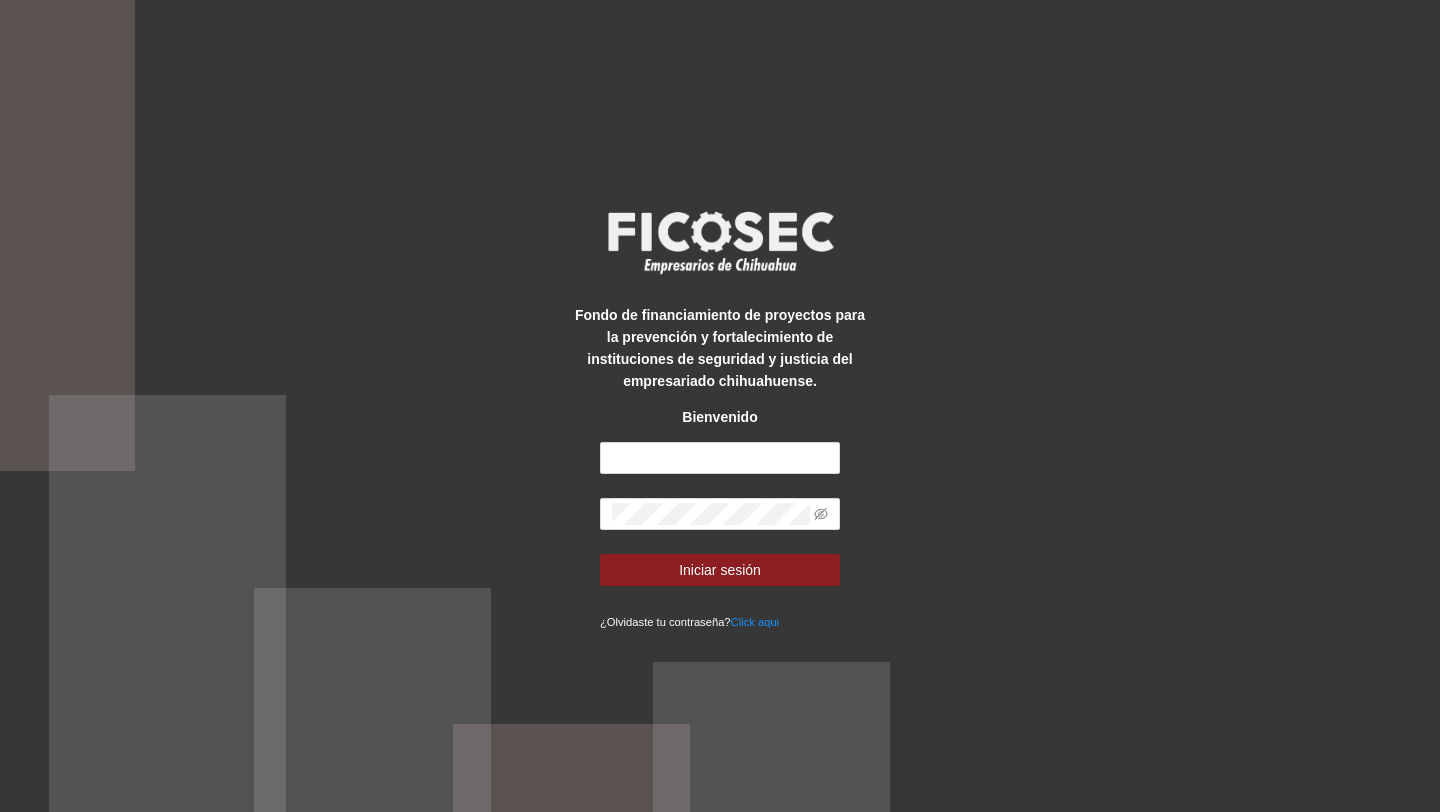 scroll, scrollTop: 0, scrollLeft: 0, axis: both 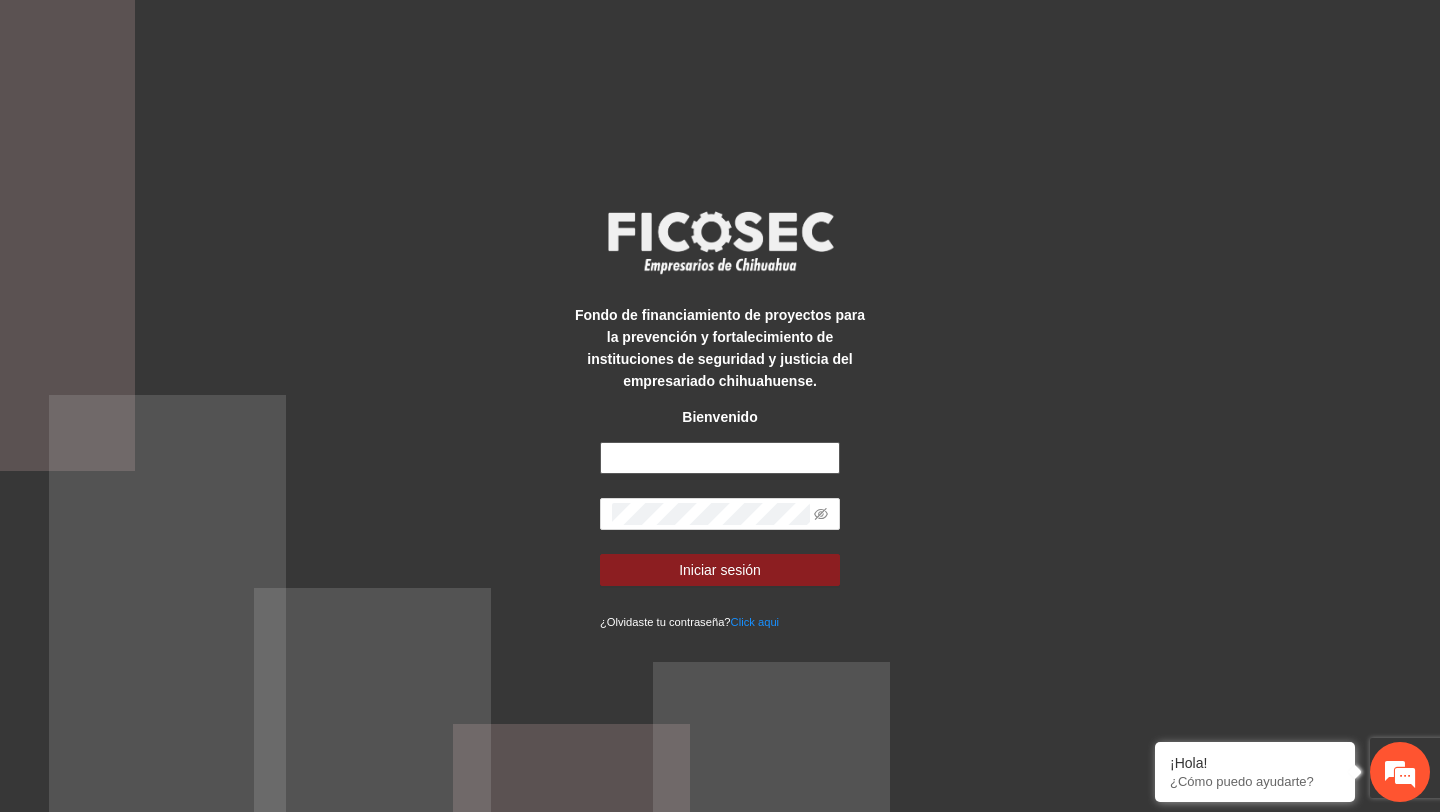 click at bounding box center [720, 458] 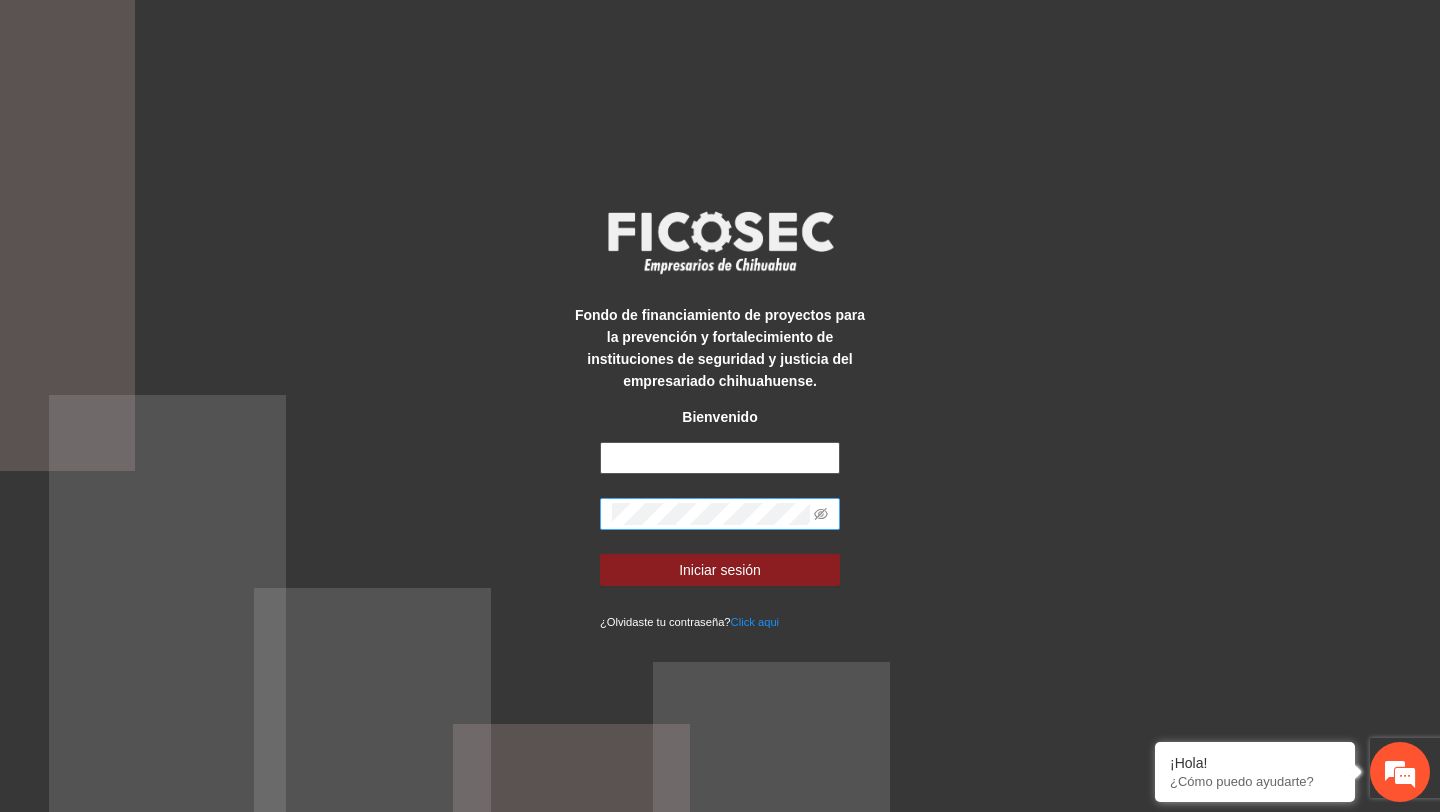 type on "**********" 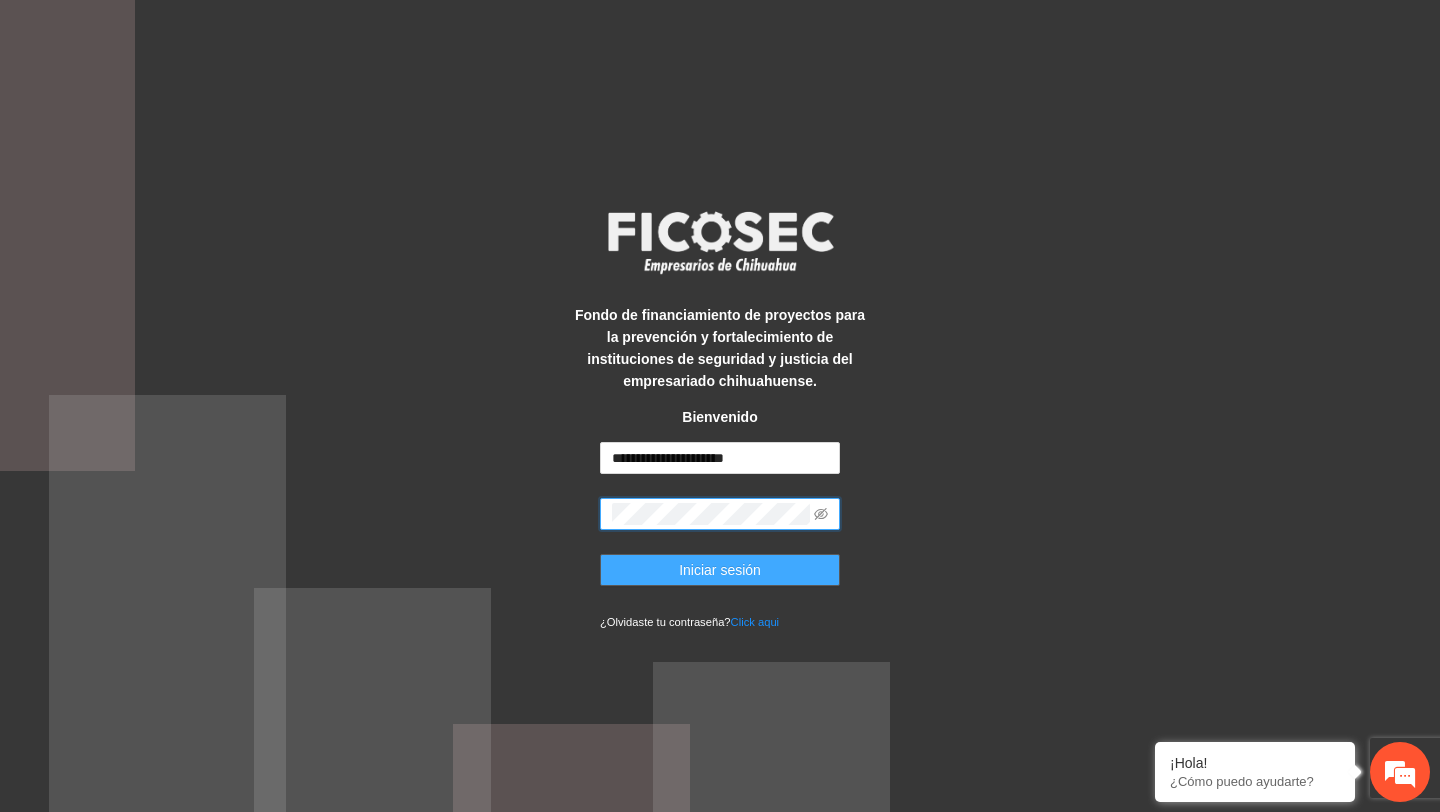 click on "Iniciar sesión" at bounding box center (720, 570) 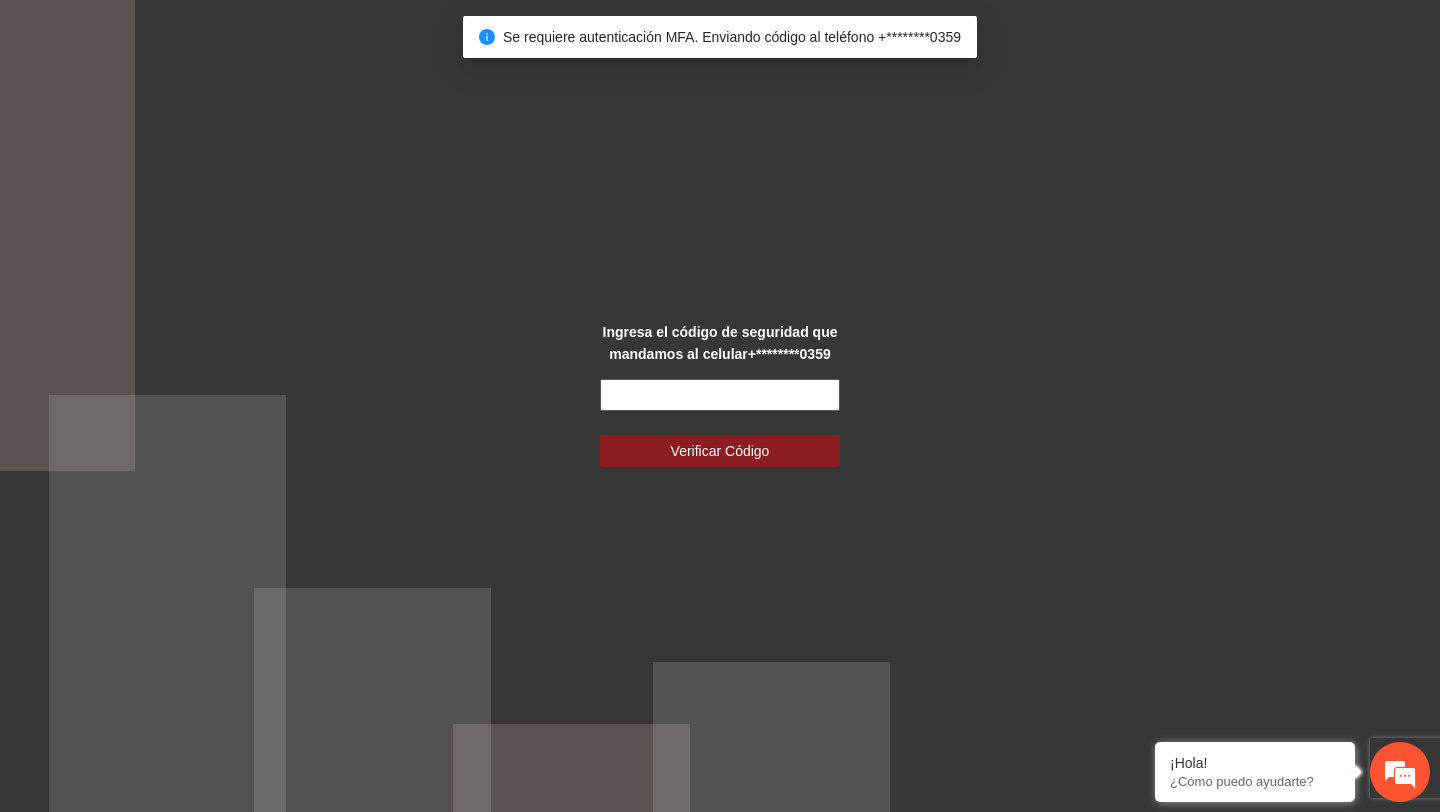 click at bounding box center [720, 395] 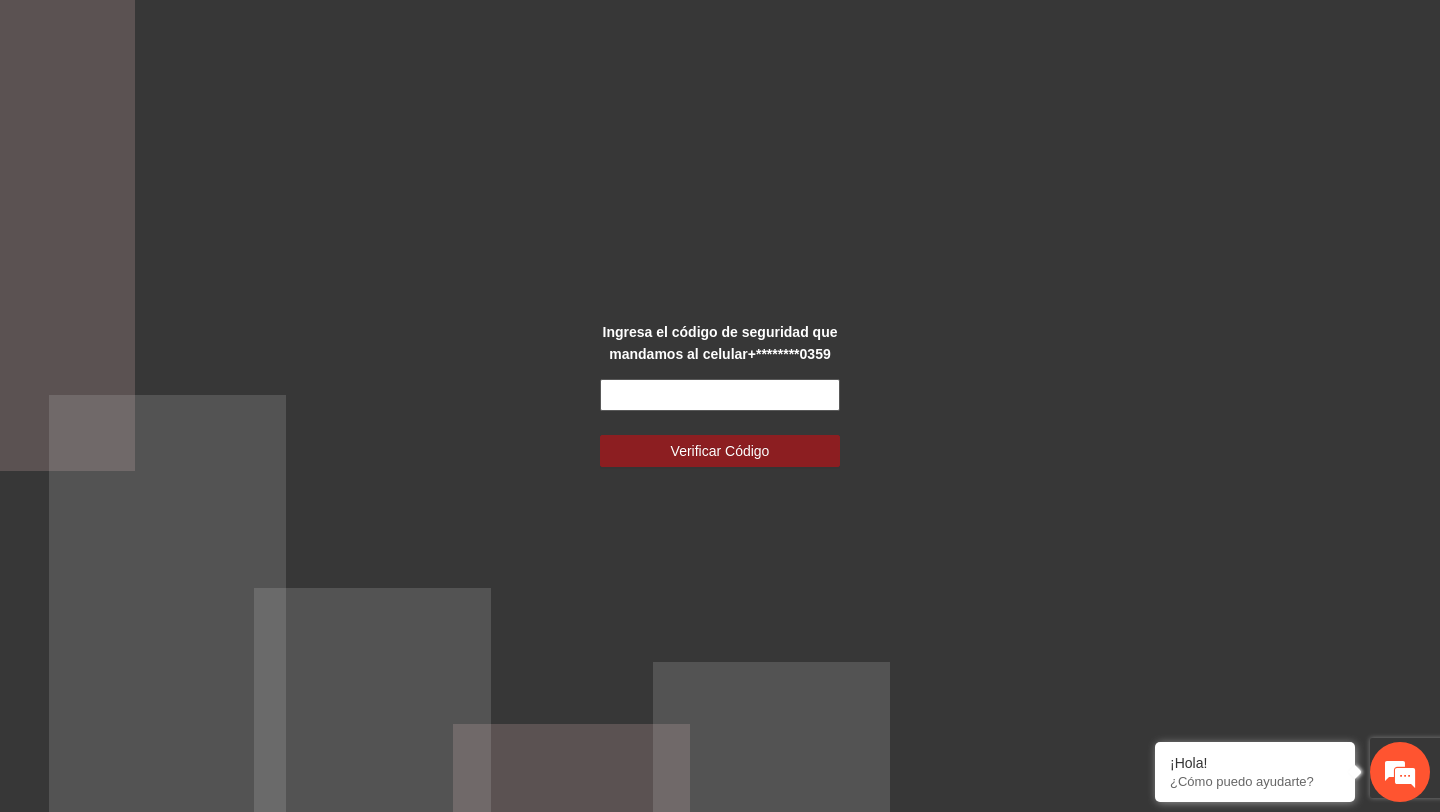 scroll, scrollTop: 0, scrollLeft: 0, axis: both 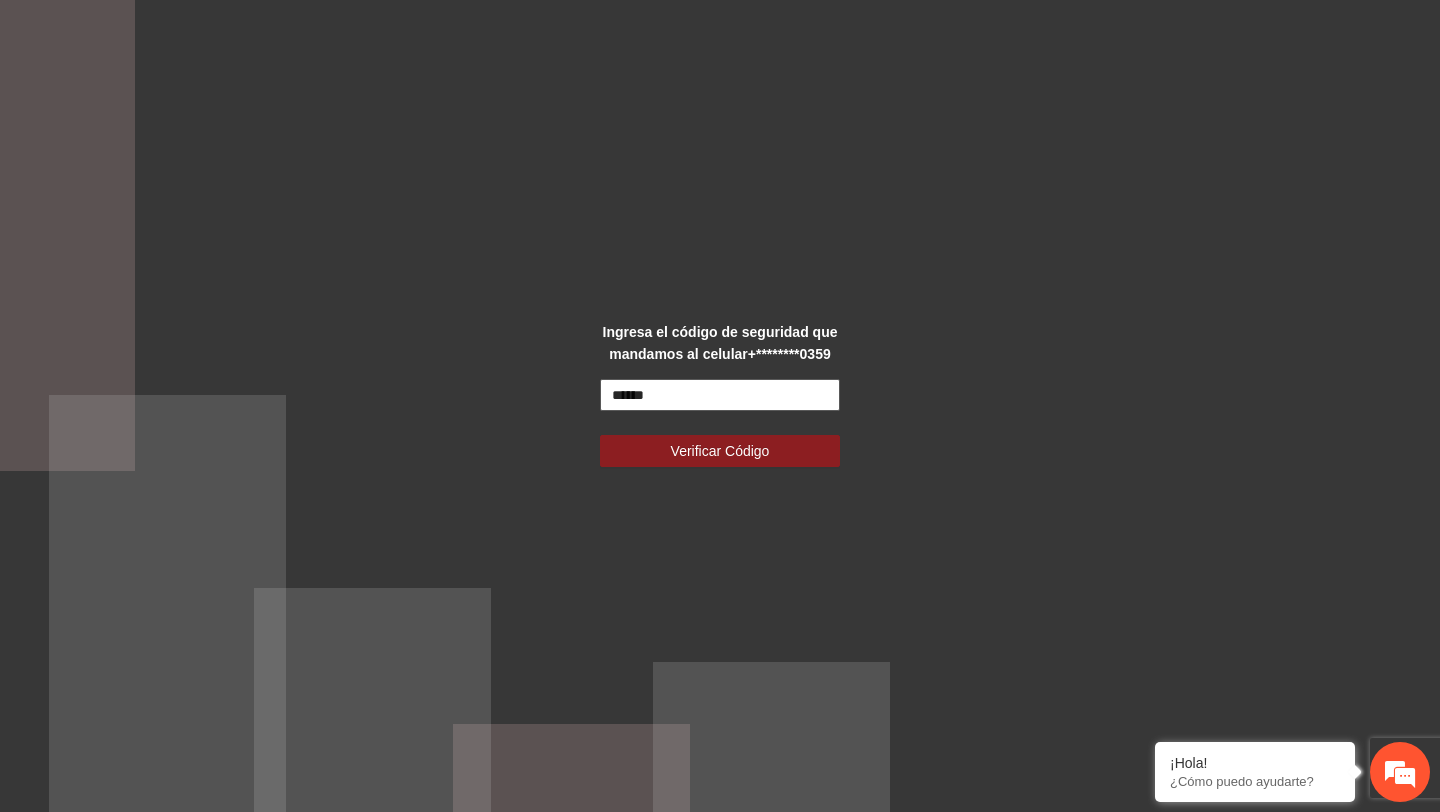 type on "******" 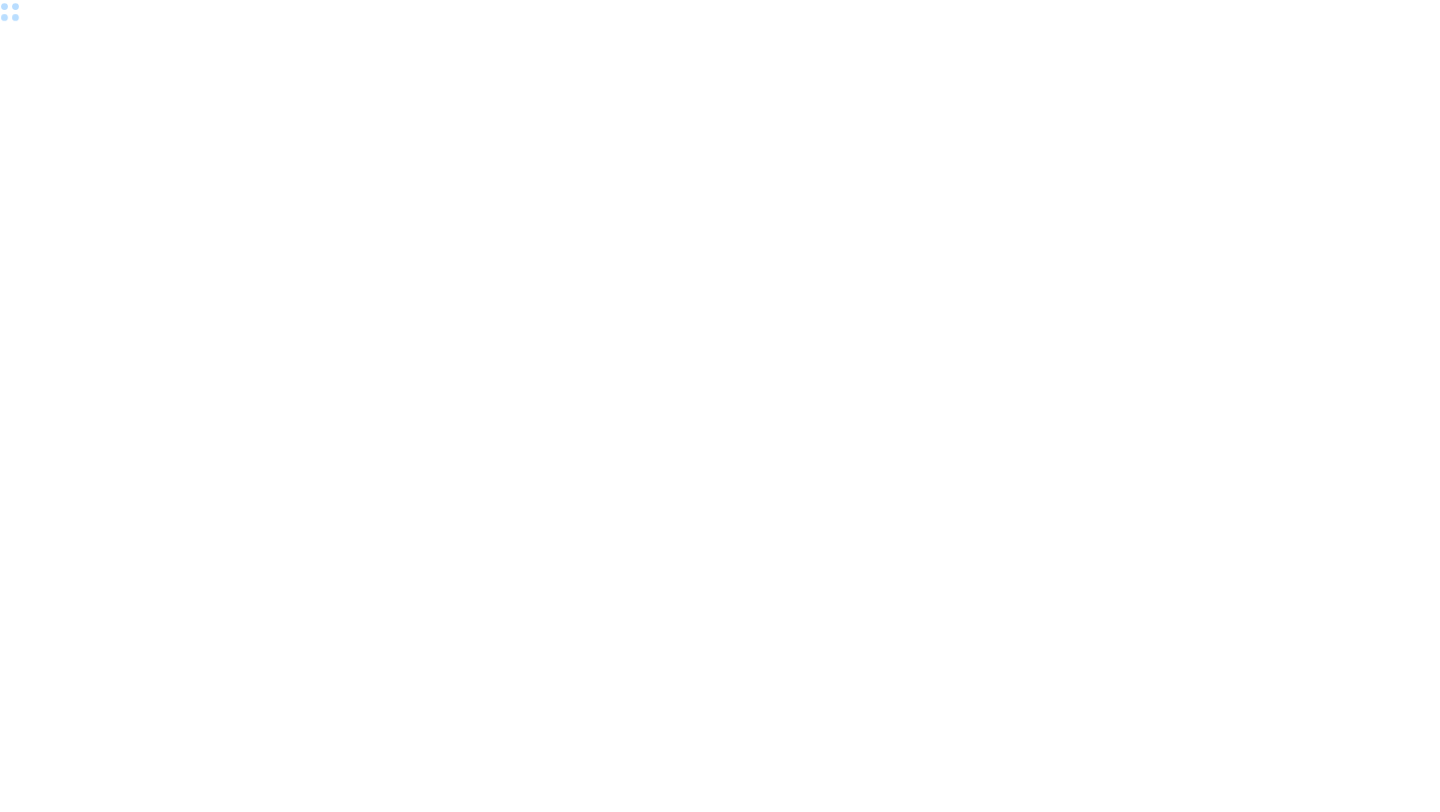 scroll, scrollTop: 0, scrollLeft: 0, axis: both 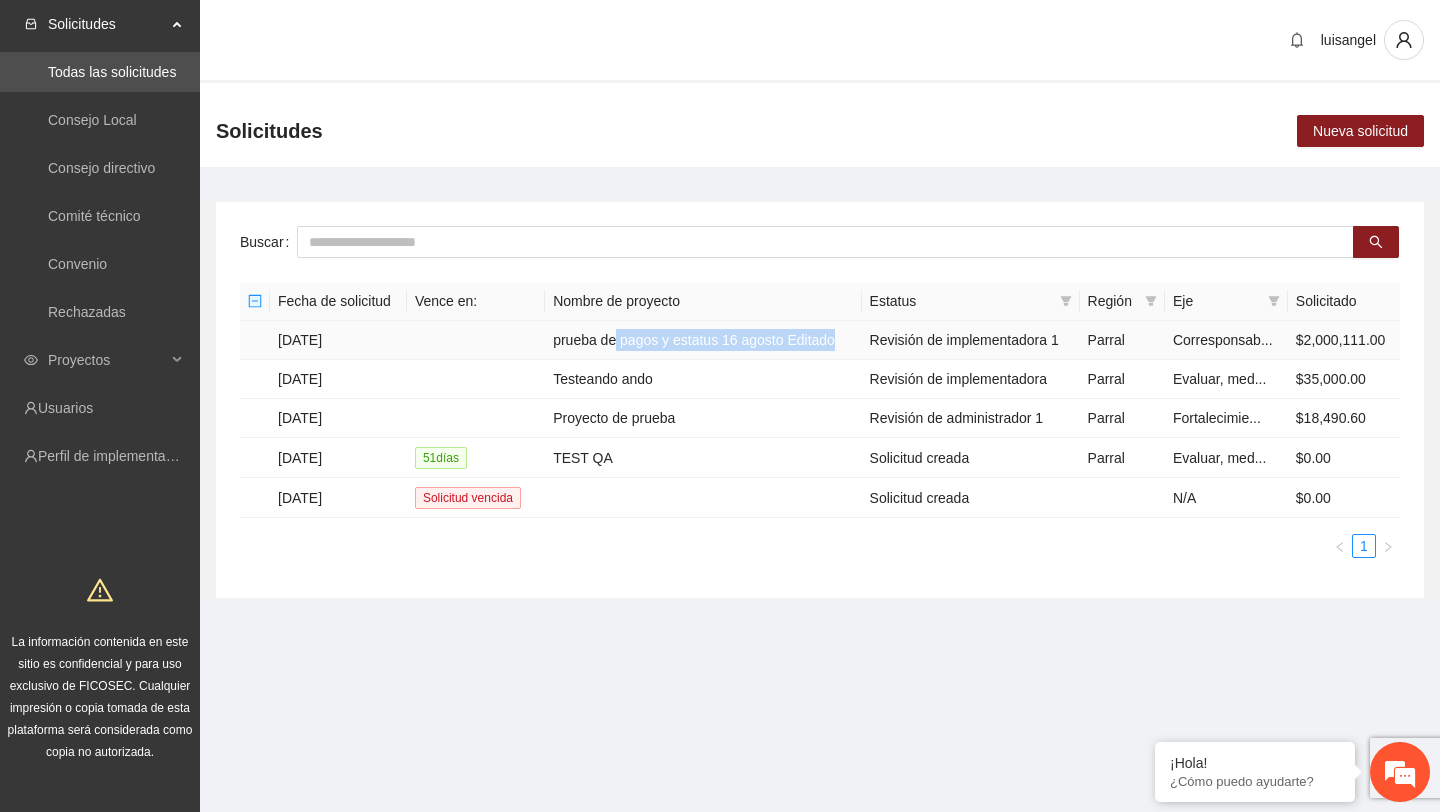 click on "prueba de pagos y estatus 16 agosto Editado" at bounding box center [703, 340] 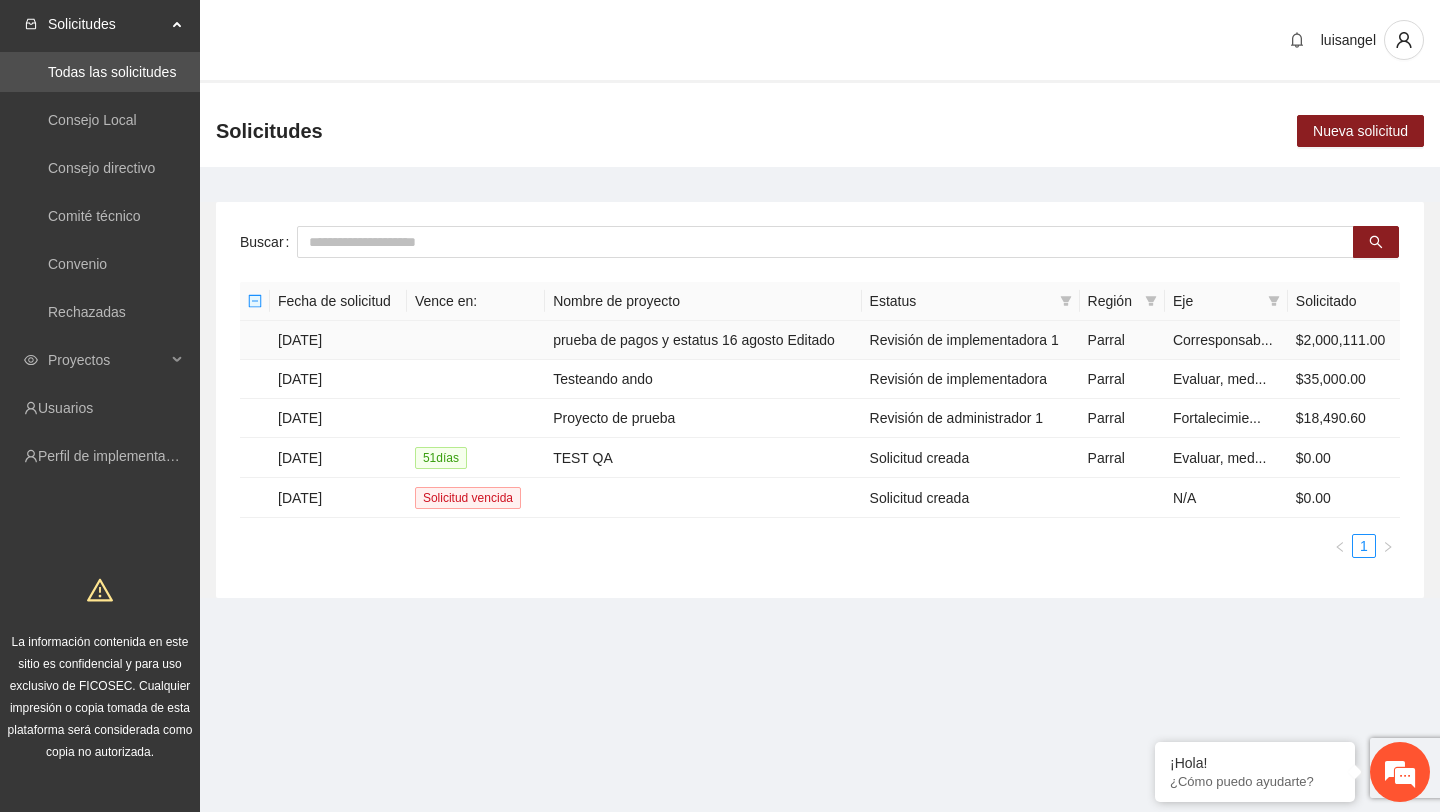 click on "prueba de pagos y estatus 16 agosto Editado" at bounding box center [703, 340] 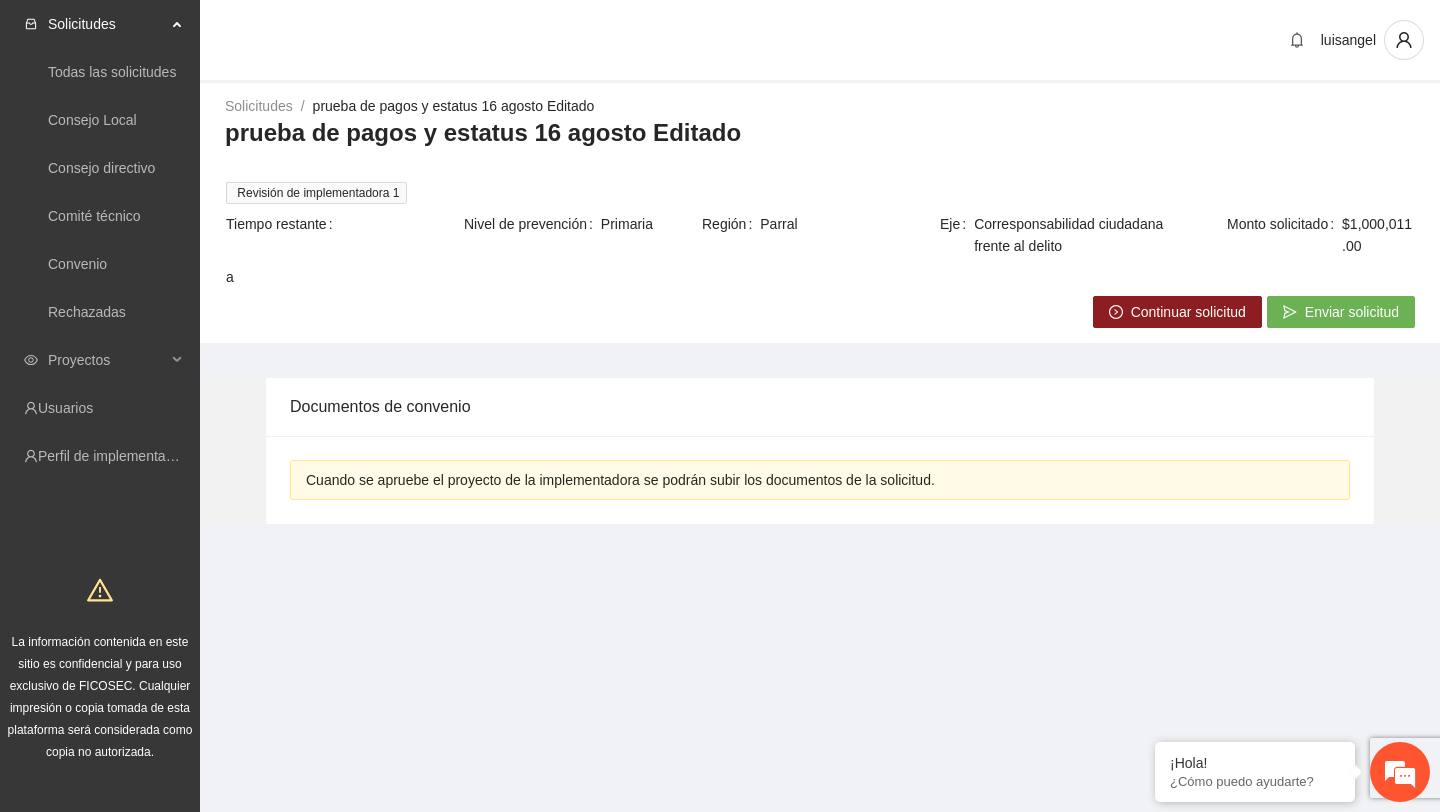 click on "Continuar solicitud" at bounding box center [1188, 312] 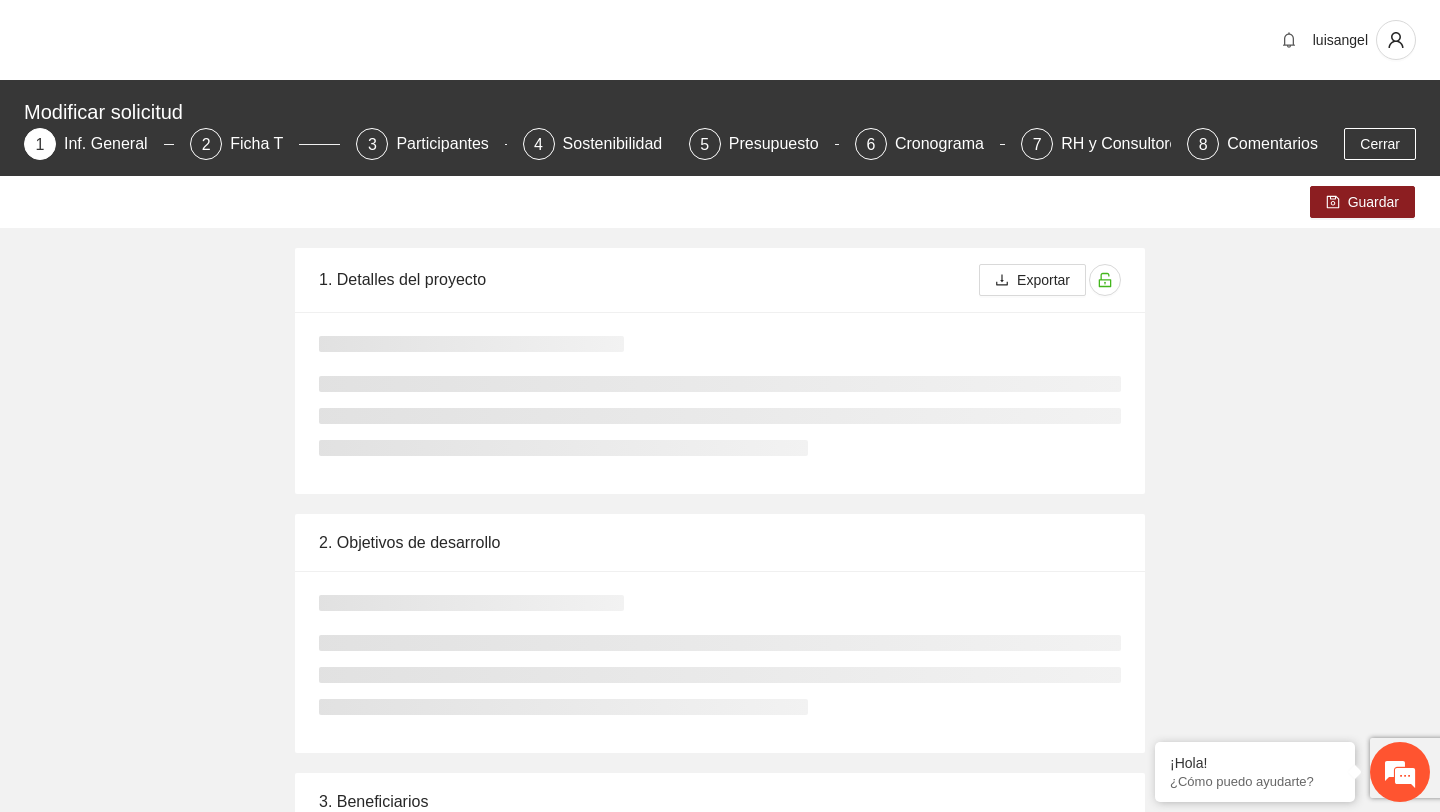 scroll, scrollTop: 0, scrollLeft: 0, axis: both 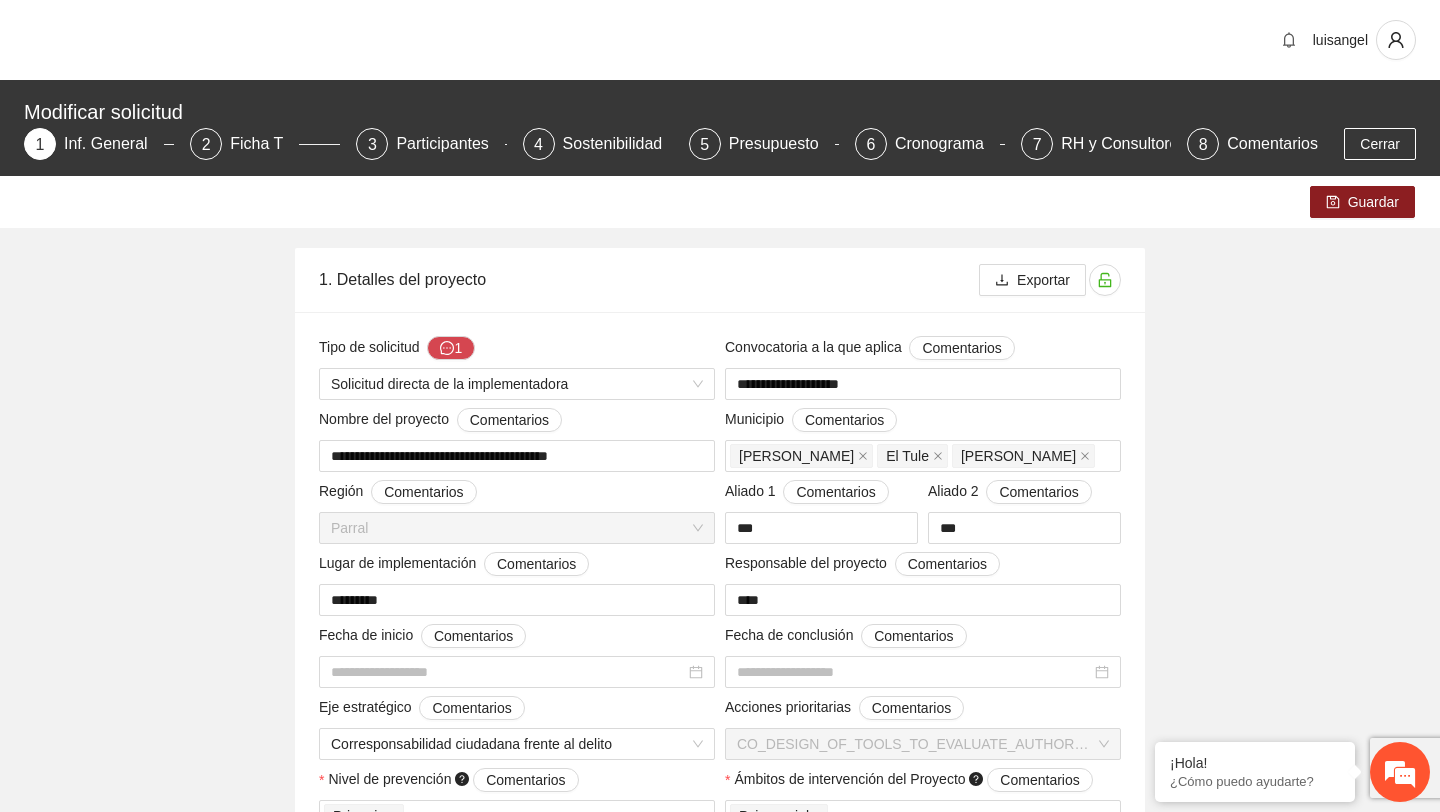 type on "**********" 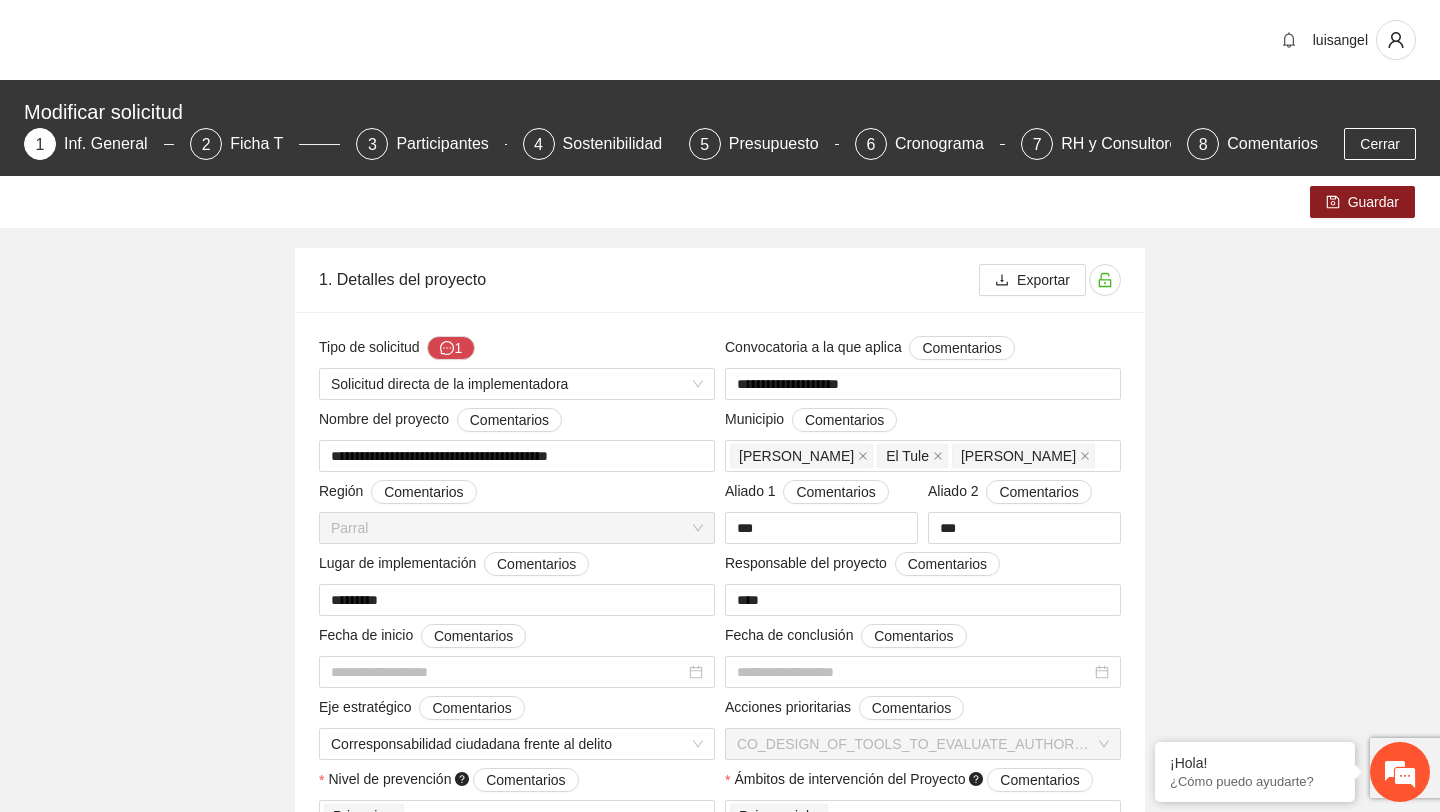 type on "**********" 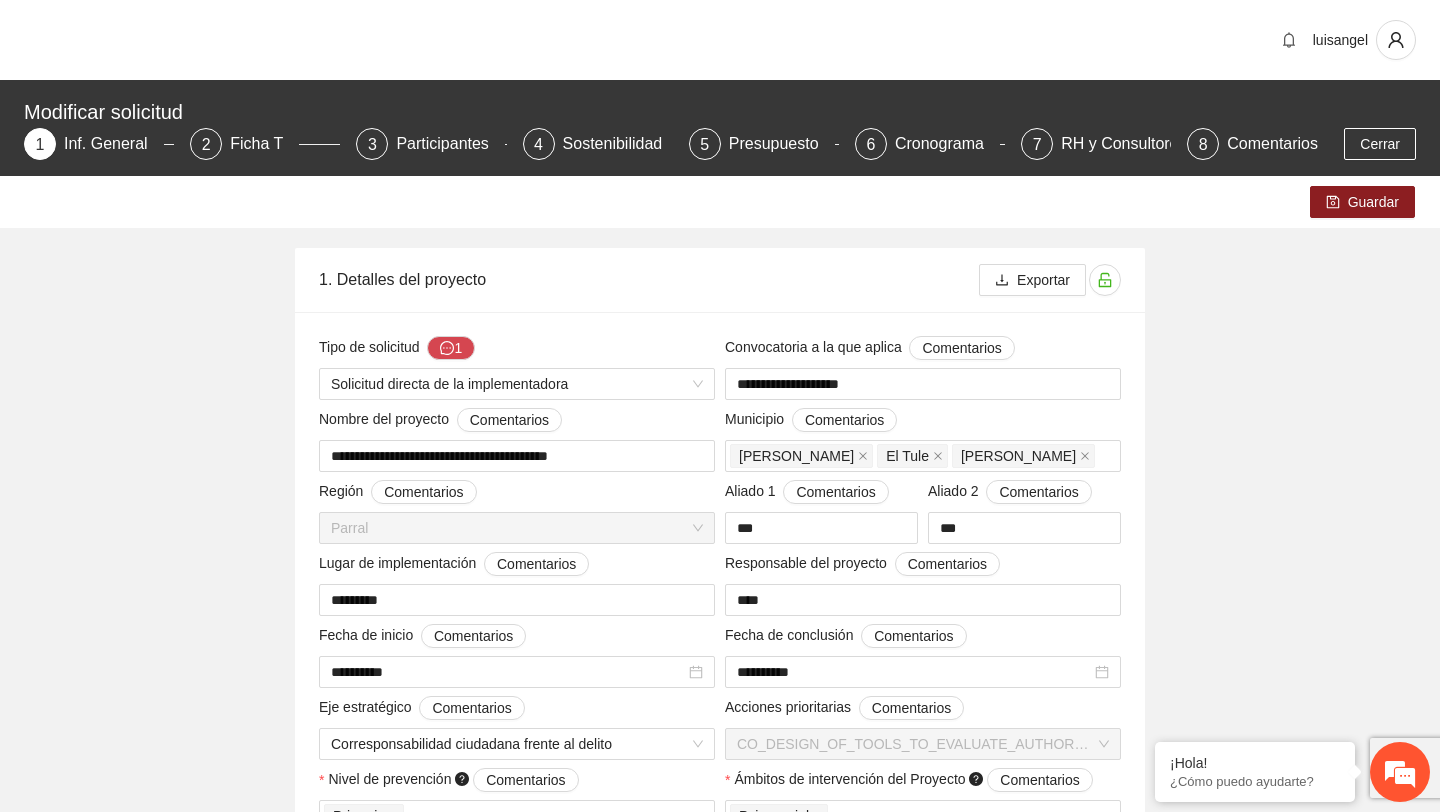 type 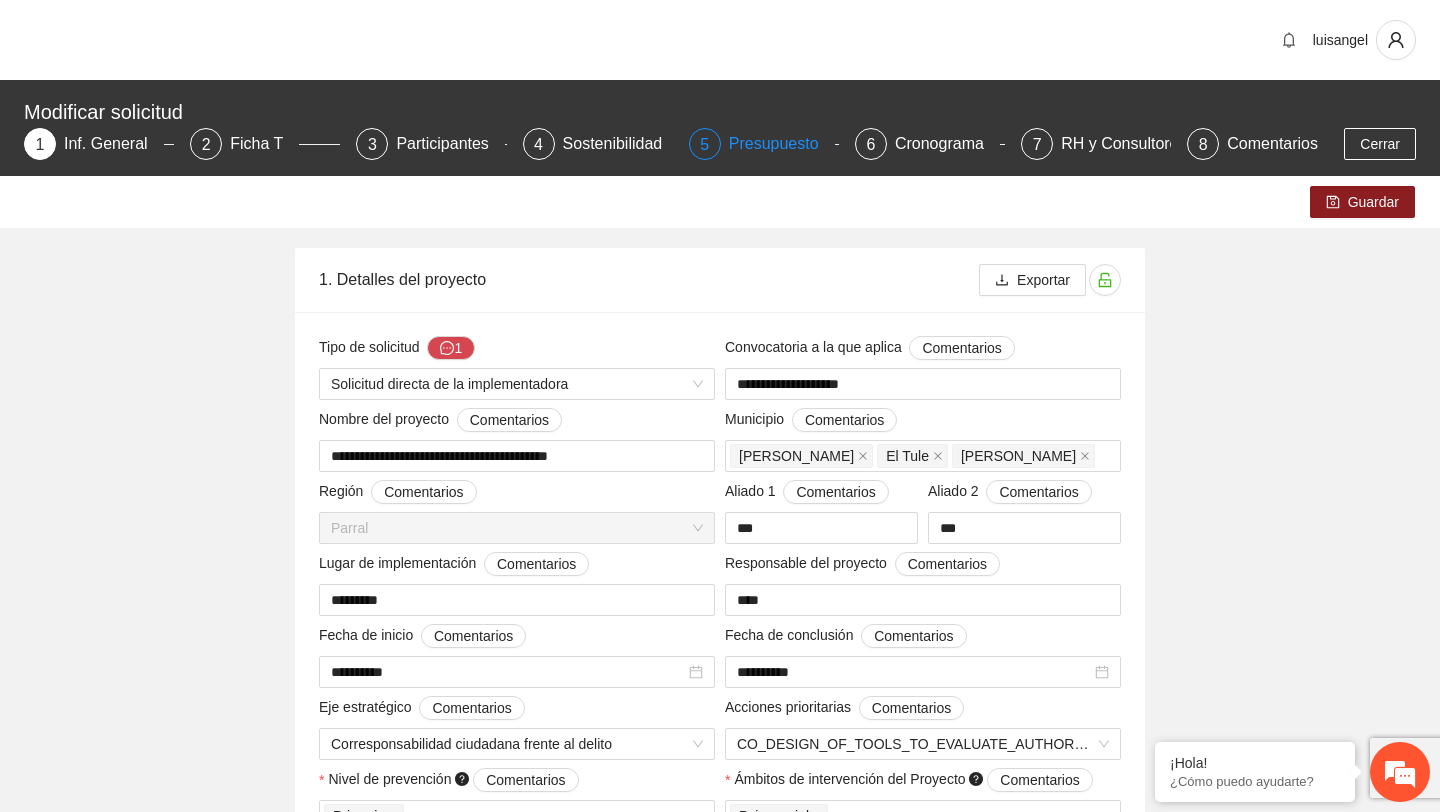 click on "Presupuesto" at bounding box center [782, 144] 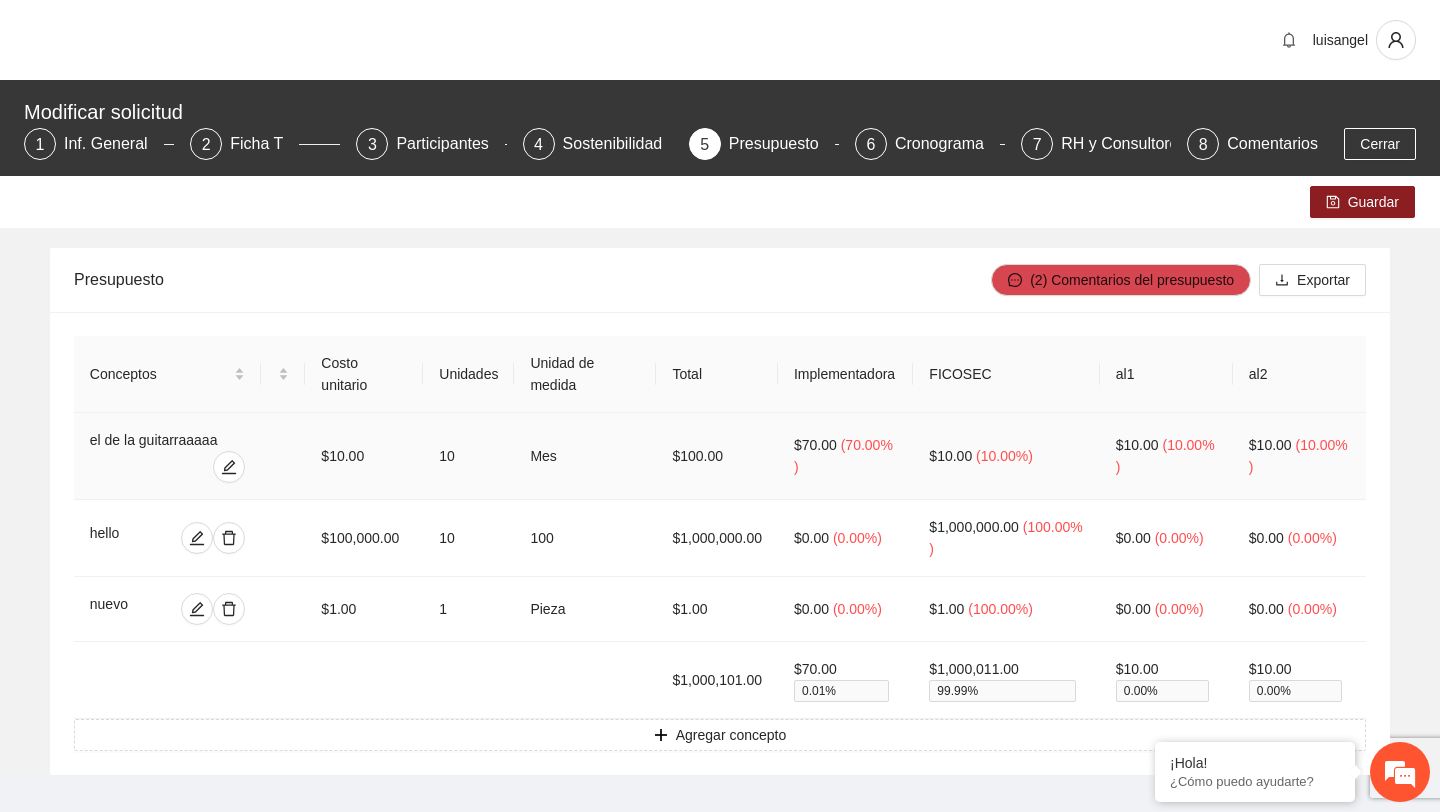scroll, scrollTop: 0, scrollLeft: 0, axis: both 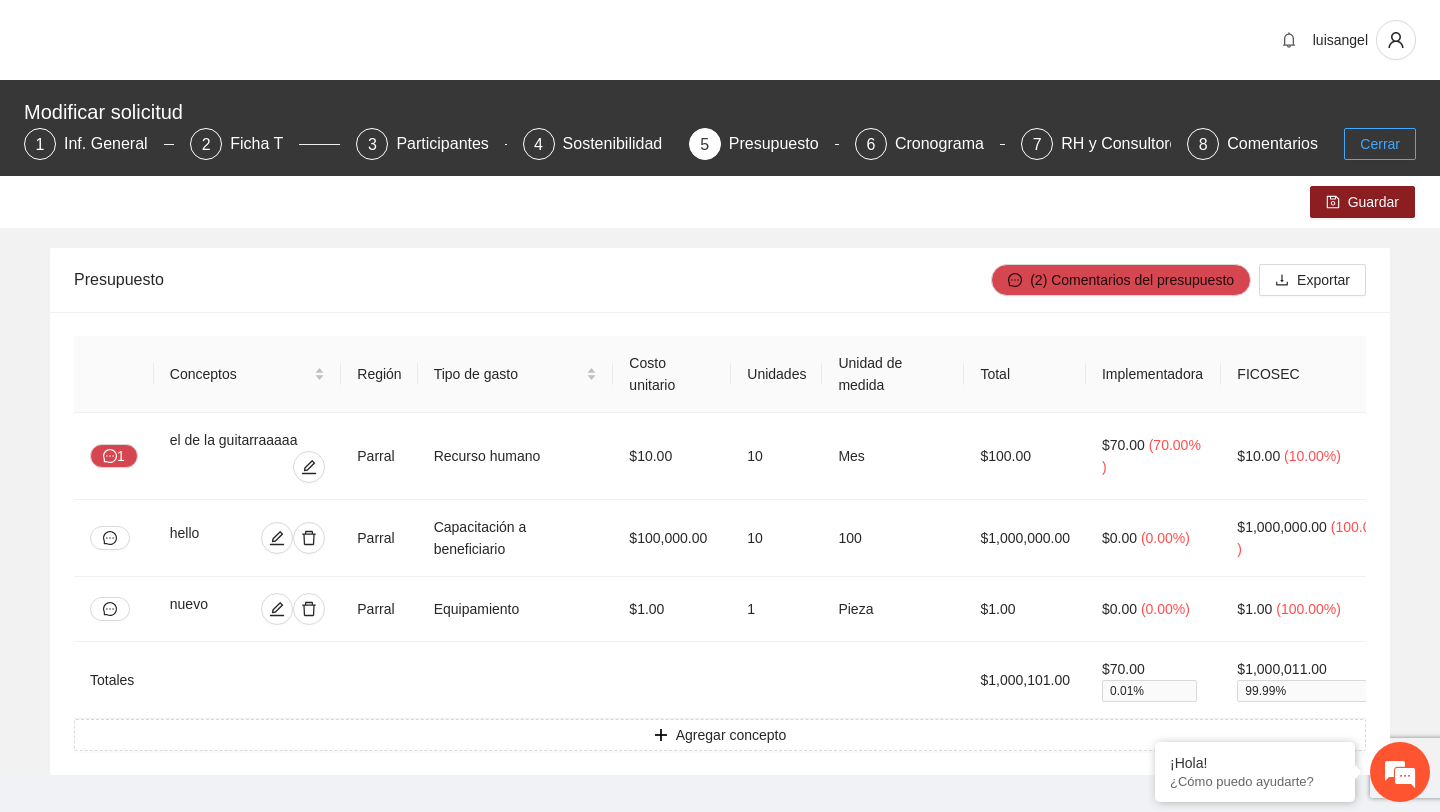 click on "Cerrar" at bounding box center [1380, 144] 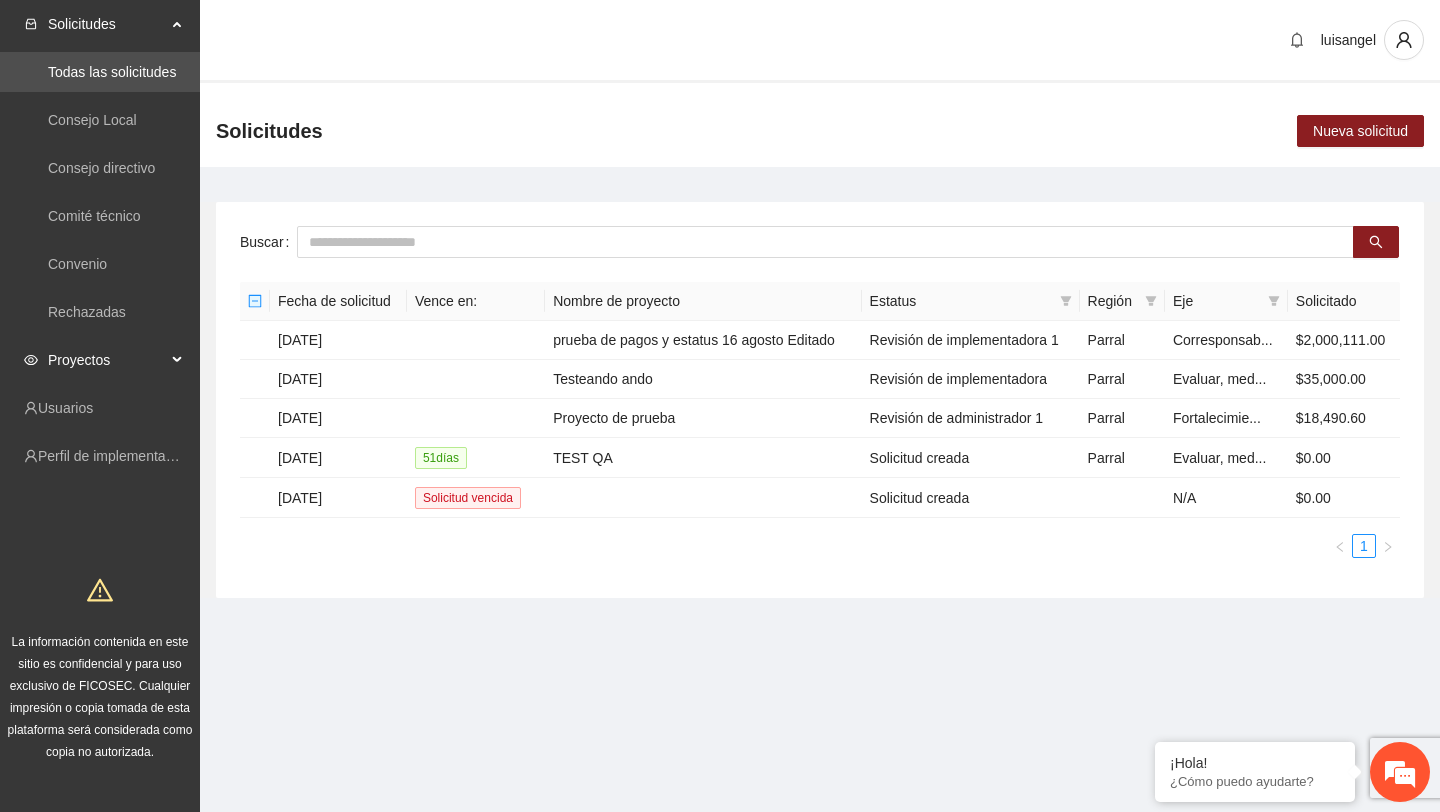 click on "Proyectos" at bounding box center [107, 360] 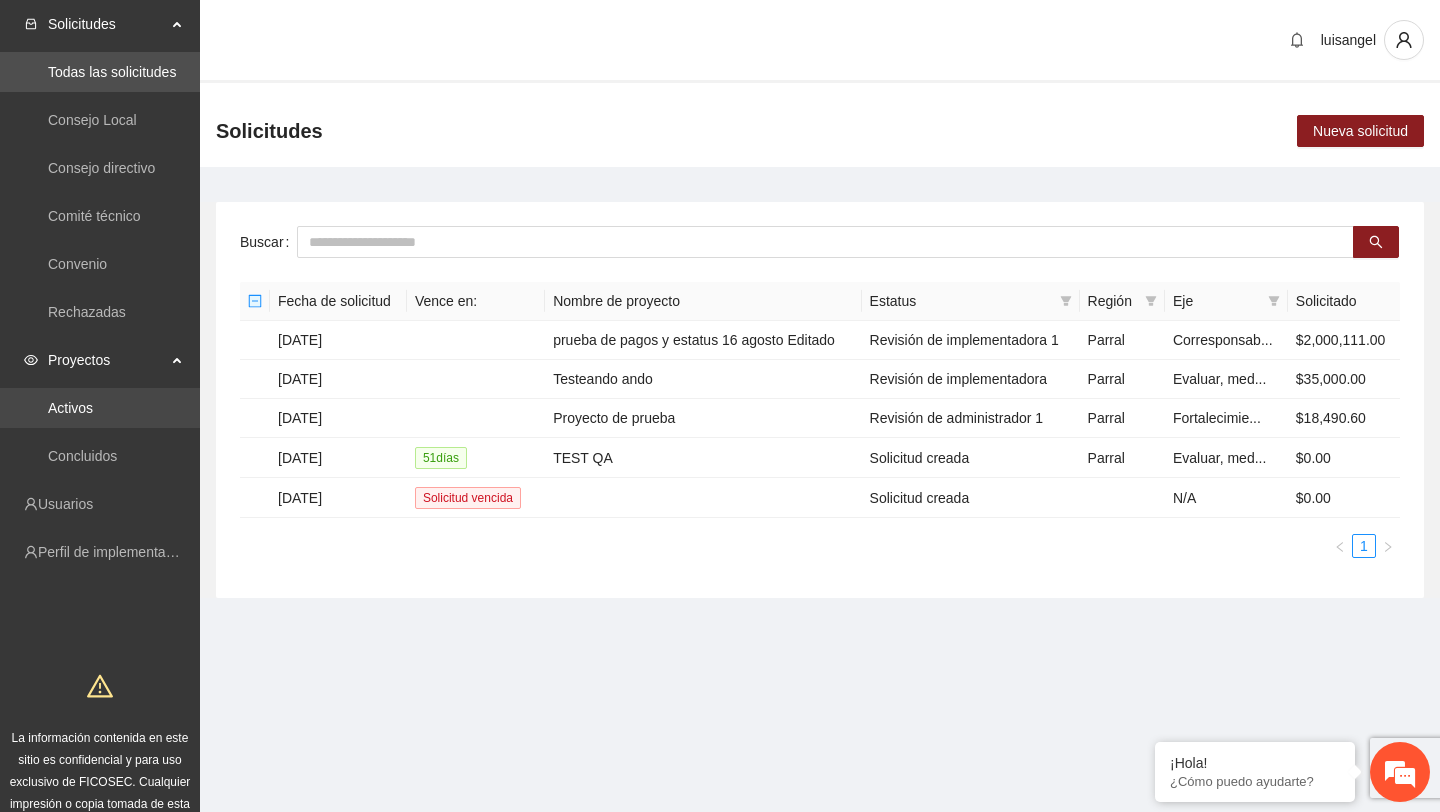 click on "Activos" at bounding box center (70, 408) 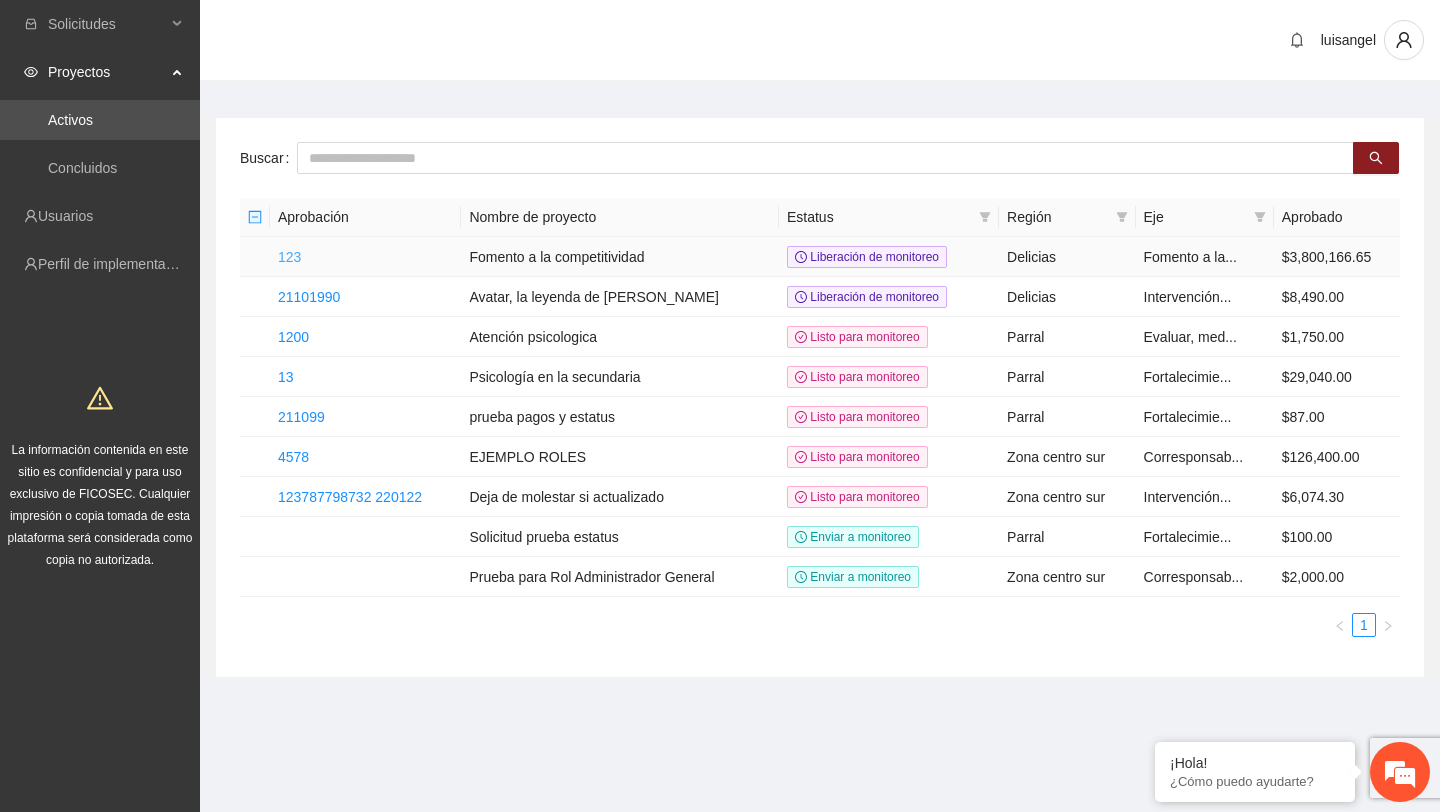 click on "123" at bounding box center [289, 257] 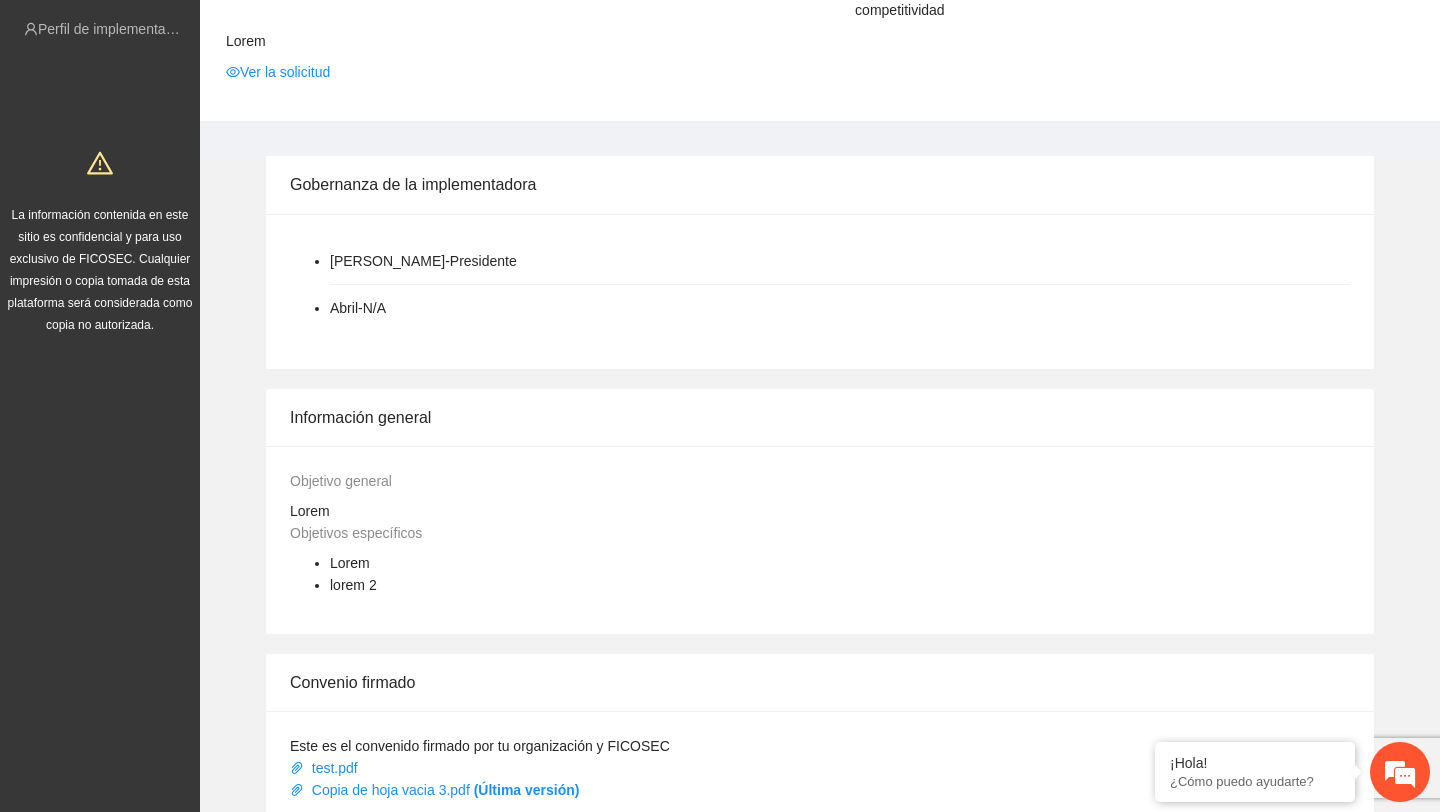 scroll, scrollTop: 1153, scrollLeft: 0, axis: vertical 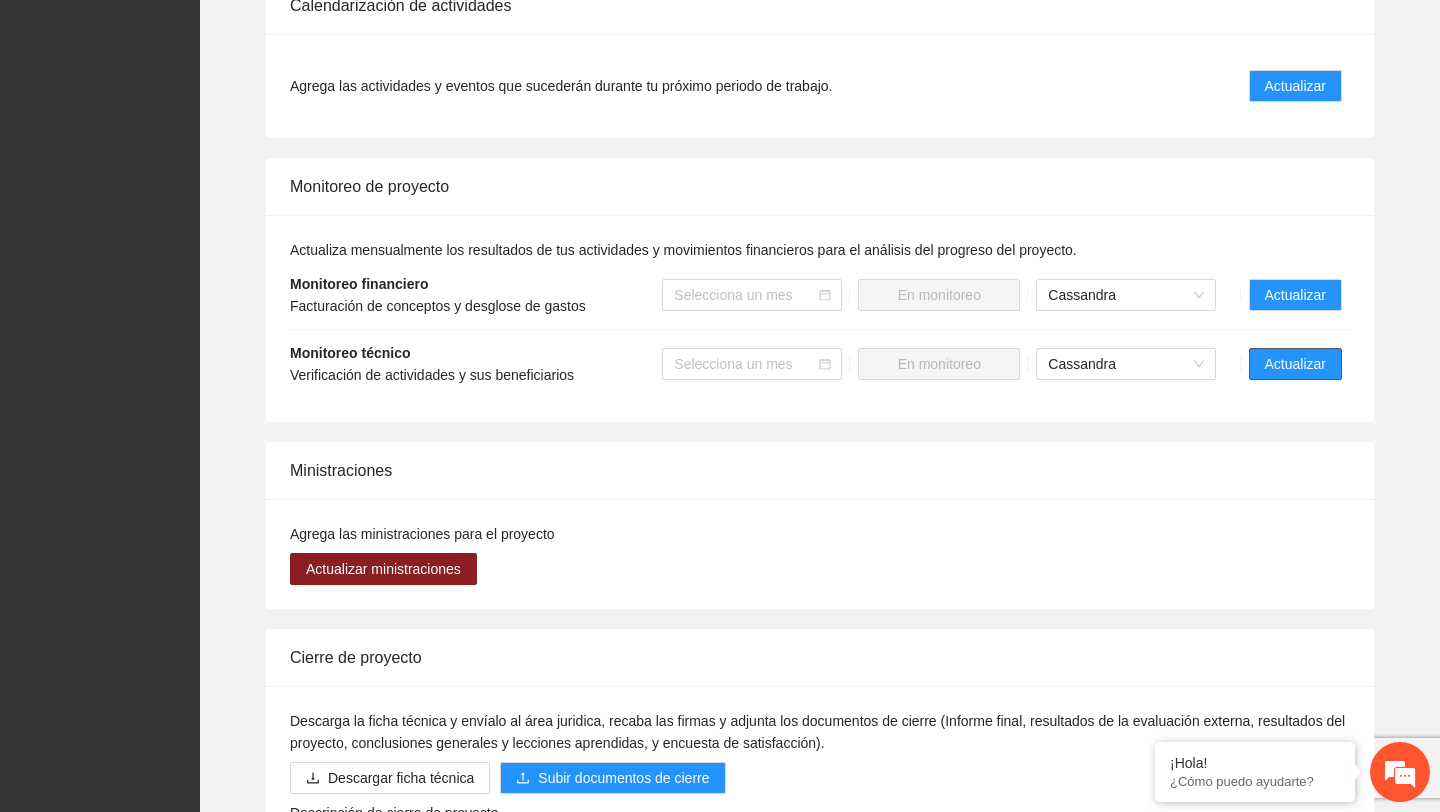 click on "Actualizar" at bounding box center (1295, 364) 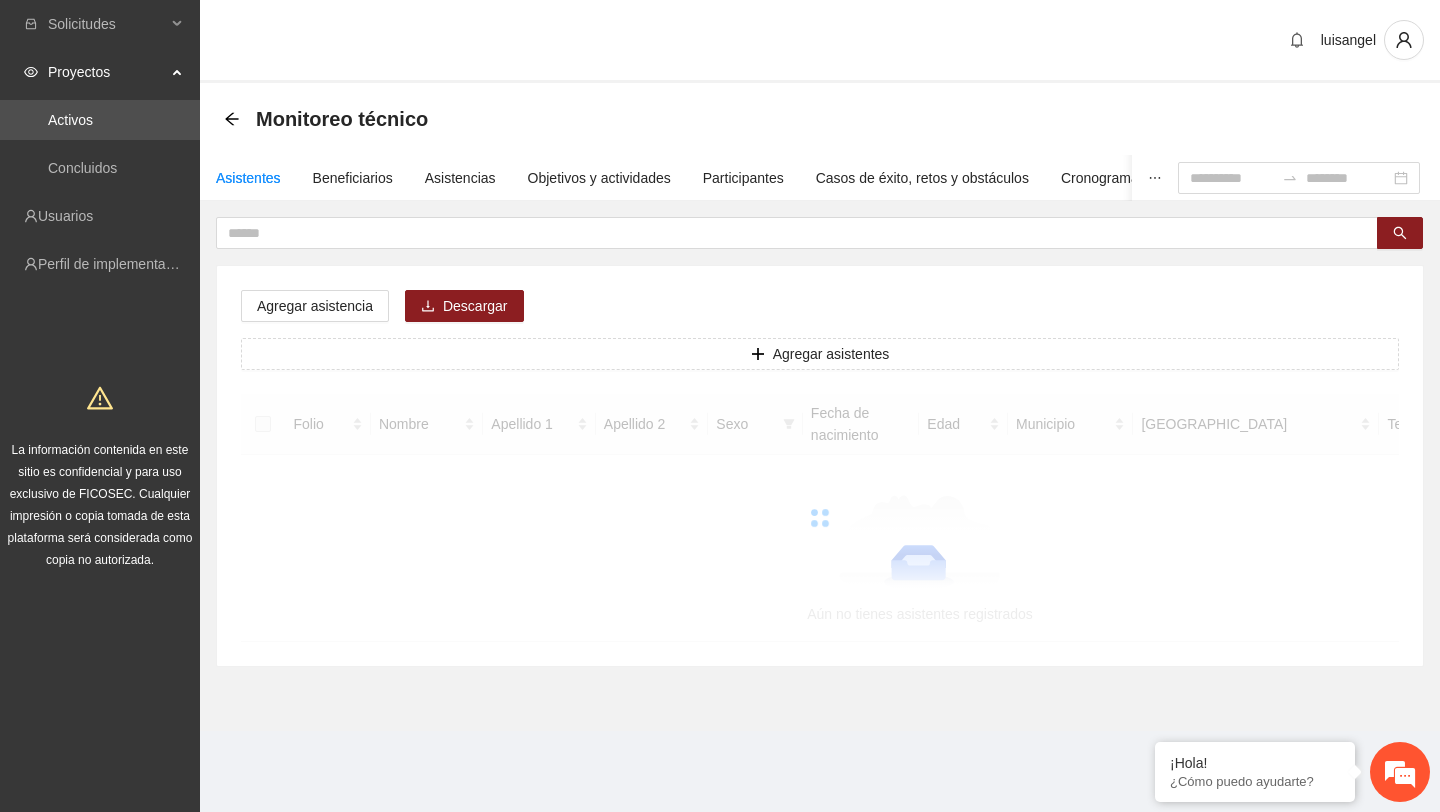 scroll, scrollTop: 0, scrollLeft: 0, axis: both 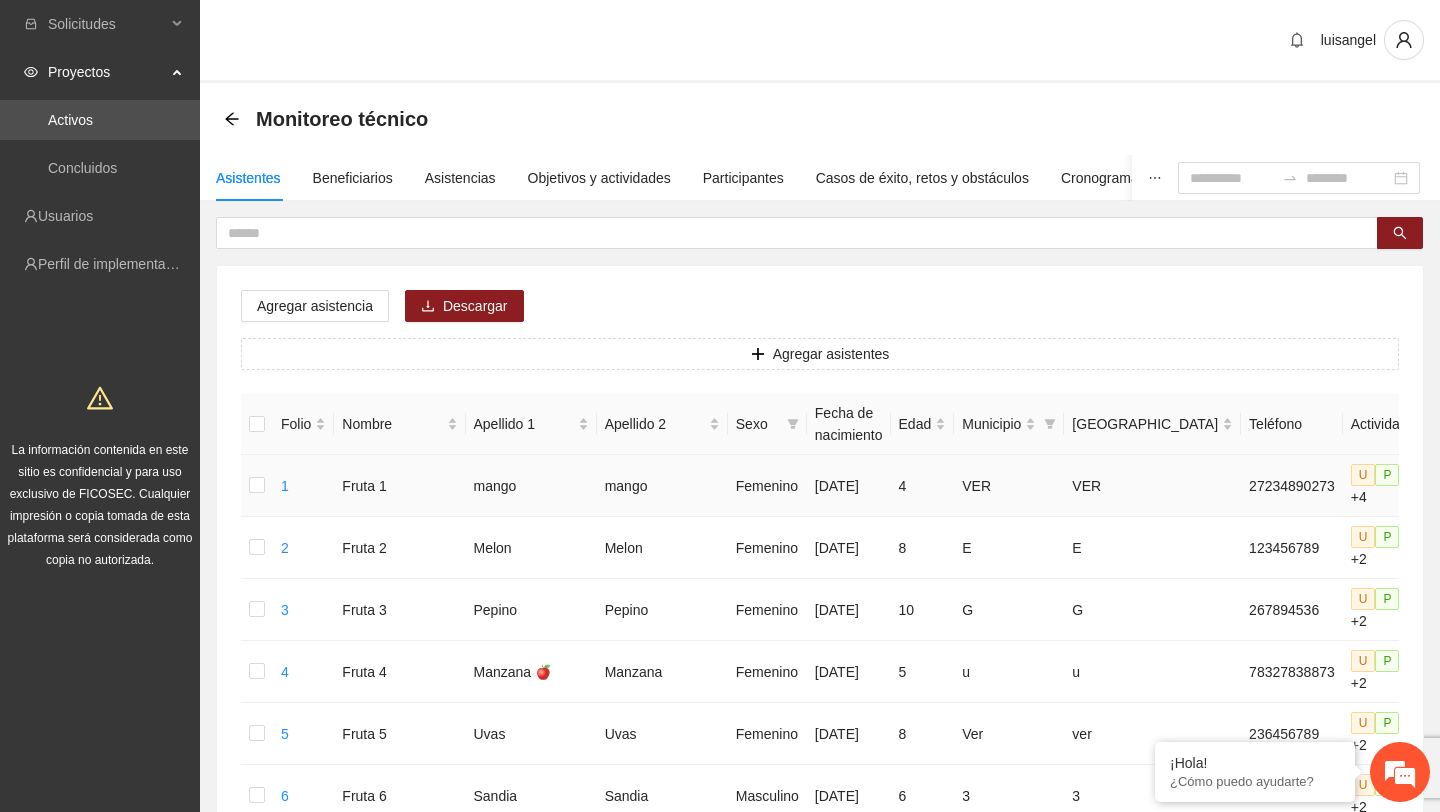 click 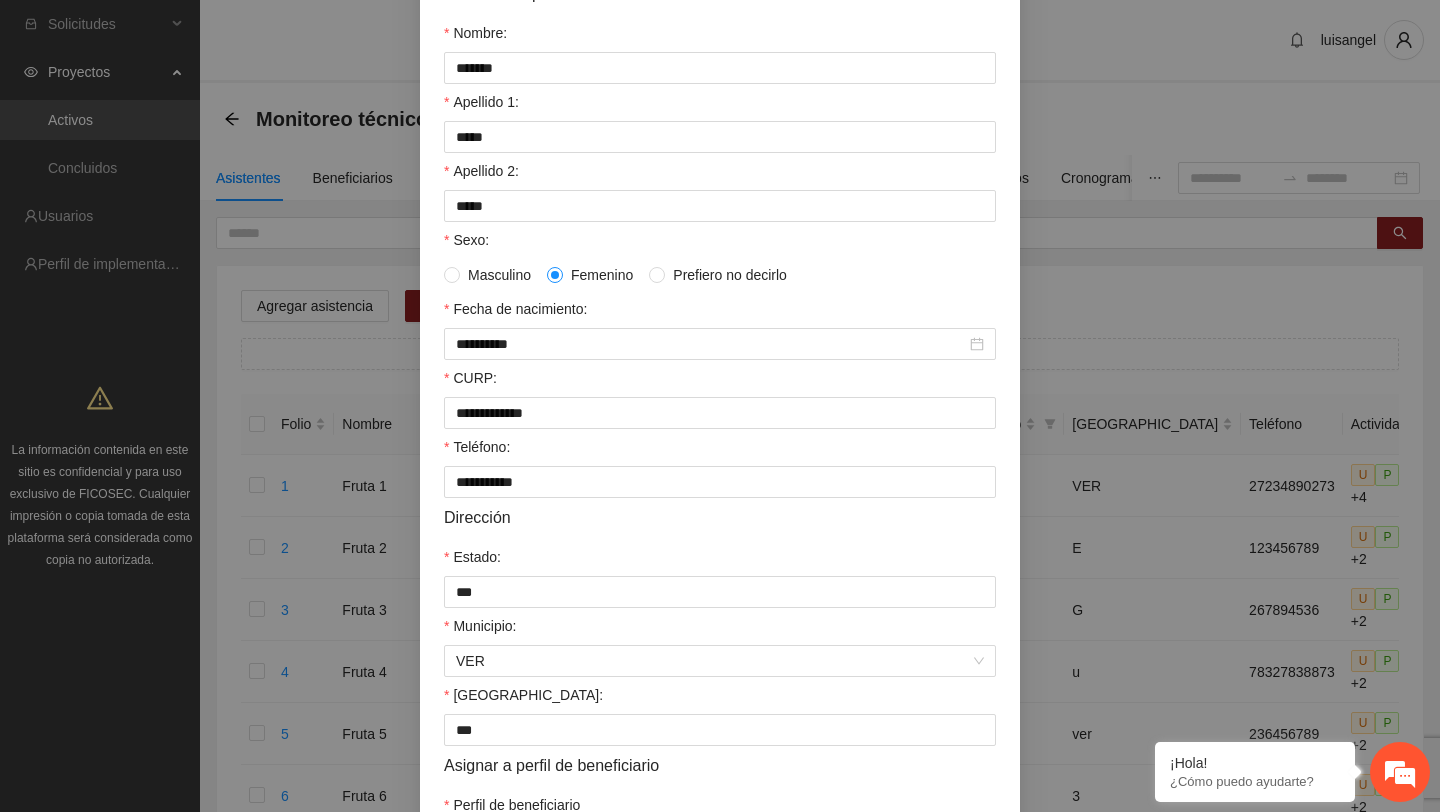 scroll, scrollTop: 200, scrollLeft: 0, axis: vertical 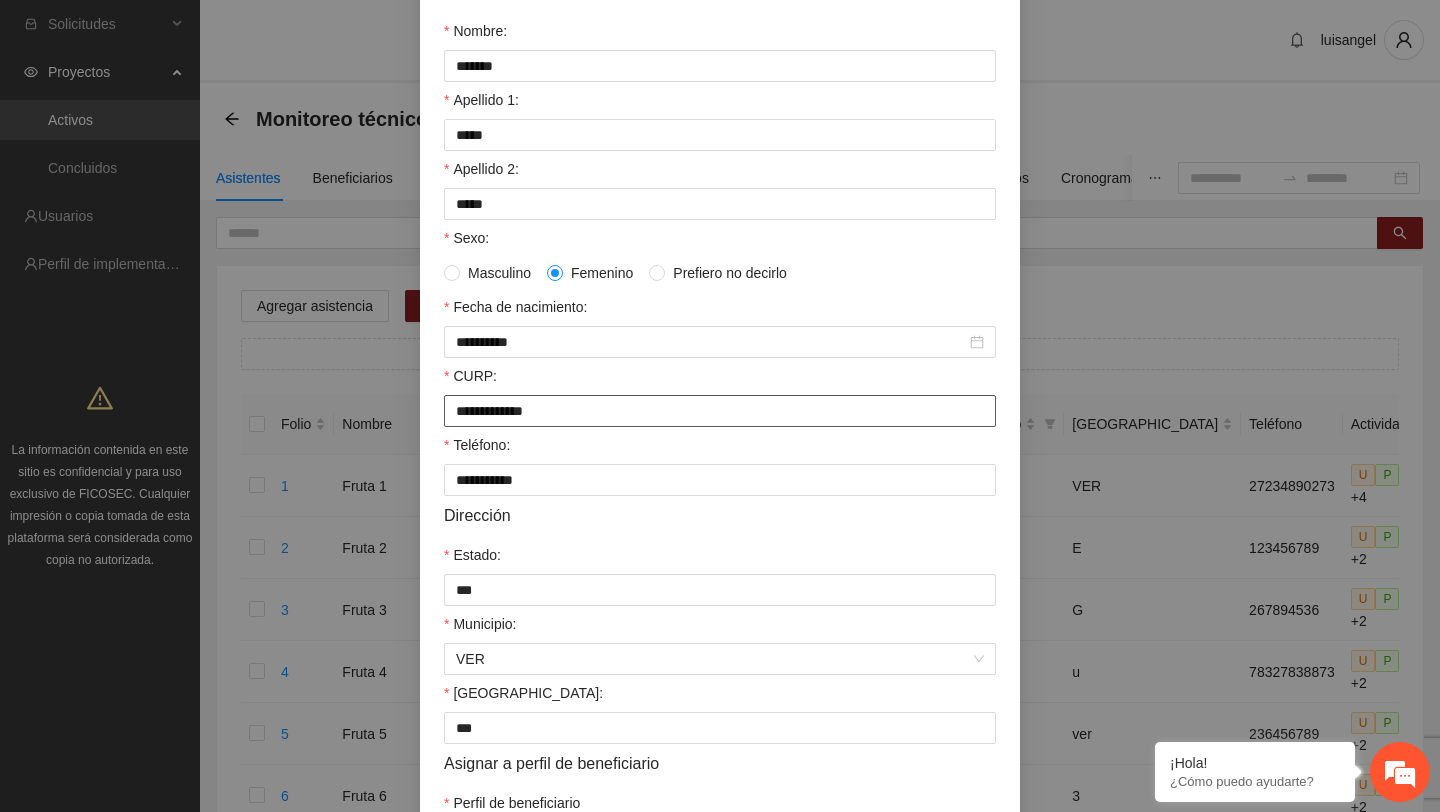 click on "**********" at bounding box center (720, 411) 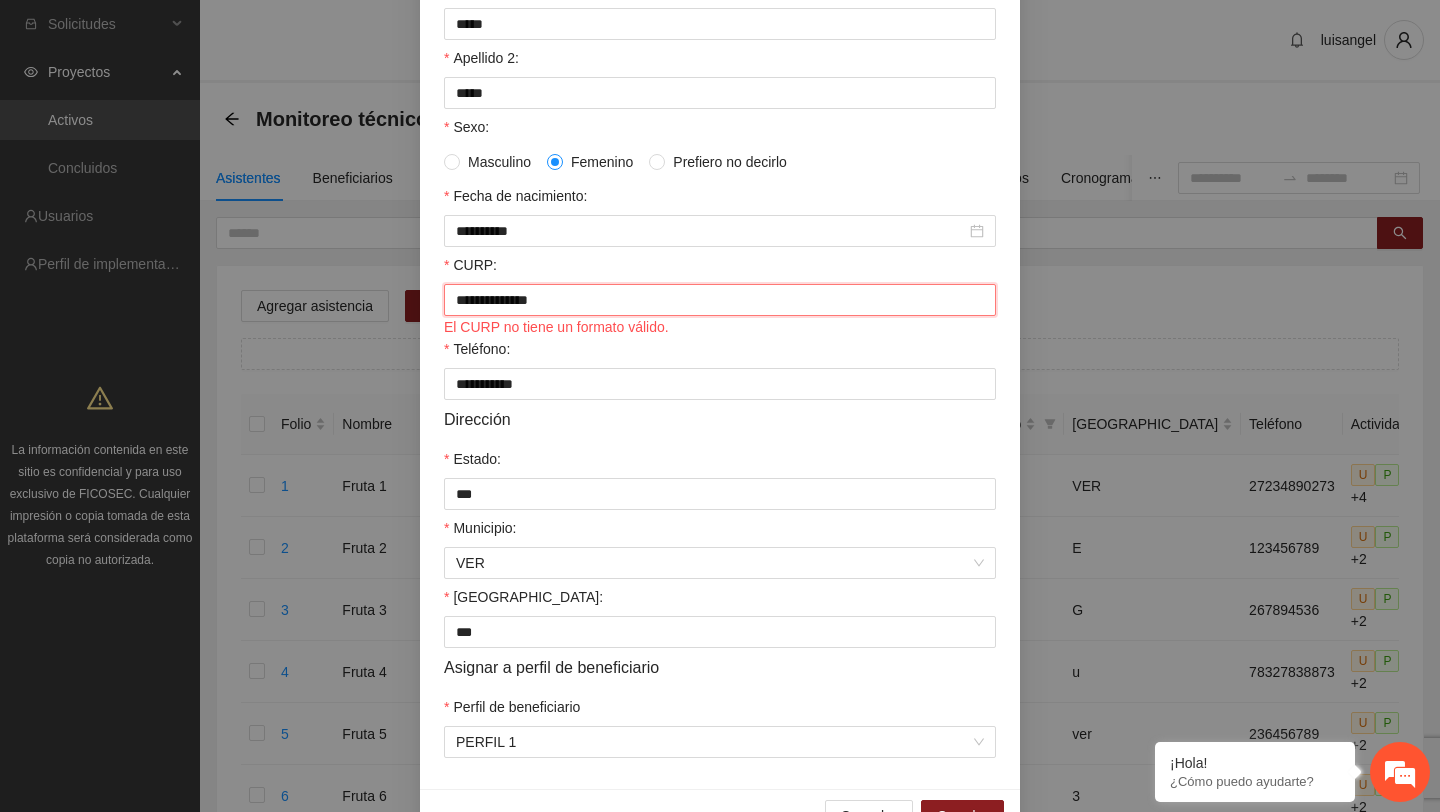scroll, scrollTop: 309, scrollLeft: 0, axis: vertical 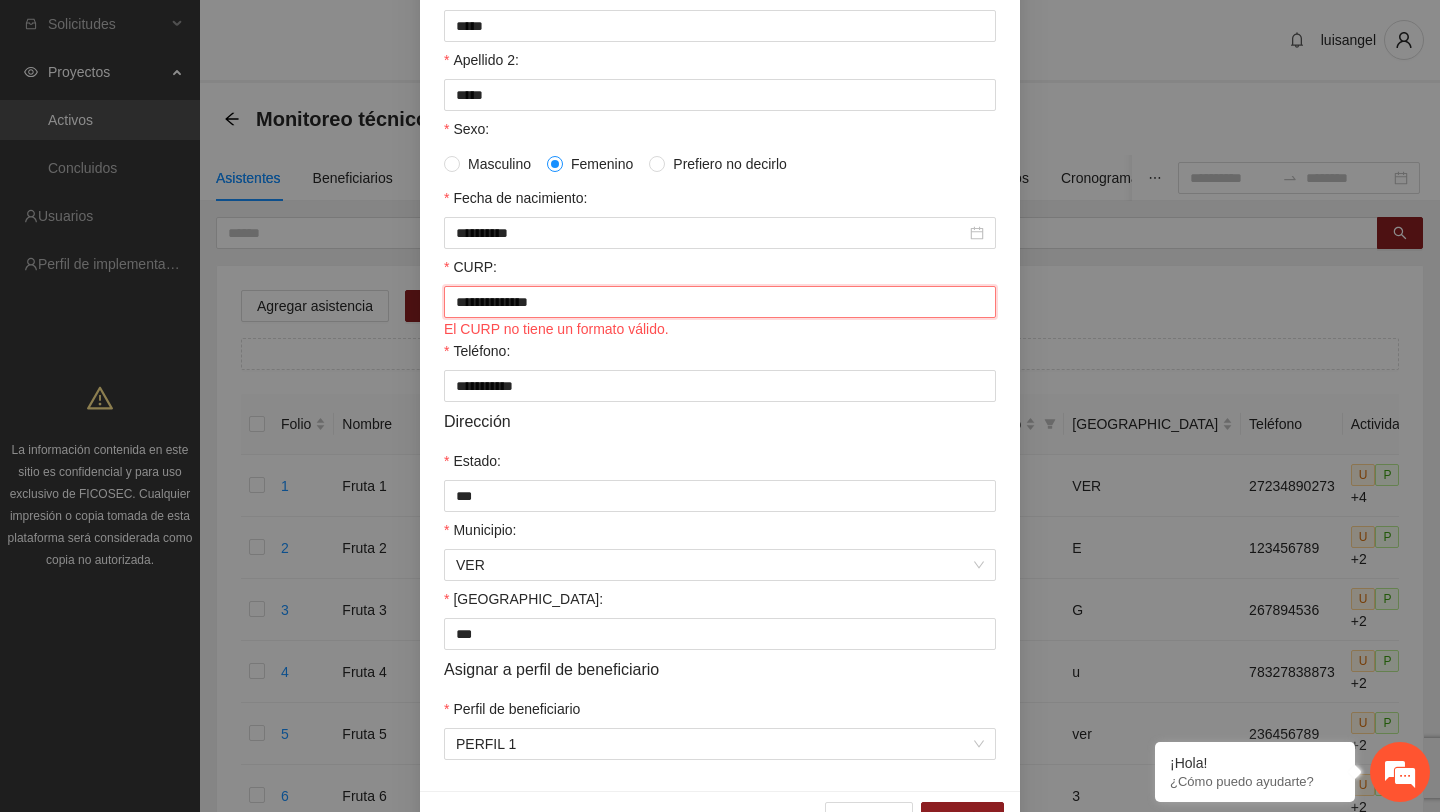 click on "**********" at bounding box center [720, 302] 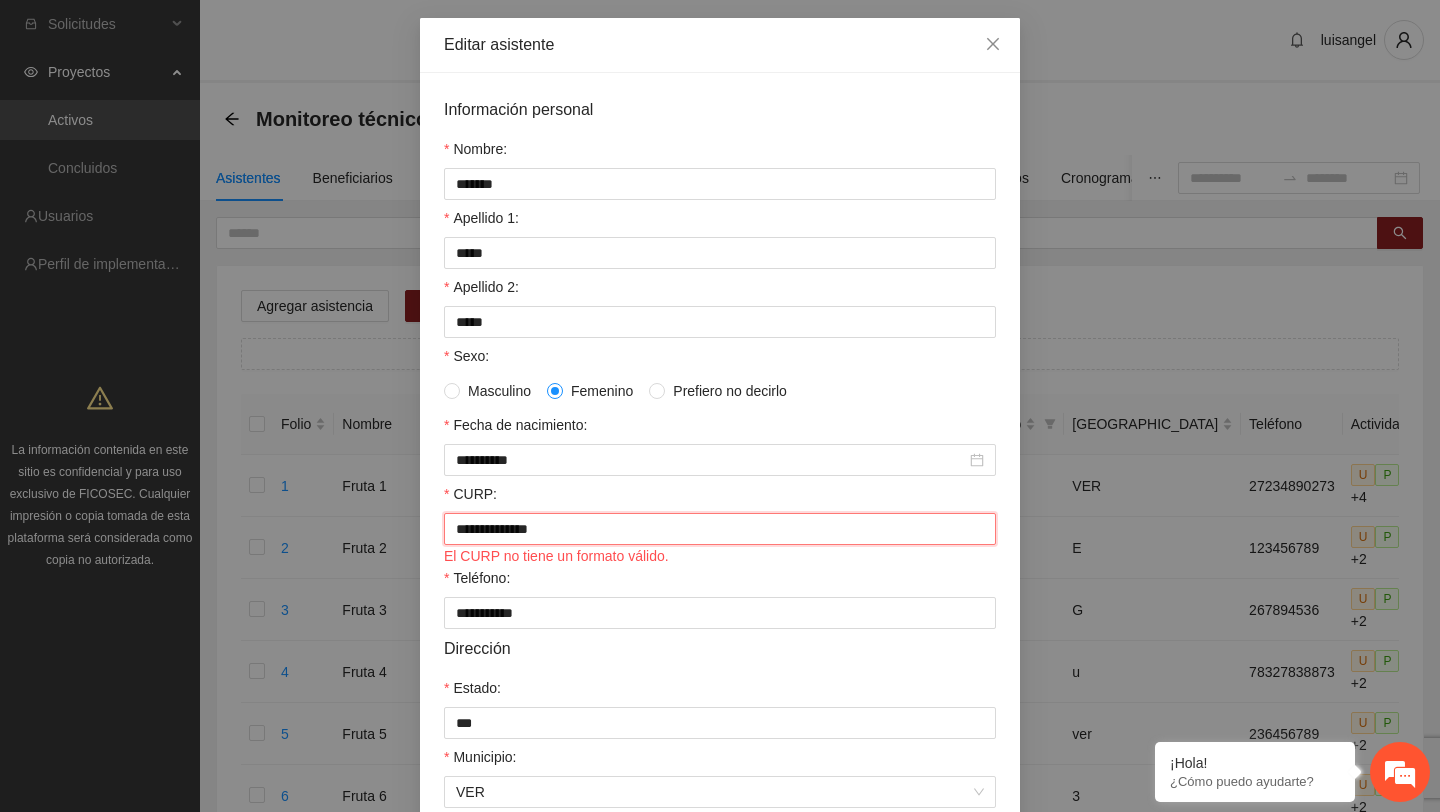 scroll, scrollTop: 0, scrollLeft: 0, axis: both 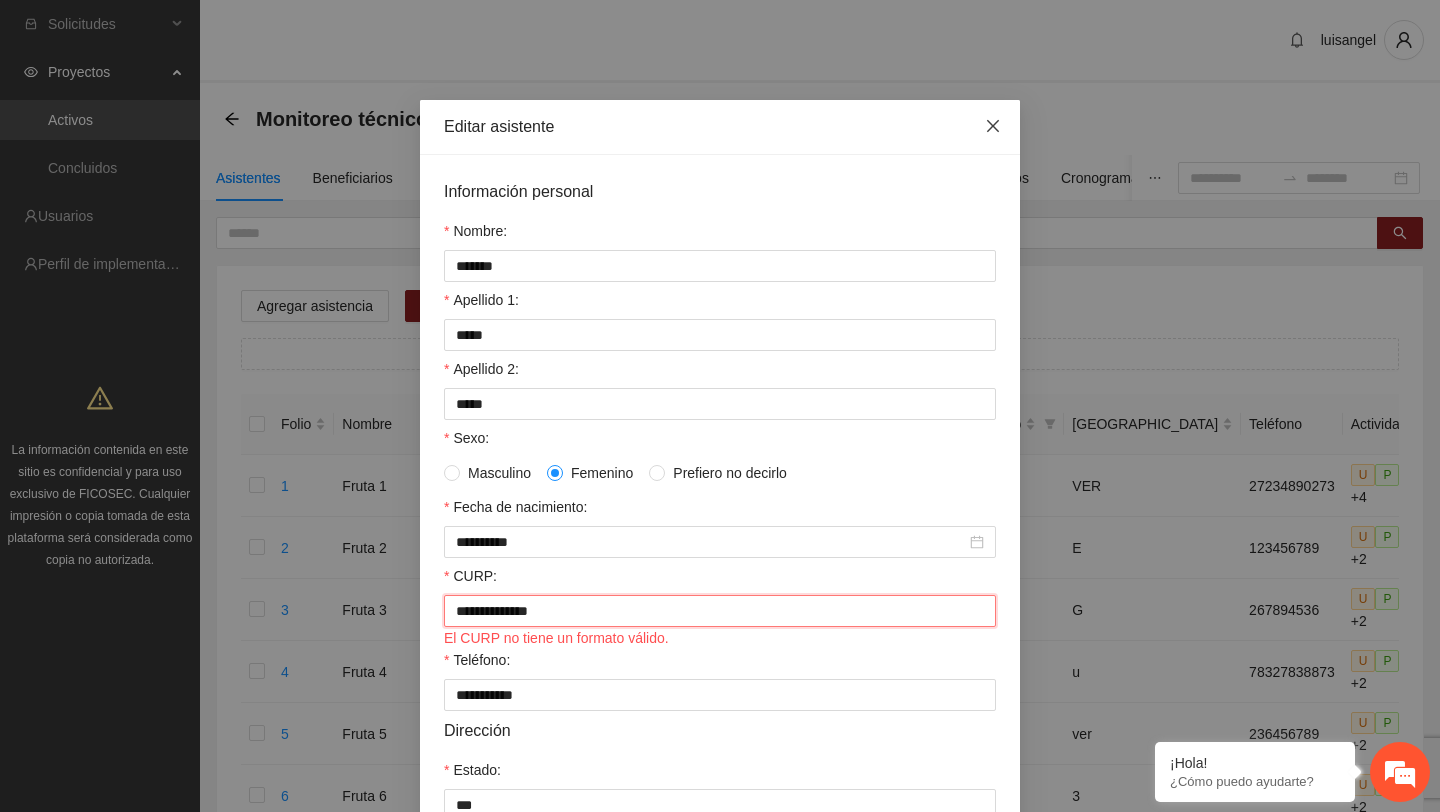 type on "**********" 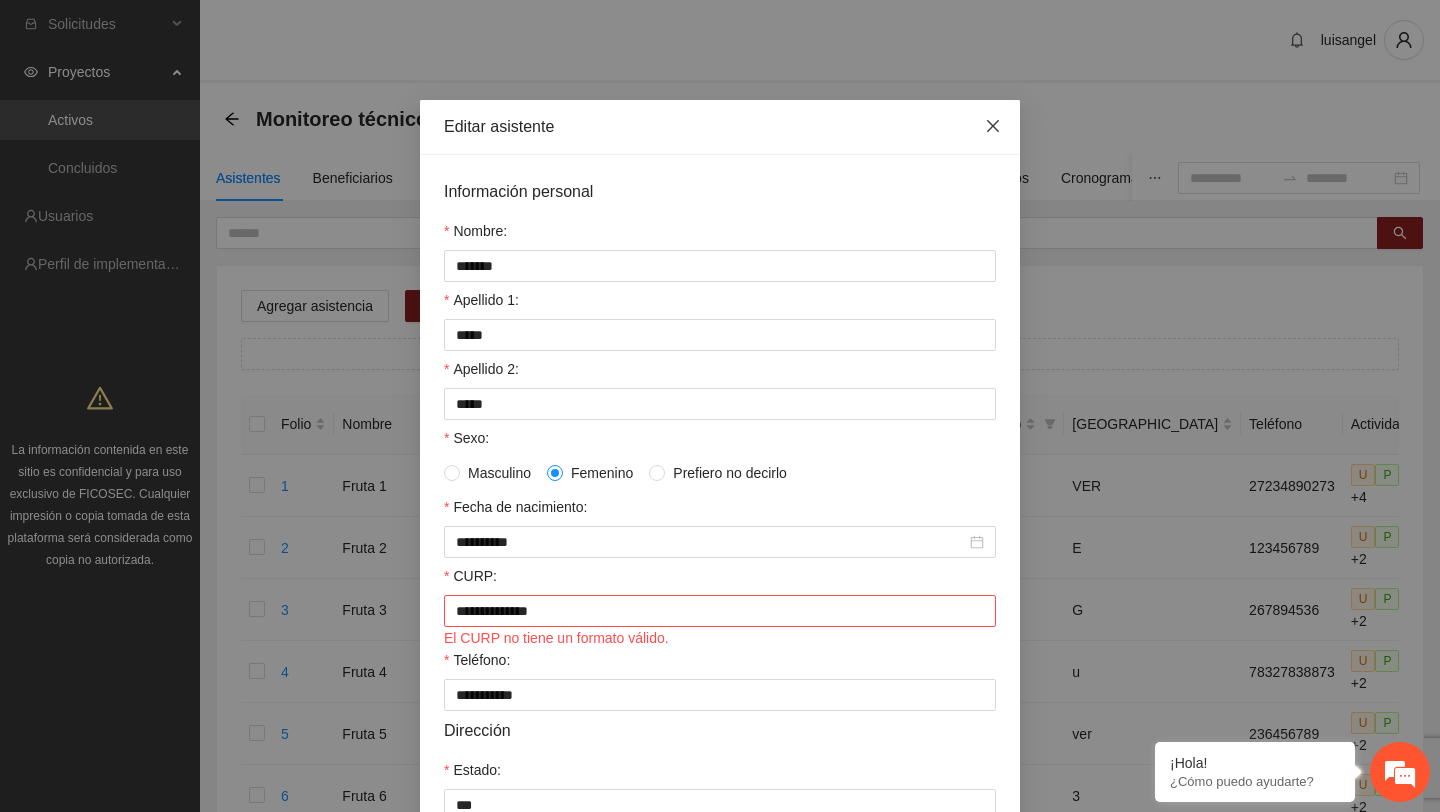 click at bounding box center (993, 127) 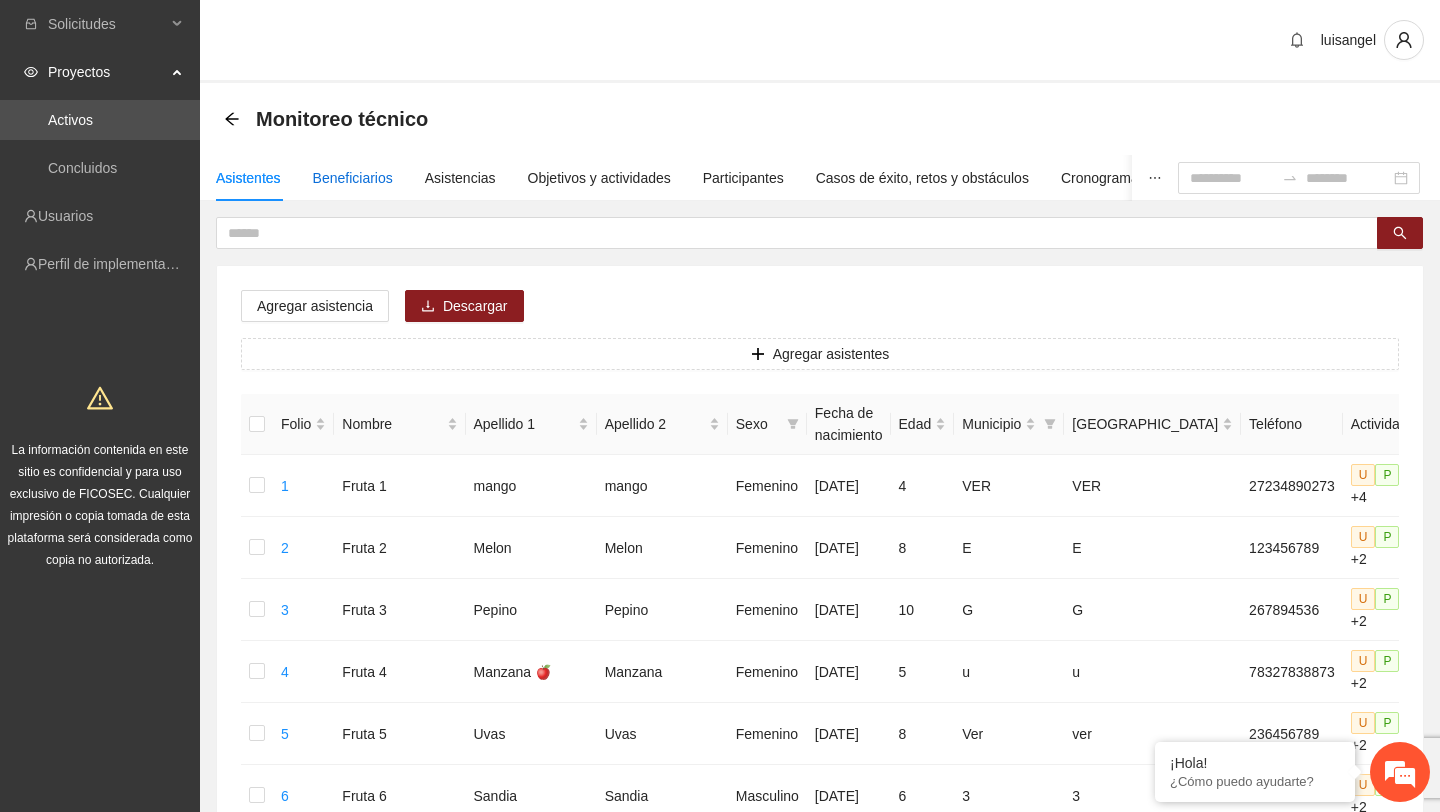 click on "Beneficiarios" at bounding box center (353, 178) 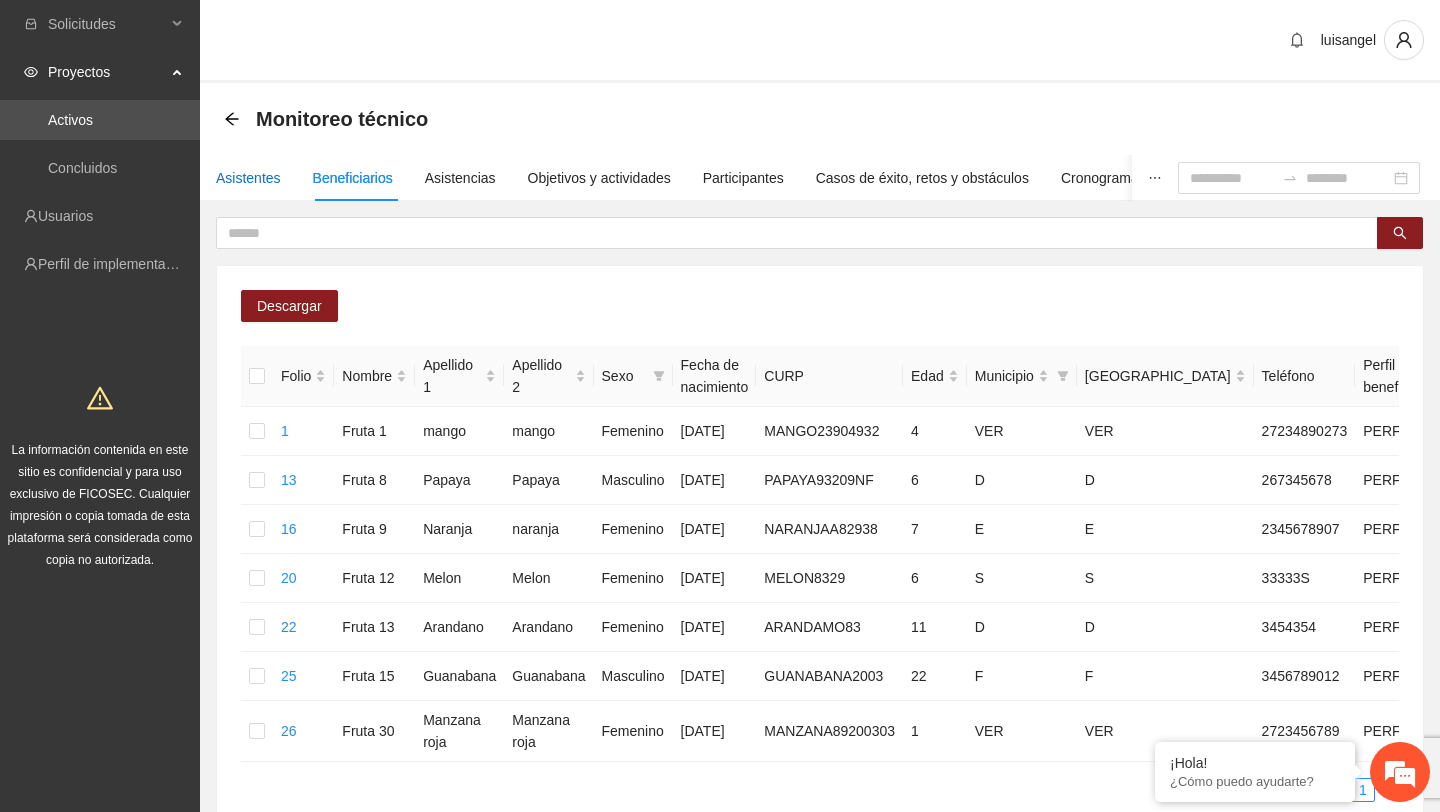 click on "Asistentes" at bounding box center [248, 178] 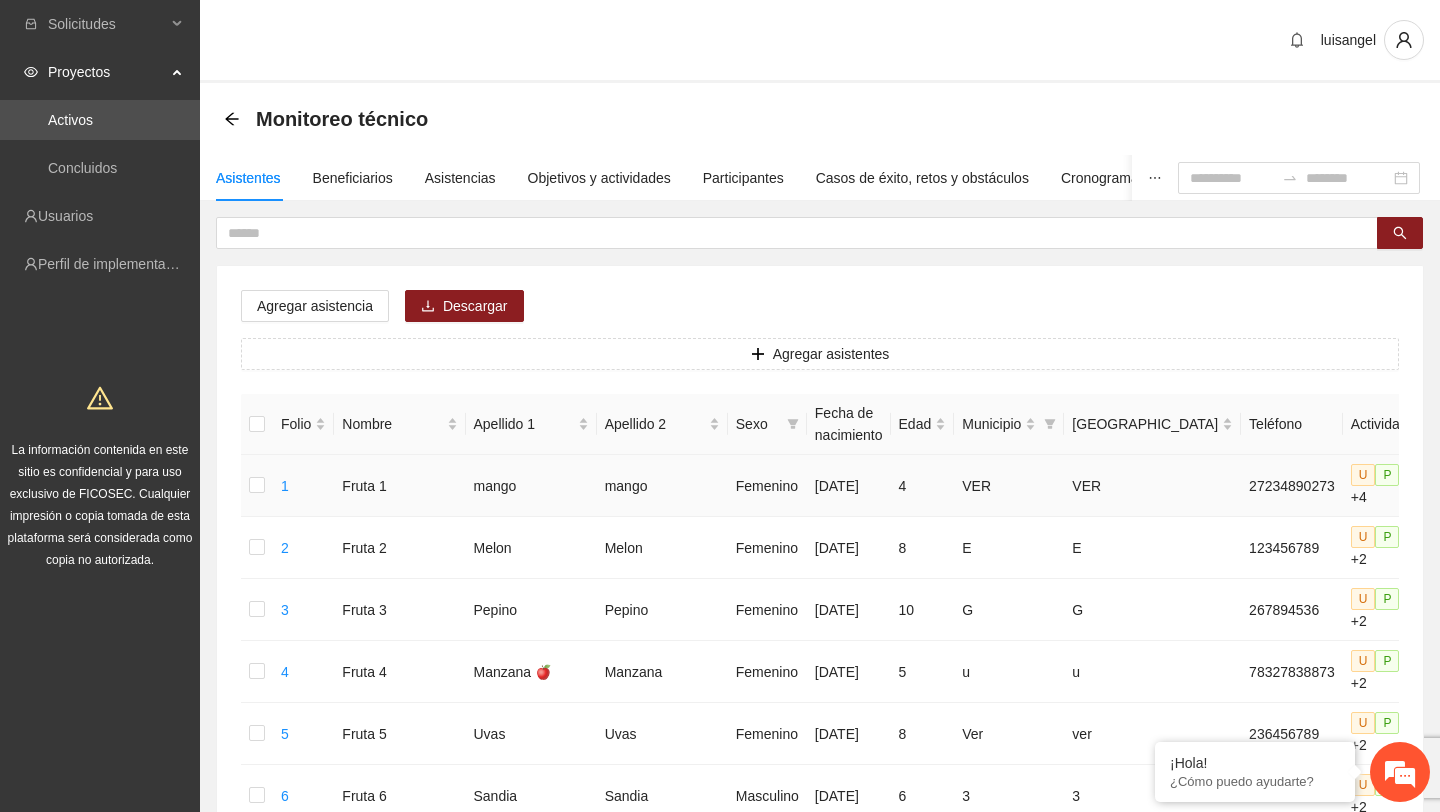 click at bounding box center (1440, 486) 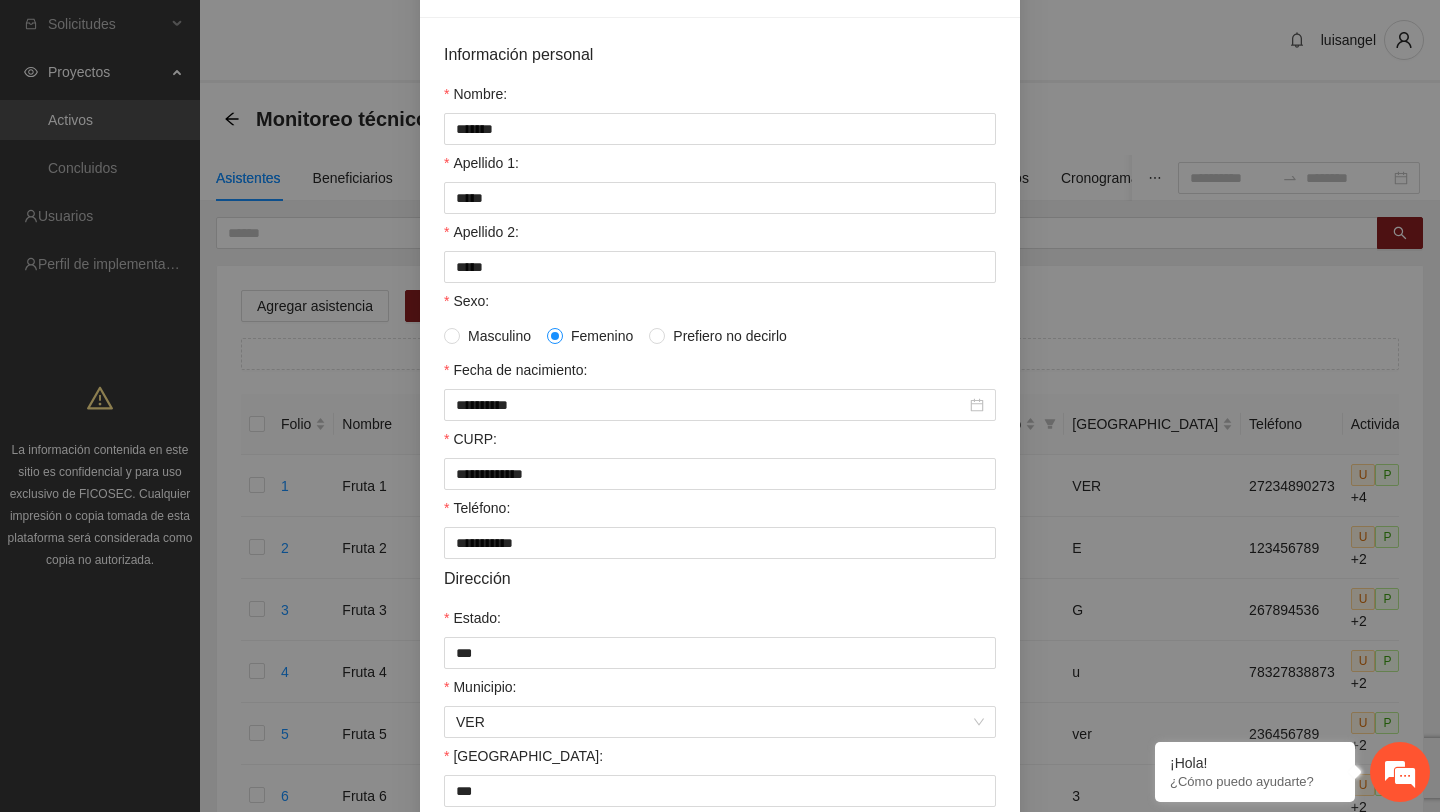 scroll, scrollTop: 138, scrollLeft: 0, axis: vertical 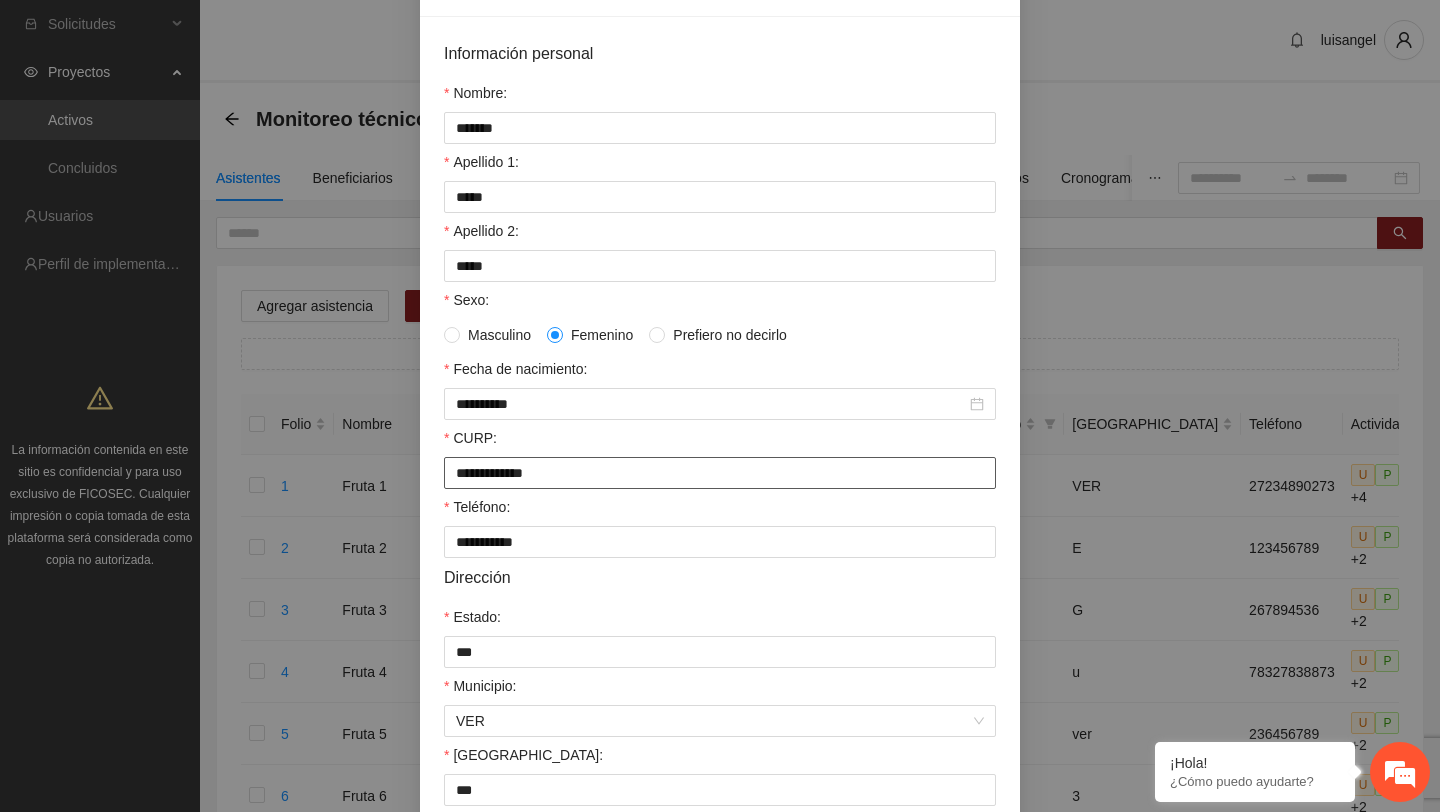 click on "**********" at bounding box center [720, 473] 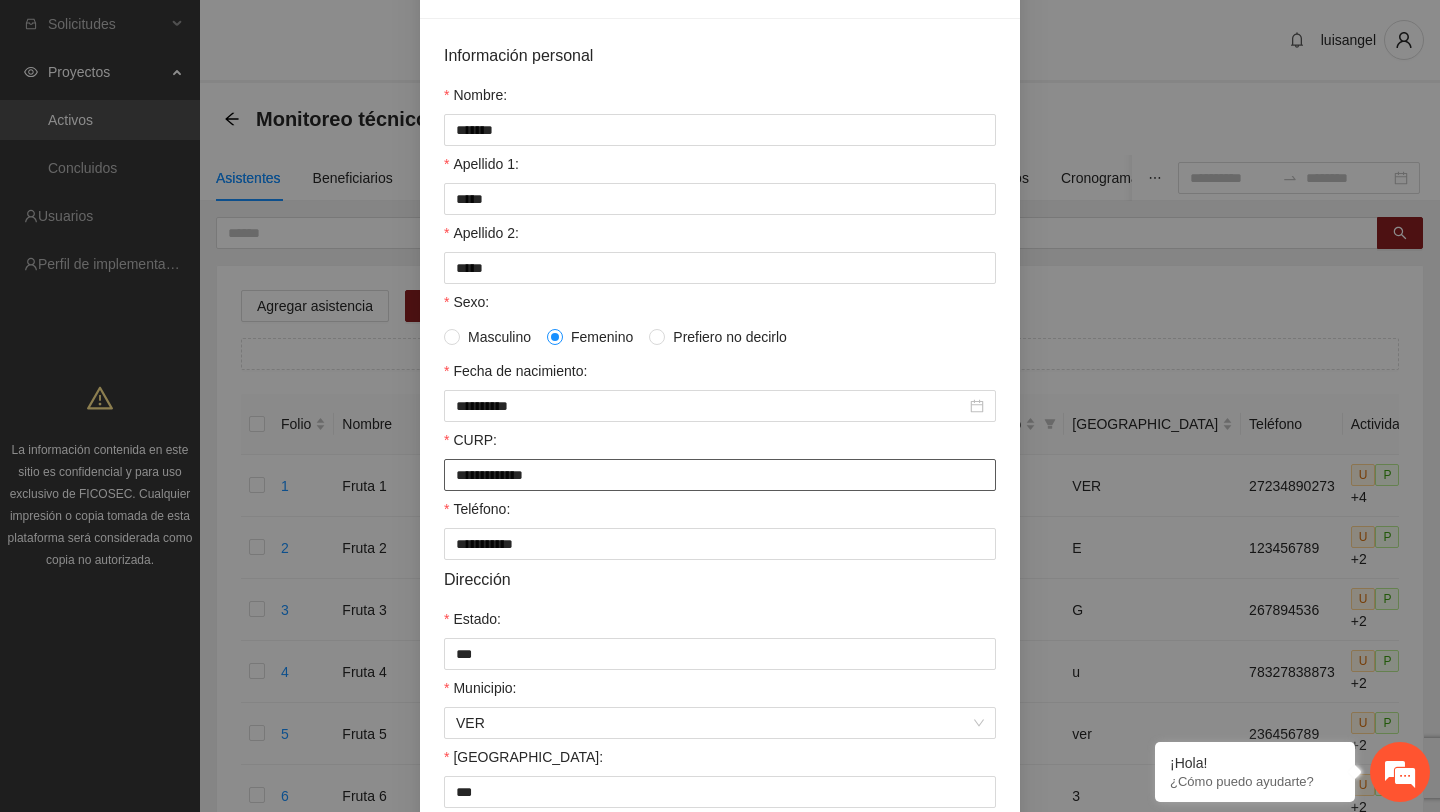 scroll, scrollTop: 138, scrollLeft: 0, axis: vertical 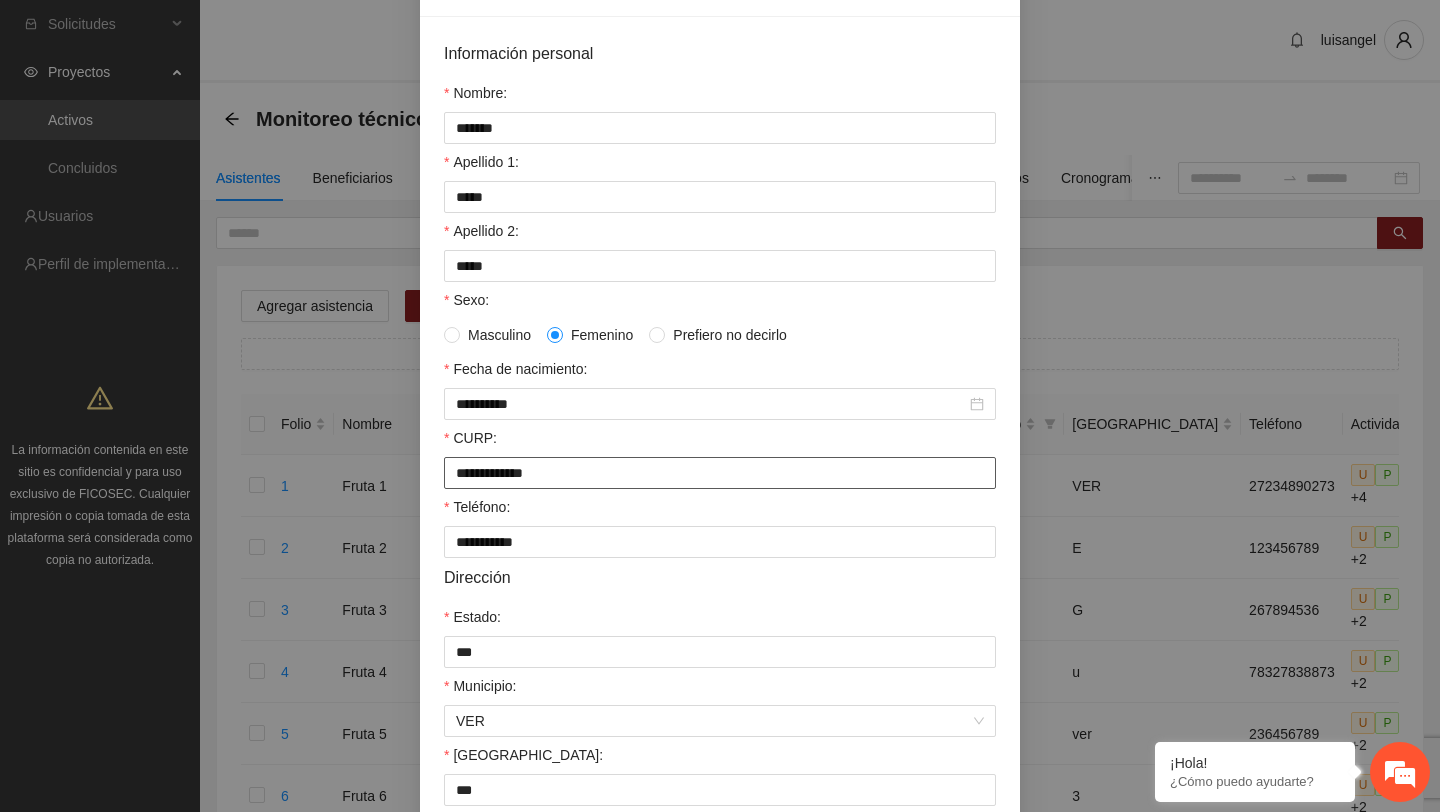 click on "**********" at bounding box center (720, 473) 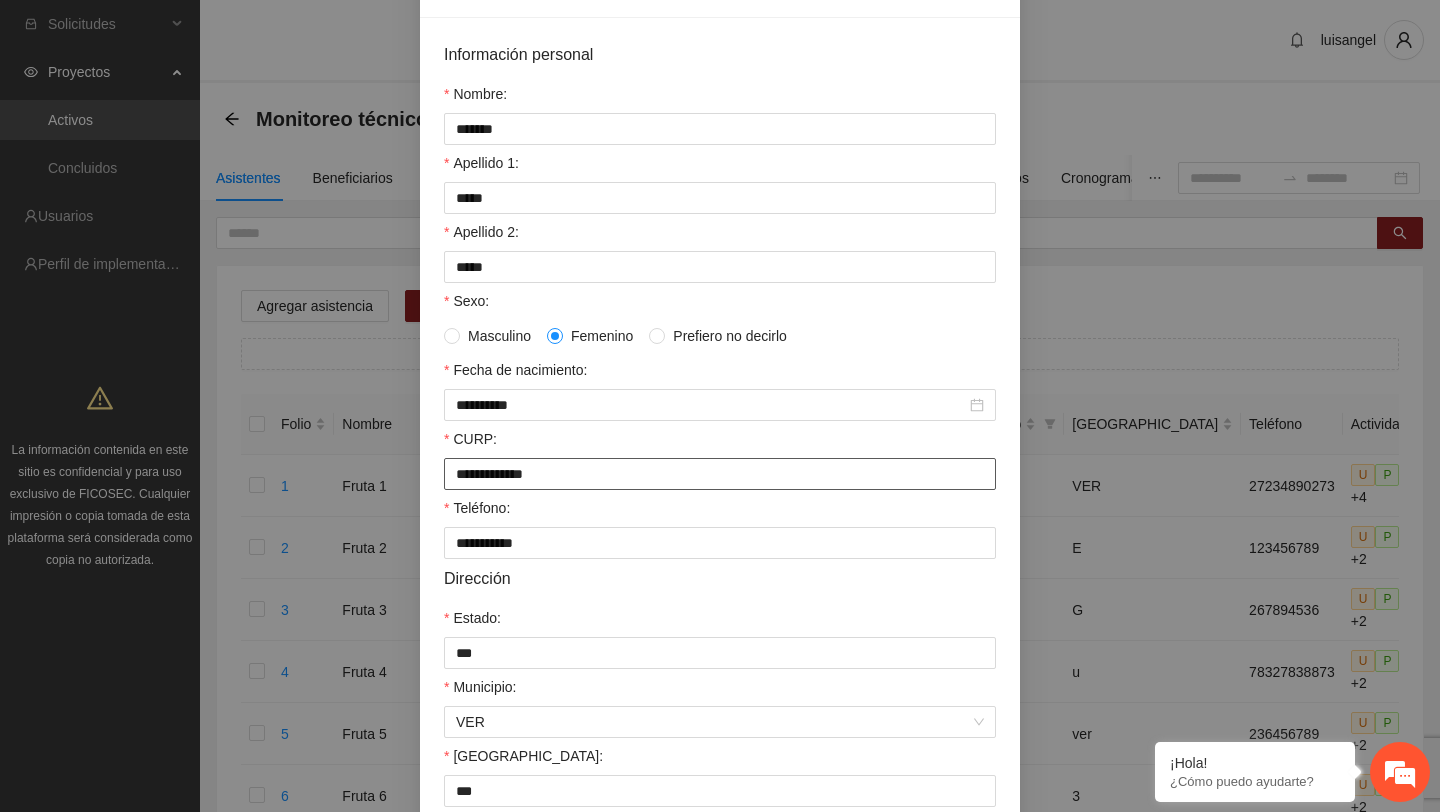 scroll, scrollTop: 138, scrollLeft: 0, axis: vertical 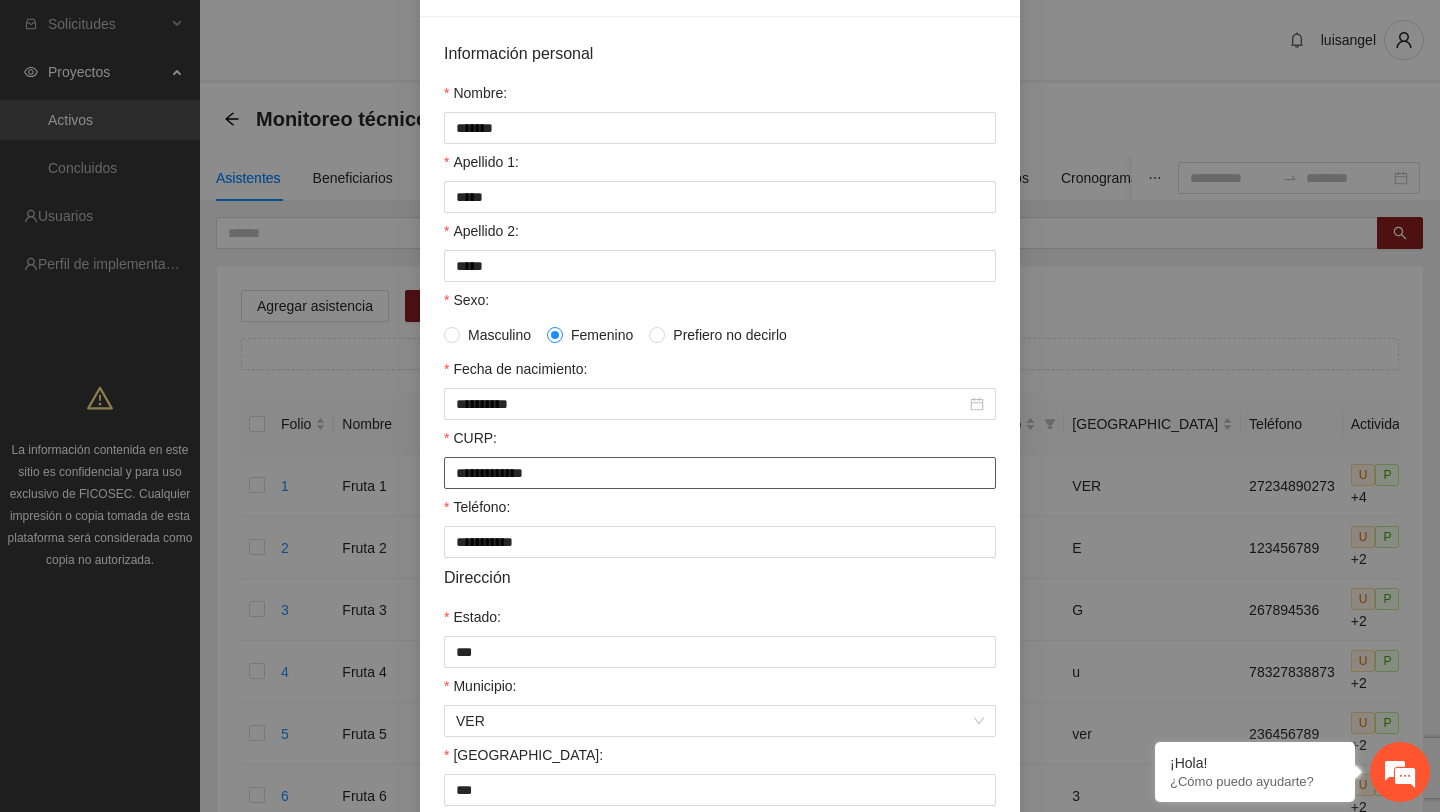 click on "**********" at bounding box center (720, 473) 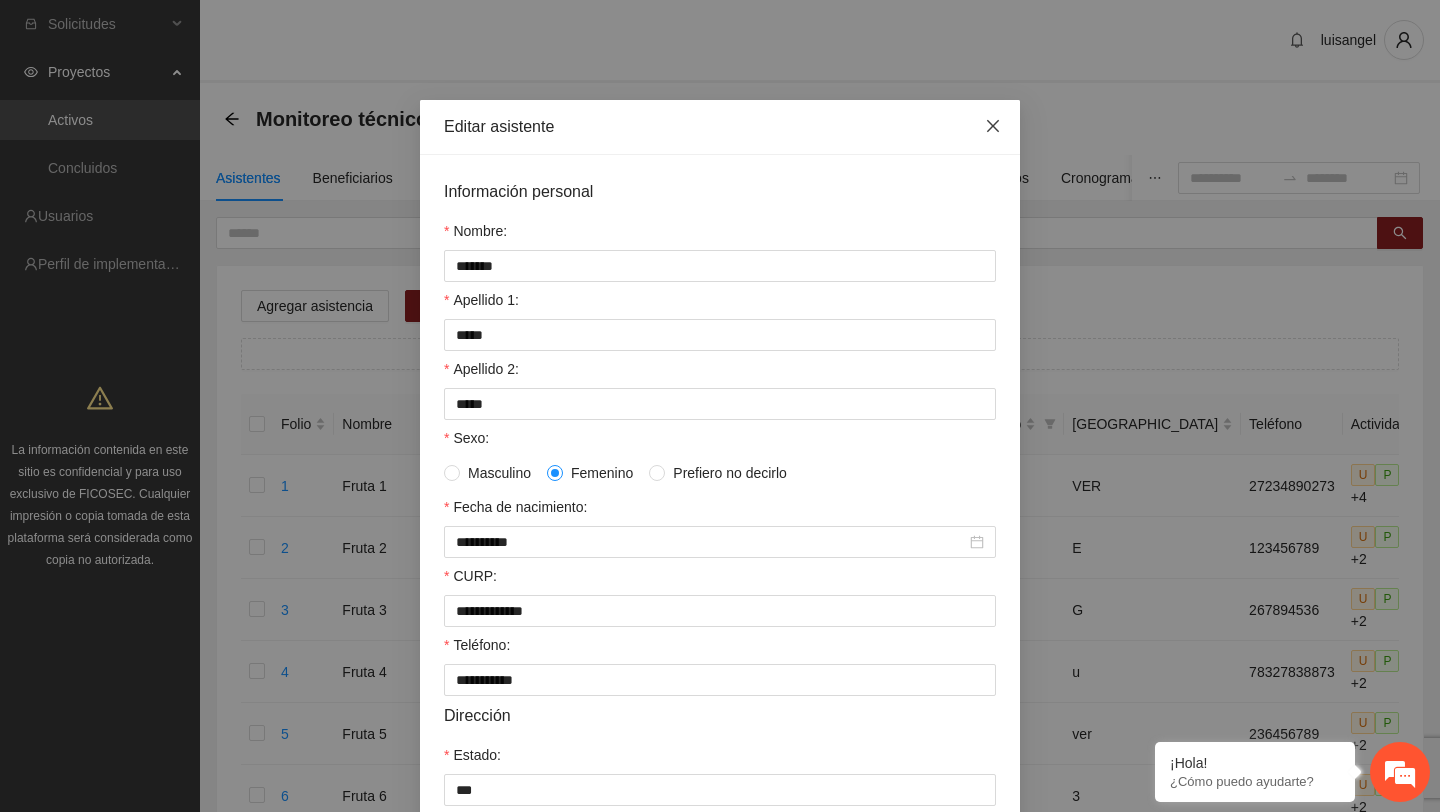 click 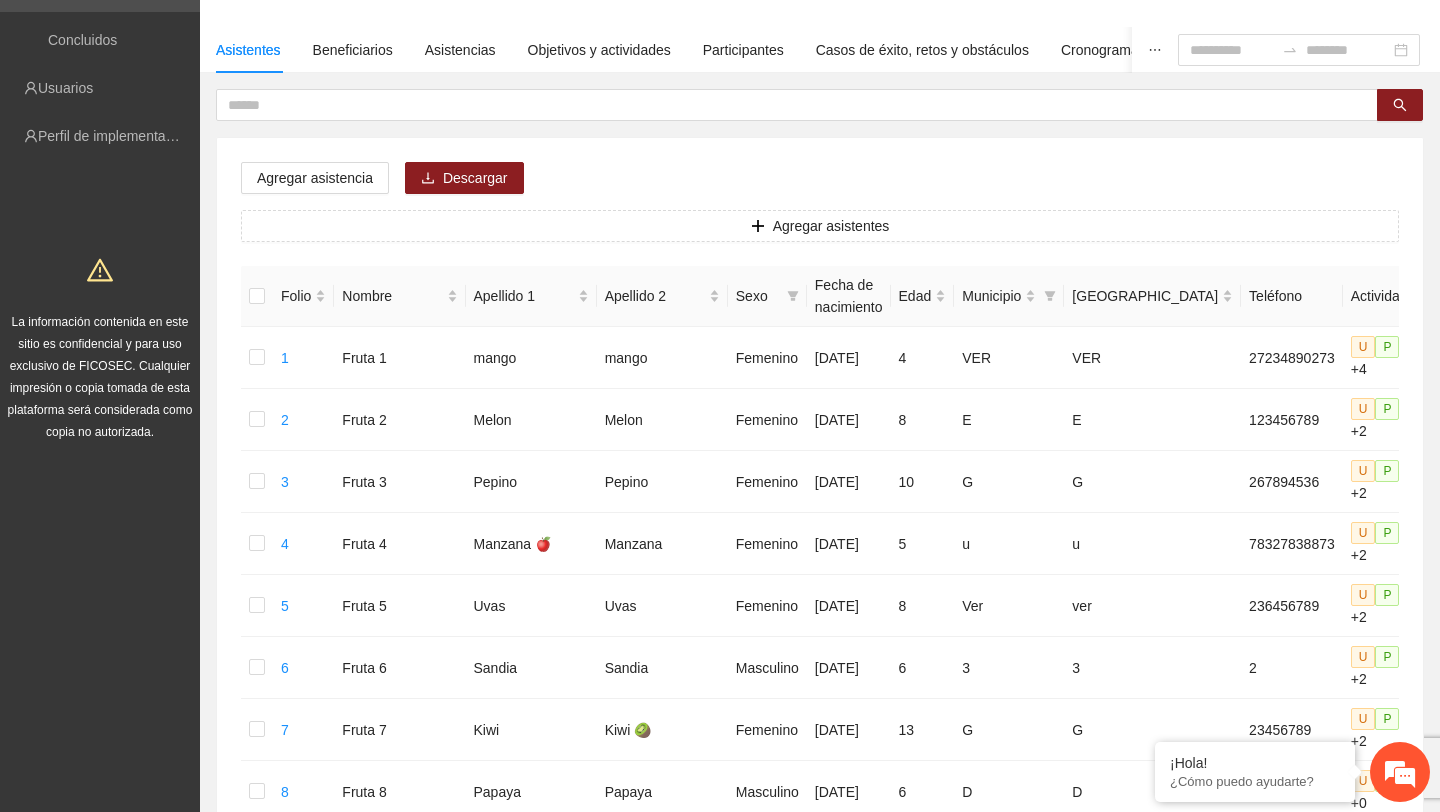 scroll, scrollTop: 140, scrollLeft: 0, axis: vertical 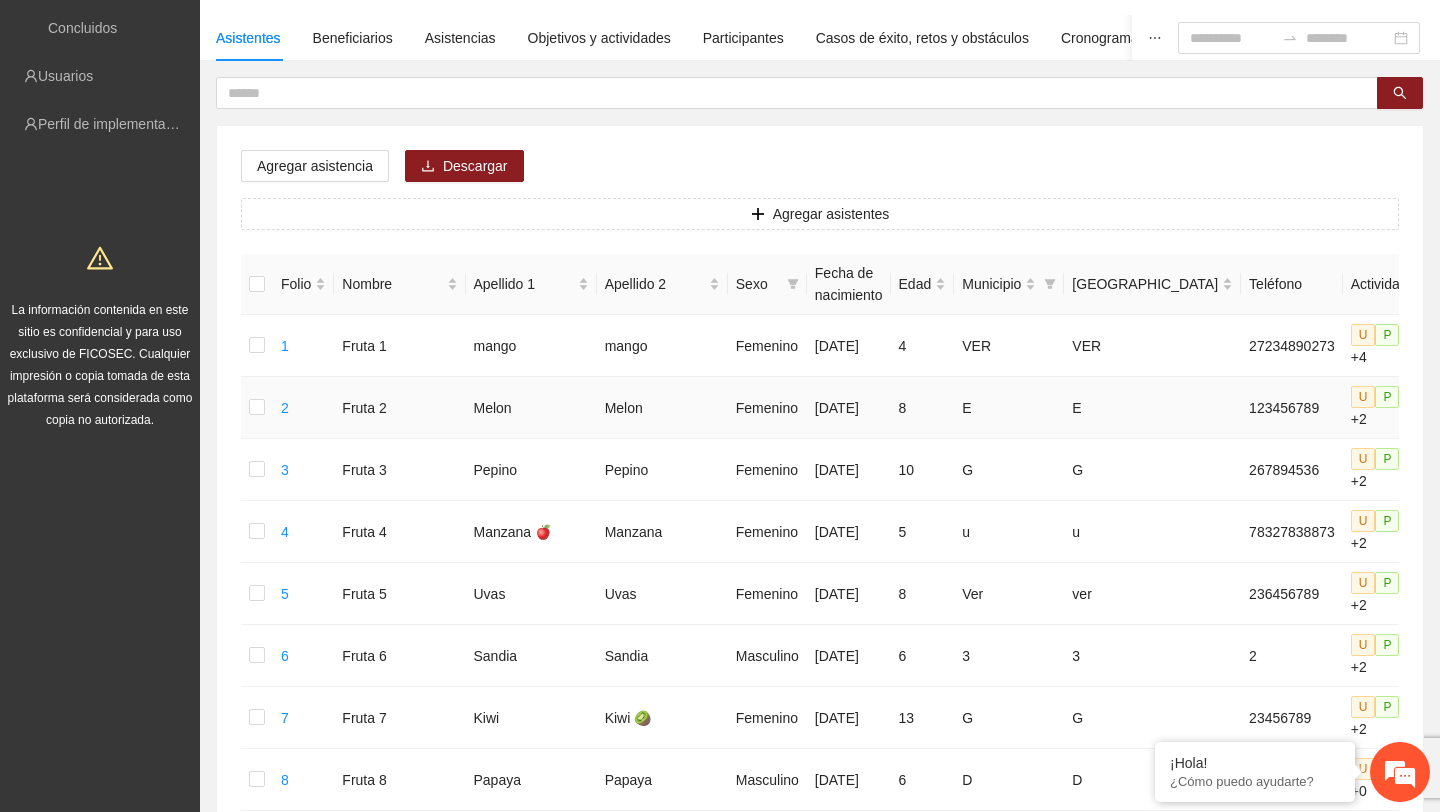 click at bounding box center [1440, 408] 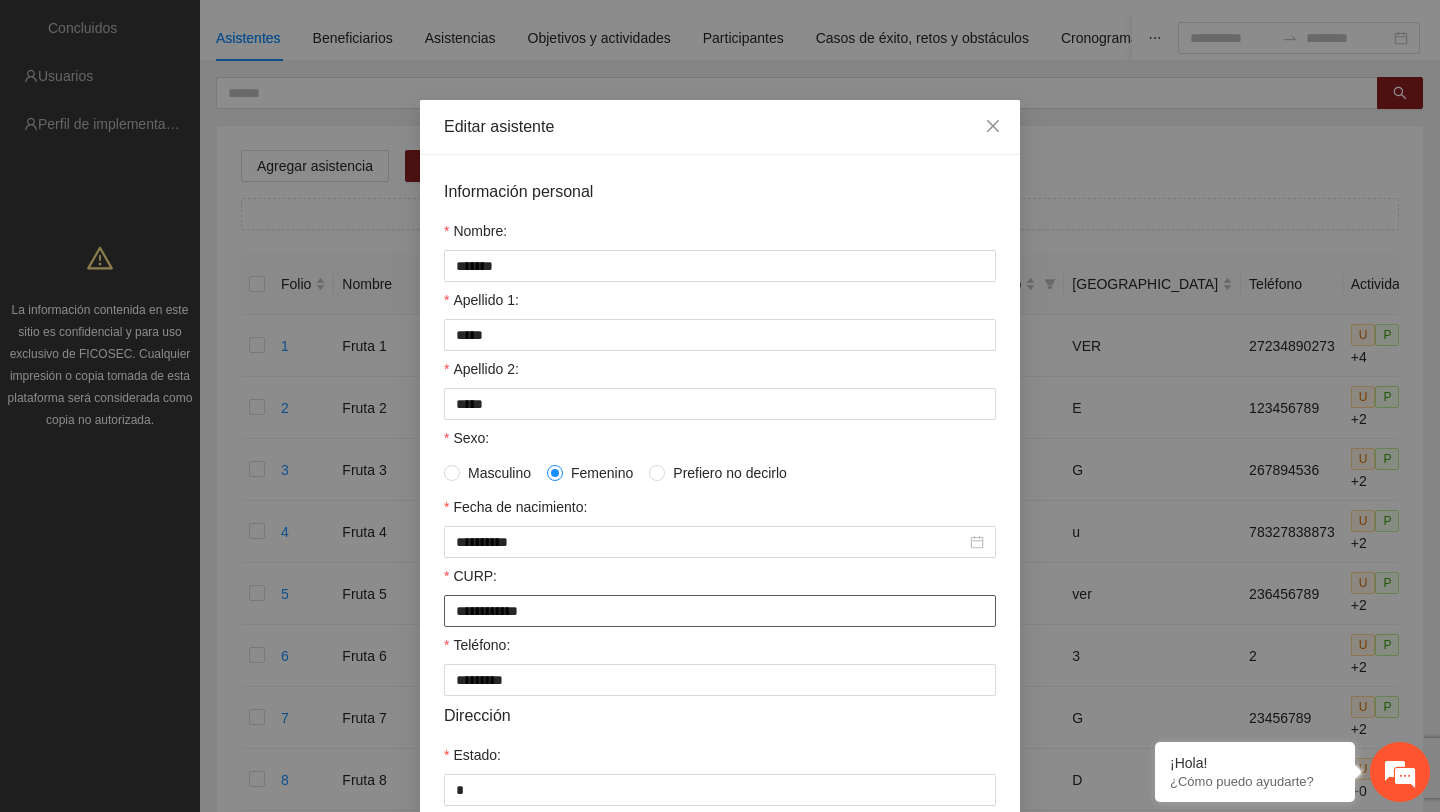 click on "**********" at bounding box center (720, 611) 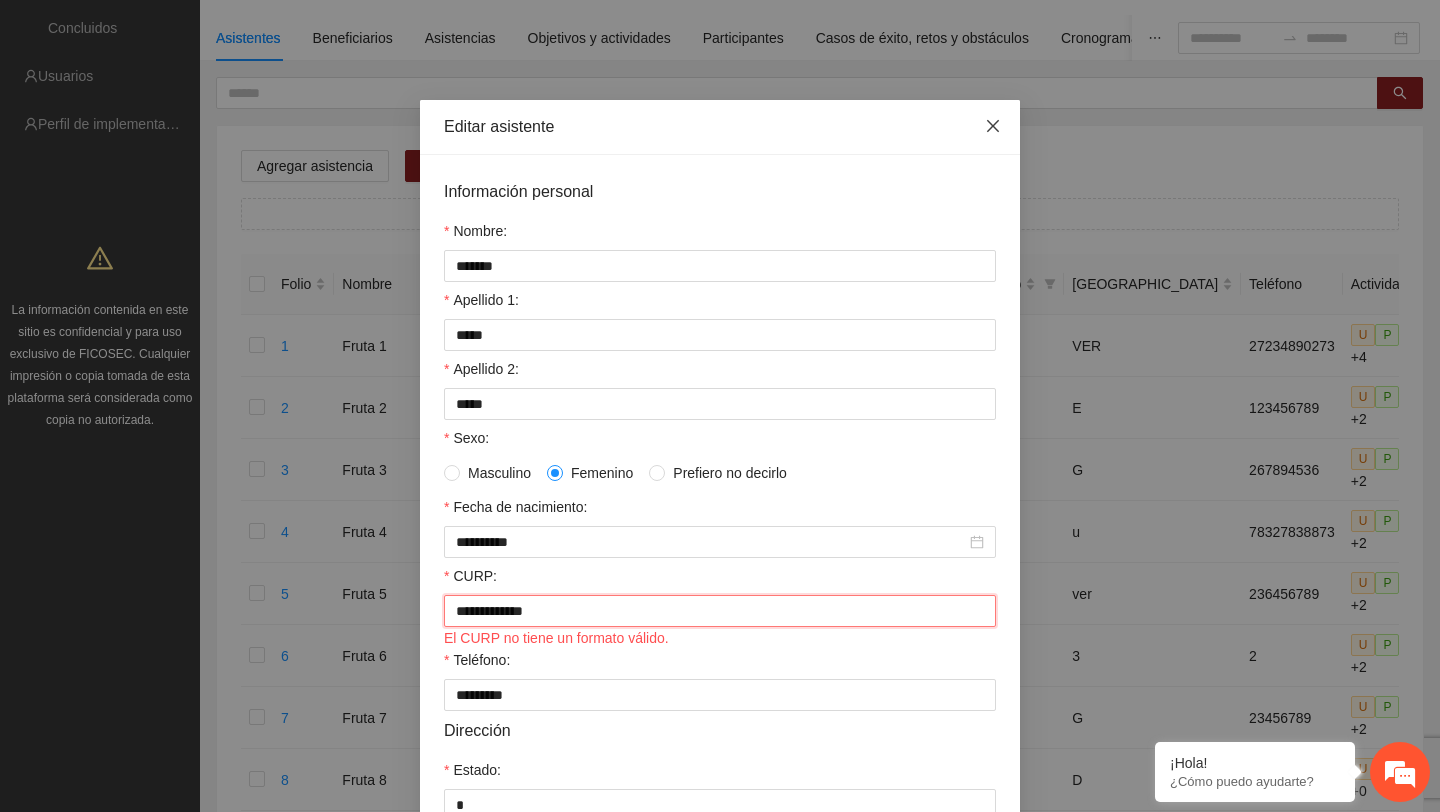 type on "**********" 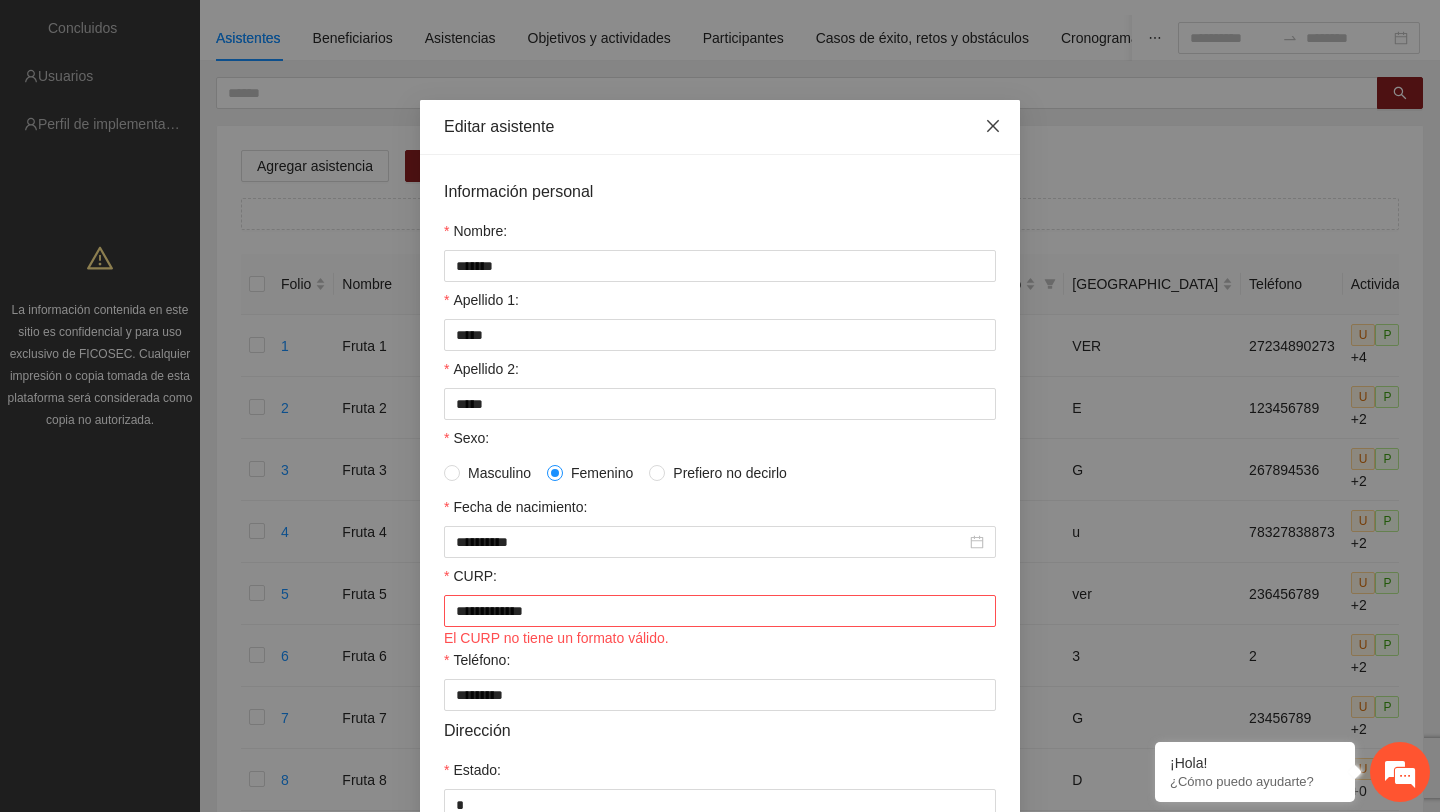 click 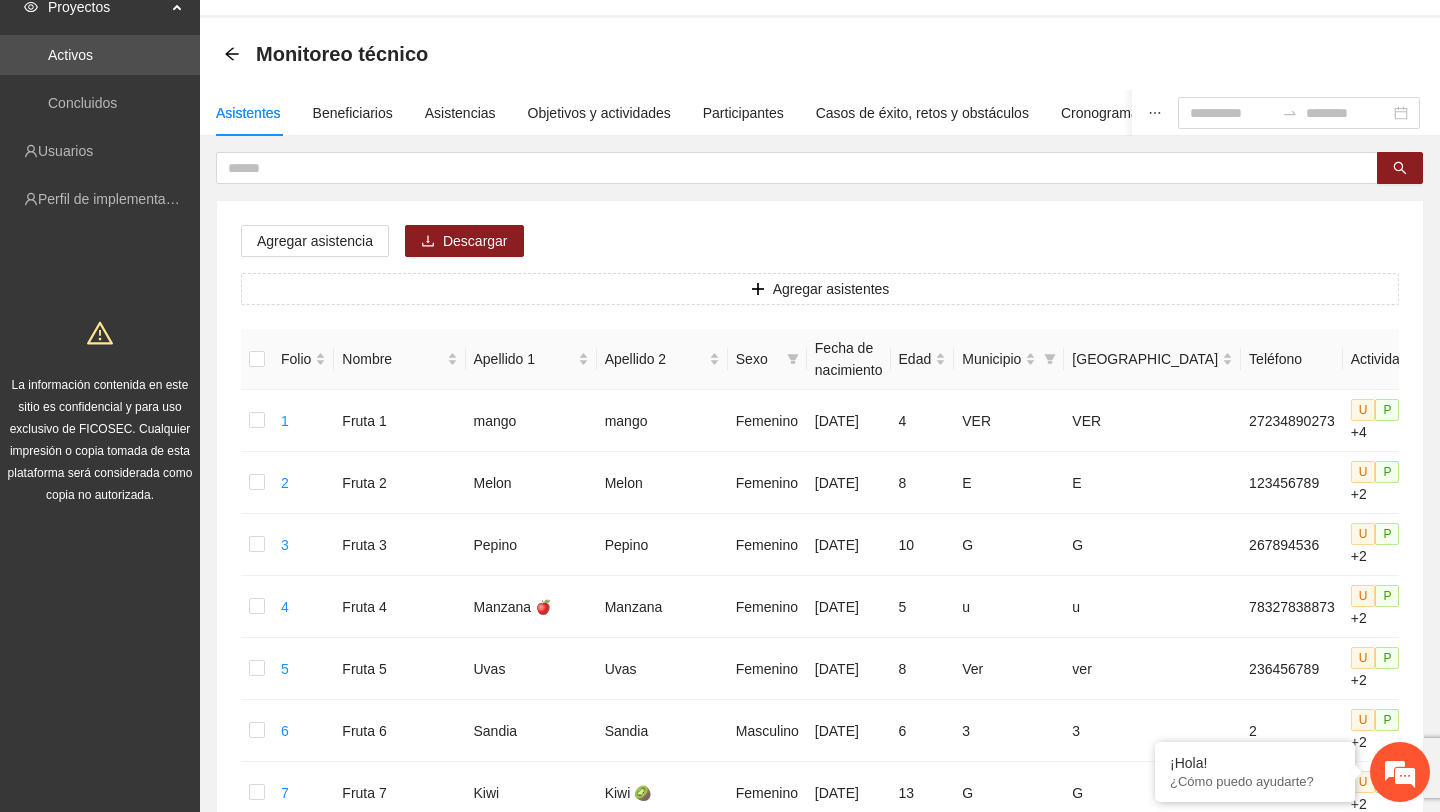 scroll, scrollTop: 0, scrollLeft: 0, axis: both 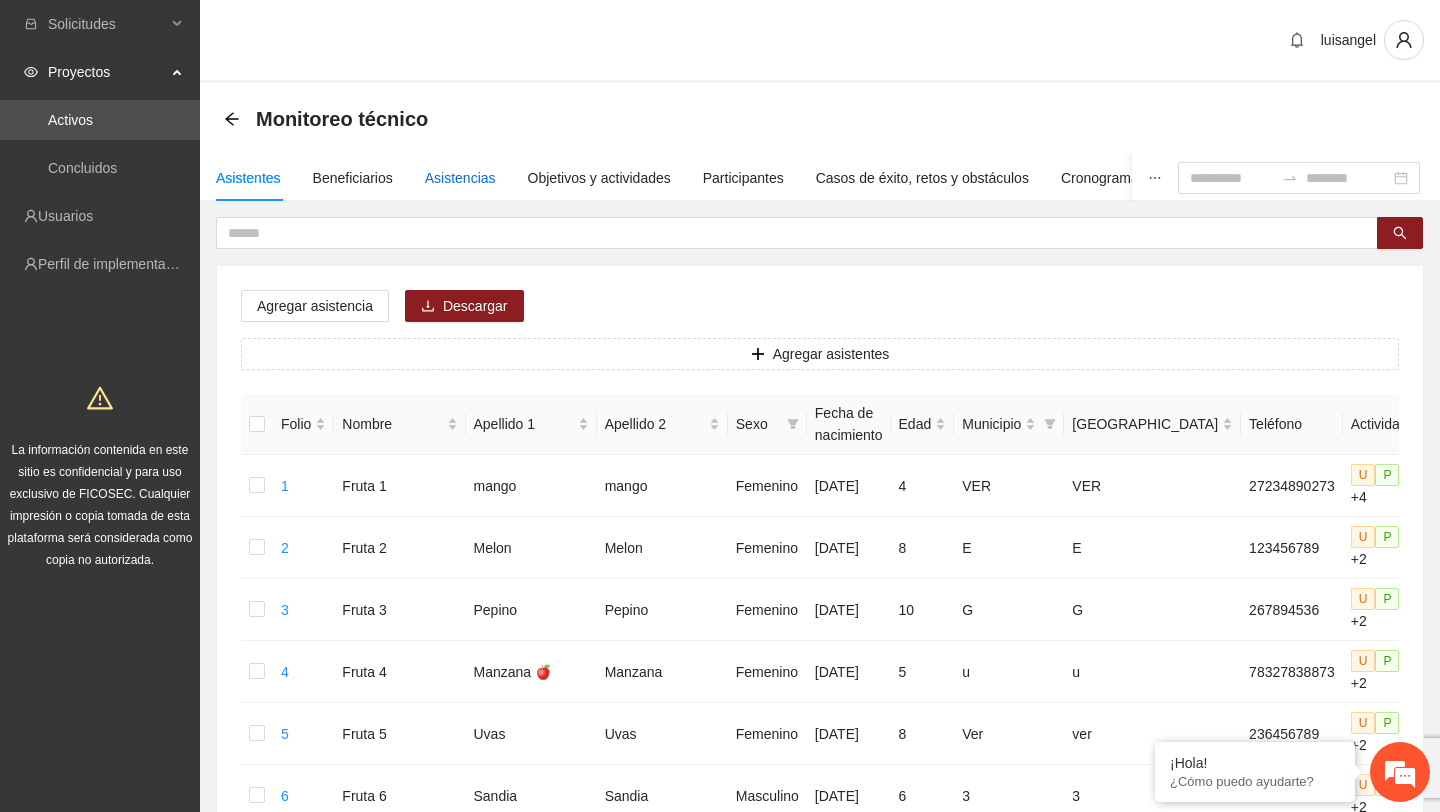 click on "Asistencias" at bounding box center (460, 178) 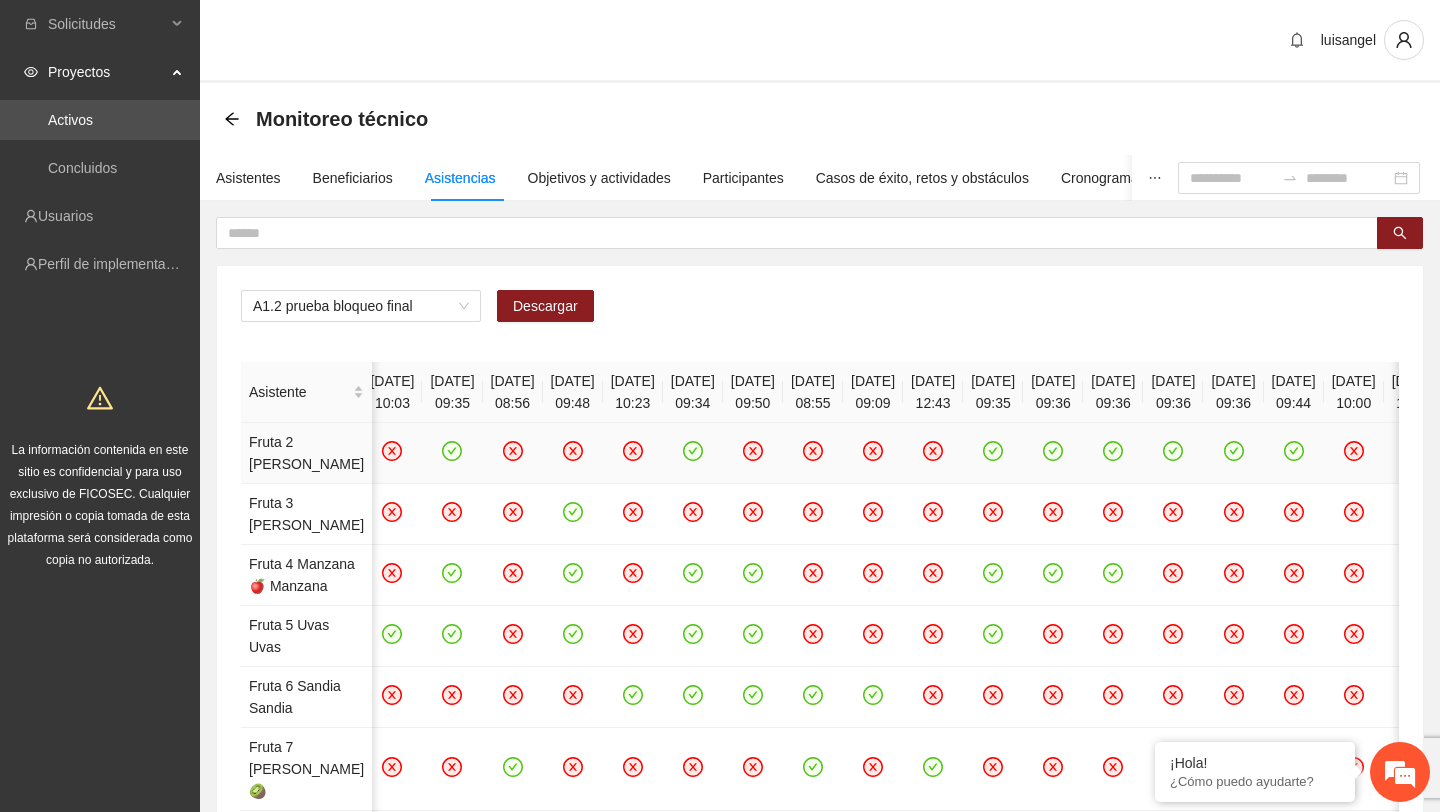 scroll, scrollTop: 0, scrollLeft: 0, axis: both 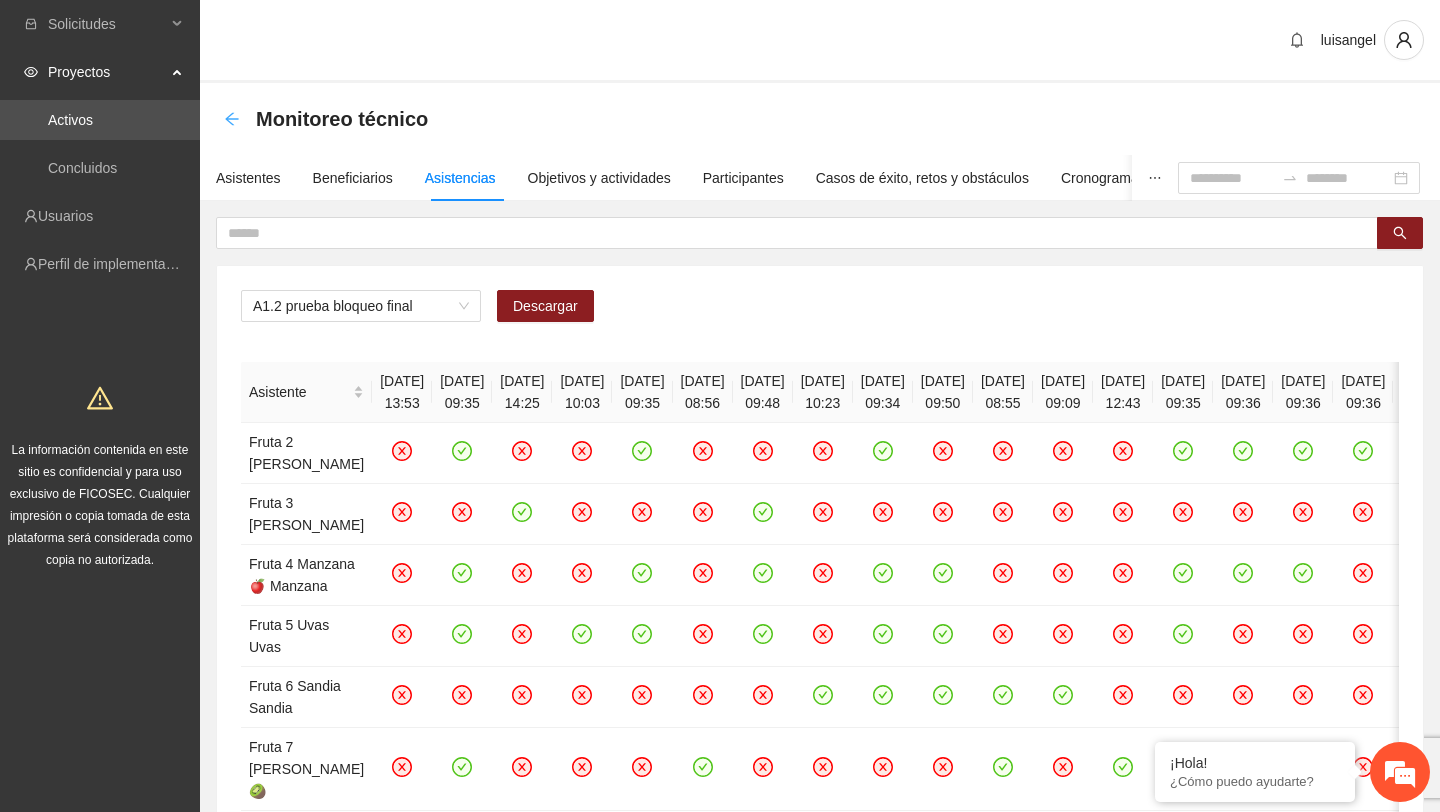 click 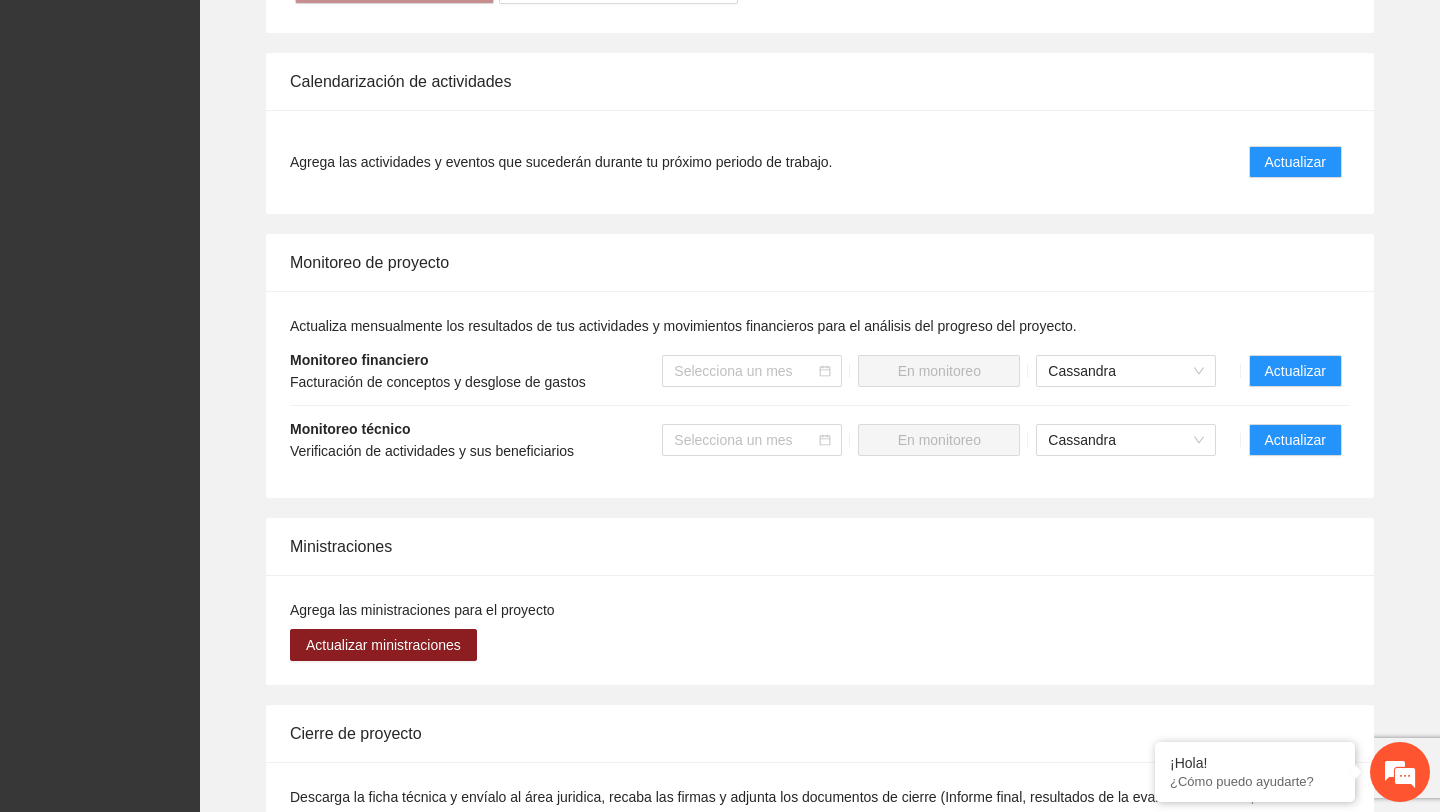scroll, scrollTop: 1053, scrollLeft: 0, axis: vertical 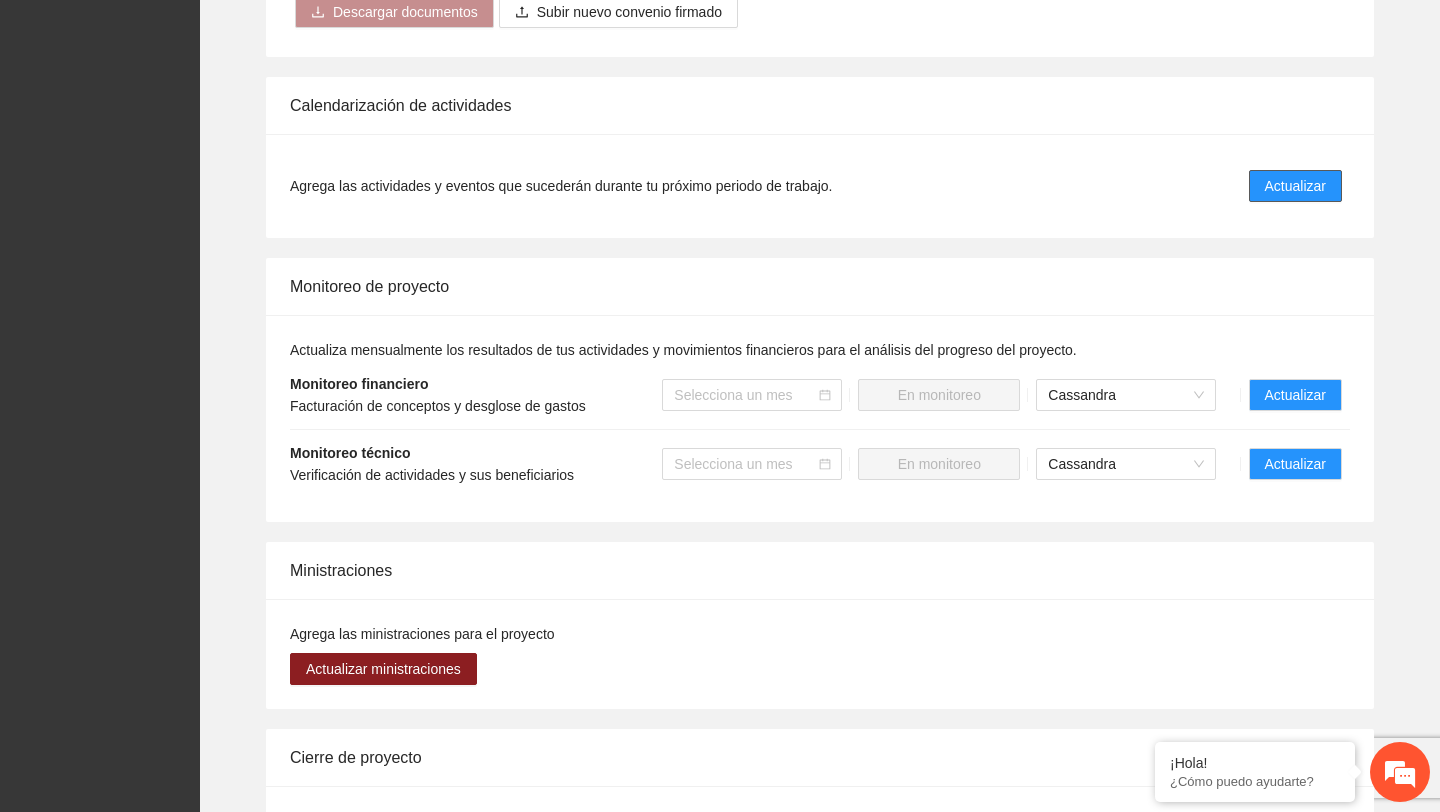 click on "Actualizar" at bounding box center (1295, 186) 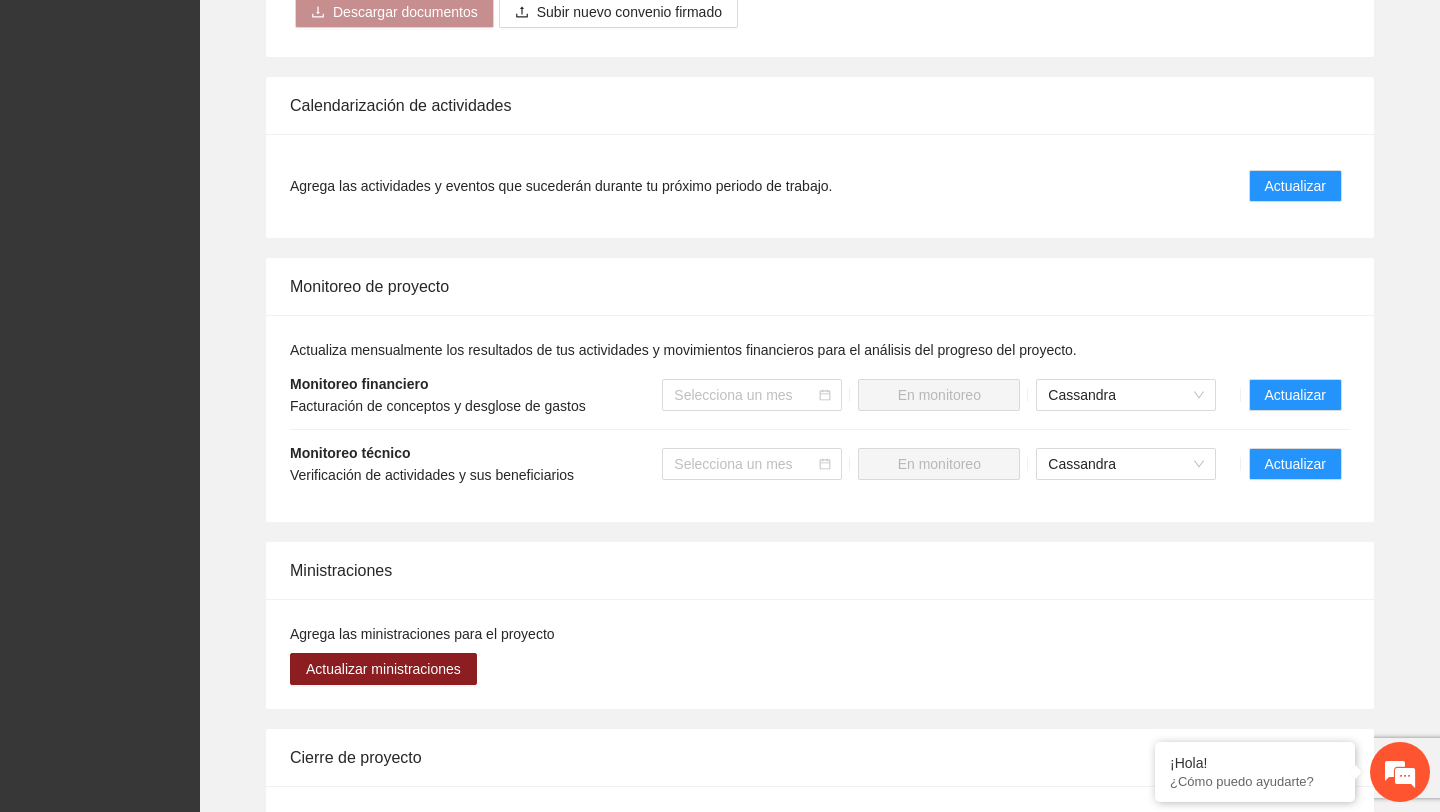 scroll, scrollTop: 0, scrollLeft: 0, axis: both 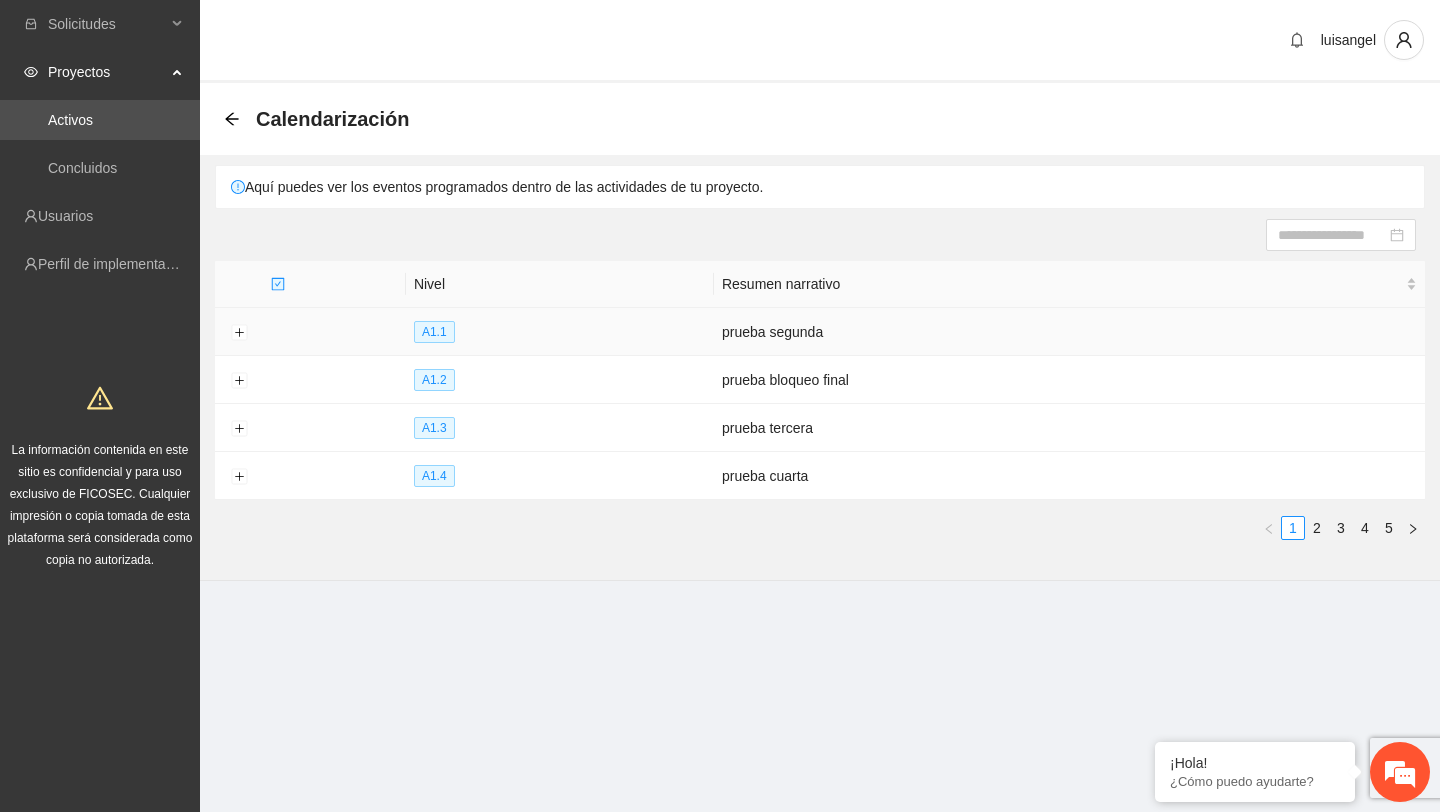 click at bounding box center [239, 332] 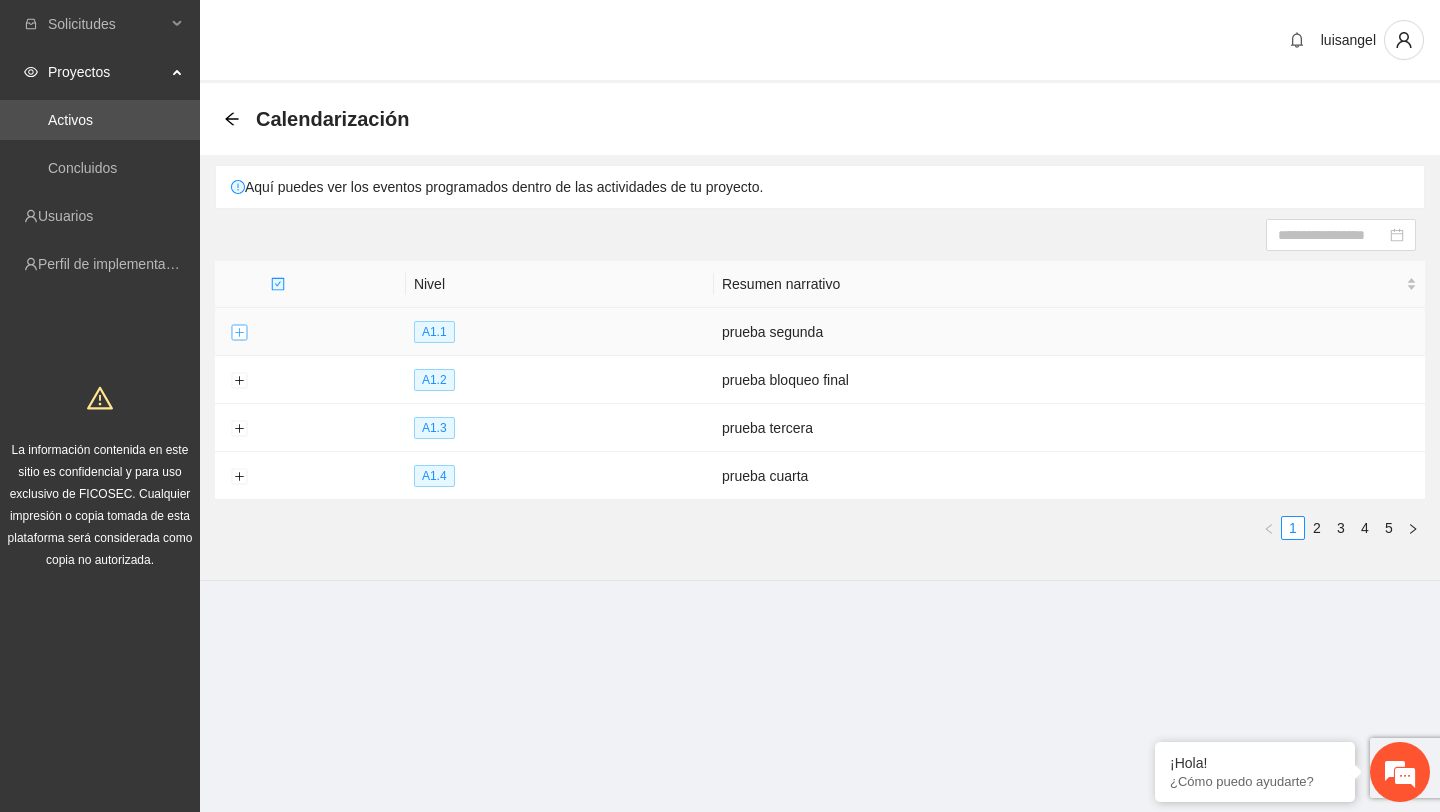 click at bounding box center [239, 333] 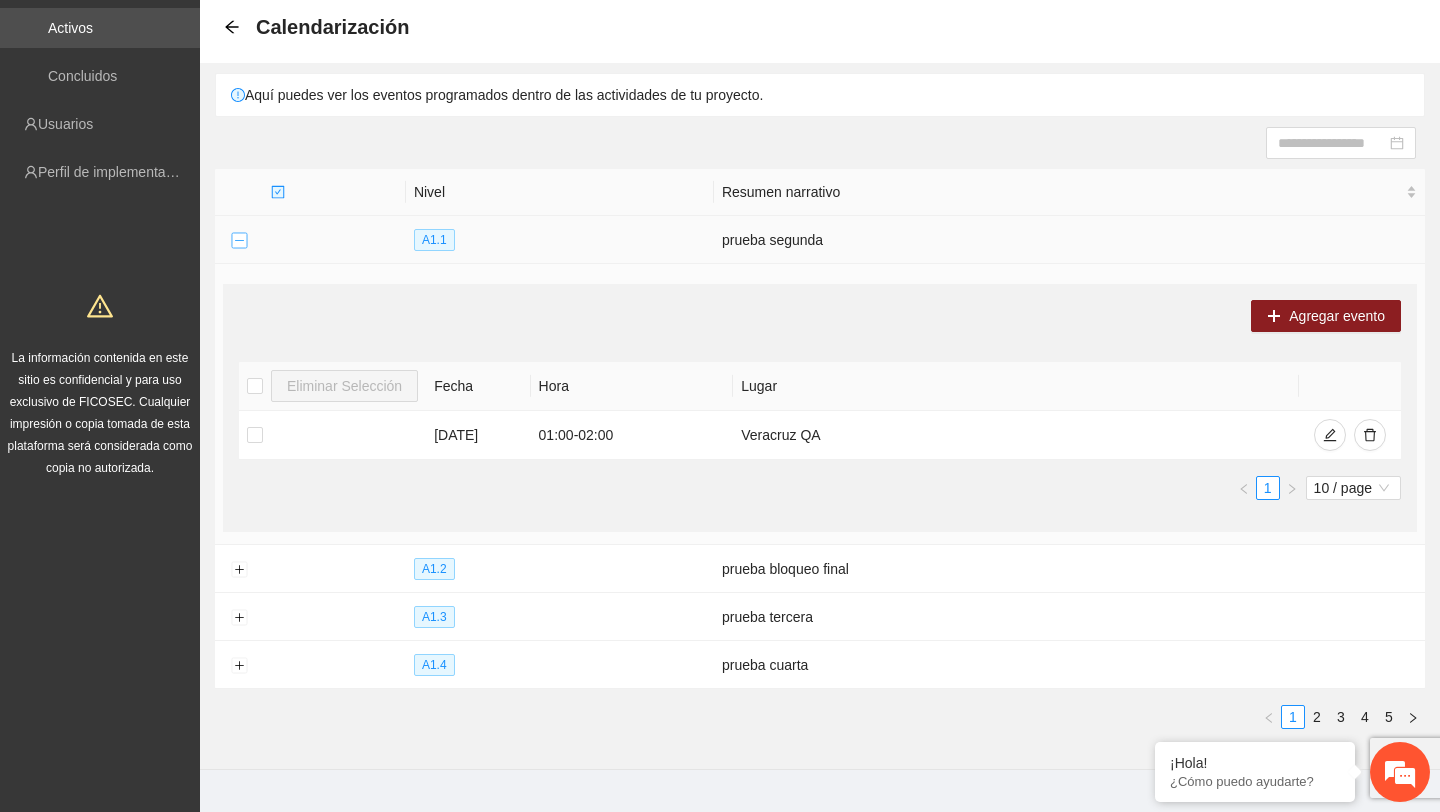 scroll, scrollTop: 98, scrollLeft: 0, axis: vertical 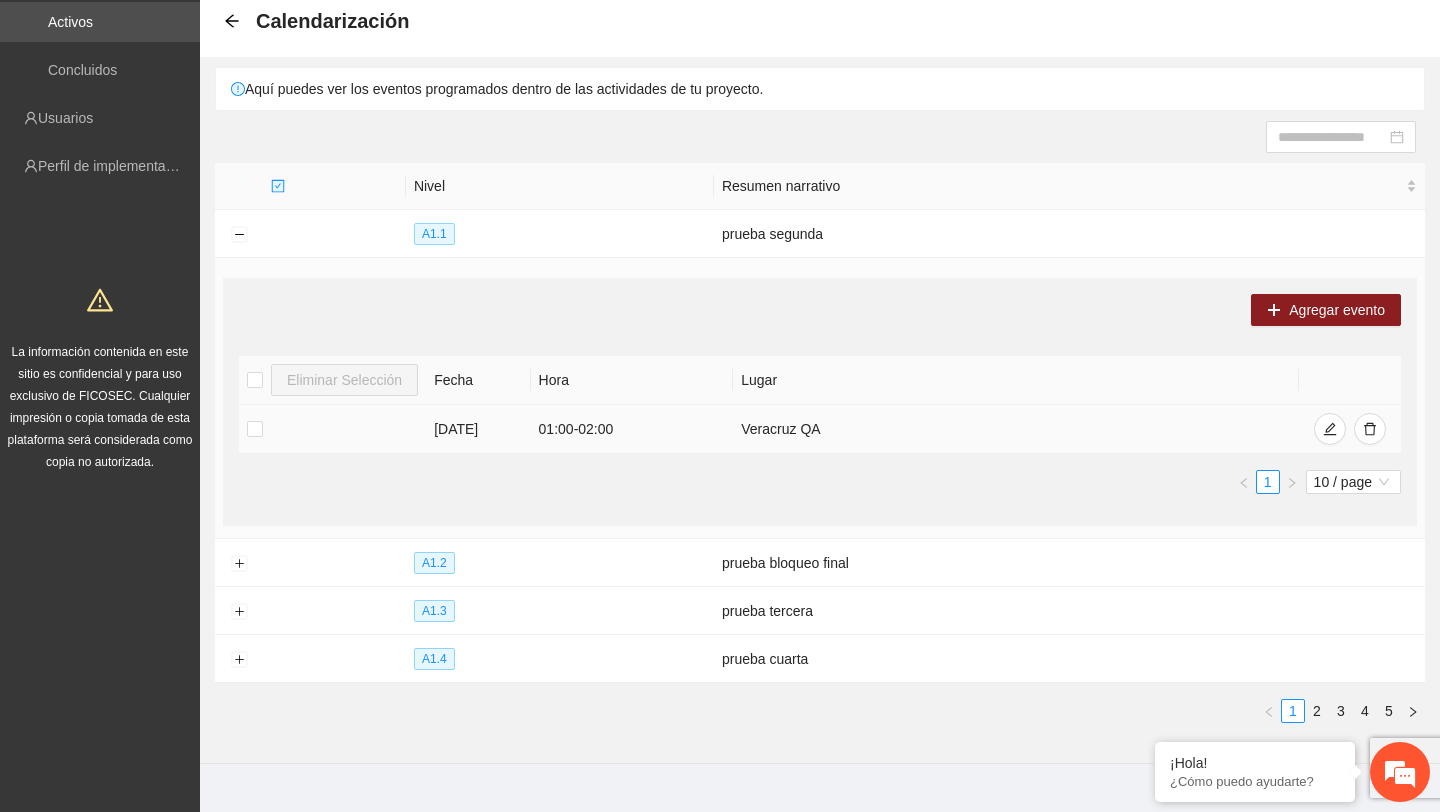 click on "21/07/2025" at bounding box center (478, 429) 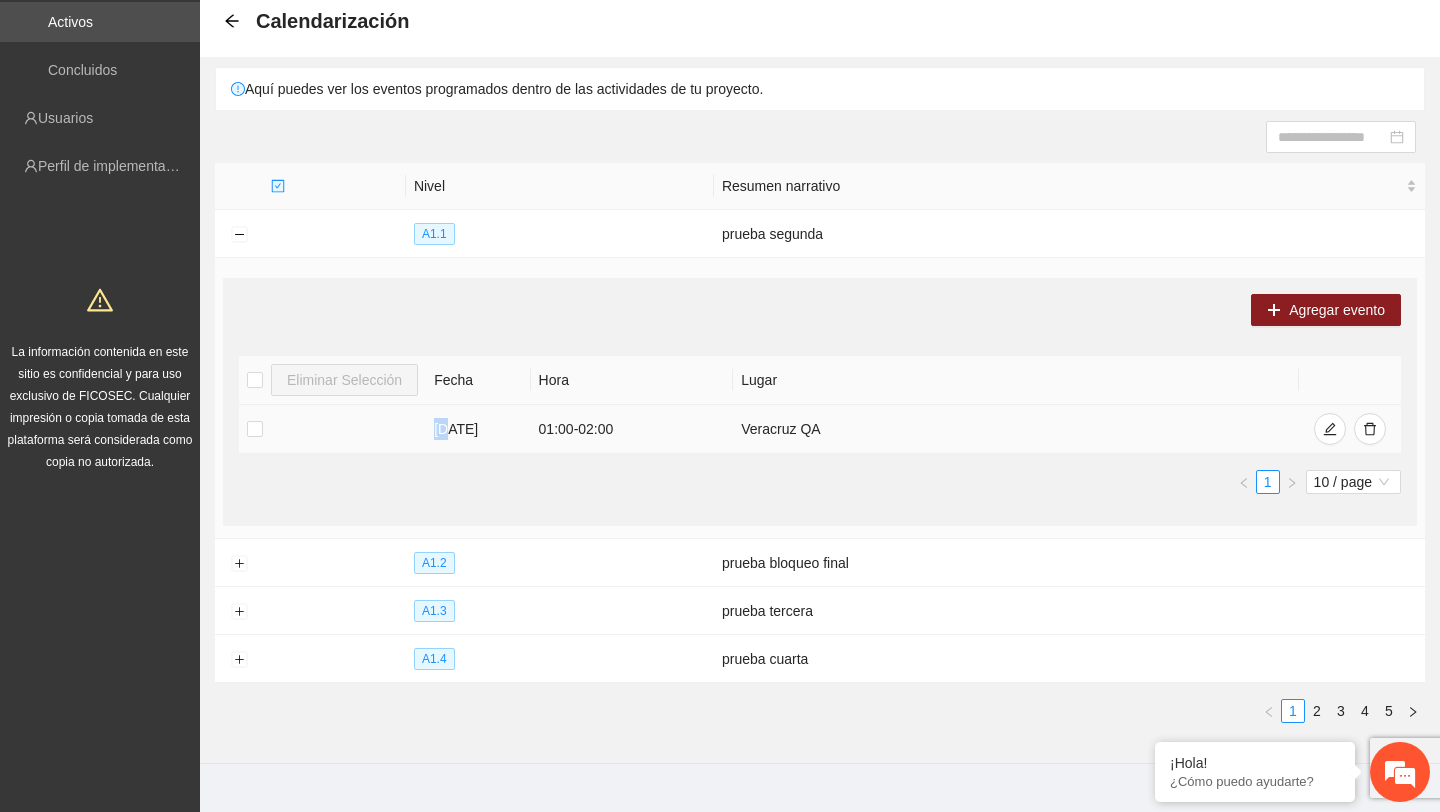 click on "21/07/2025" at bounding box center (478, 429) 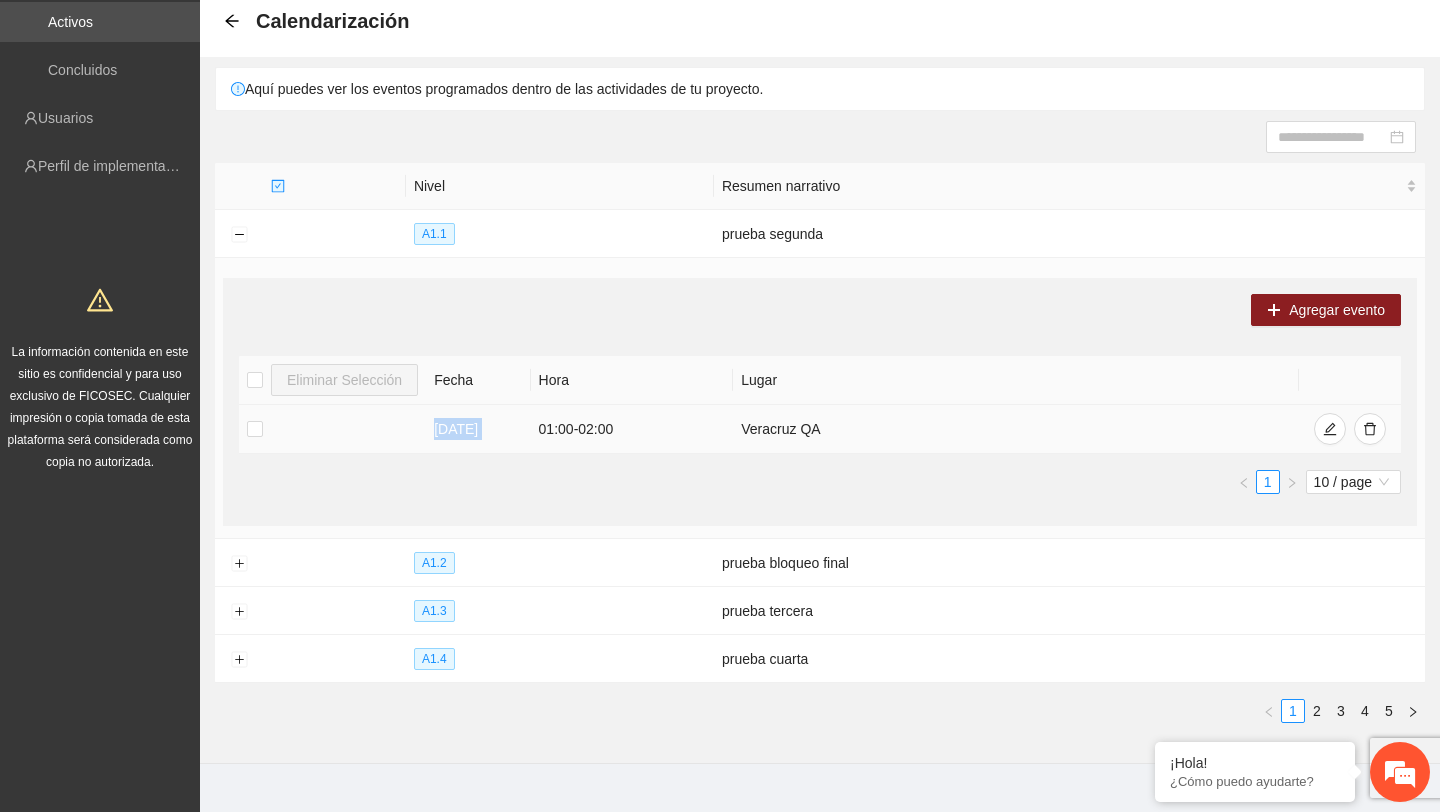 click on "21/07/2025" at bounding box center (478, 429) 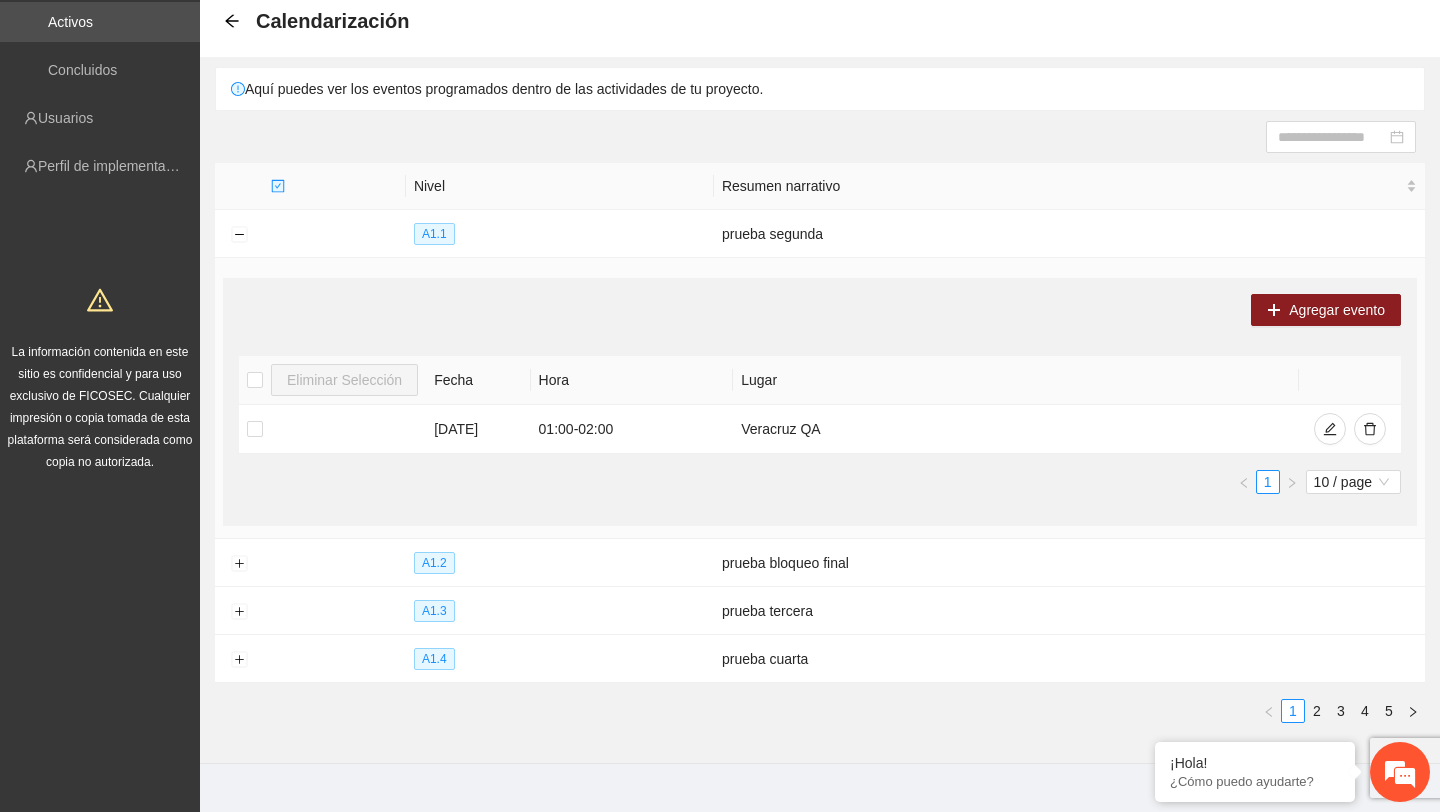 click on "1 10 / page" at bounding box center [820, 482] 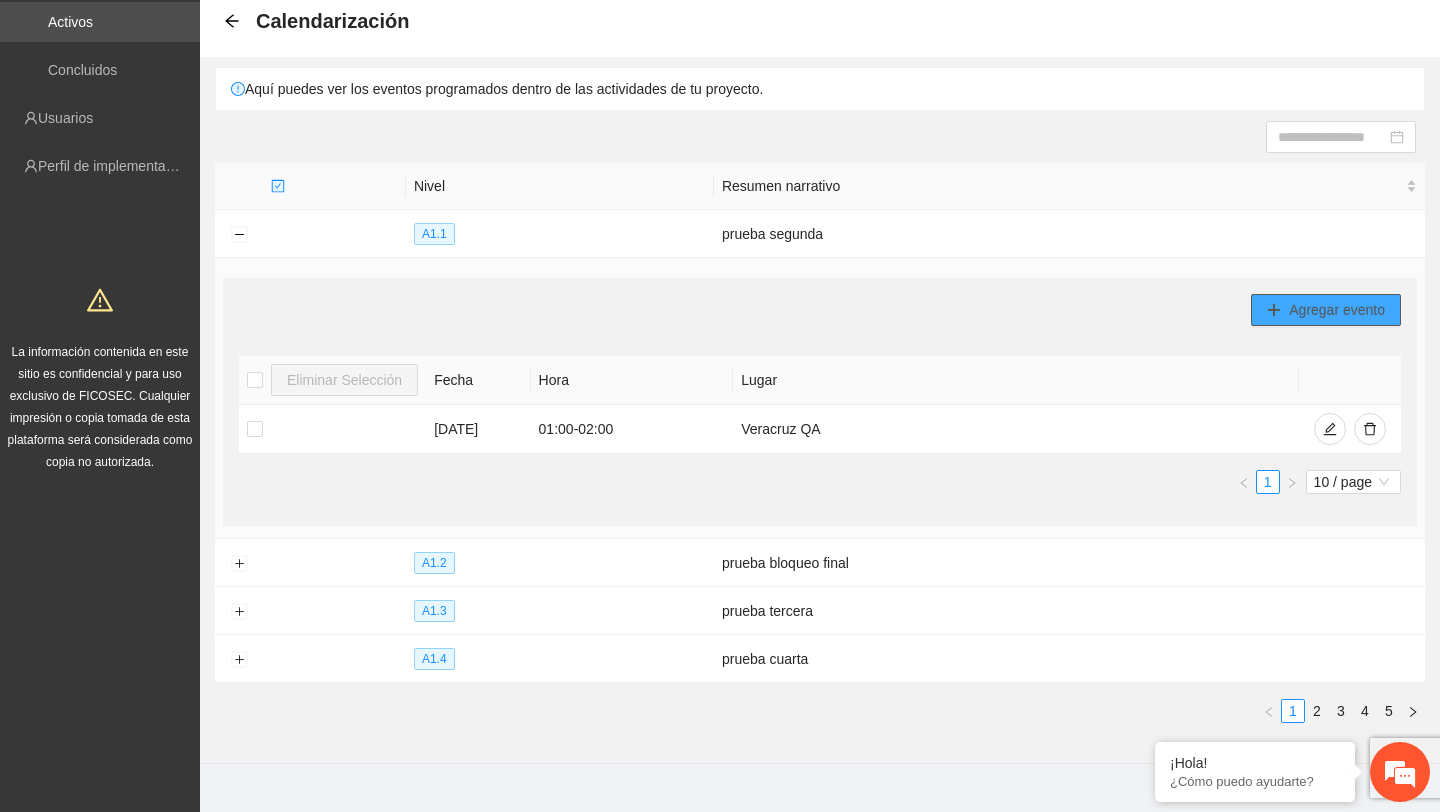 click on "Agregar evento" at bounding box center (1337, 310) 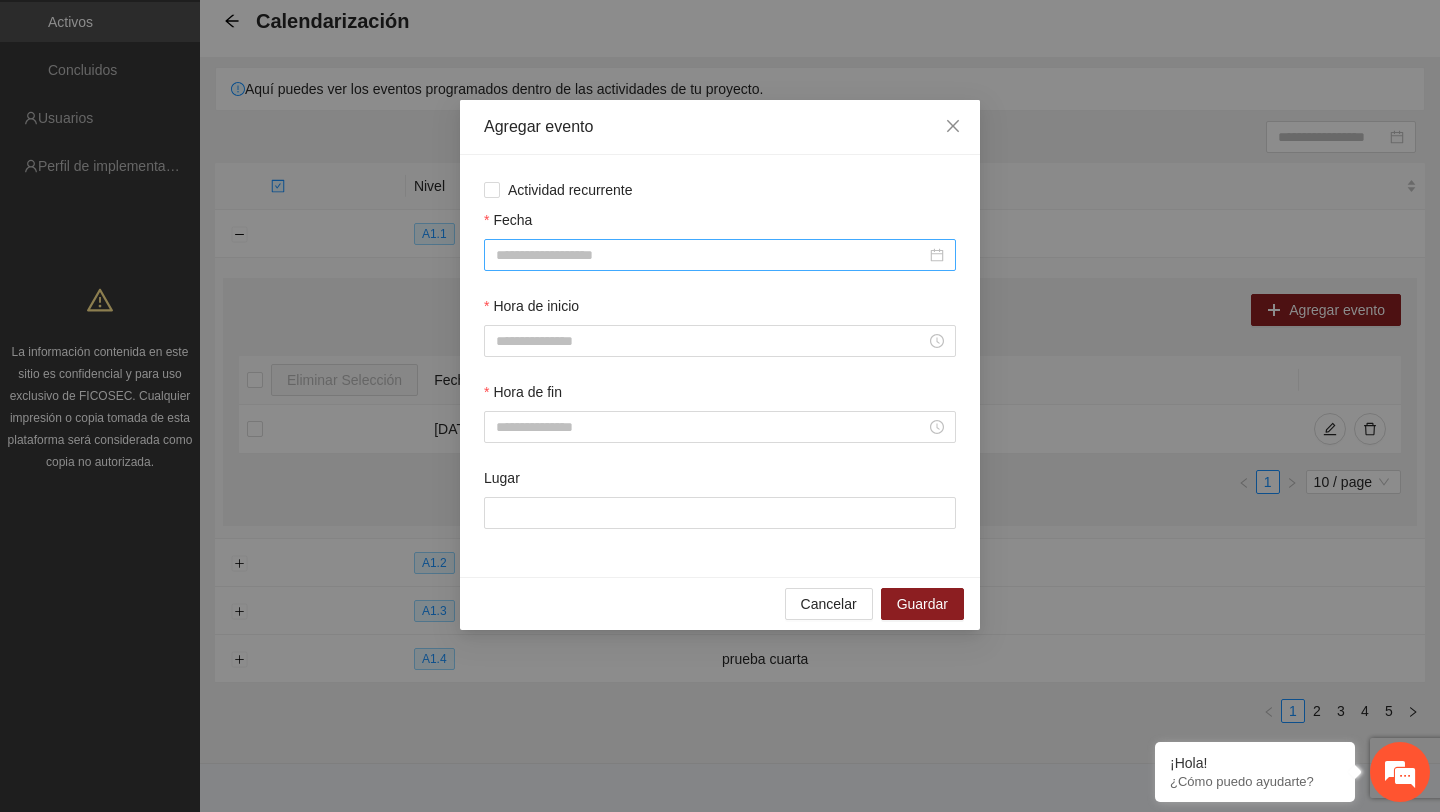 click on "Fecha" at bounding box center [711, 255] 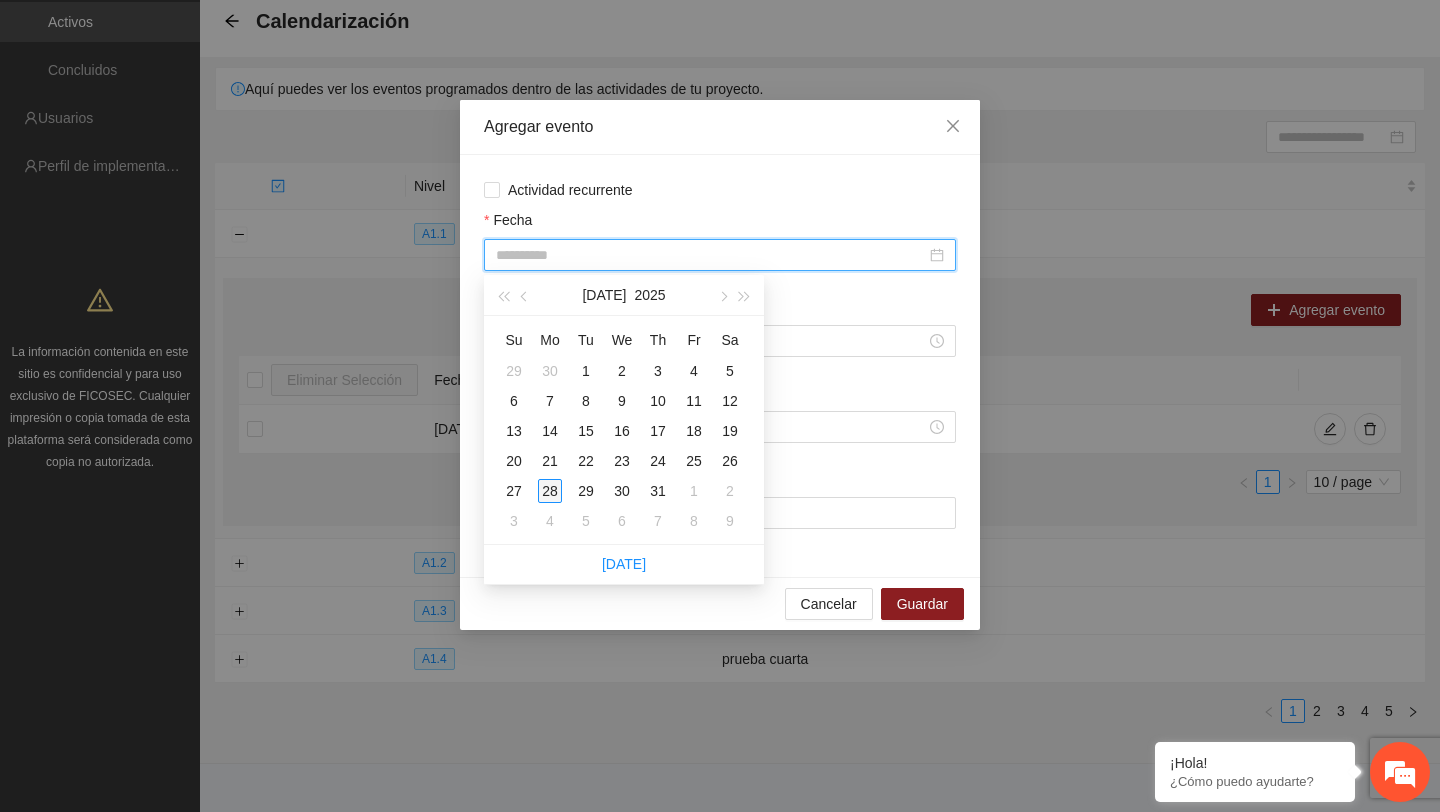 type on "**********" 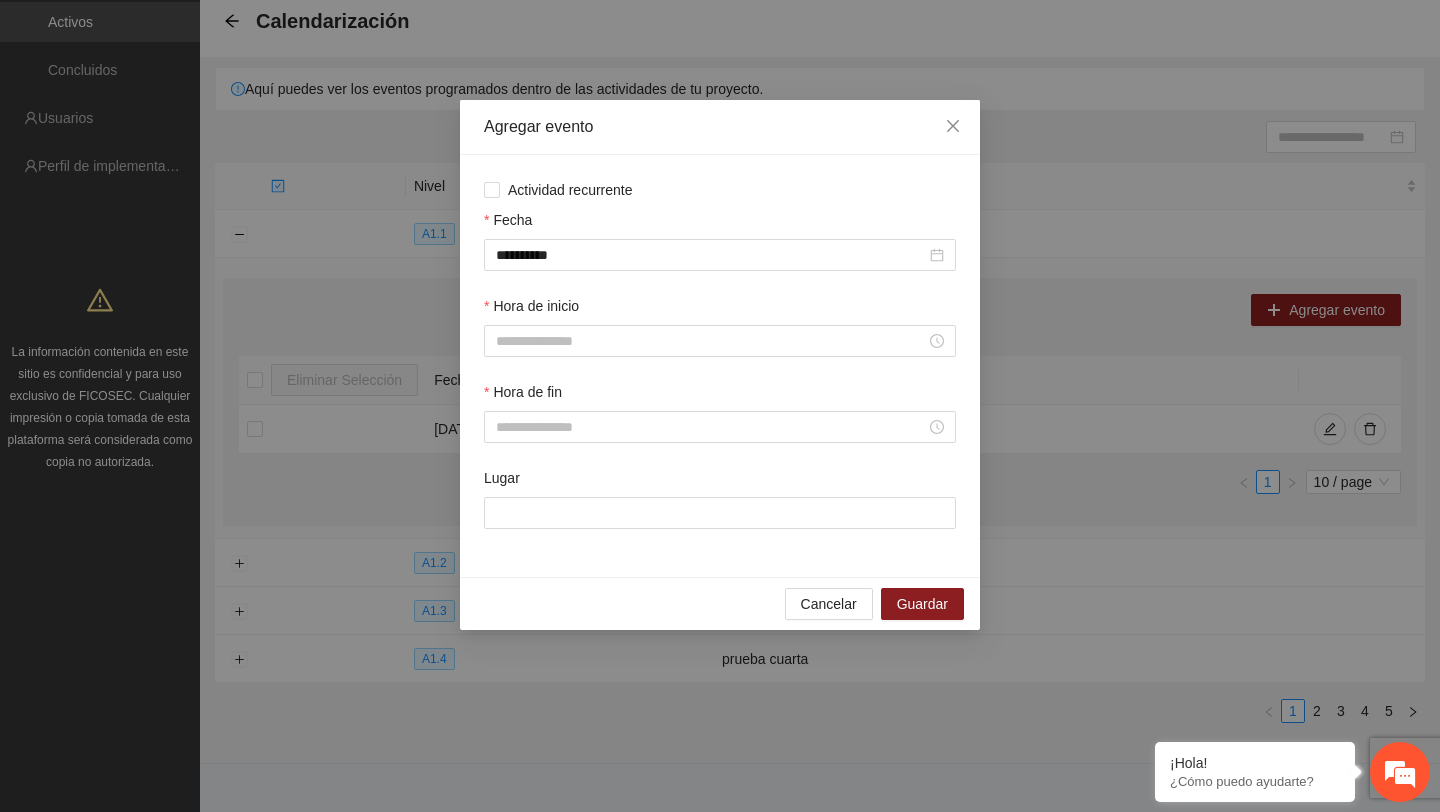 click on "Hora de inicio" at bounding box center (720, 310) 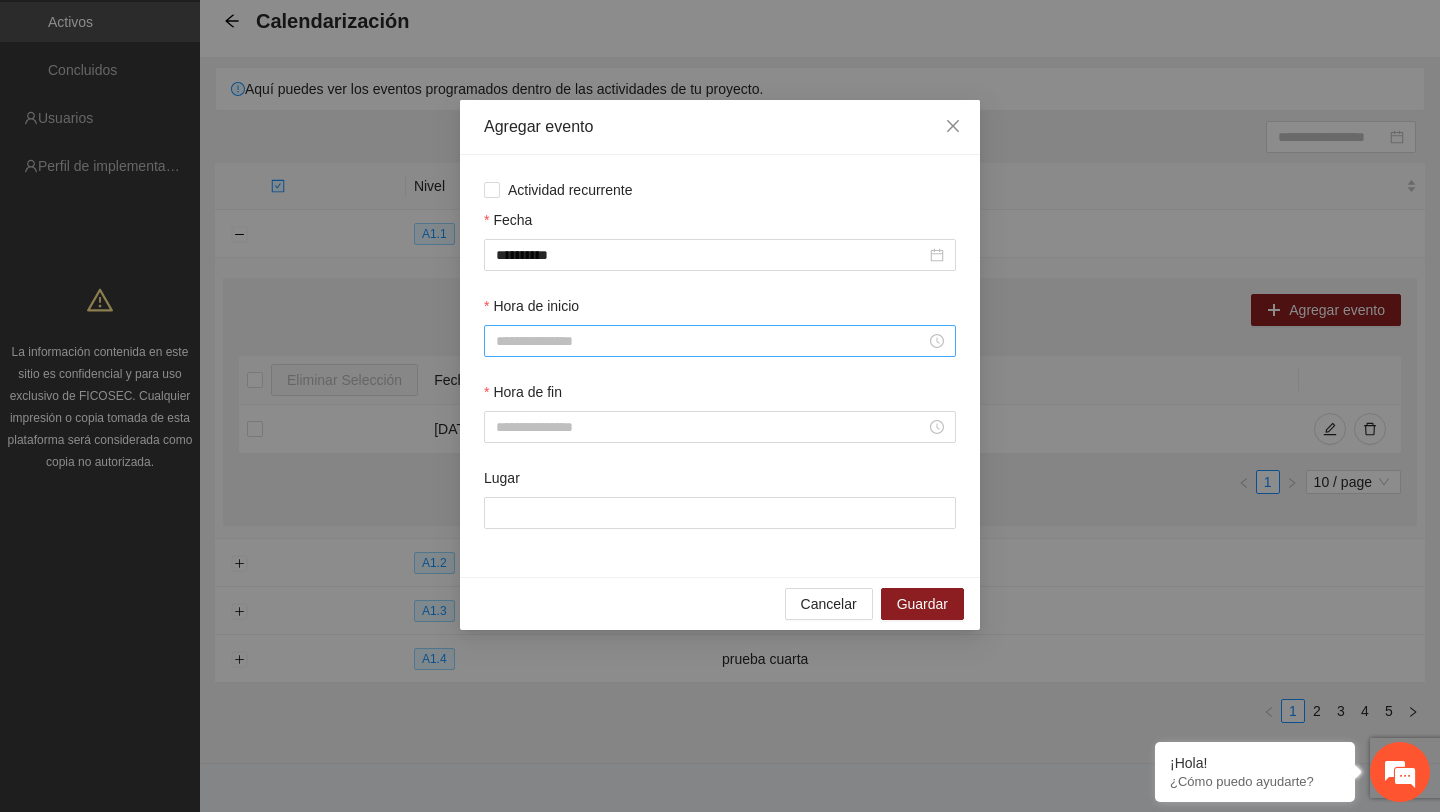 click on "Hora de inicio" at bounding box center (711, 341) 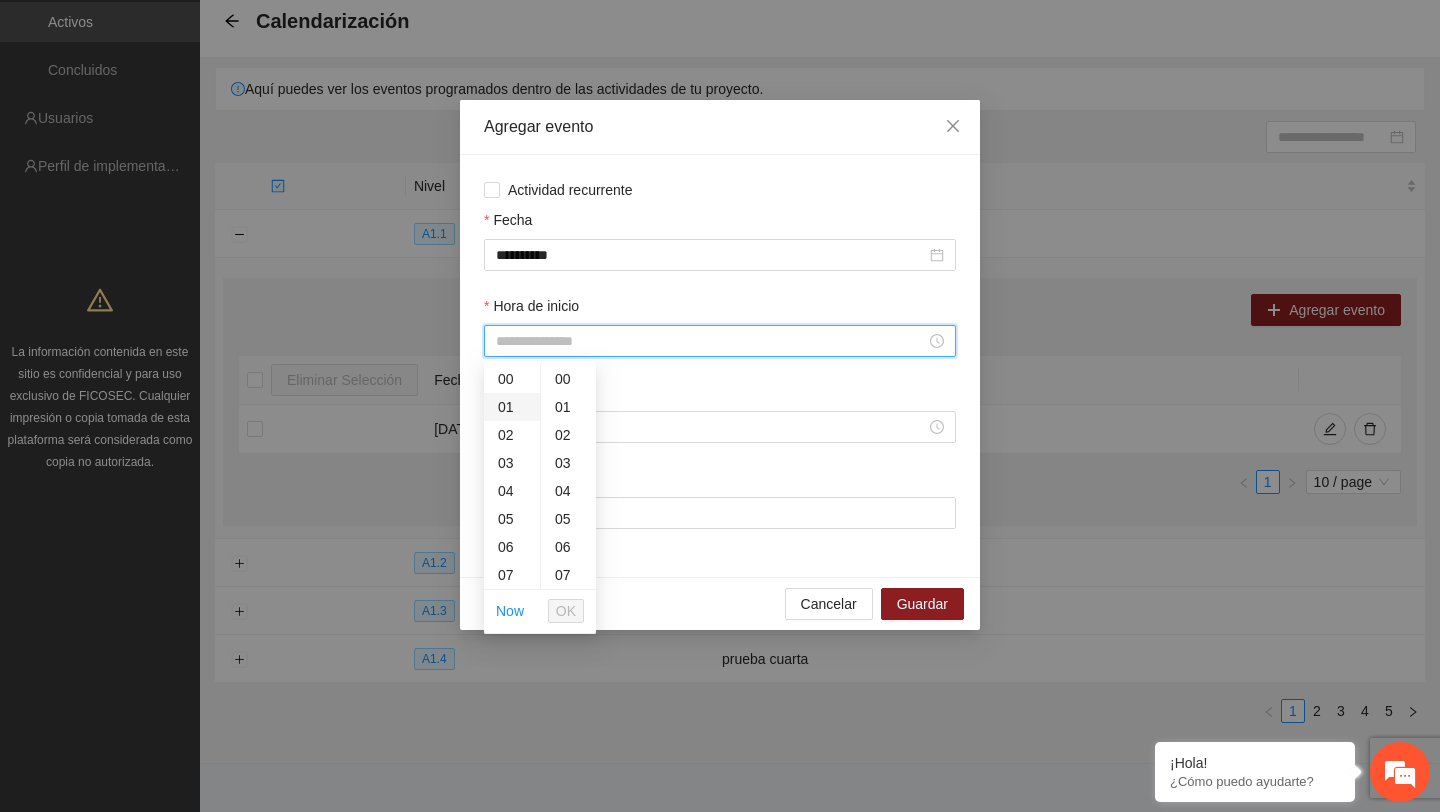 click on "01" at bounding box center (512, 407) 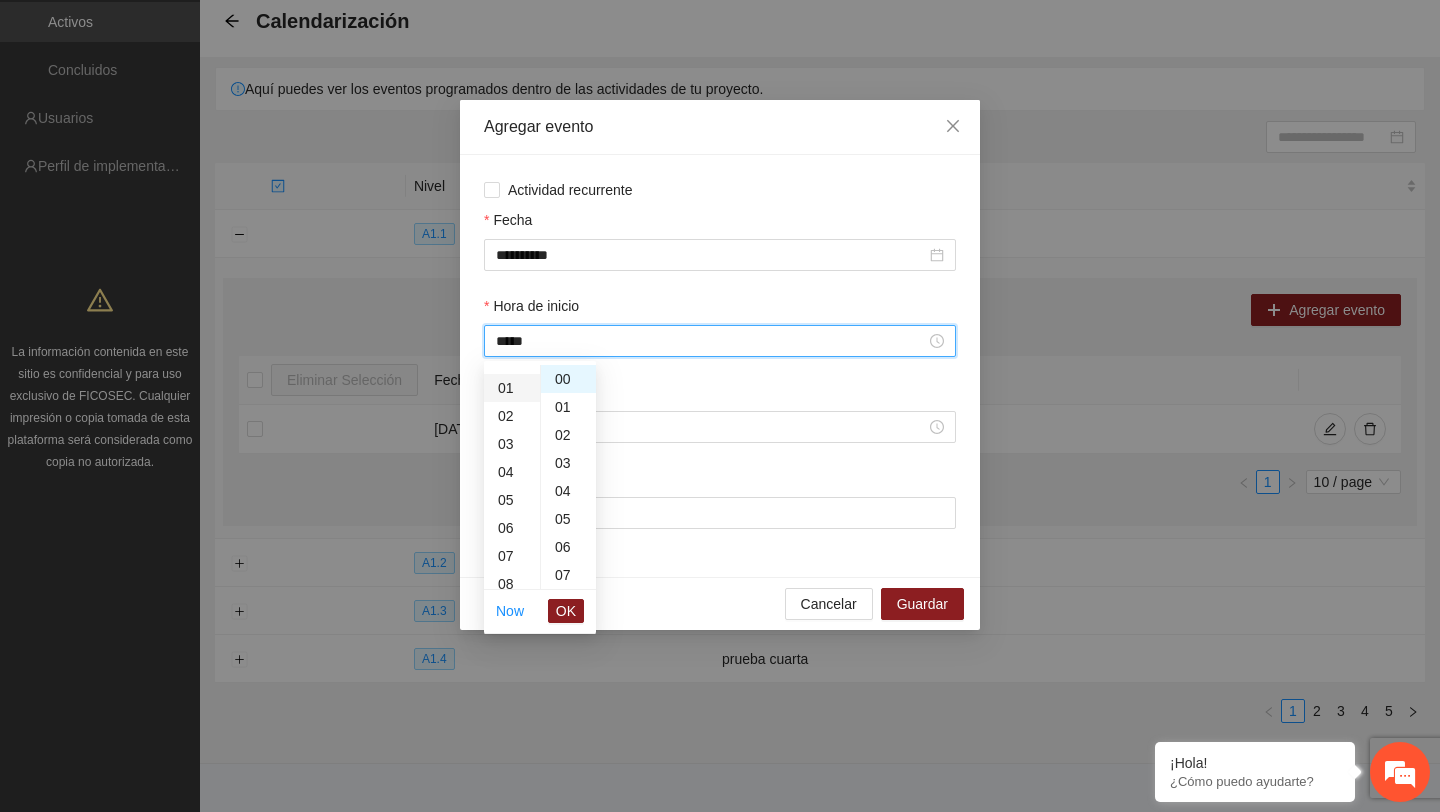 scroll, scrollTop: 28, scrollLeft: 0, axis: vertical 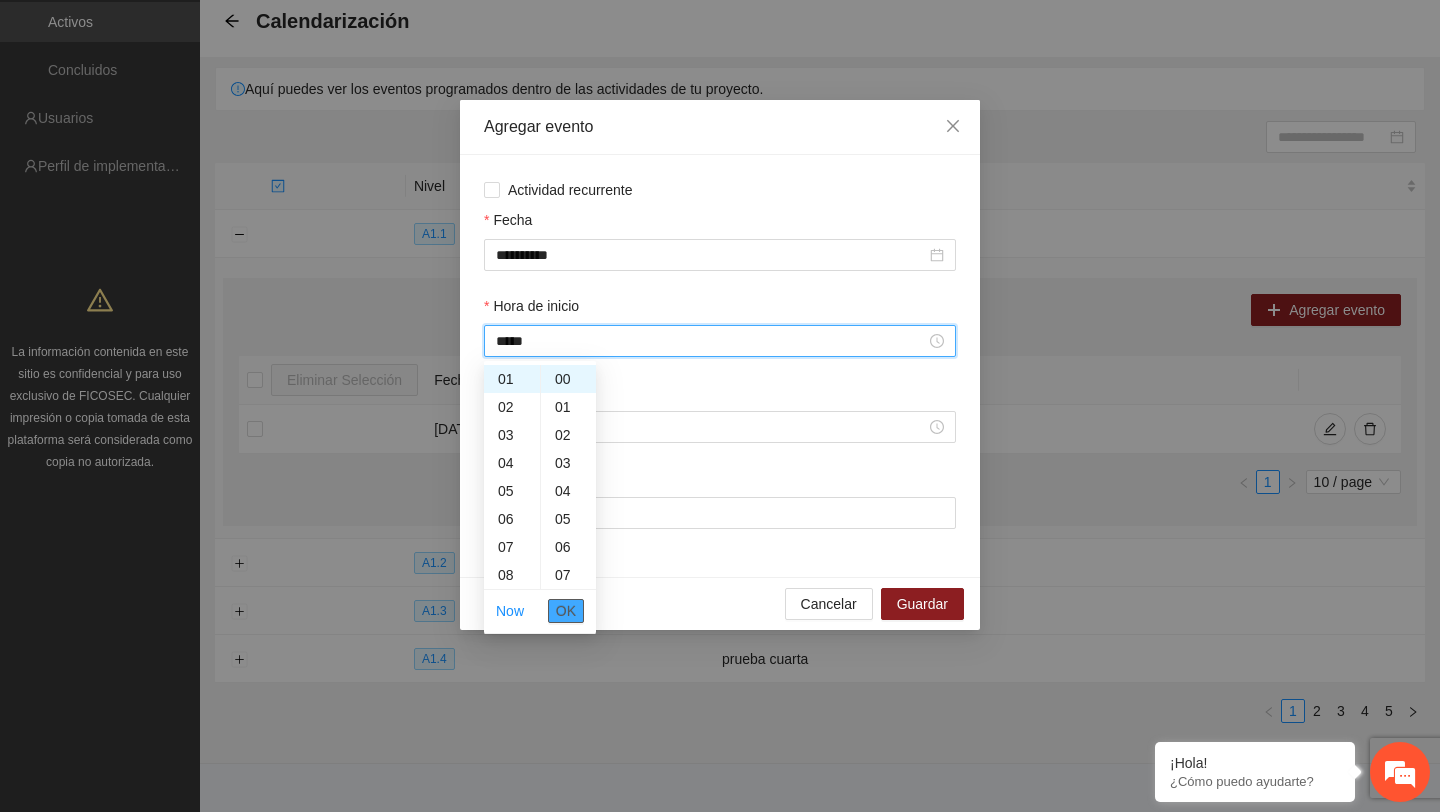 click on "OK" at bounding box center [566, 611] 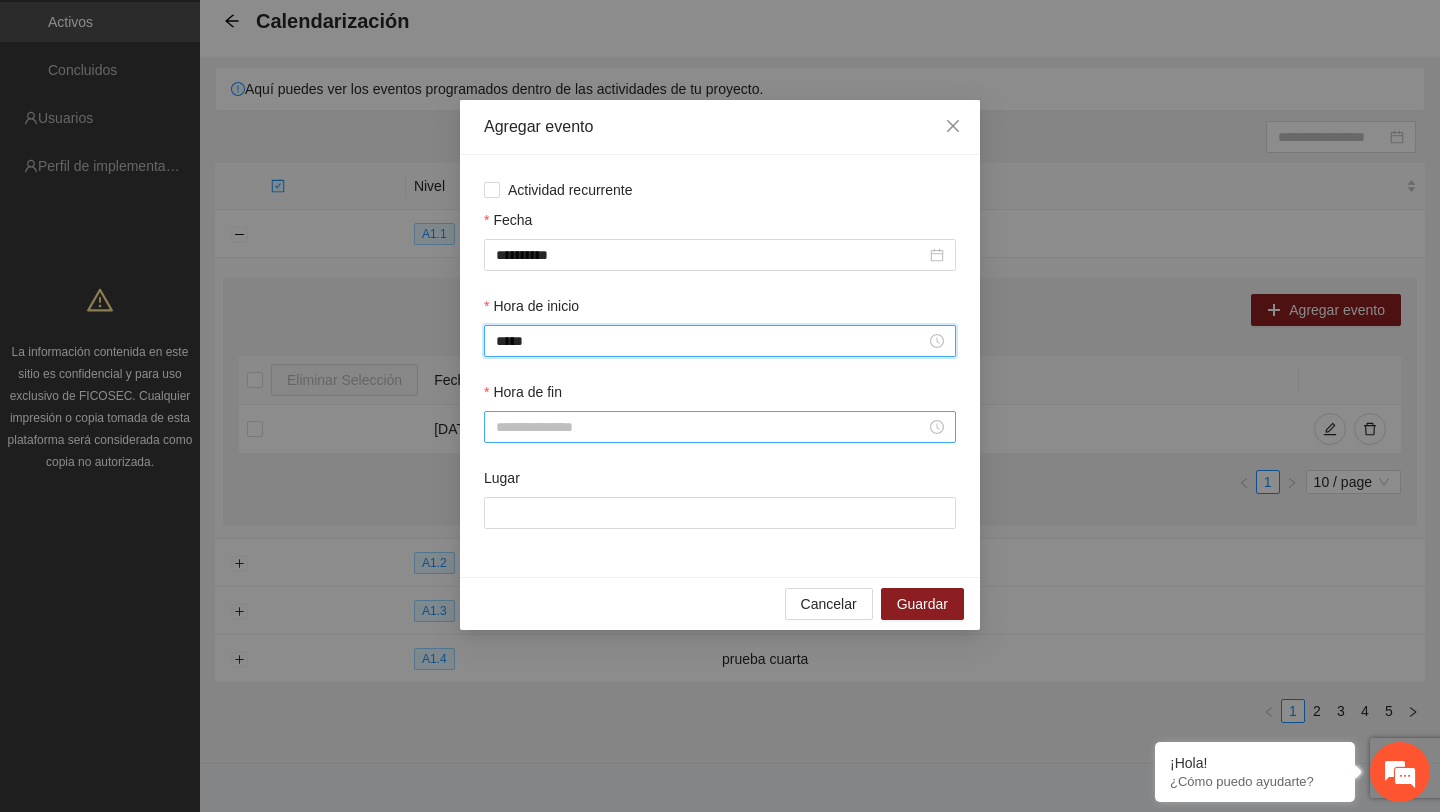click on "Hora de fin" at bounding box center [711, 427] 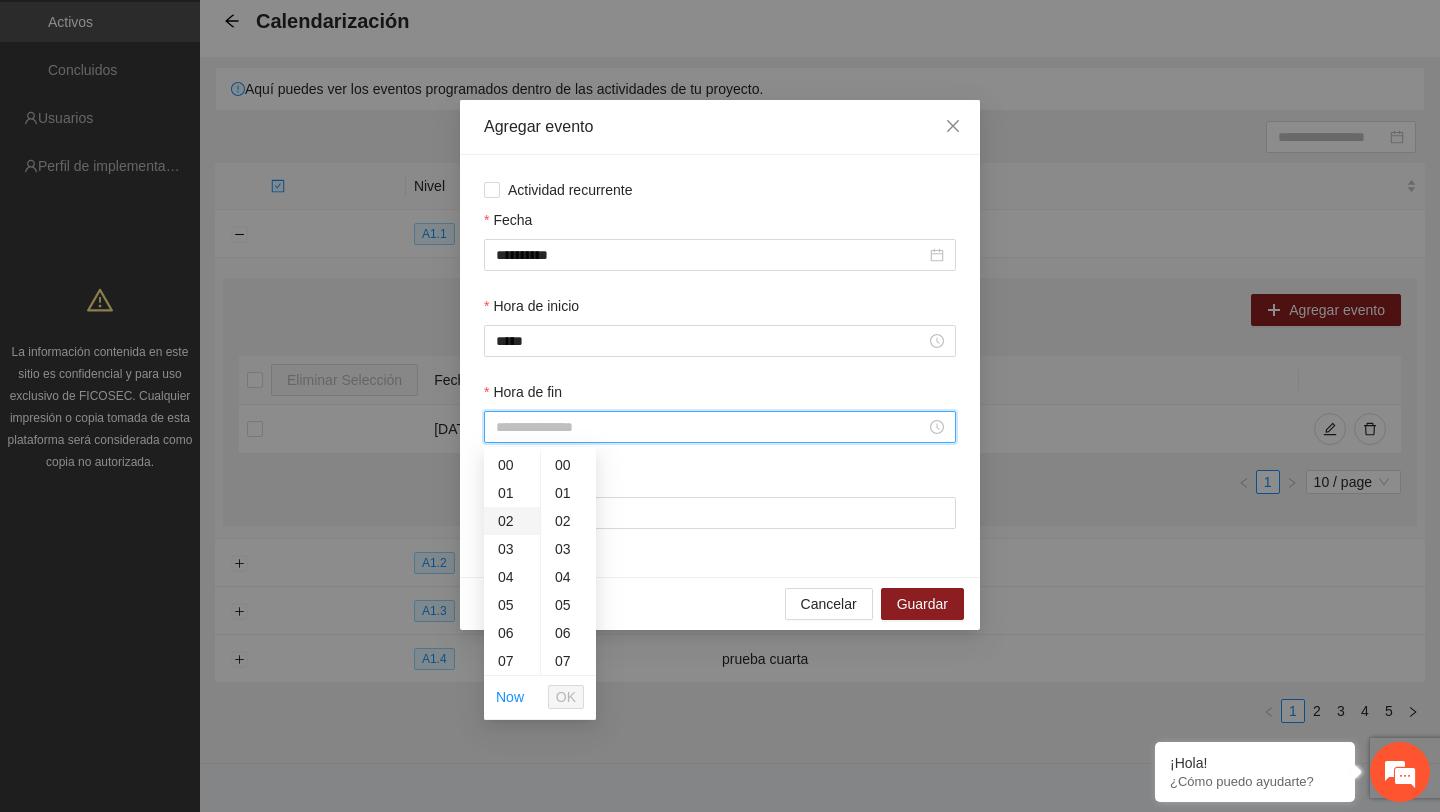 click on "02" at bounding box center (512, 521) 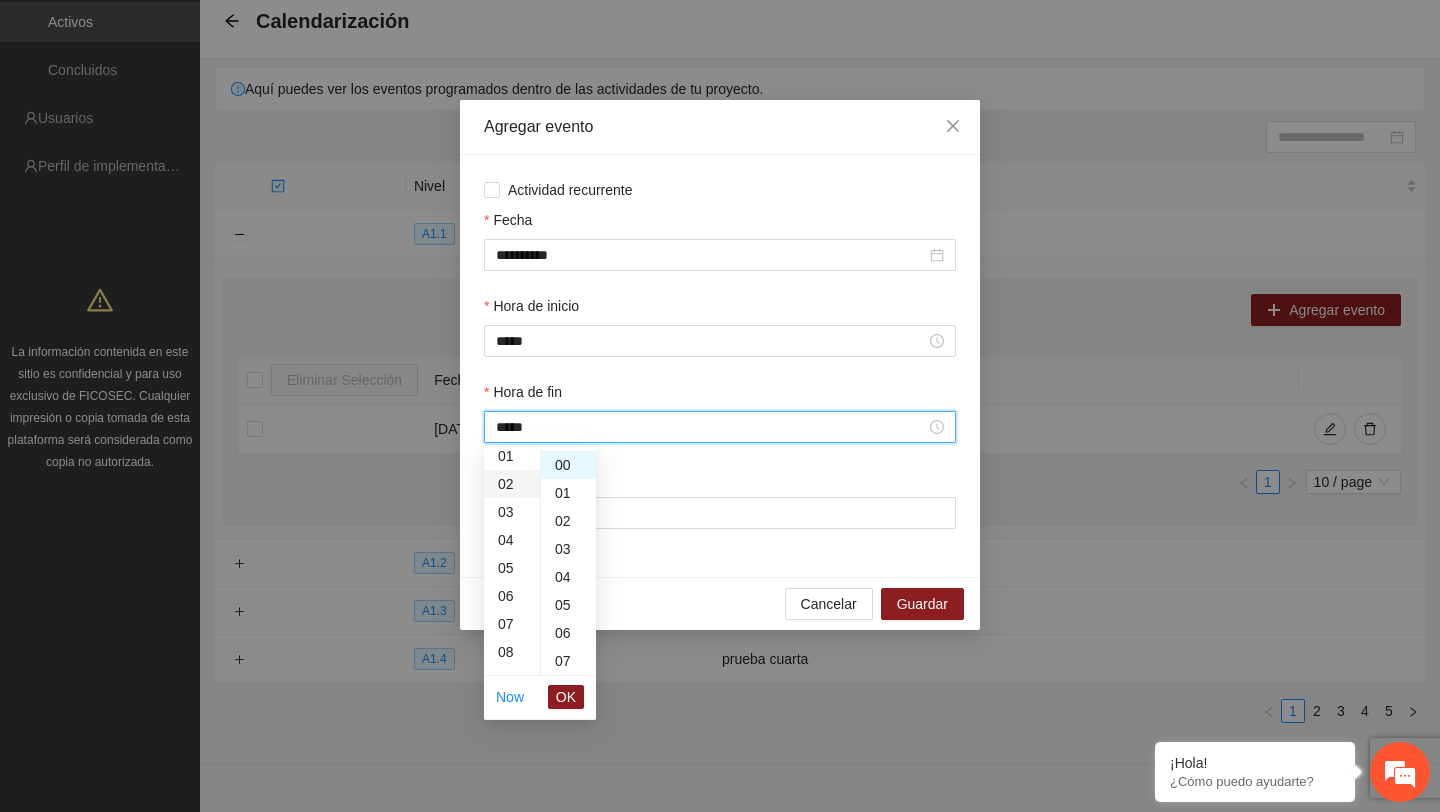 scroll, scrollTop: 56, scrollLeft: 0, axis: vertical 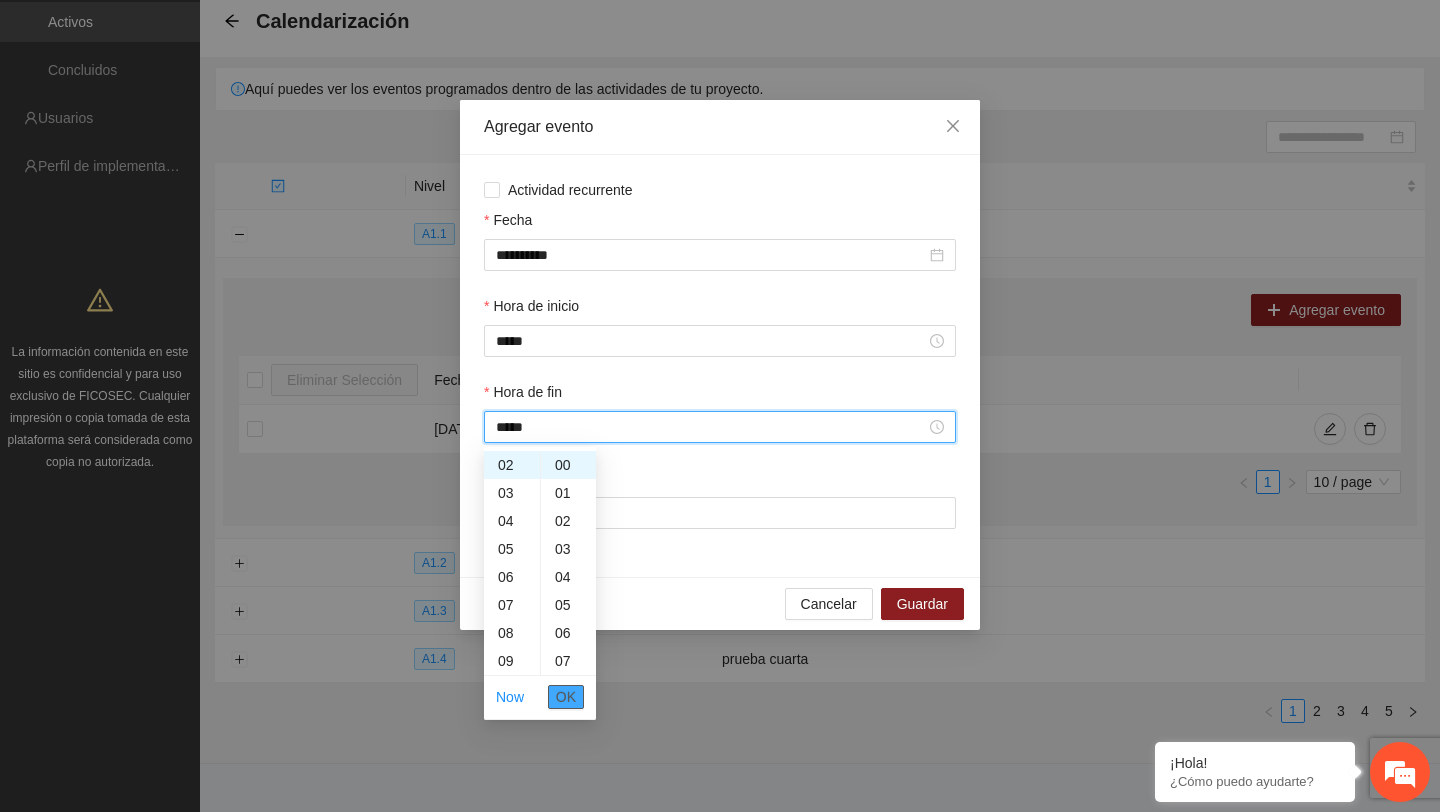 click on "OK" at bounding box center (566, 697) 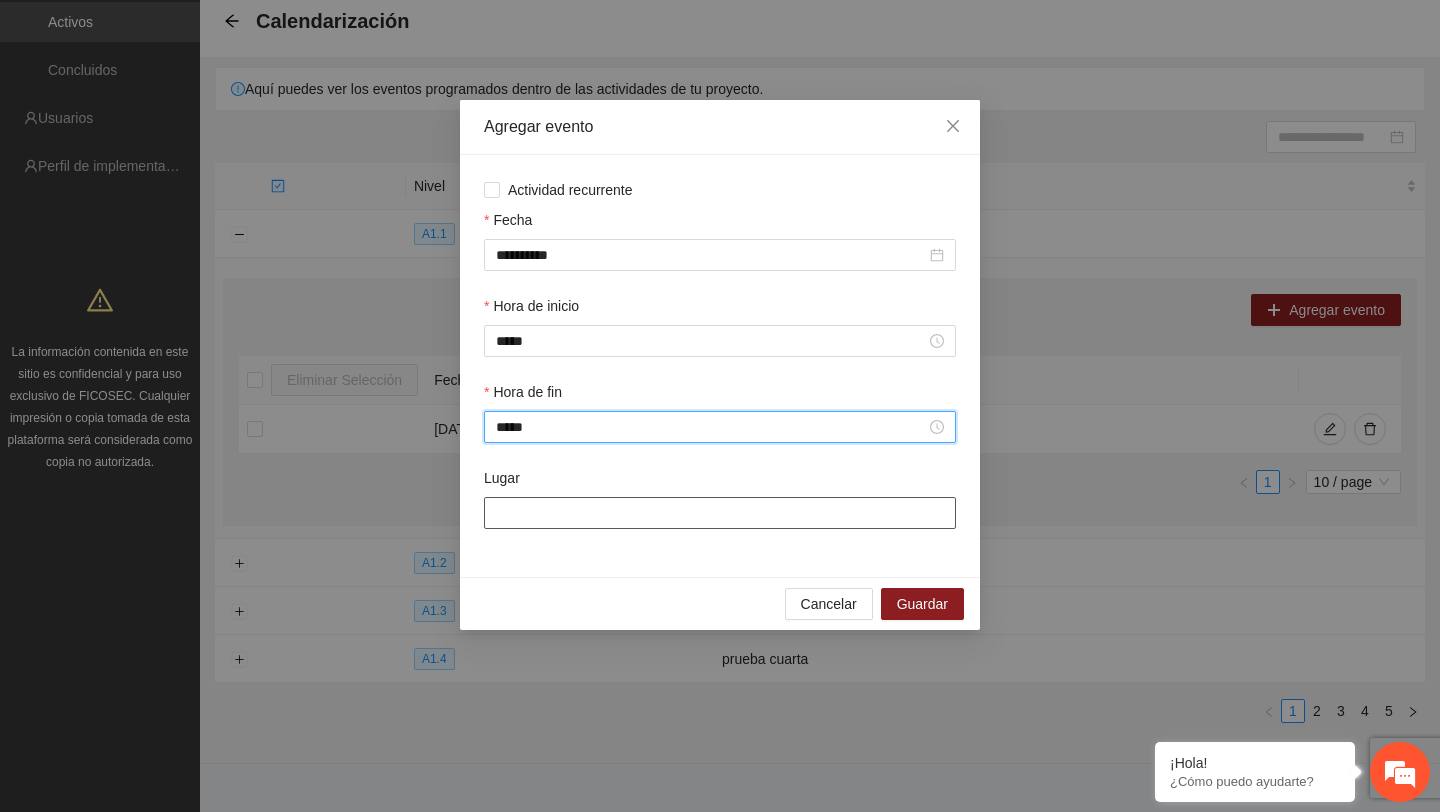 click on "Lugar" at bounding box center [720, 513] 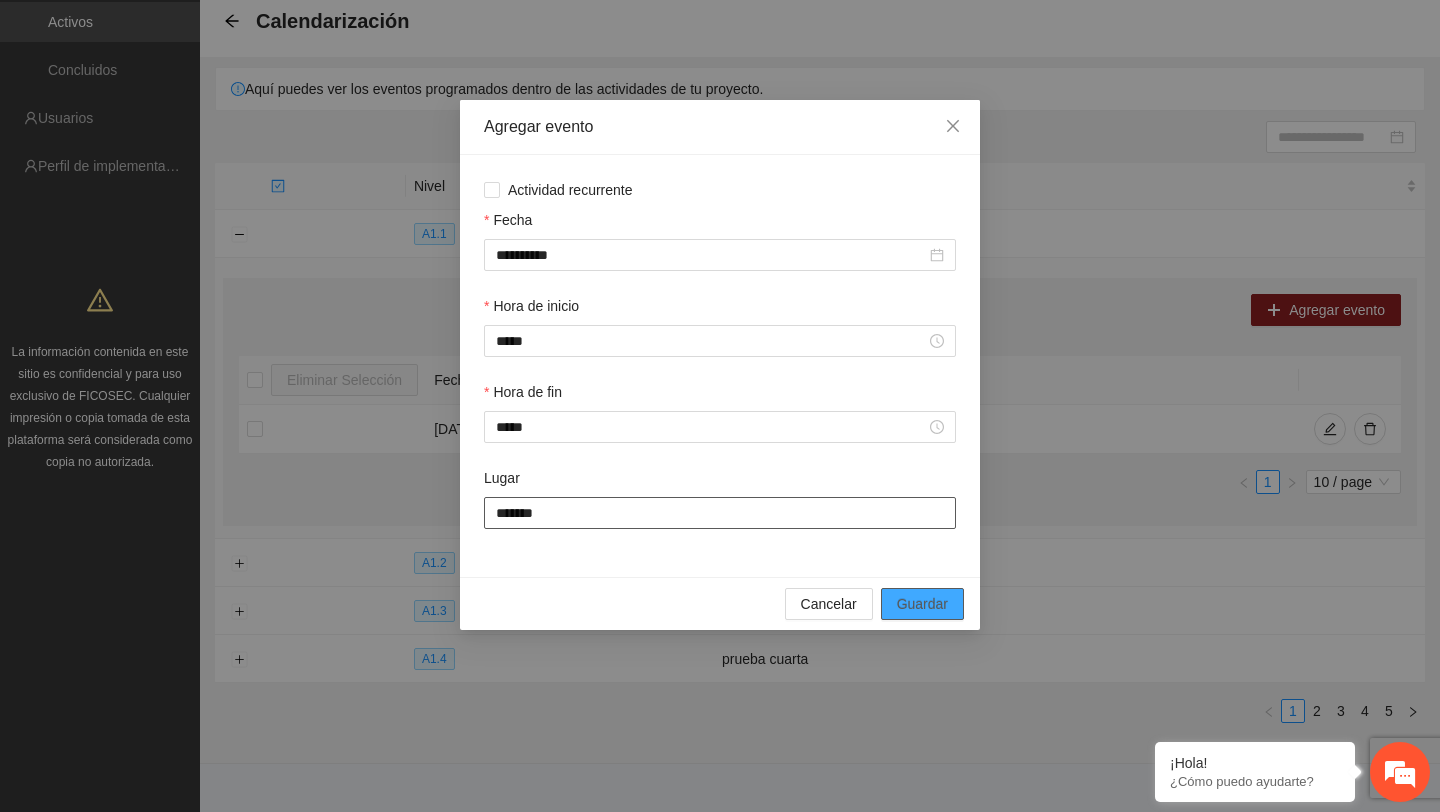 type on "*******" 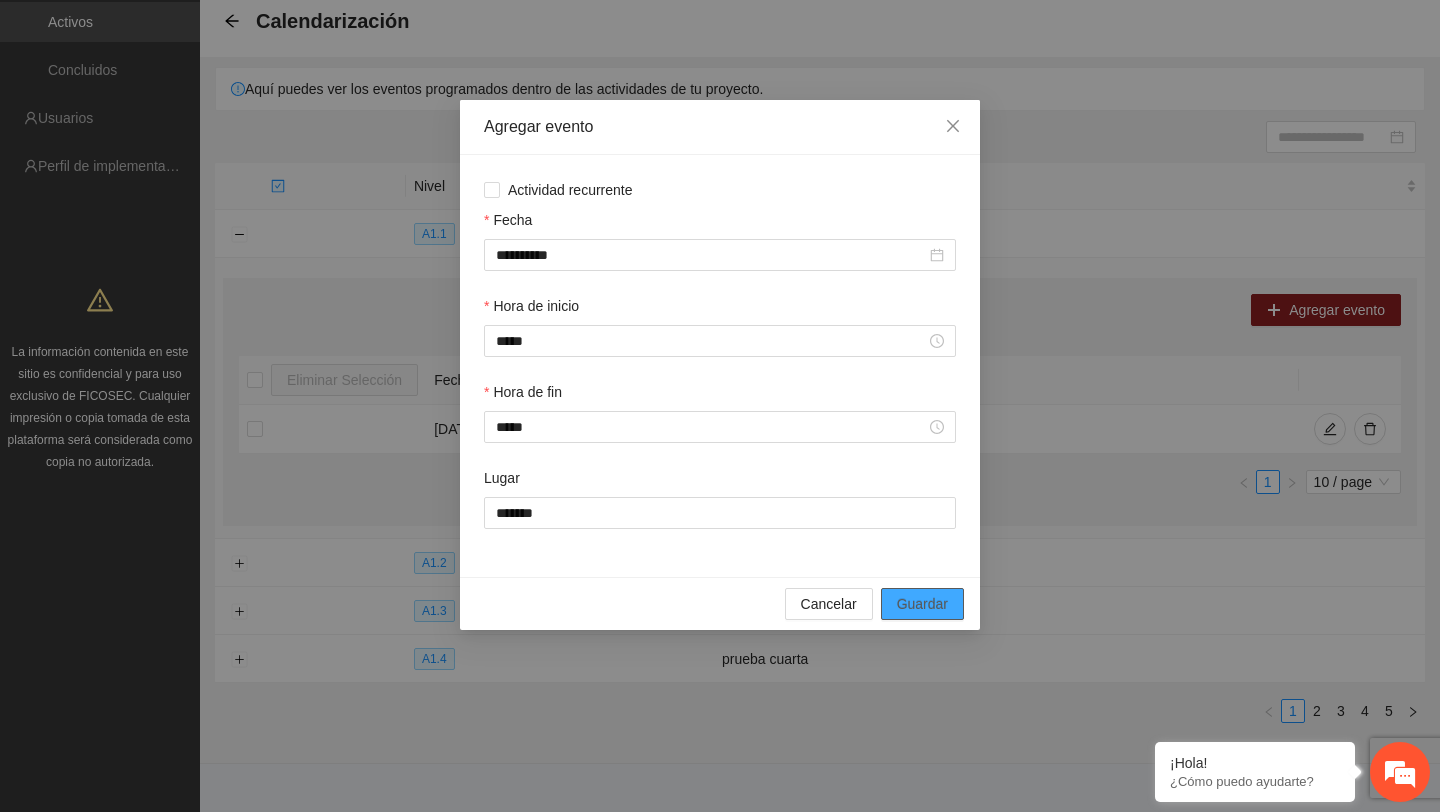 click on "Guardar" at bounding box center (922, 604) 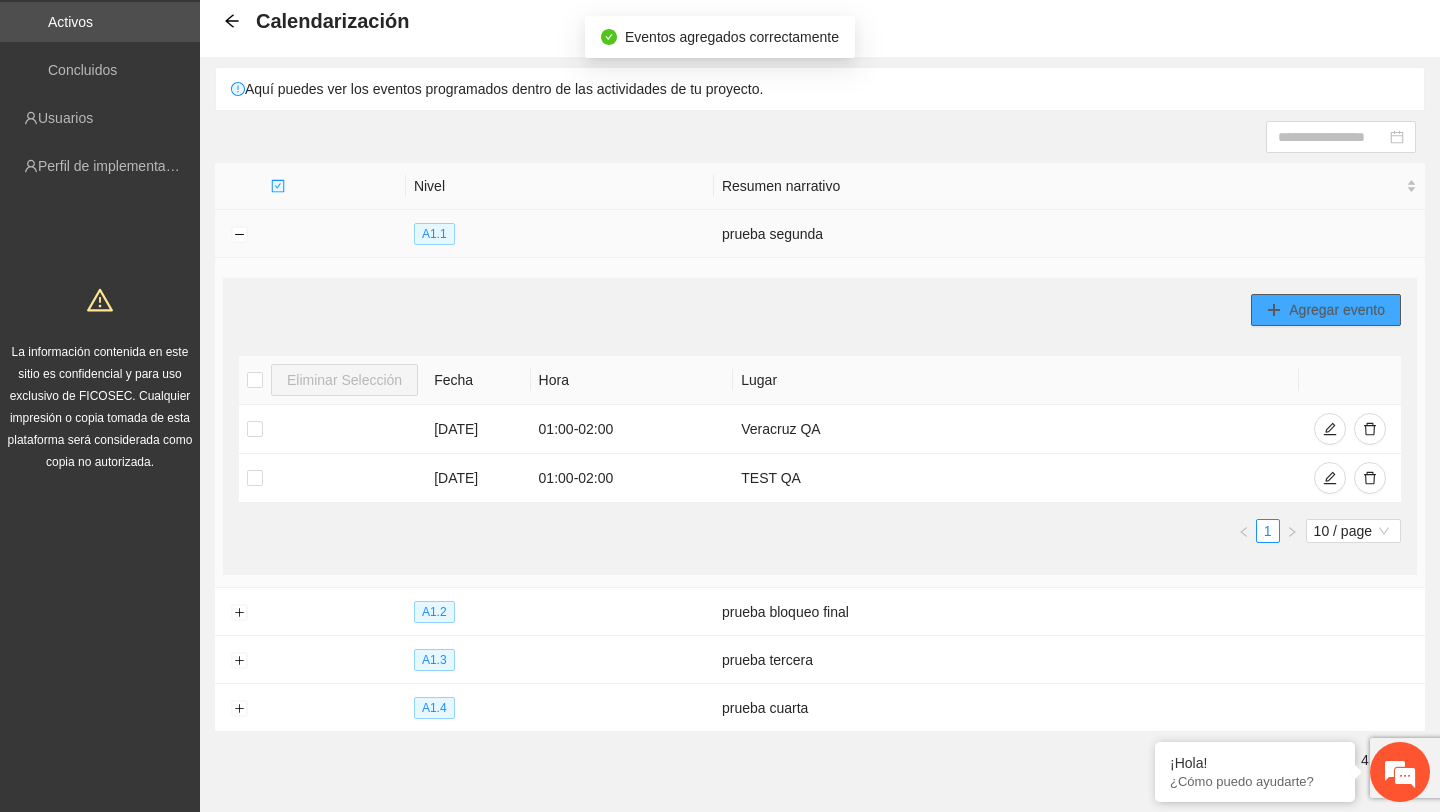 scroll, scrollTop: 0, scrollLeft: 0, axis: both 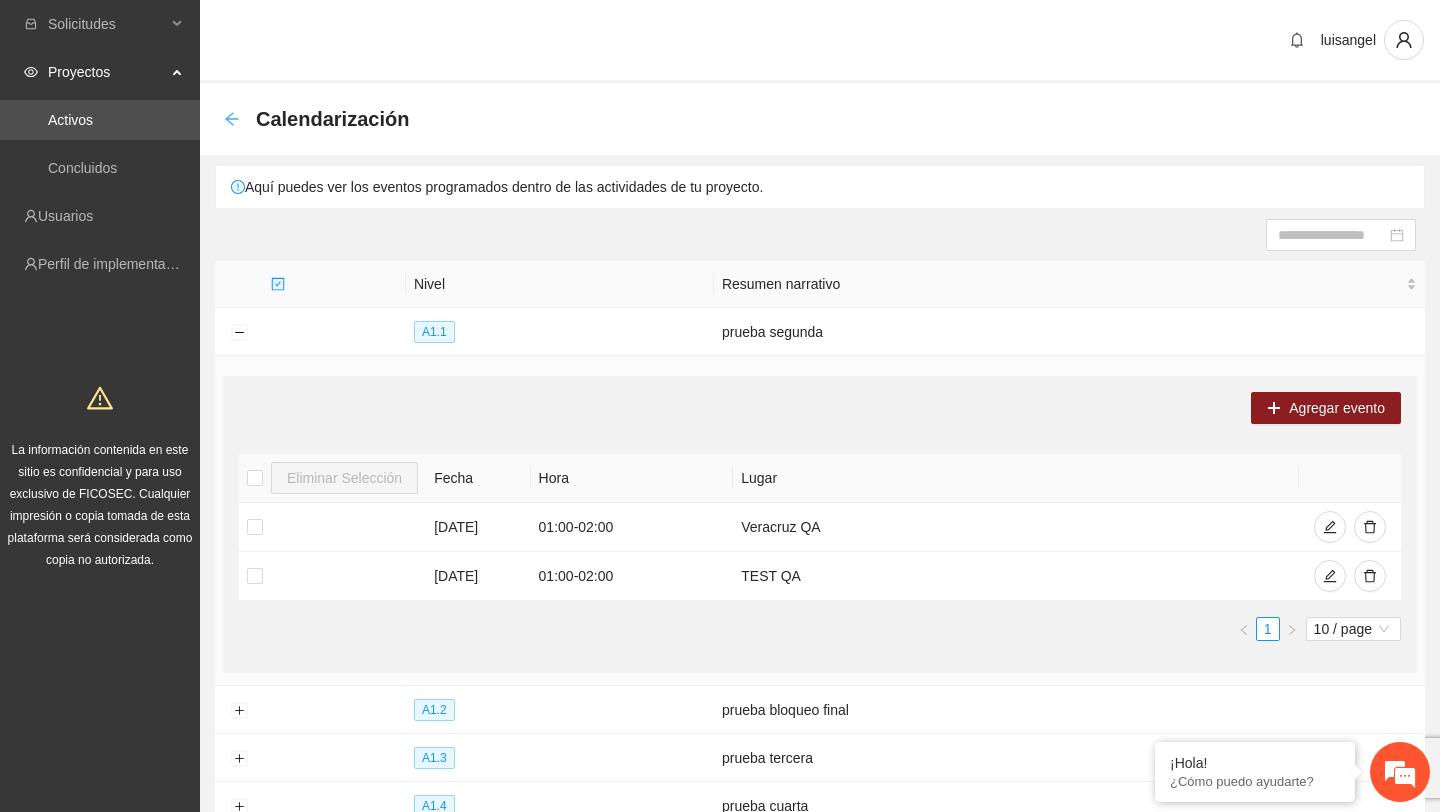 click 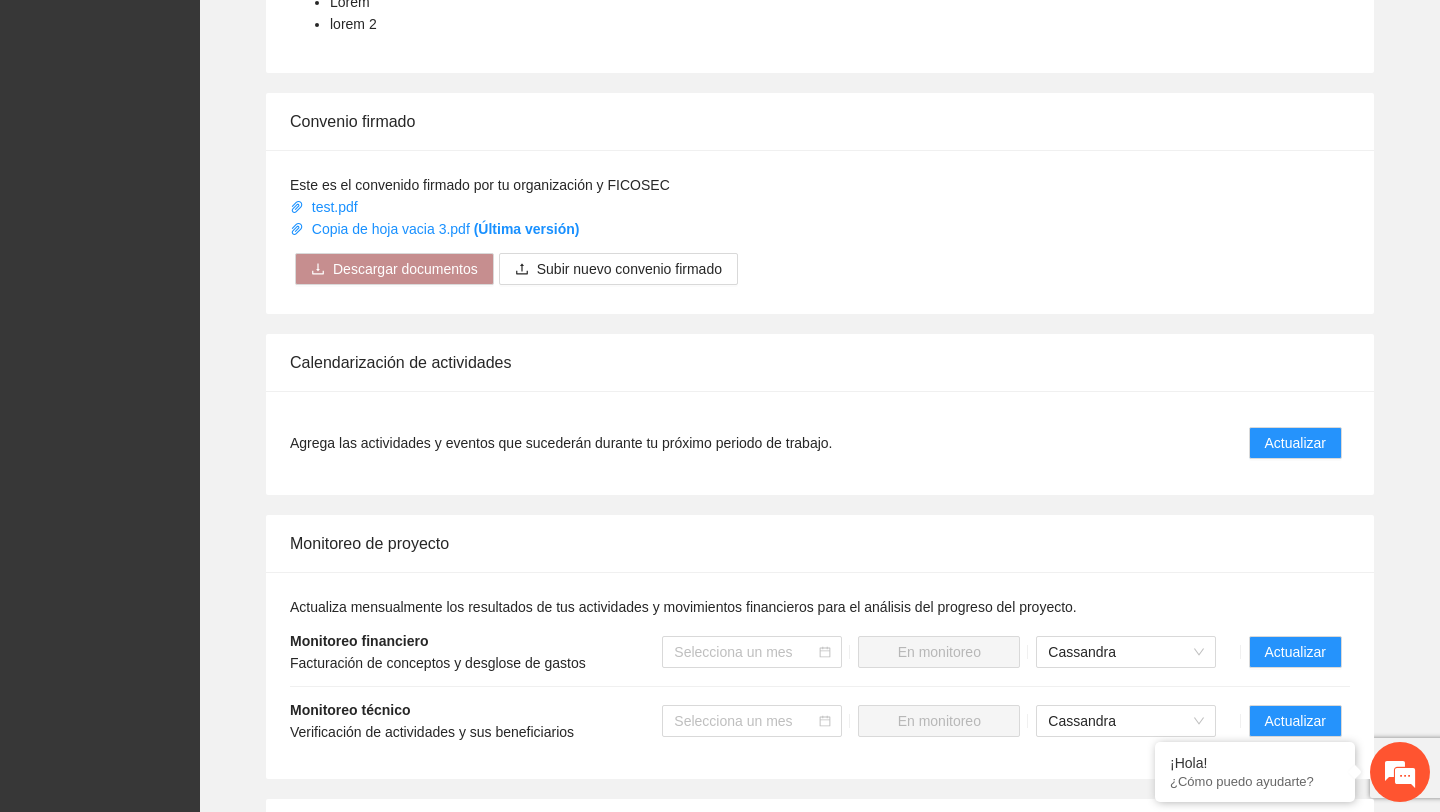 scroll, scrollTop: 970, scrollLeft: 0, axis: vertical 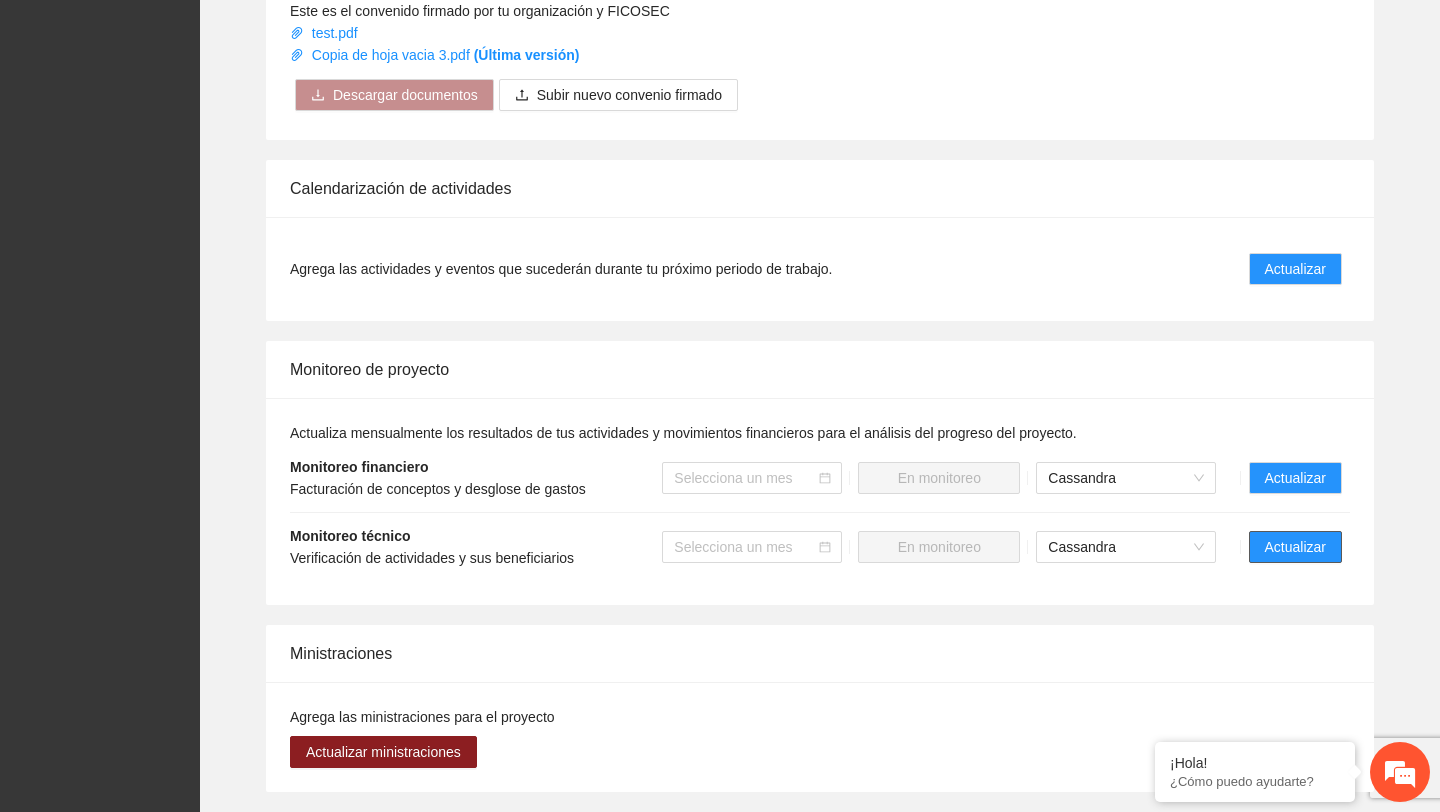 click on "Actualizar" at bounding box center (1295, 547) 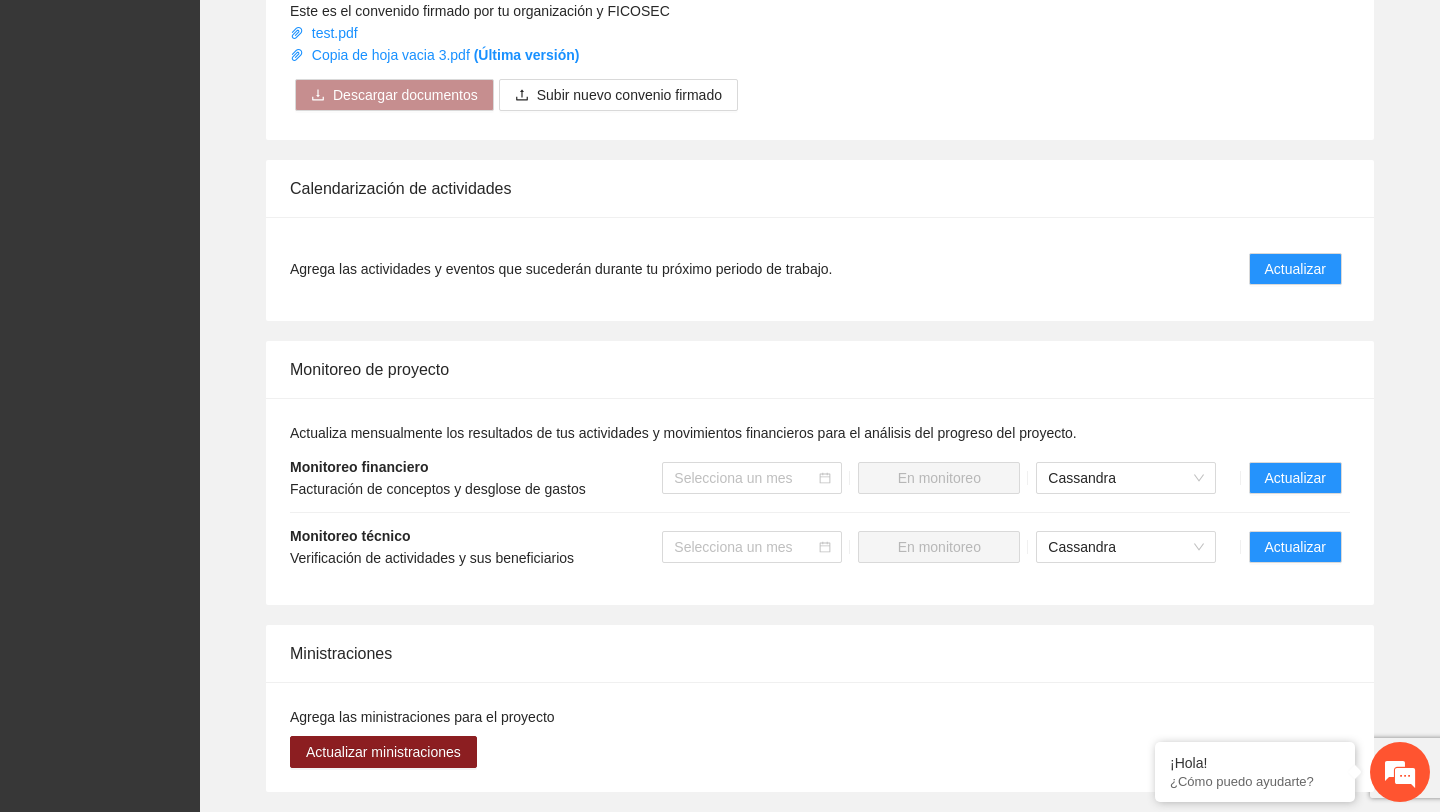 scroll, scrollTop: 0, scrollLeft: 0, axis: both 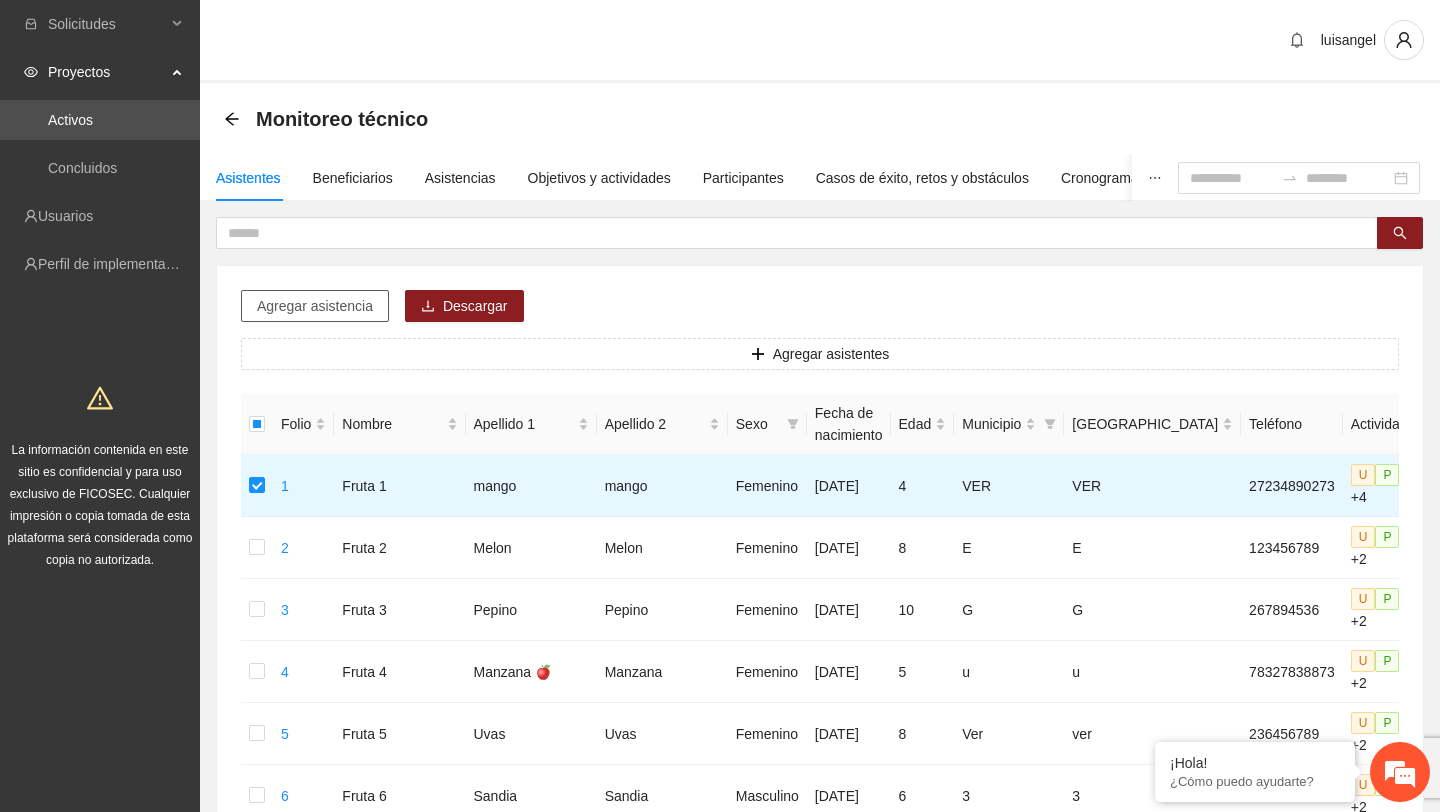click on "Agregar asistencia" at bounding box center (315, 306) 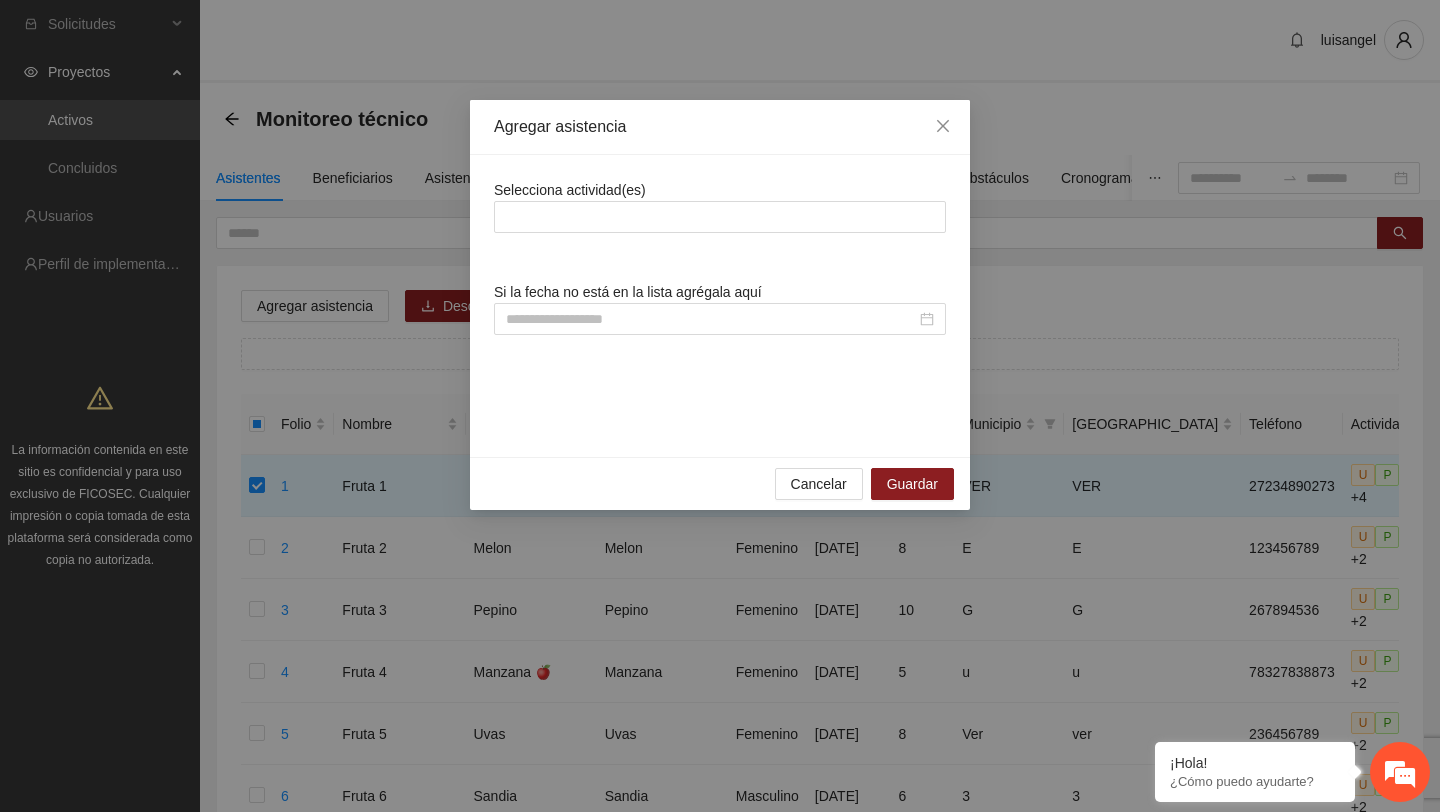 click on "Selecciona actividad(es)" at bounding box center (570, 190) 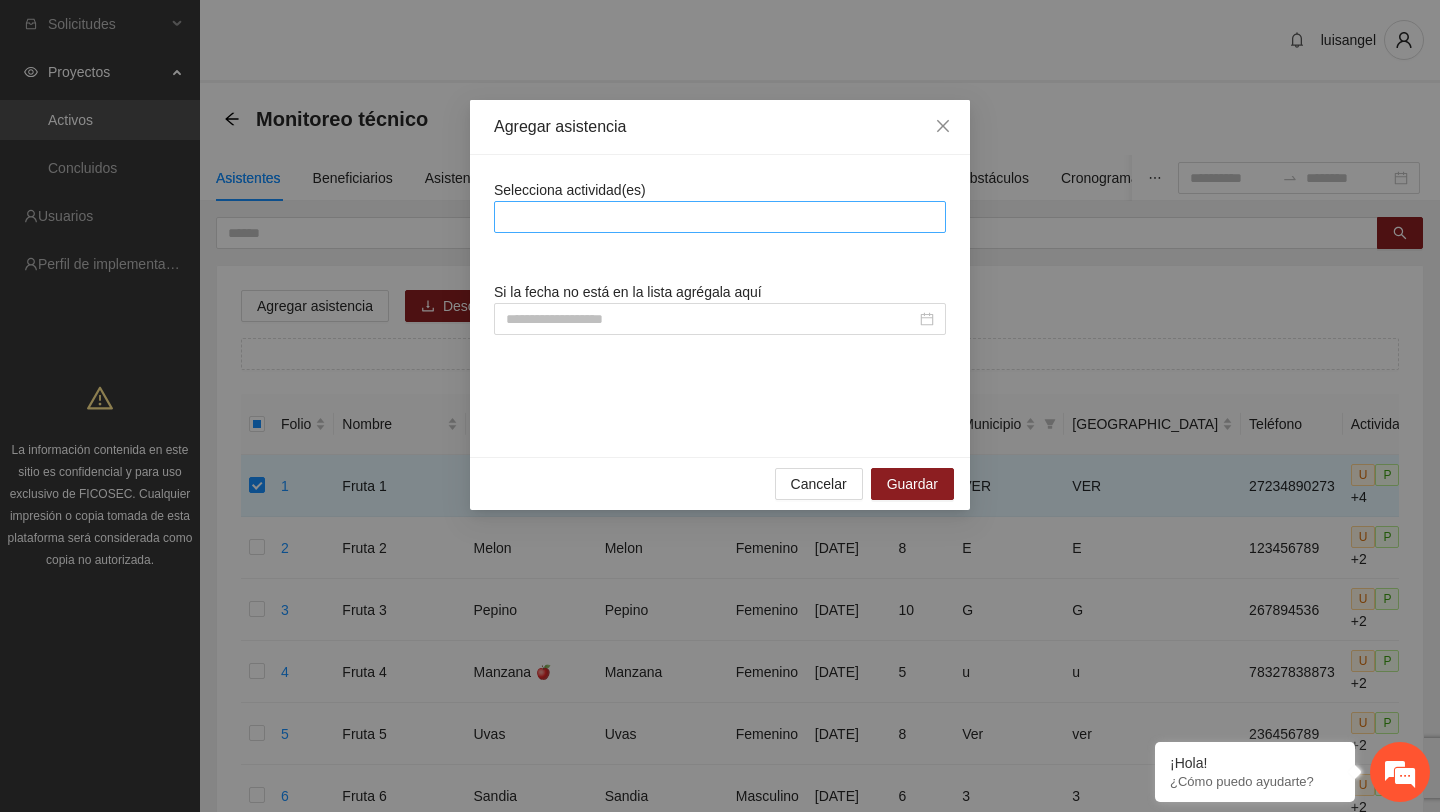 click at bounding box center [720, 217] 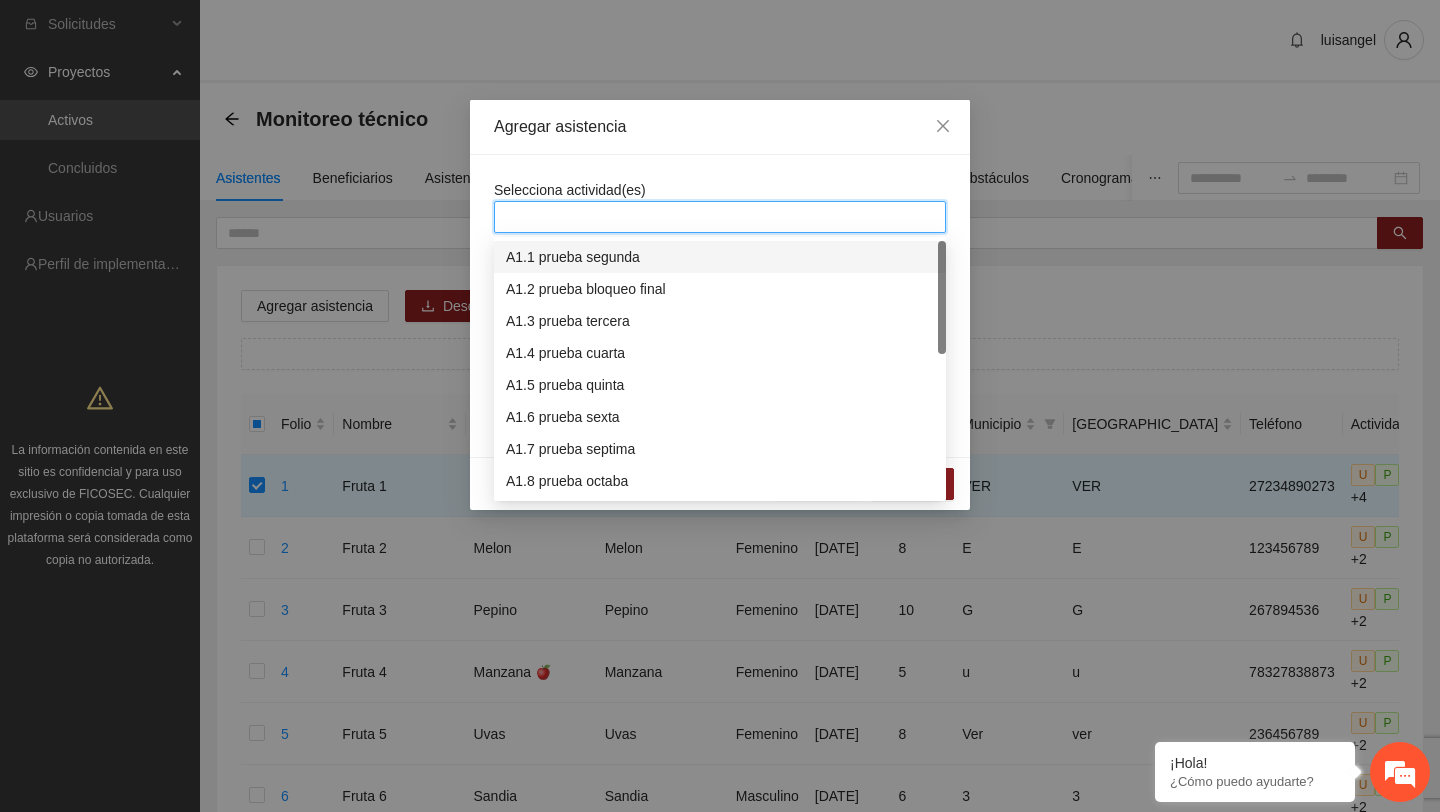 click on "A1.1 prueba segunda" at bounding box center [720, 257] 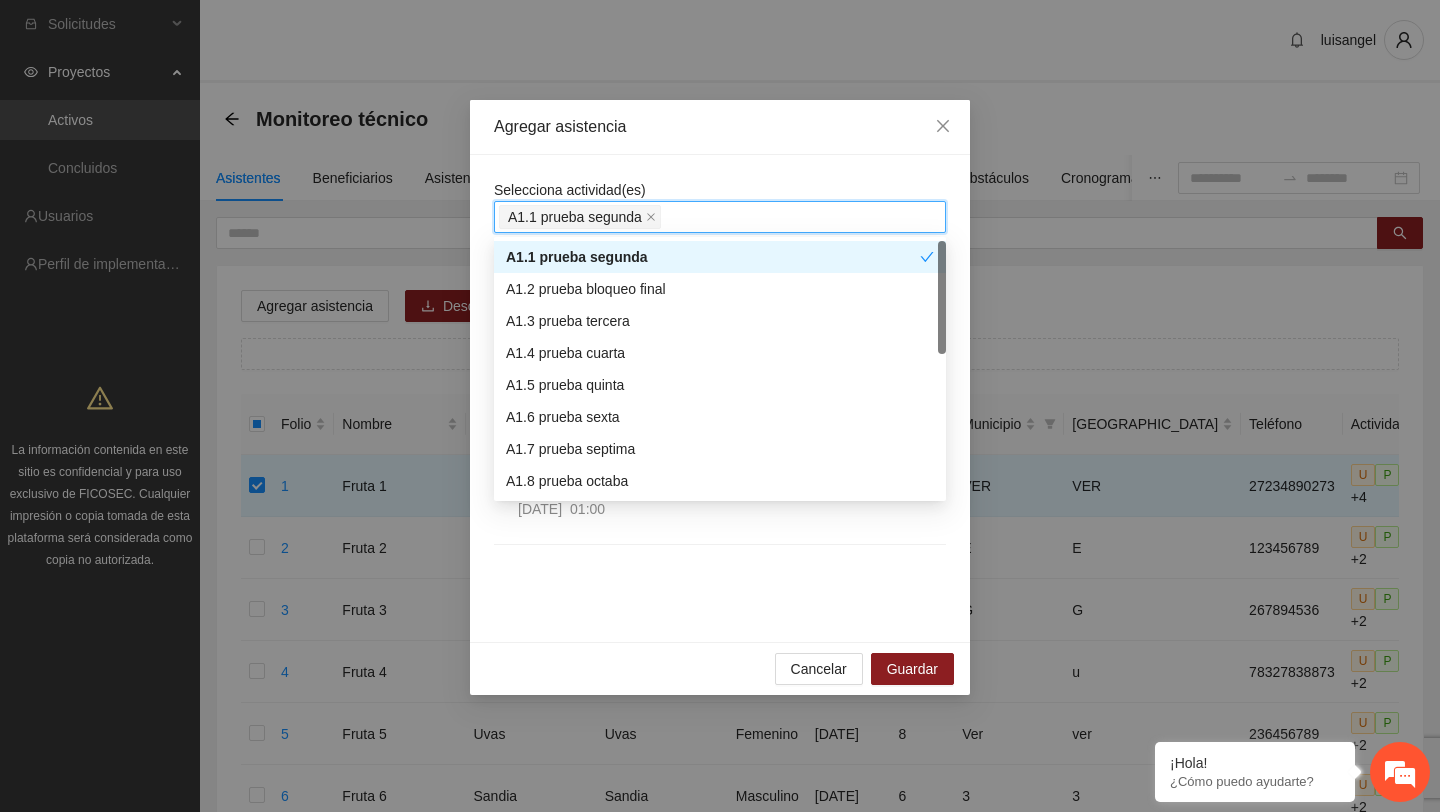 click on "Selecciona actividad(es) A1.1 prueba segunda   Si la fecha no está en la lista agrégala aquí prueba segunda 28/07/2025 01:00 prueba segunda 21/07/2025 01:00" at bounding box center [720, 398] 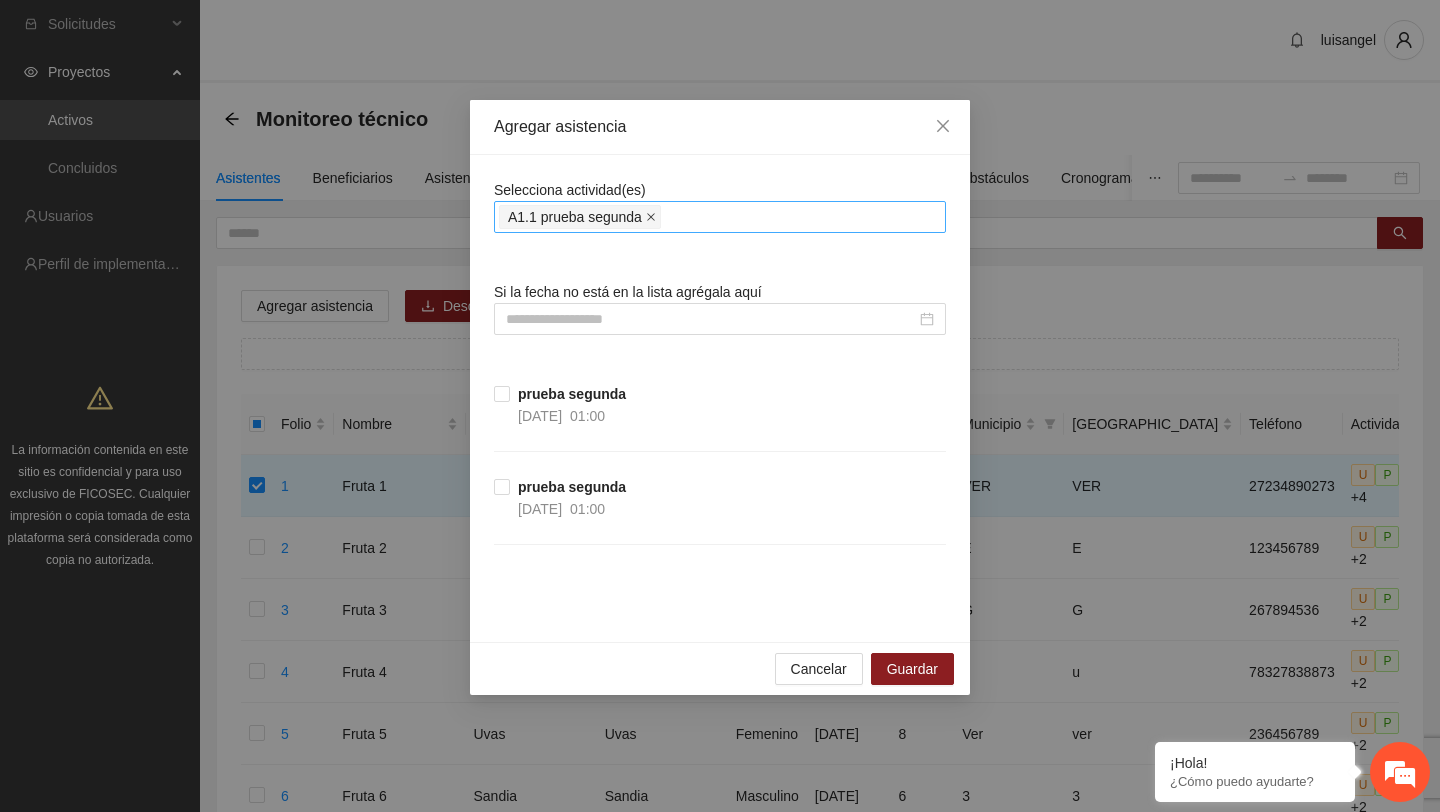 click 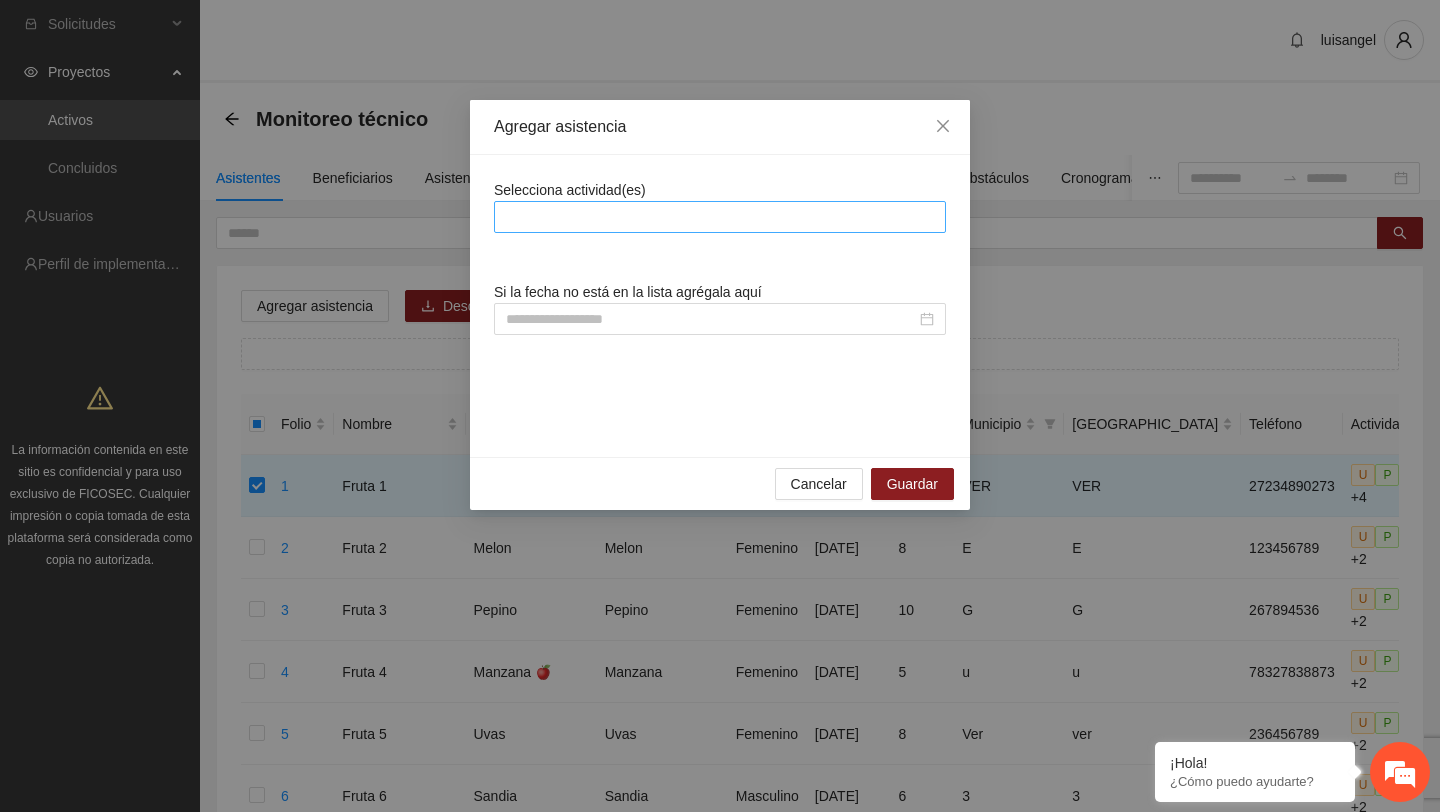 click at bounding box center [720, 217] 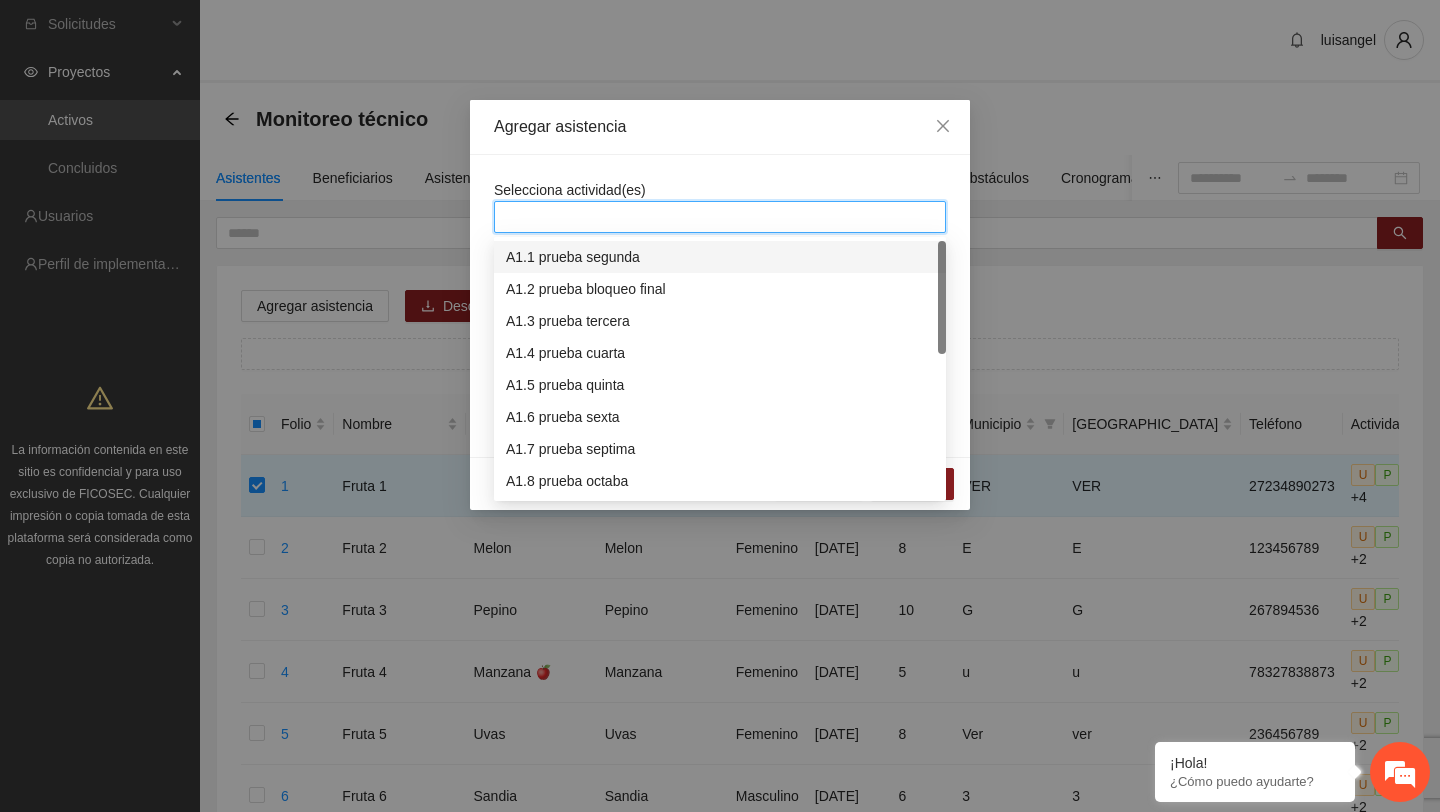 click on "A1.1 prueba segunda" at bounding box center [720, 257] 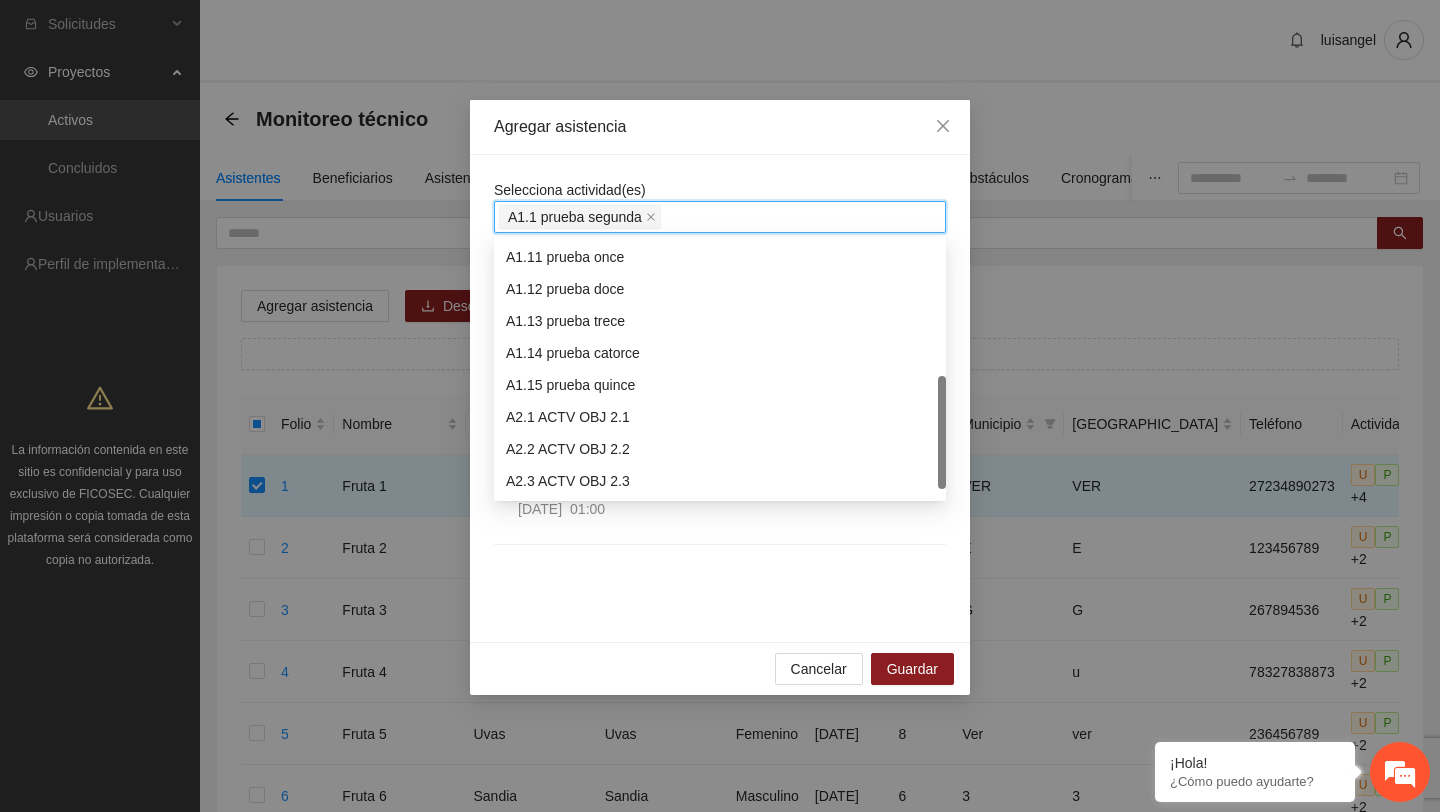 scroll, scrollTop: 0, scrollLeft: 0, axis: both 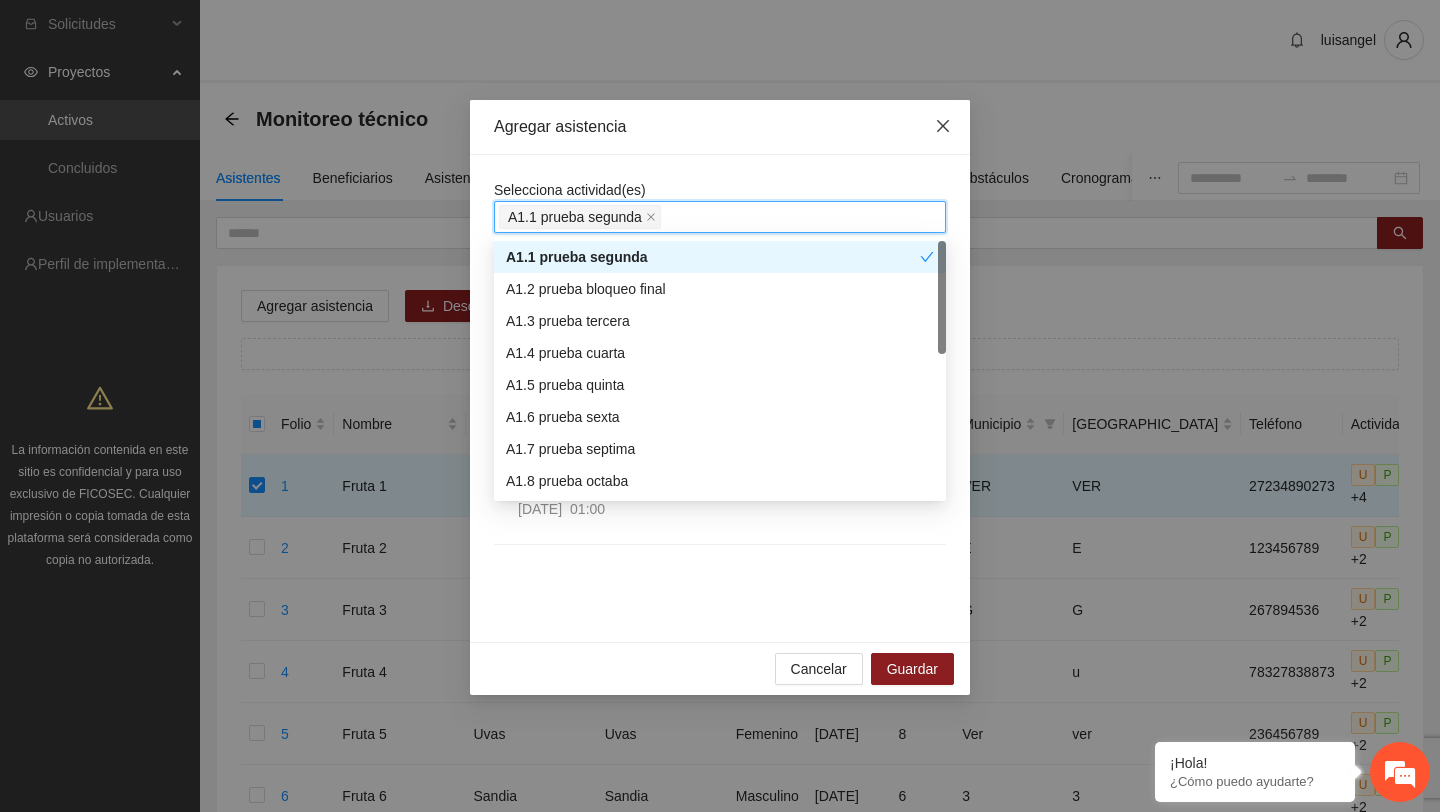 click 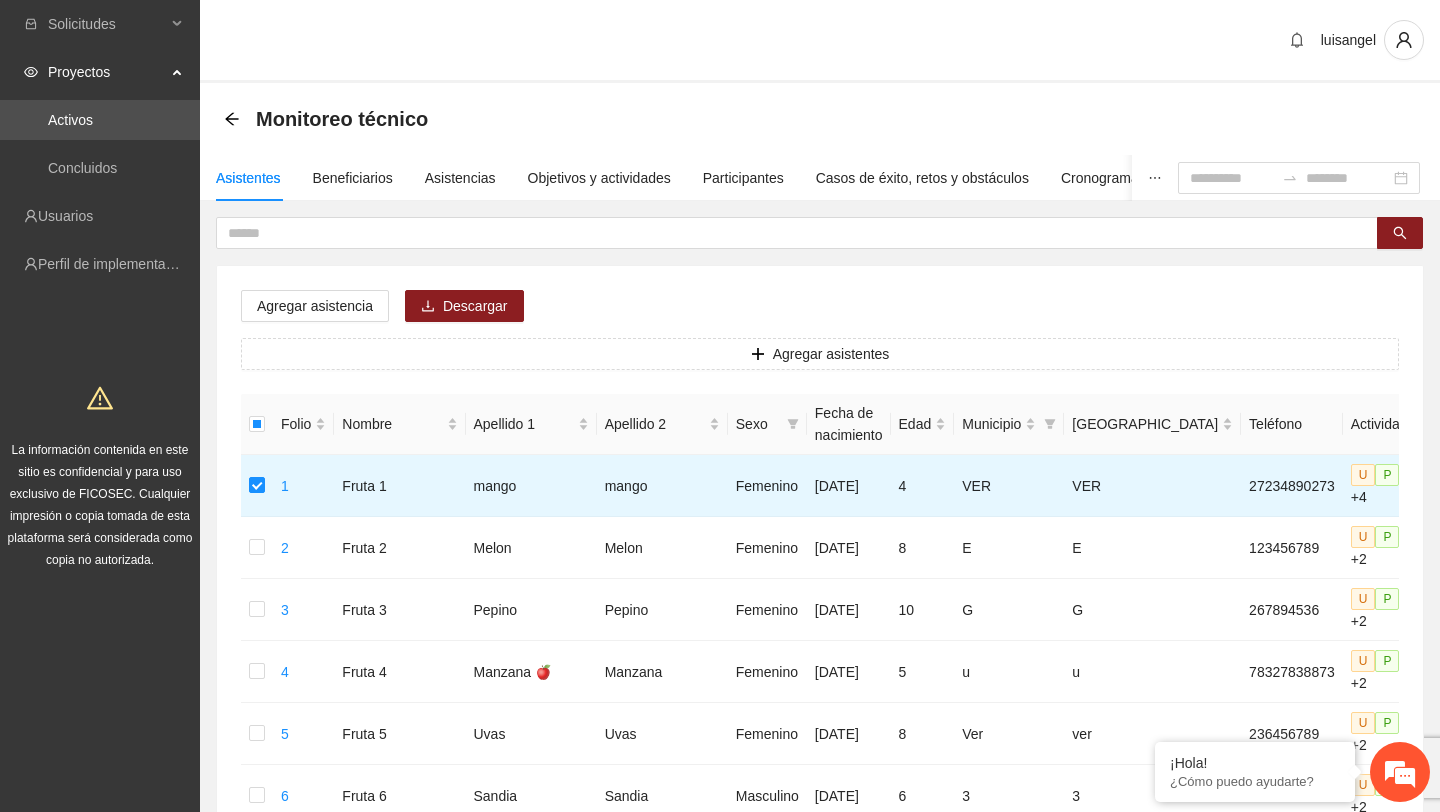 click on "Agregar asistencia Descargar Agregar asistentes Folio Nombre Apellido 1 Apellido 2 Sexo Fecha de nacimiento Edad Municipio Colonia Teléfono Actividad                           1 Fruta 1 mango mango Femenino 06/04/2021 4 VER VER 27234890273 U P +4 2 Fruta 2 Melon Melon Femenino 03/04/2017 8 E E 123456789 U P +2 3 Fruta 3 Pepino Pepino Femenino 06/04/2015 10 G G 267894536 U P +2 4 Fruta 4 Manzana 🍎  Manzana Femenino 06/04/2020 5 u u 78327838873 U P +2 5 Fruta 5 Uvas Uvas Femenino 03/04/2017 8 Ver ver 236456789 U P +2 6 Fruta 6 Sandia Sandia  Masculino 01/04/2019 6 3 3 2 U P +2 7 Fruta 7 Kiwi Kiwi 🥝  Femenino 02/04/2012 13 G G 23456789 U P +2 8 Fruta 8 Papaya Papaya Masculino 02/04/2019 6 D D 267345678 U P +0 9 Fruta 9 Naranja  naranja Femenino 01/04/2018 7 E E 2345678907 U P +1 10 Fruta 10 Mango Mango Femenino 02/04/2018 7 D D 2343243254 U P +1 11 Fruta 11 Limon Limon Femenino 01/04/2018 7 VERW W 234567898 U P +1 12 Fruta 12 Melon Melon Femenino 15/04/2019 6 S S 33333S U P +0 13 Fruta 13 11" at bounding box center (820, 958) 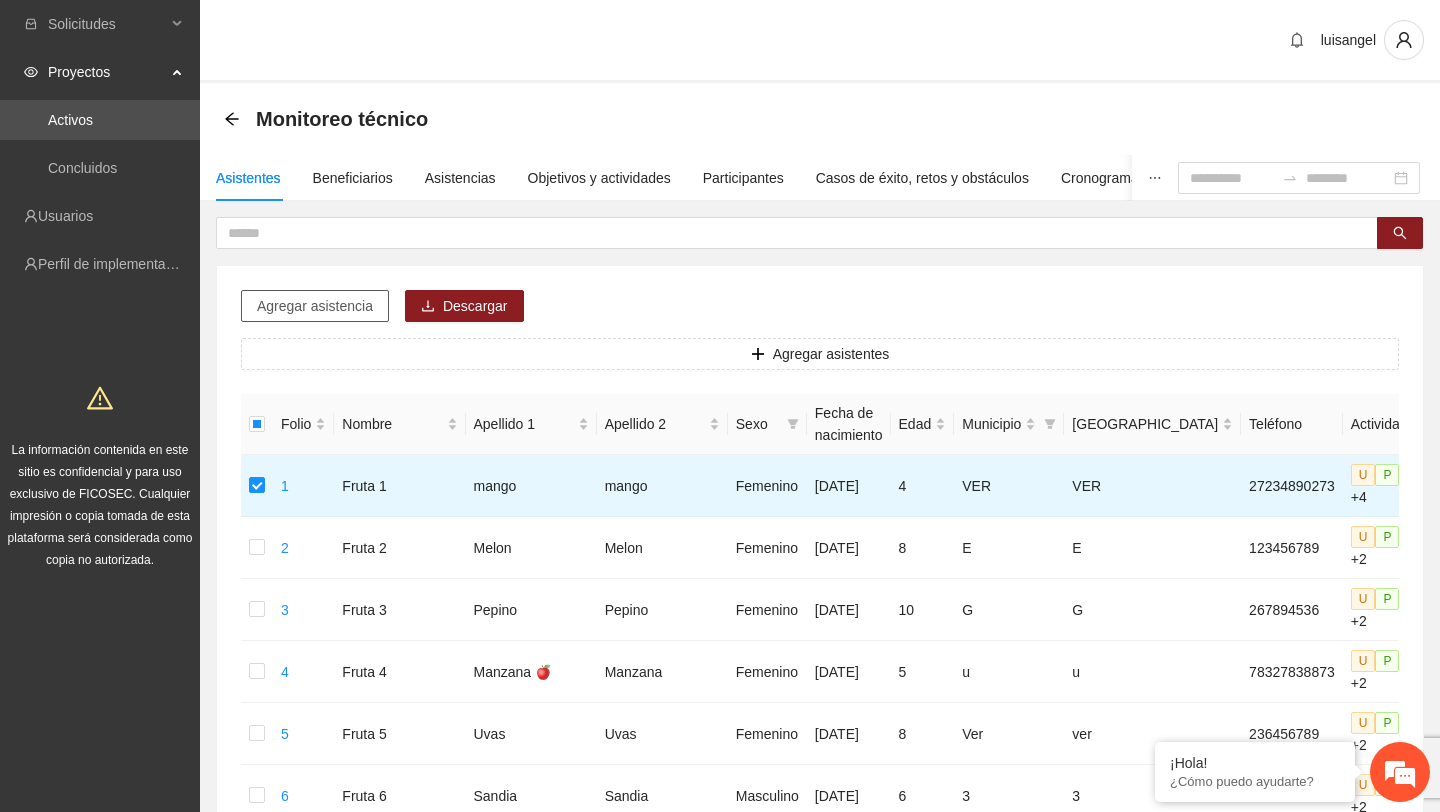 click on "Agregar asistencia" at bounding box center [315, 306] 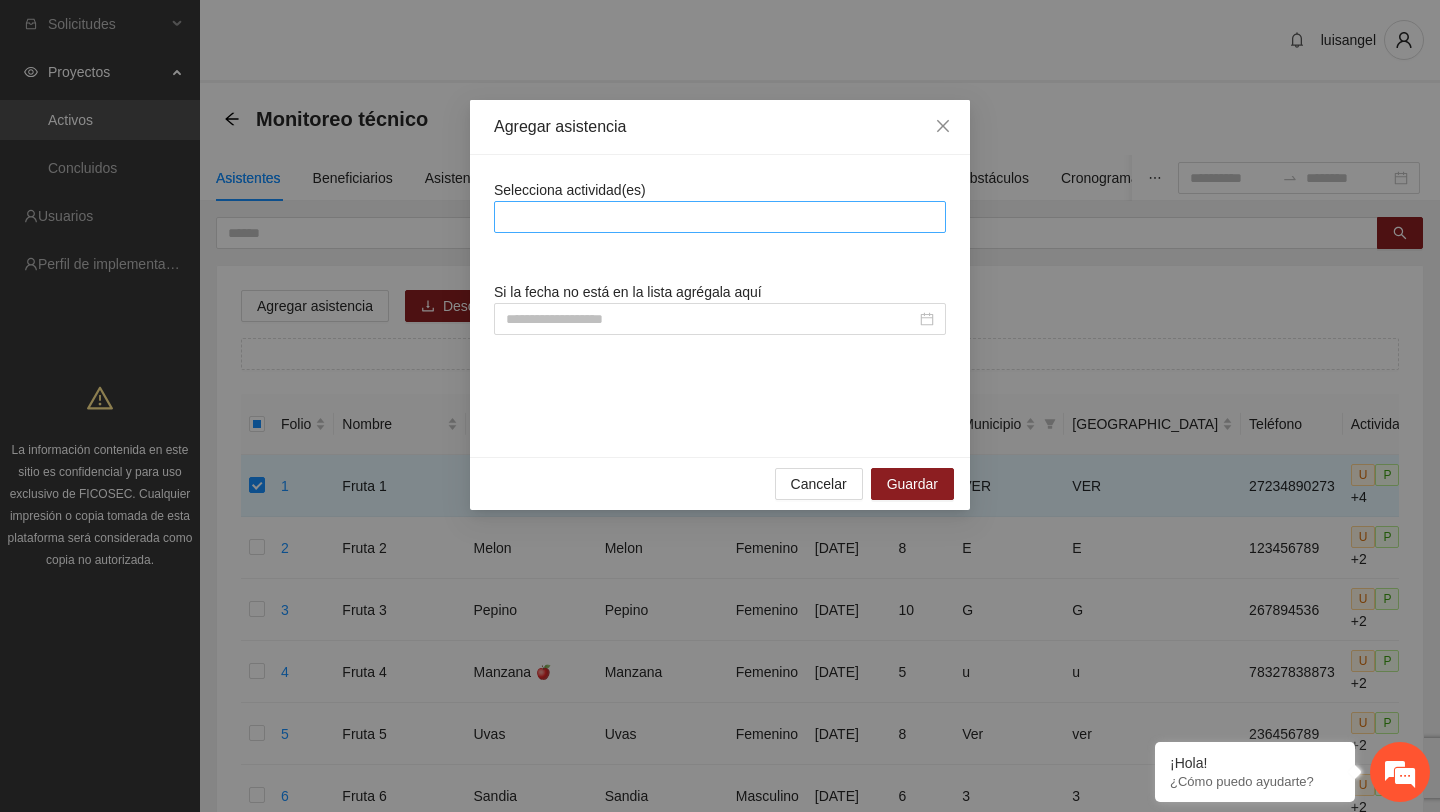 click at bounding box center (720, 217) 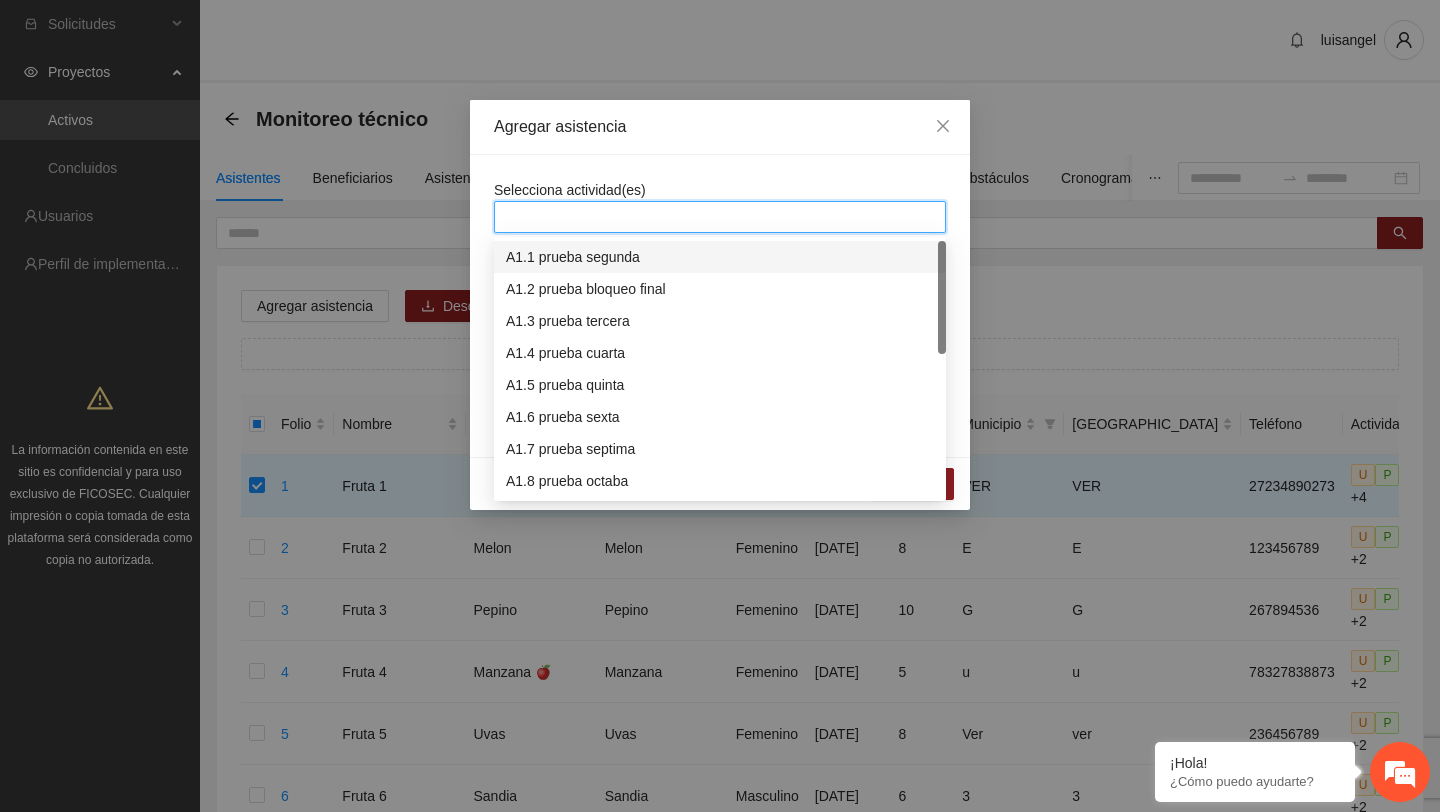 click on "A1.1 prueba segunda" at bounding box center [720, 257] 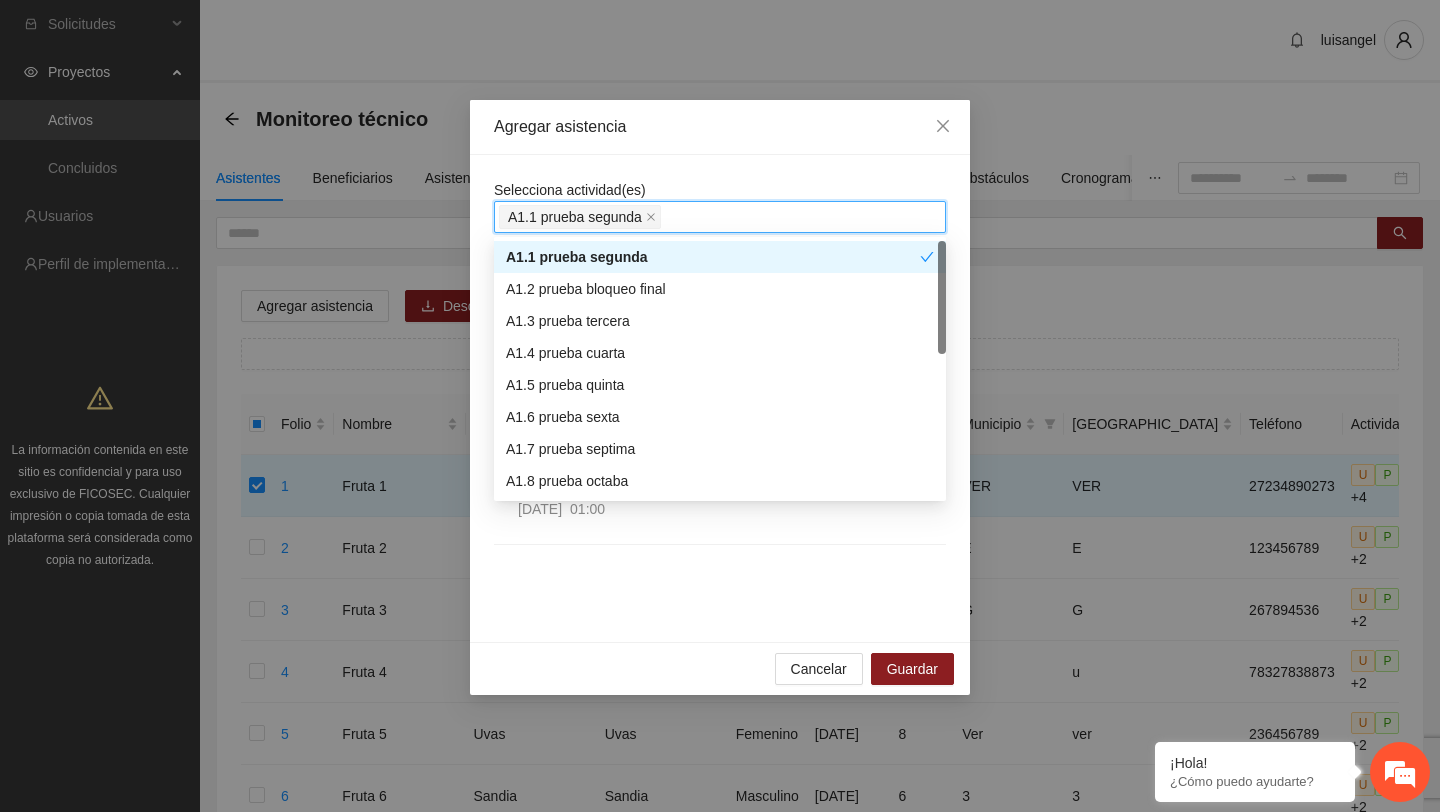click on "Selecciona actividad(es) A1.1 prueba segunda   Si la fecha no está en la lista agrégala aquí prueba segunda 28/07/2025 01:00 prueba segunda 21/07/2025 01:00" at bounding box center (720, 398) 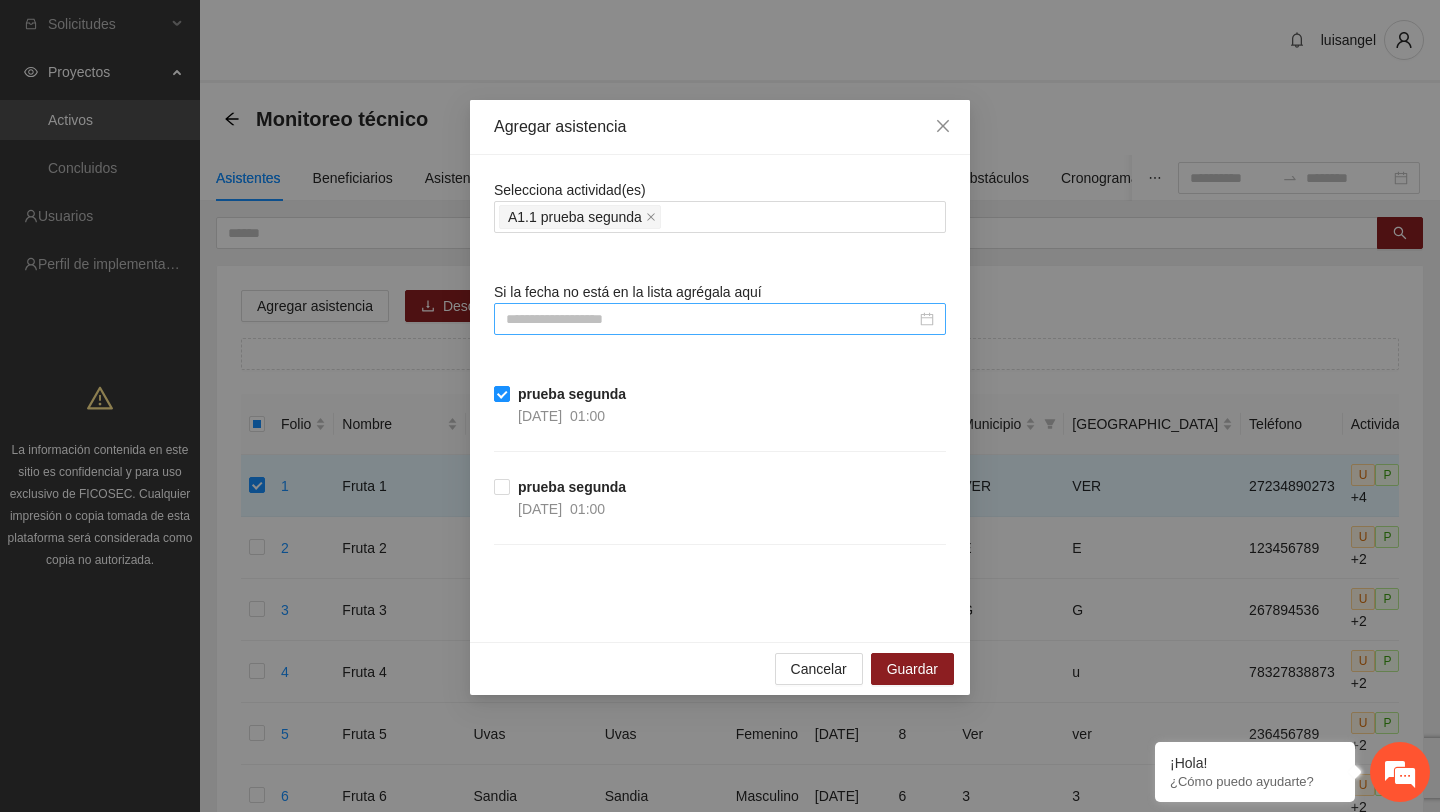 click at bounding box center [711, 319] 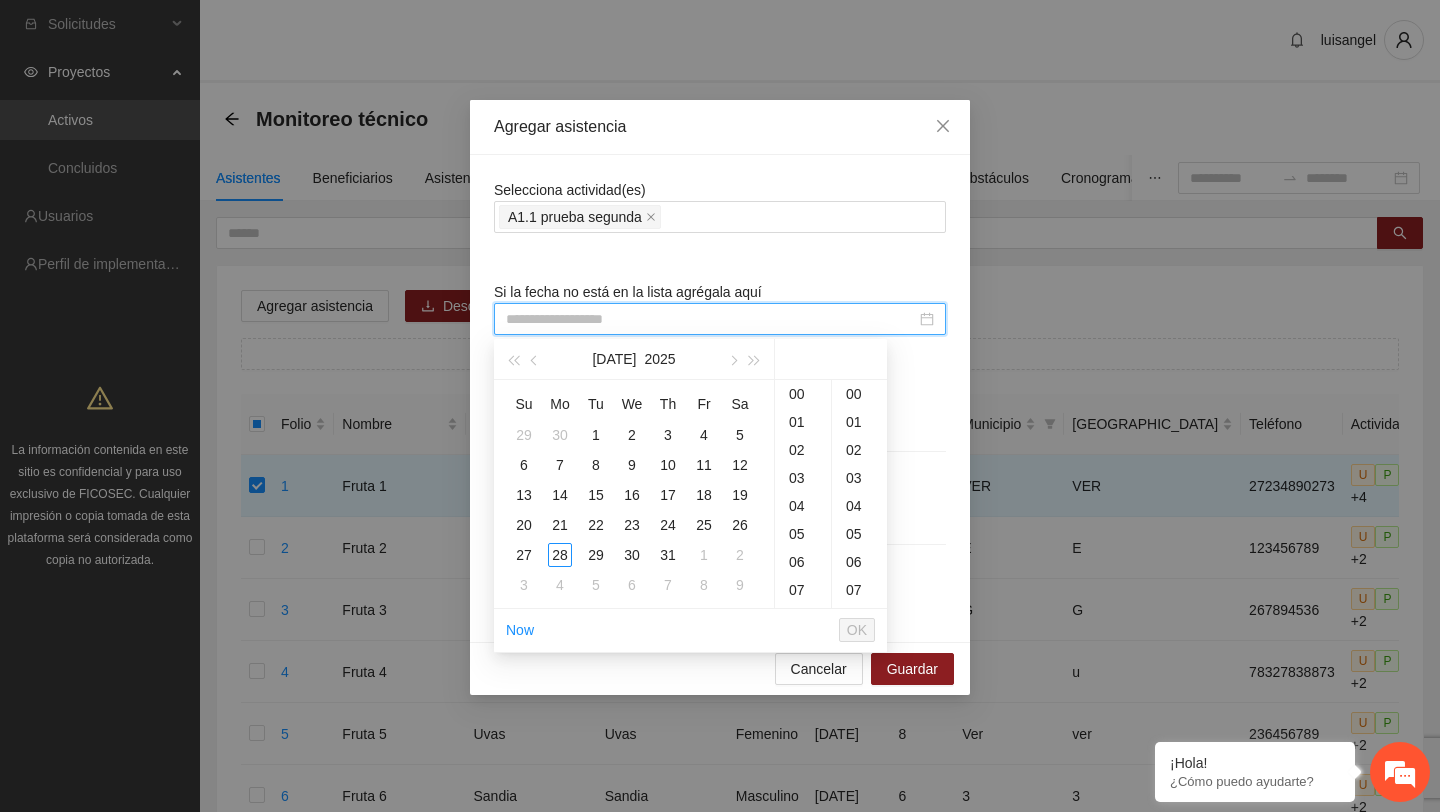 click on "Selecciona actividad(es) A1.1 prueba segunda   Si la fecha no está en la lista agrégala aquí prueba segunda 28/07/2025 01:00 prueba segunda 21/07/2025 01:00" at bounding box center (720, 398) 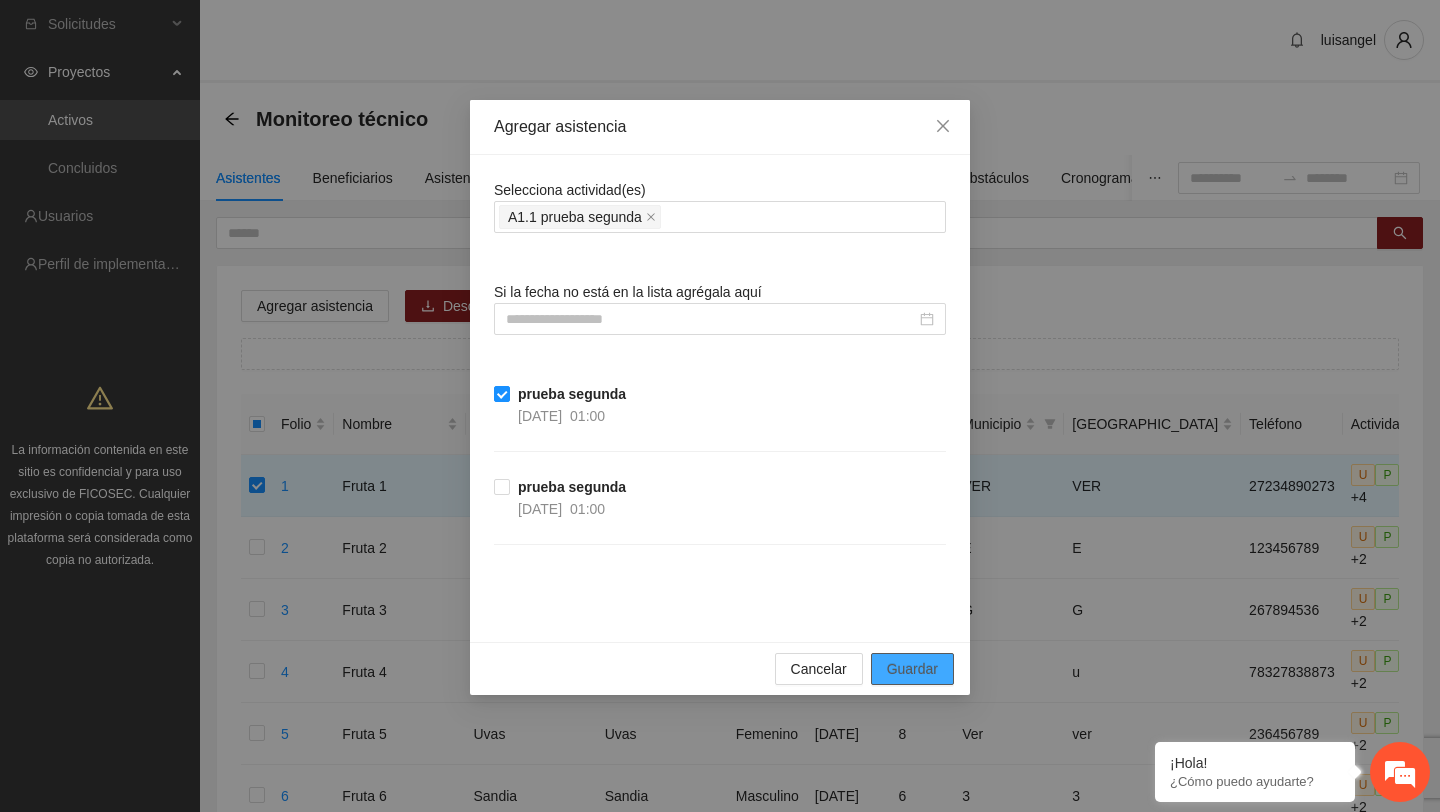 click on "Guardar" at bounding box center [912, 669] 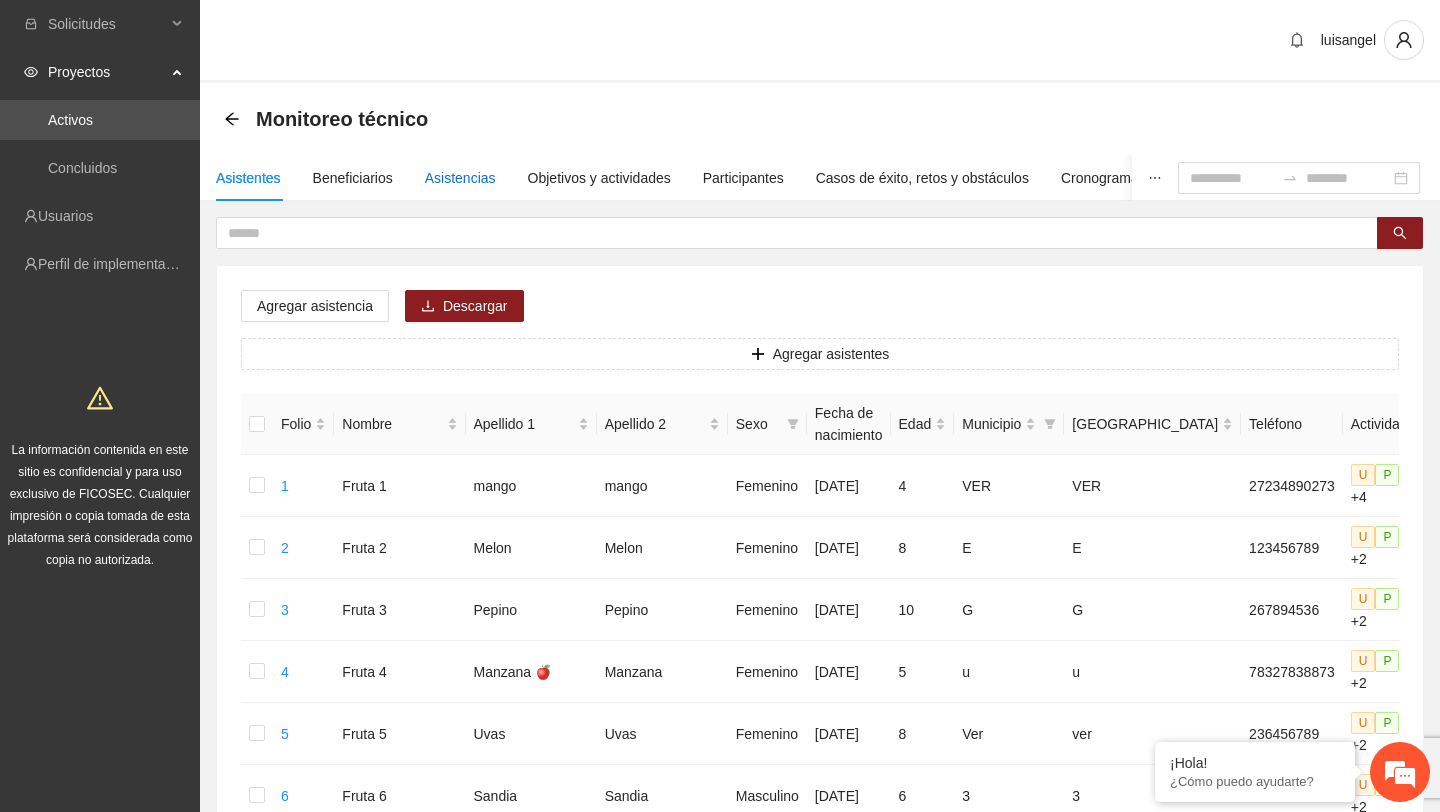 click on "Asistencias" at bounding box center [460, 178] 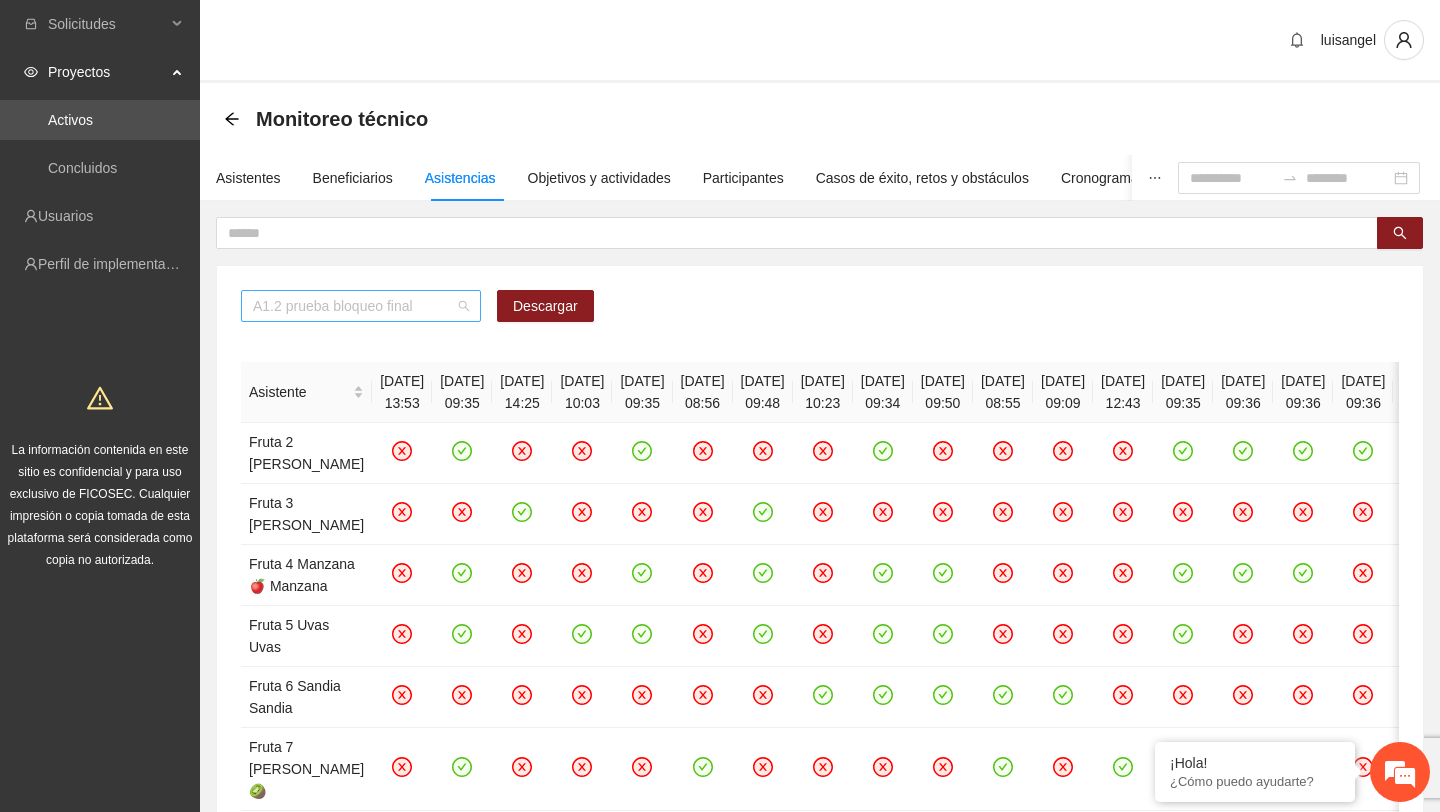 click on "A1.2 prueba bloqueo final" at bounding box center [361, 306] 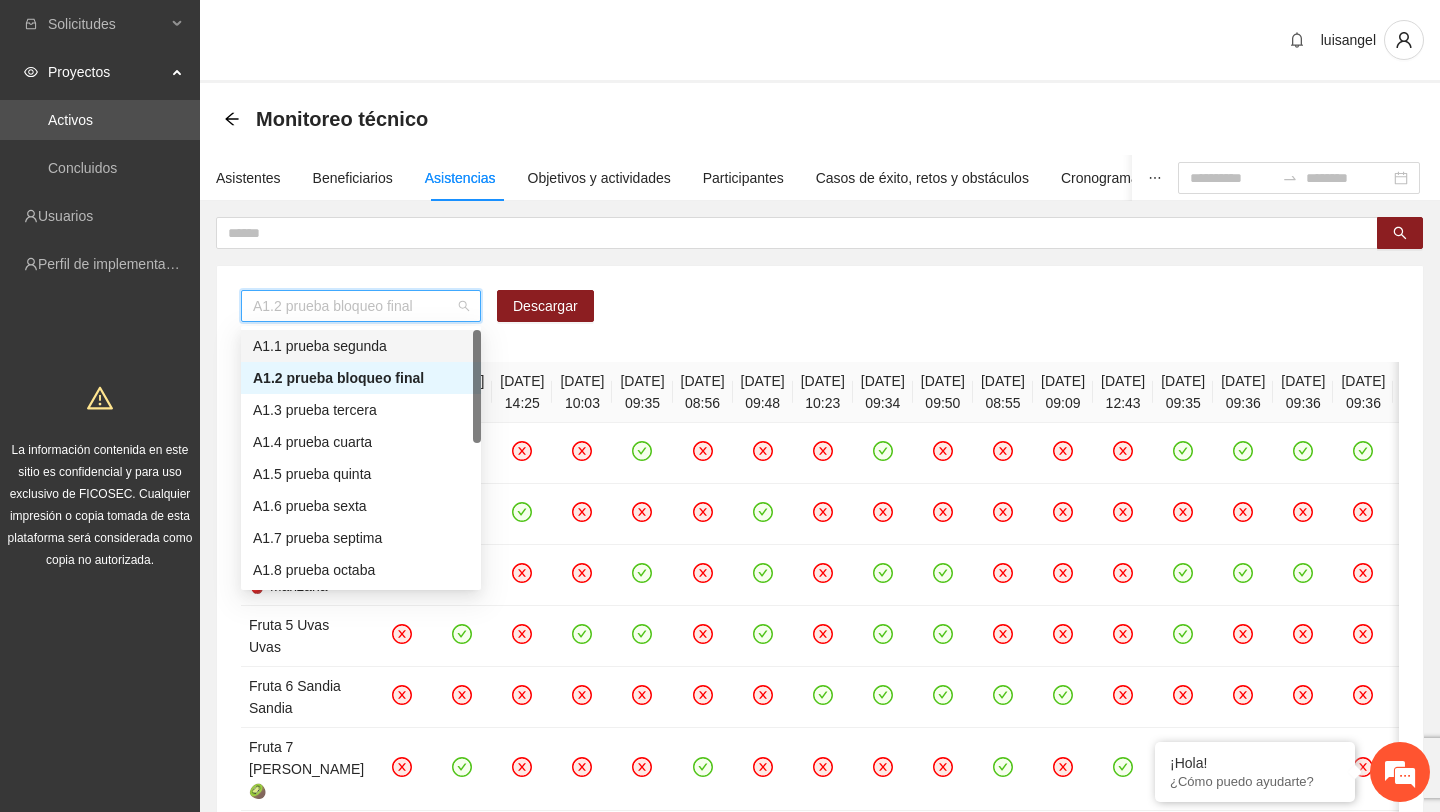 click on "A1.1 prueba segunda" at bounding box center [361, 346] 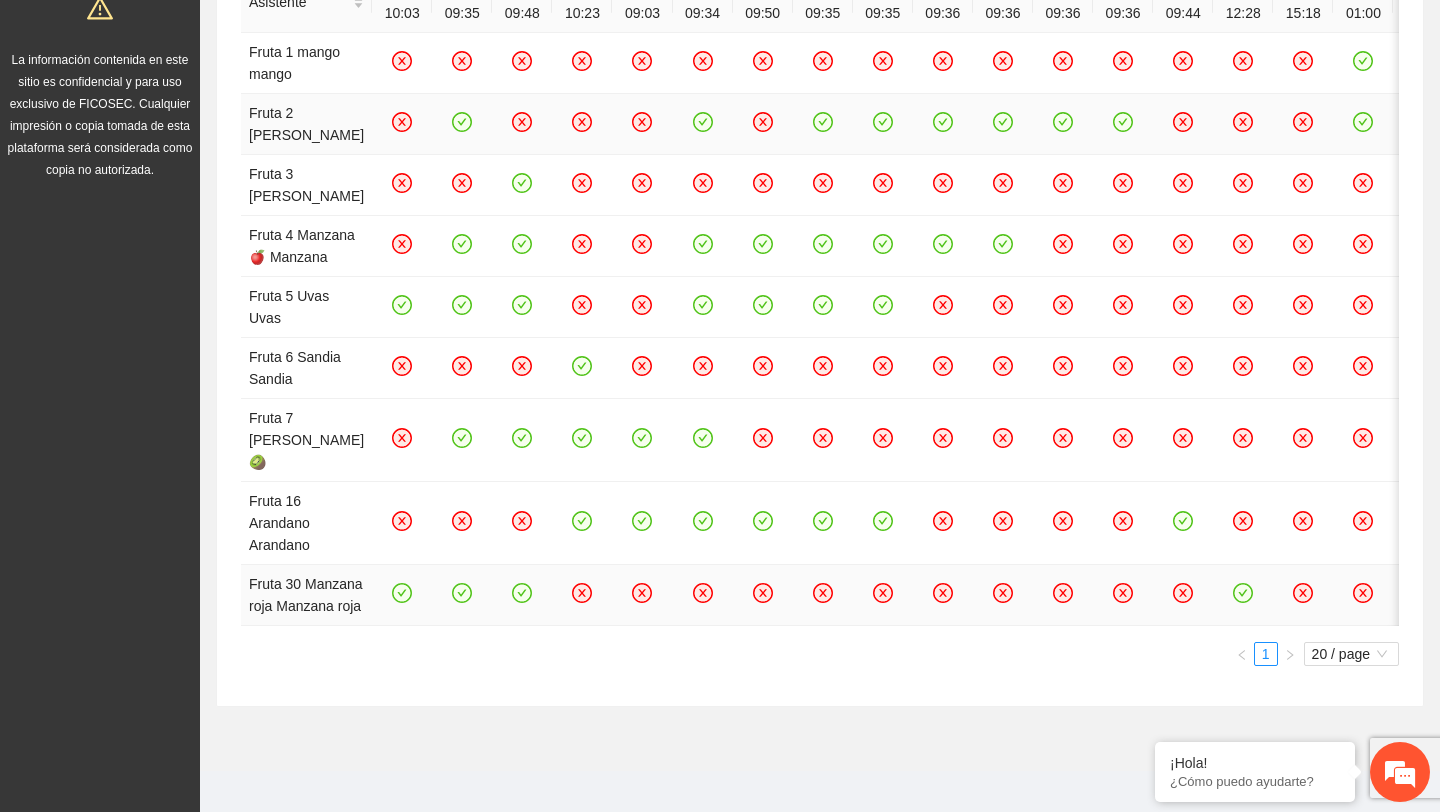 scroll, scrollTop: 73, scrollLeft: 0, axis: vertical 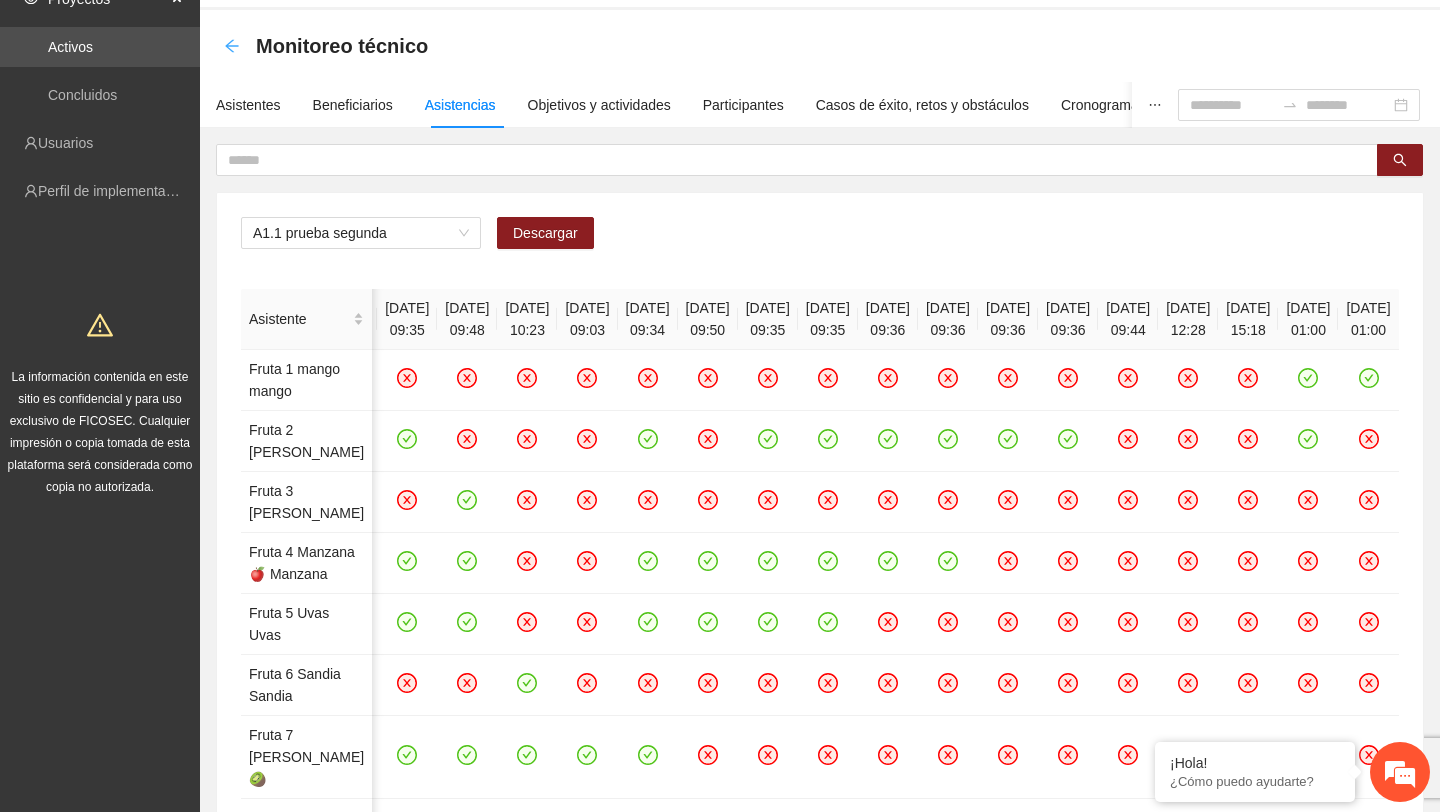 click 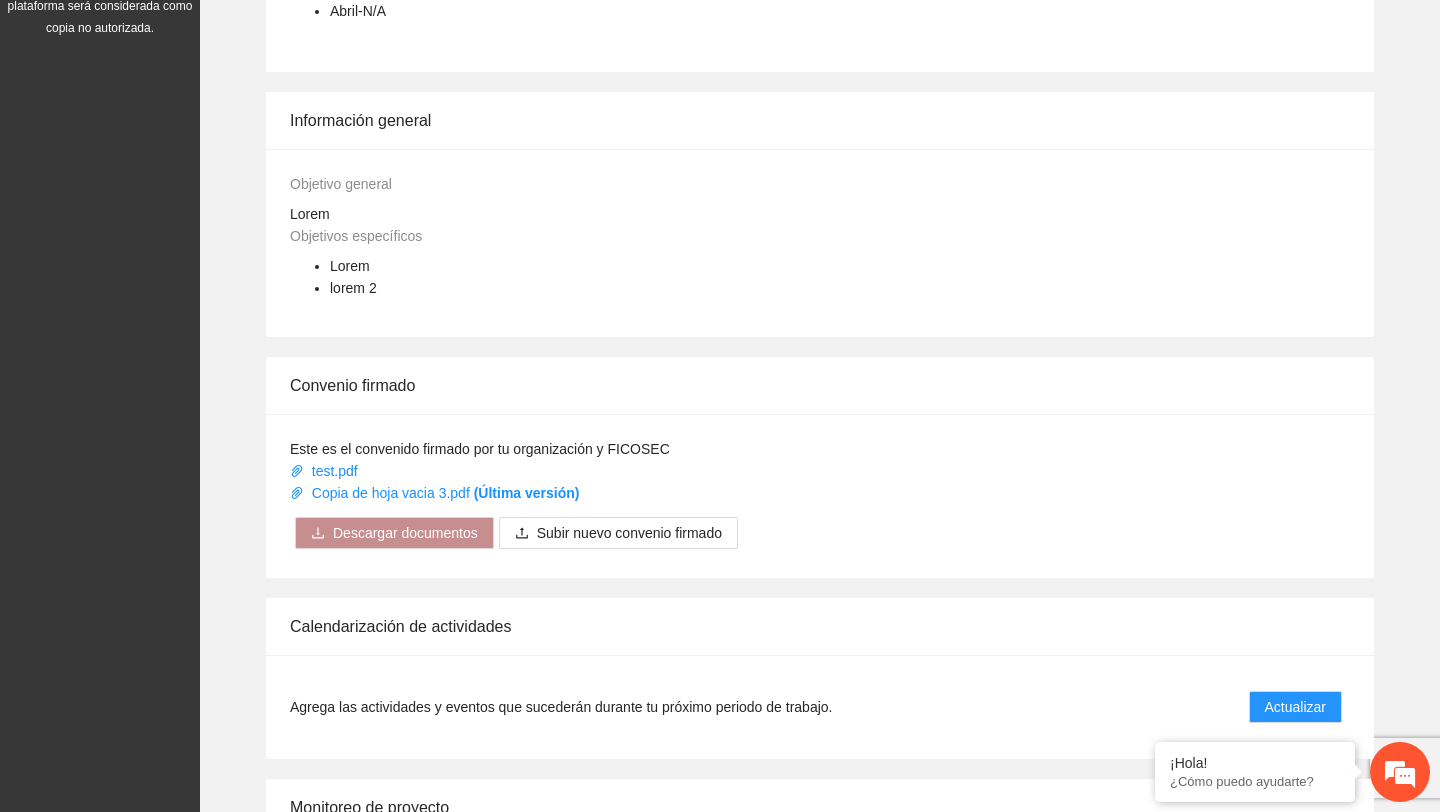 scroll, scrollTop: 722, scrollLeft: 0, axis: vertical 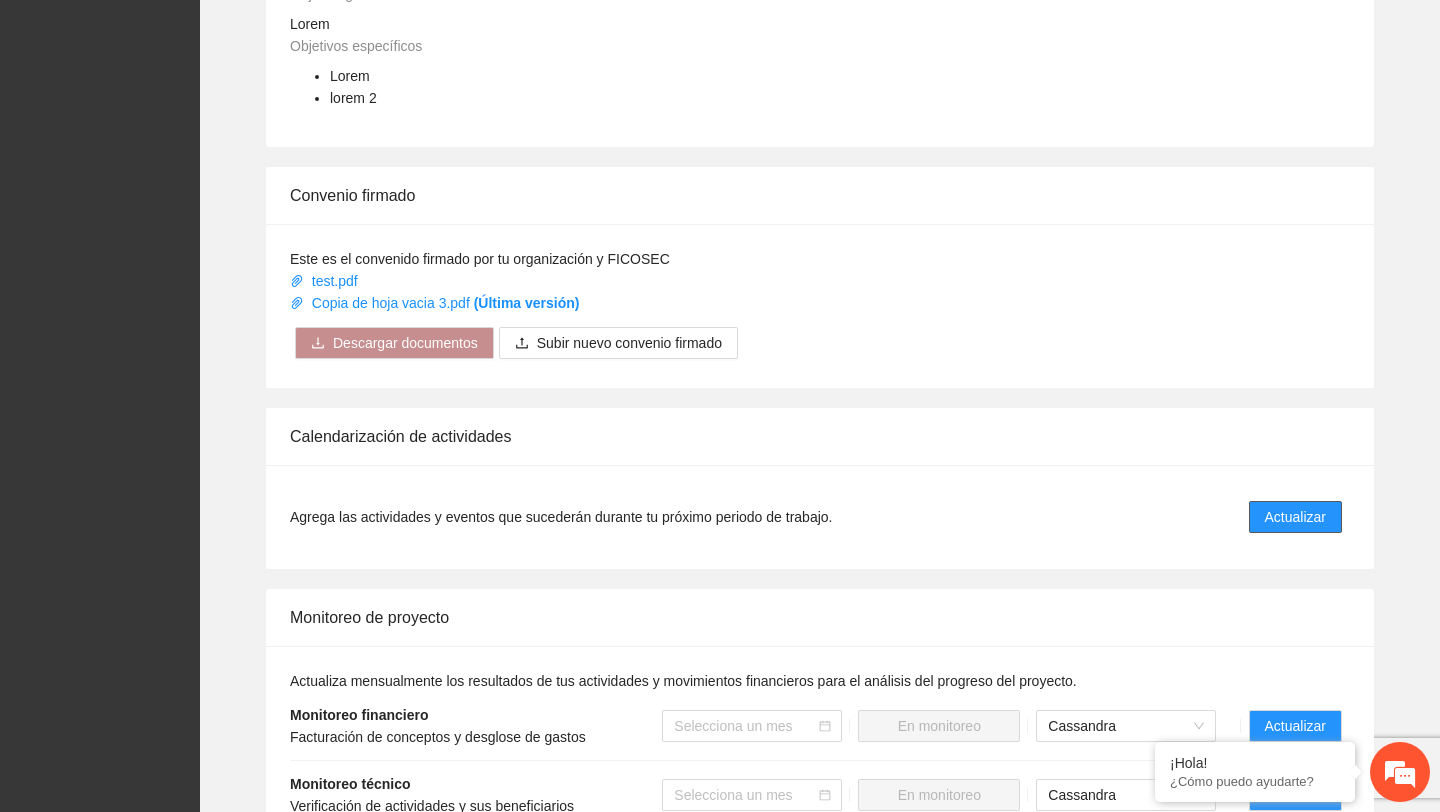 click on "Actualizar" at bounding box center [1295, 517] 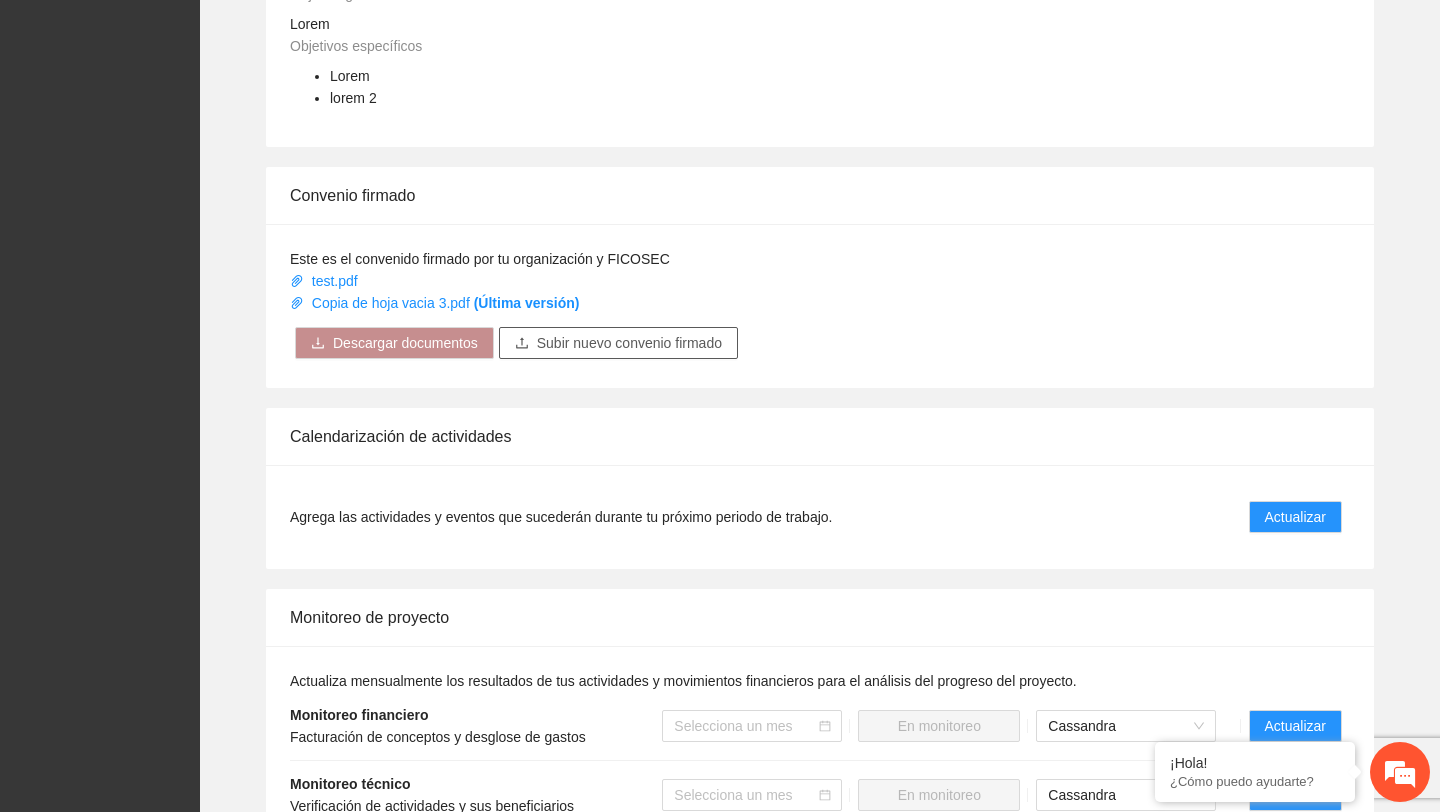 scroll, scrollTop: 0, scrollLeft: 0, axis: both 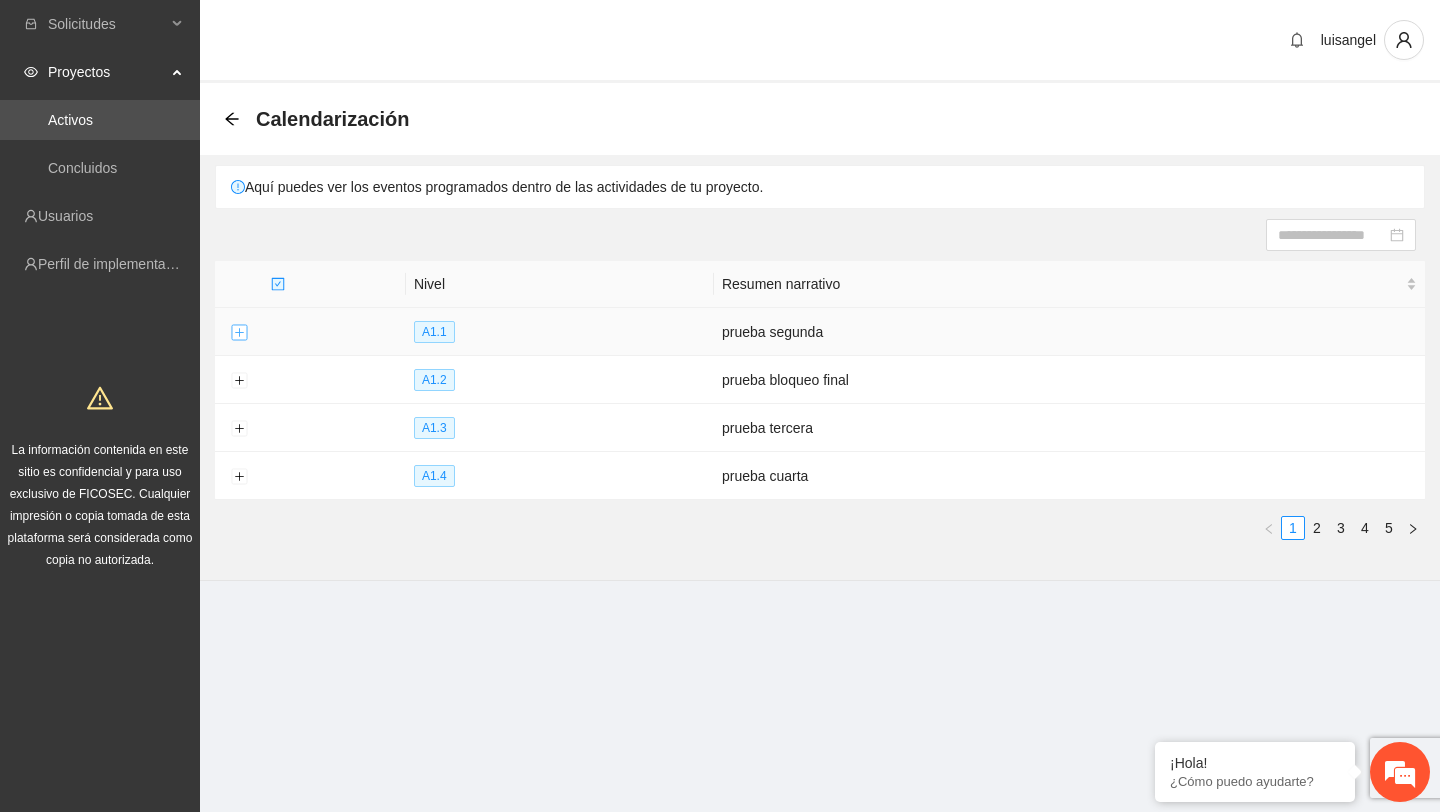 click at bounding box center (239, 333) 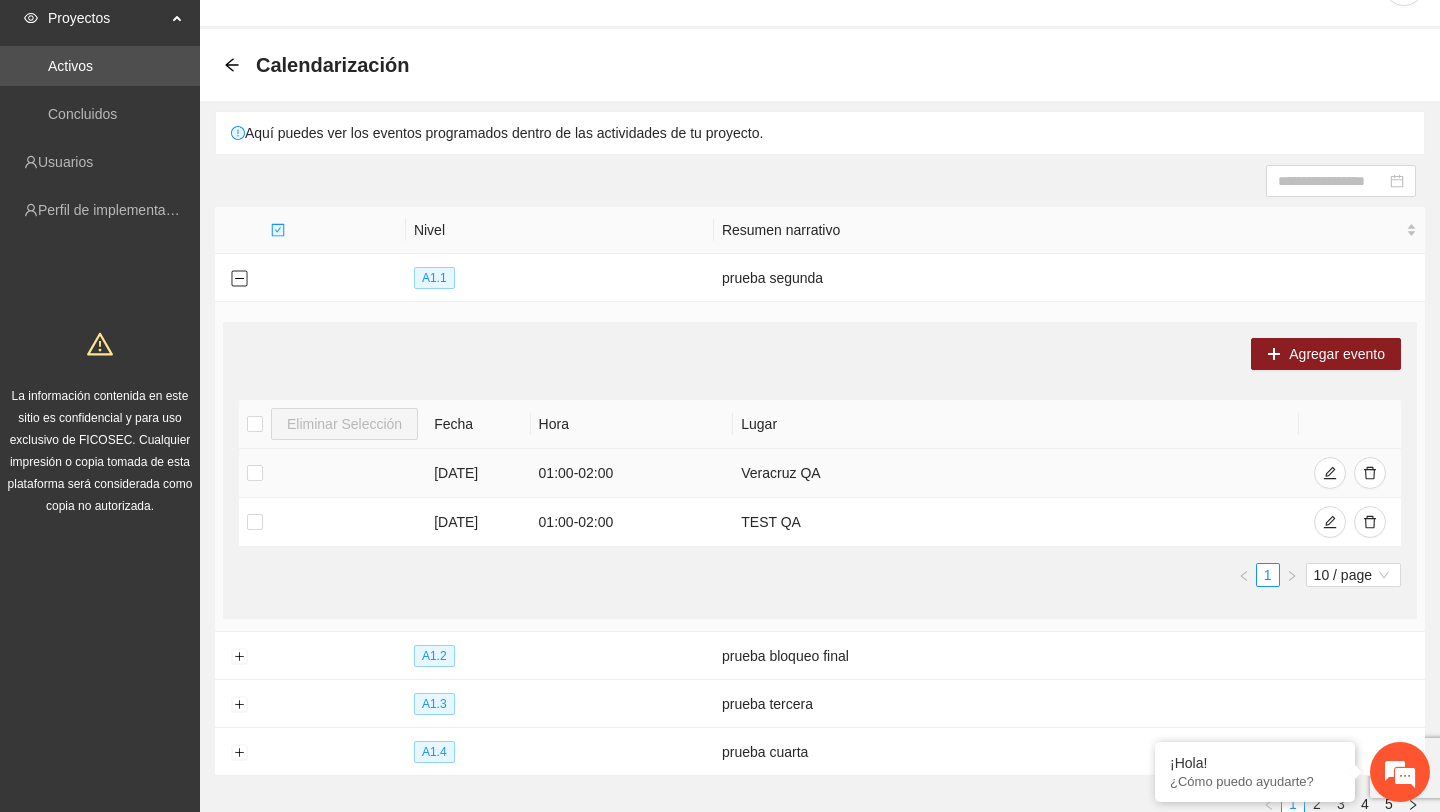 scroll, scrollTop: 101, scrollLeft: 0, axis: vertical 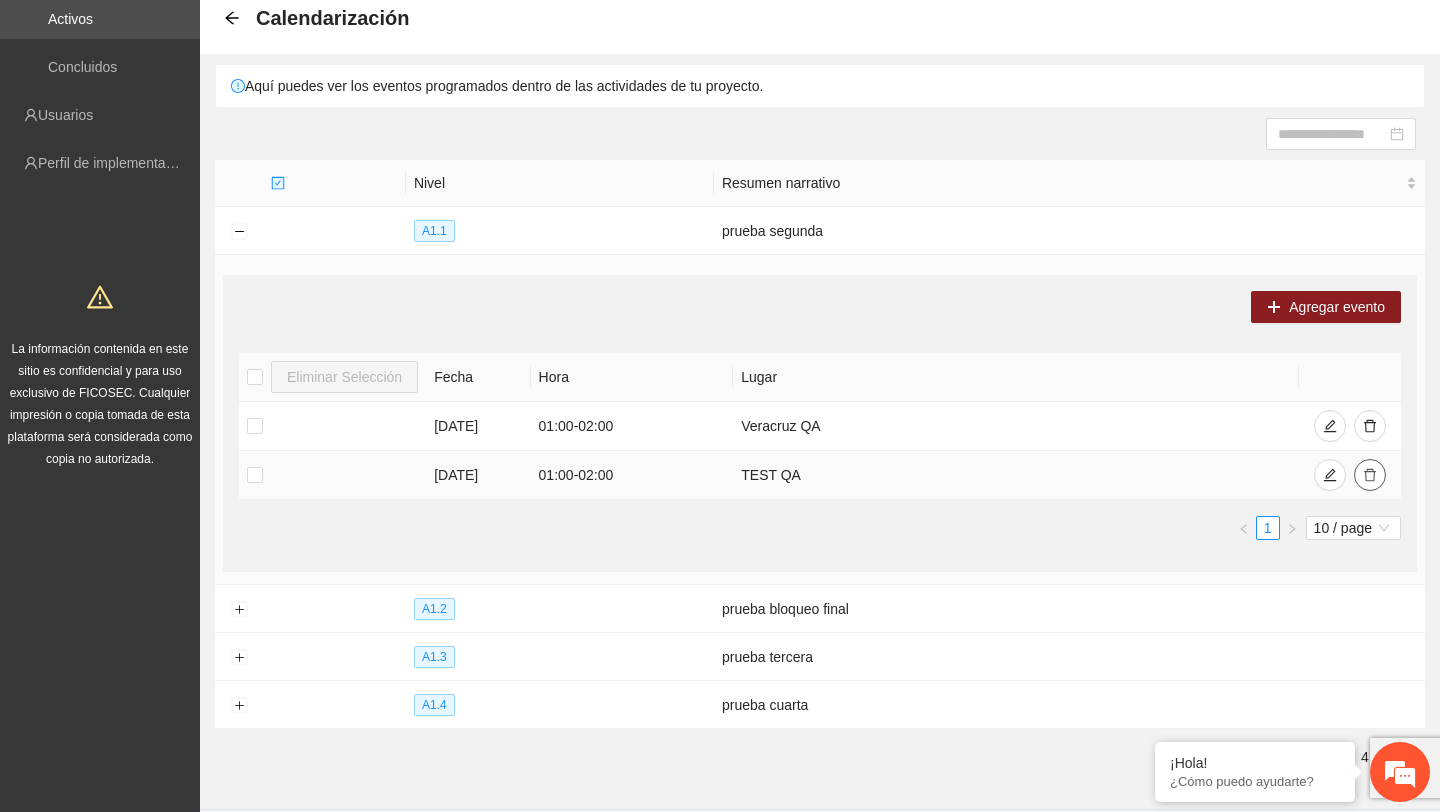 click 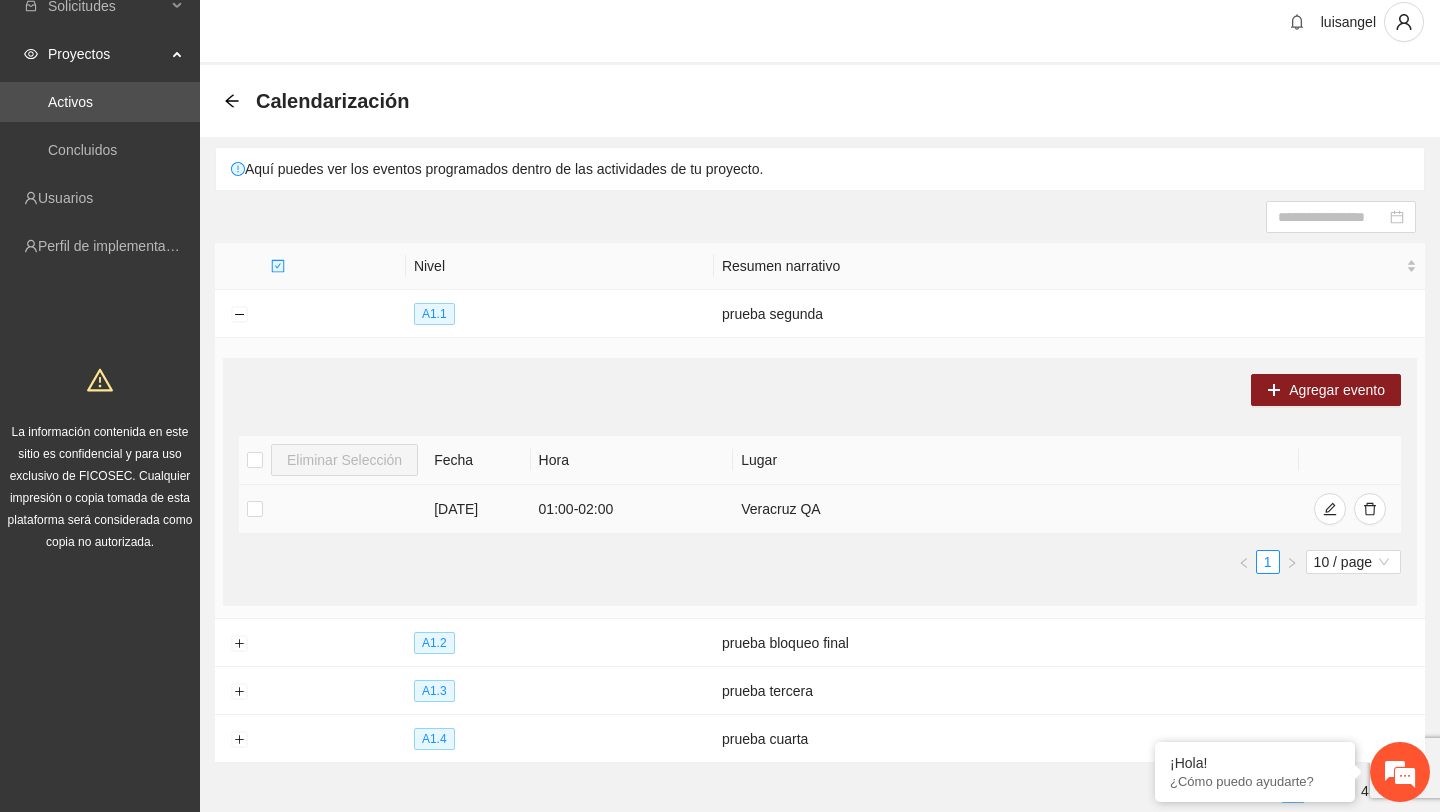 scroll, scrollTop: 0, scrollLeft: 0, axis: both 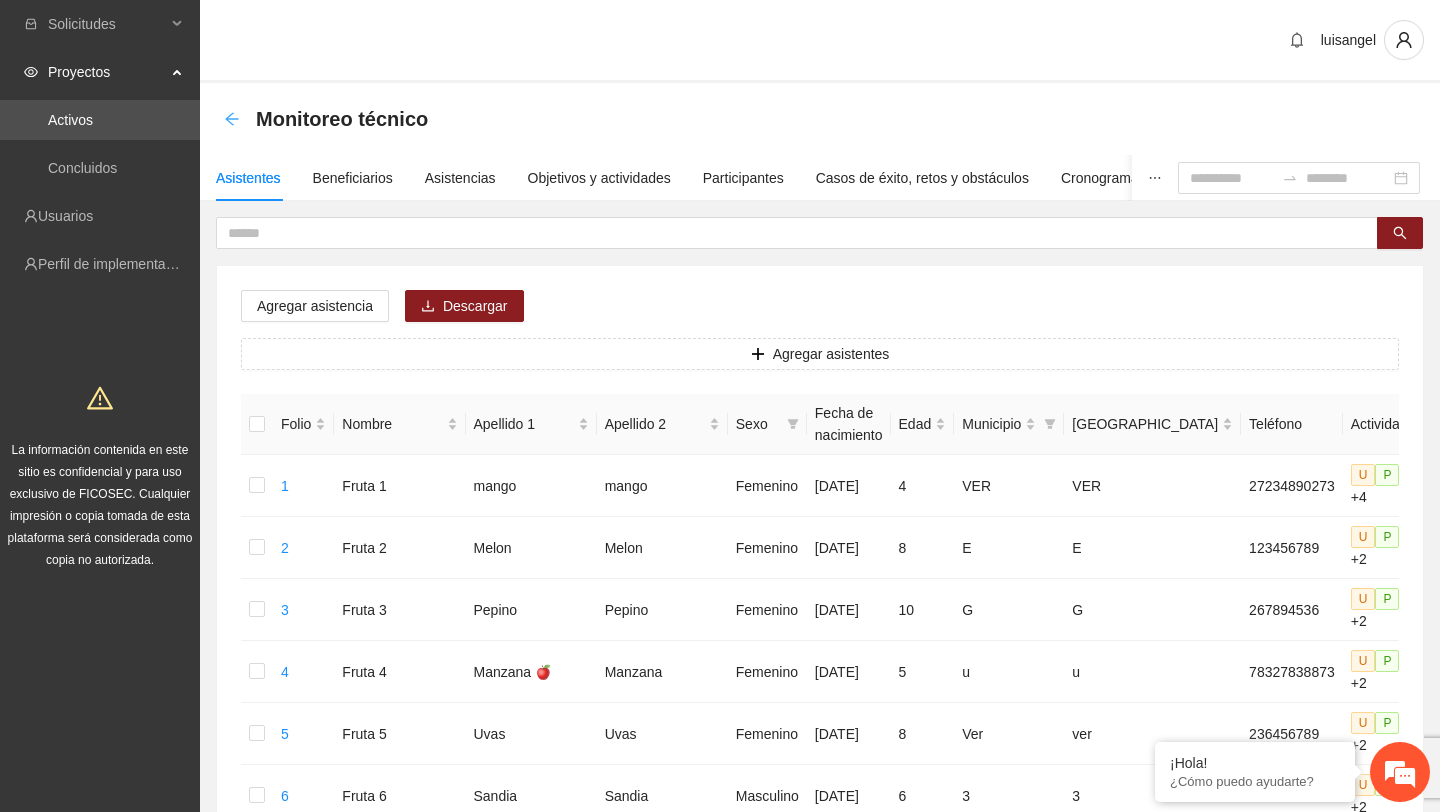 click 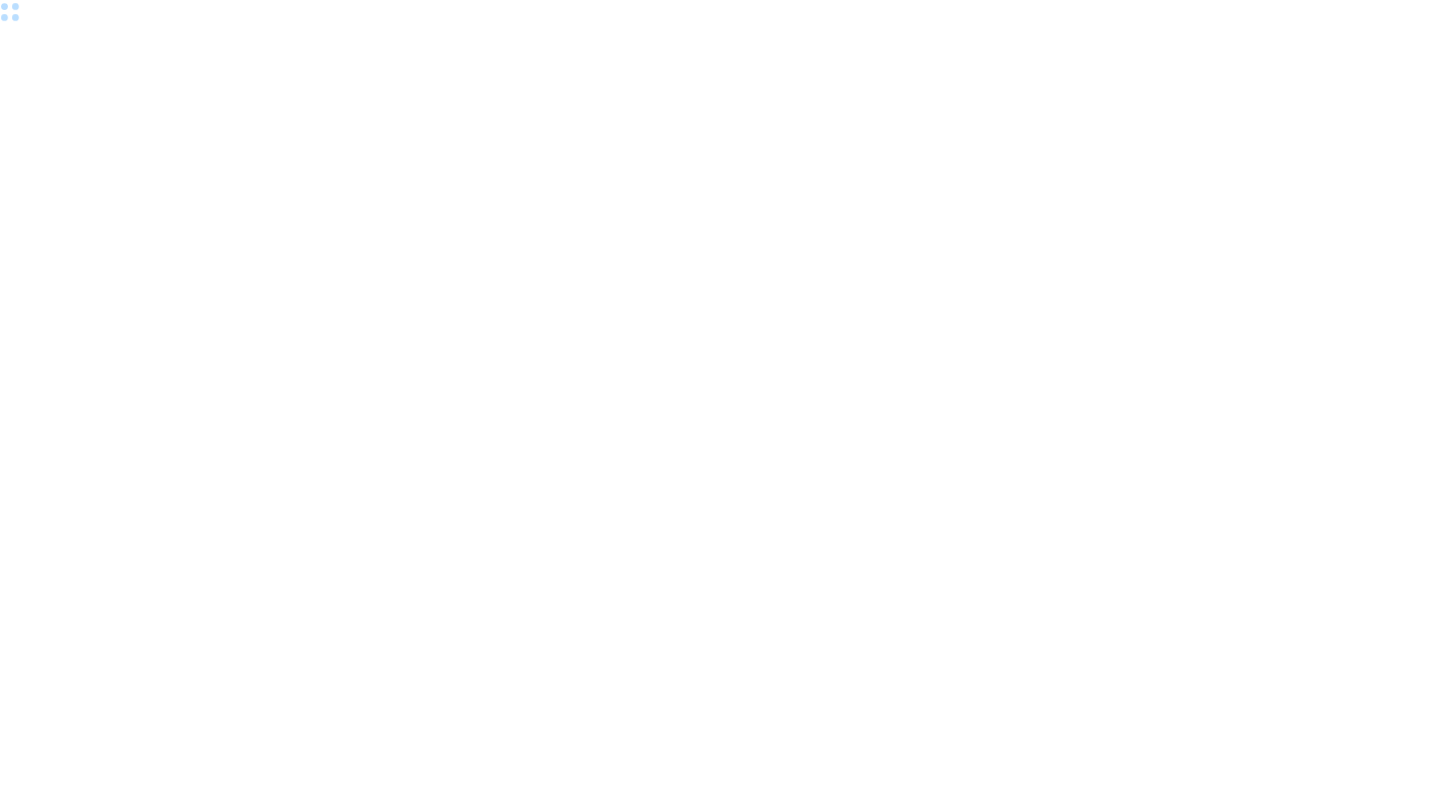 scroll, scrollTop: 0, scrollLeft: 0, axis: both 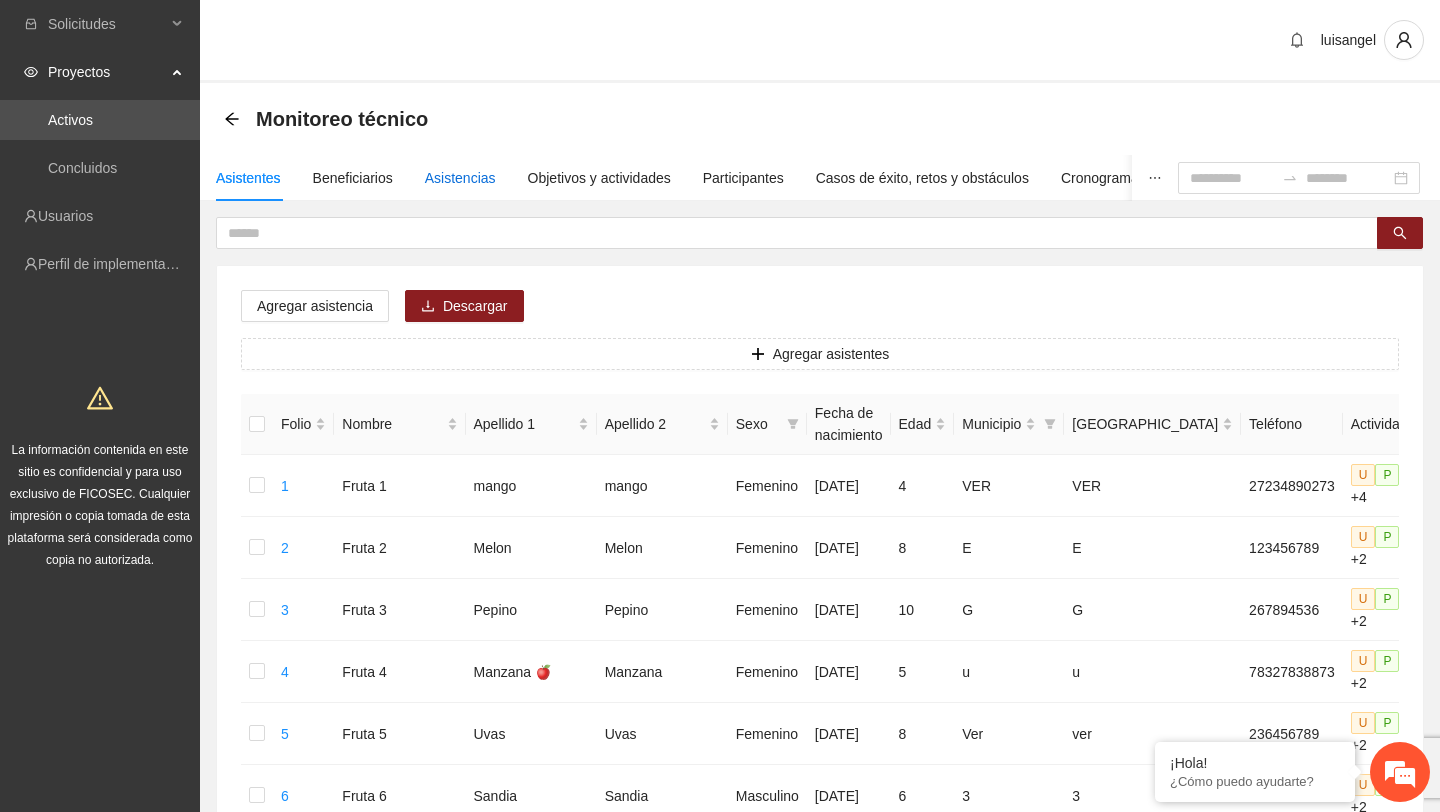 click on "Asistencias" at bounding box center (460, 178) 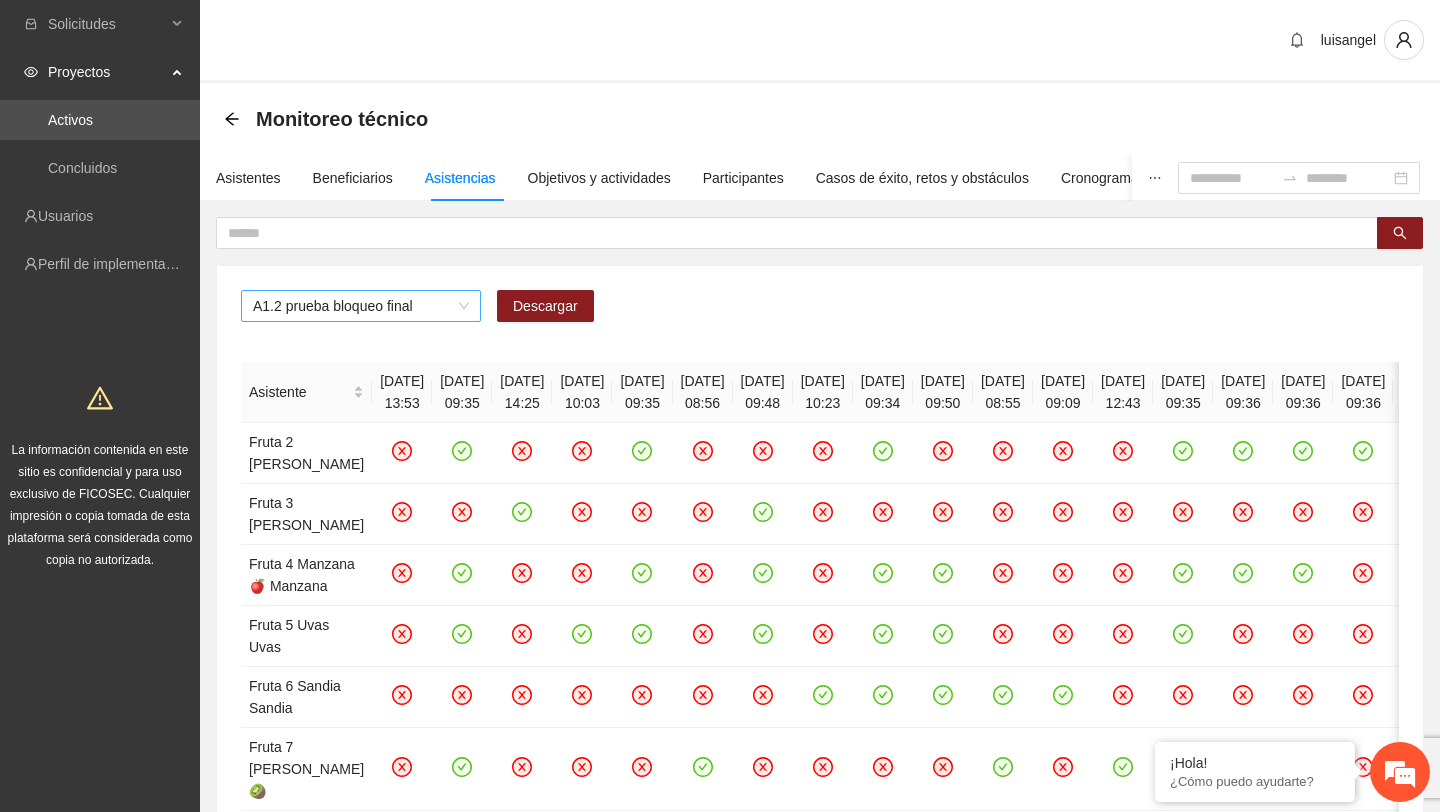 click on "A1.2 prueba bloqueo final" at bounding box center (361, 306) 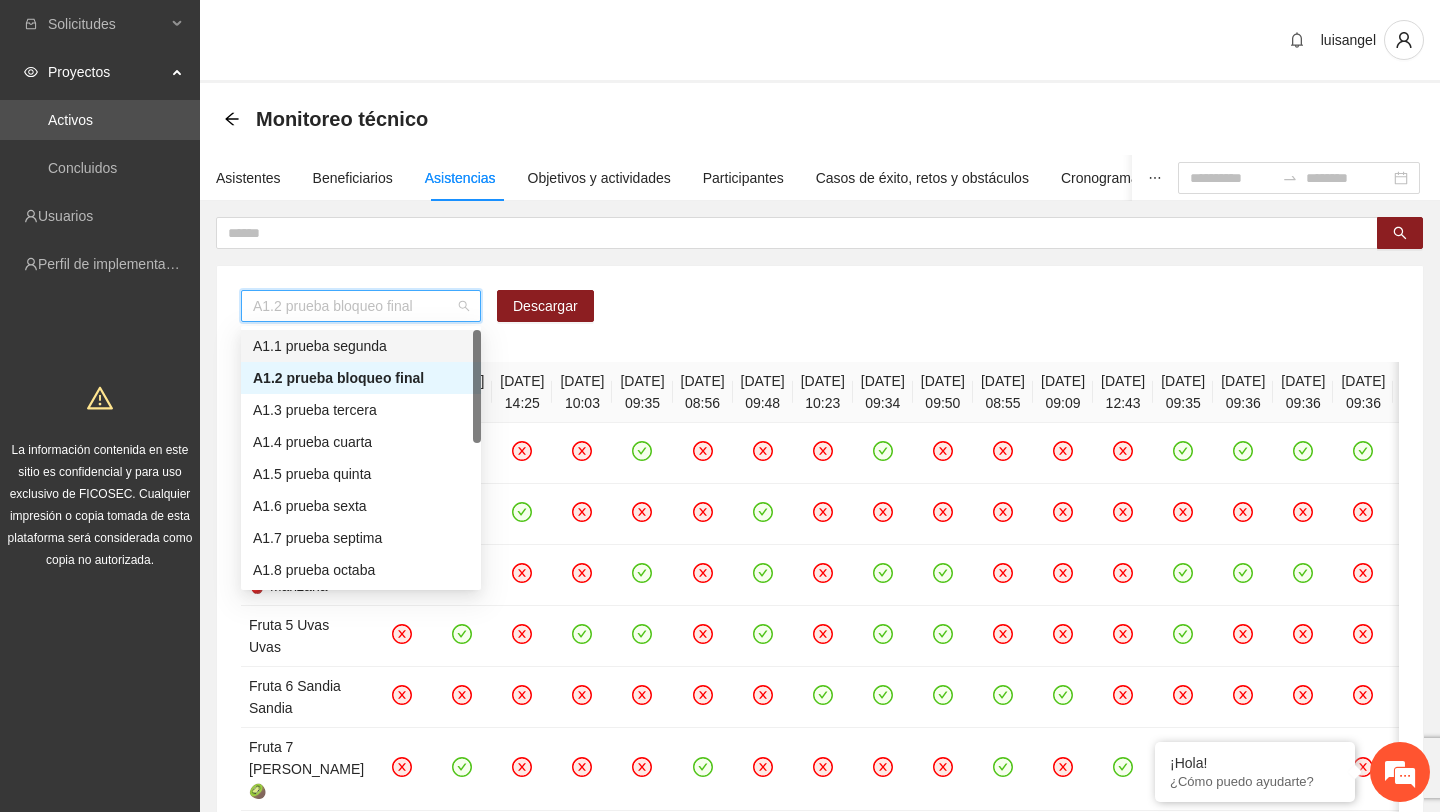 click on "A1.1 prueba segunda" at bounding box center [361, 346] 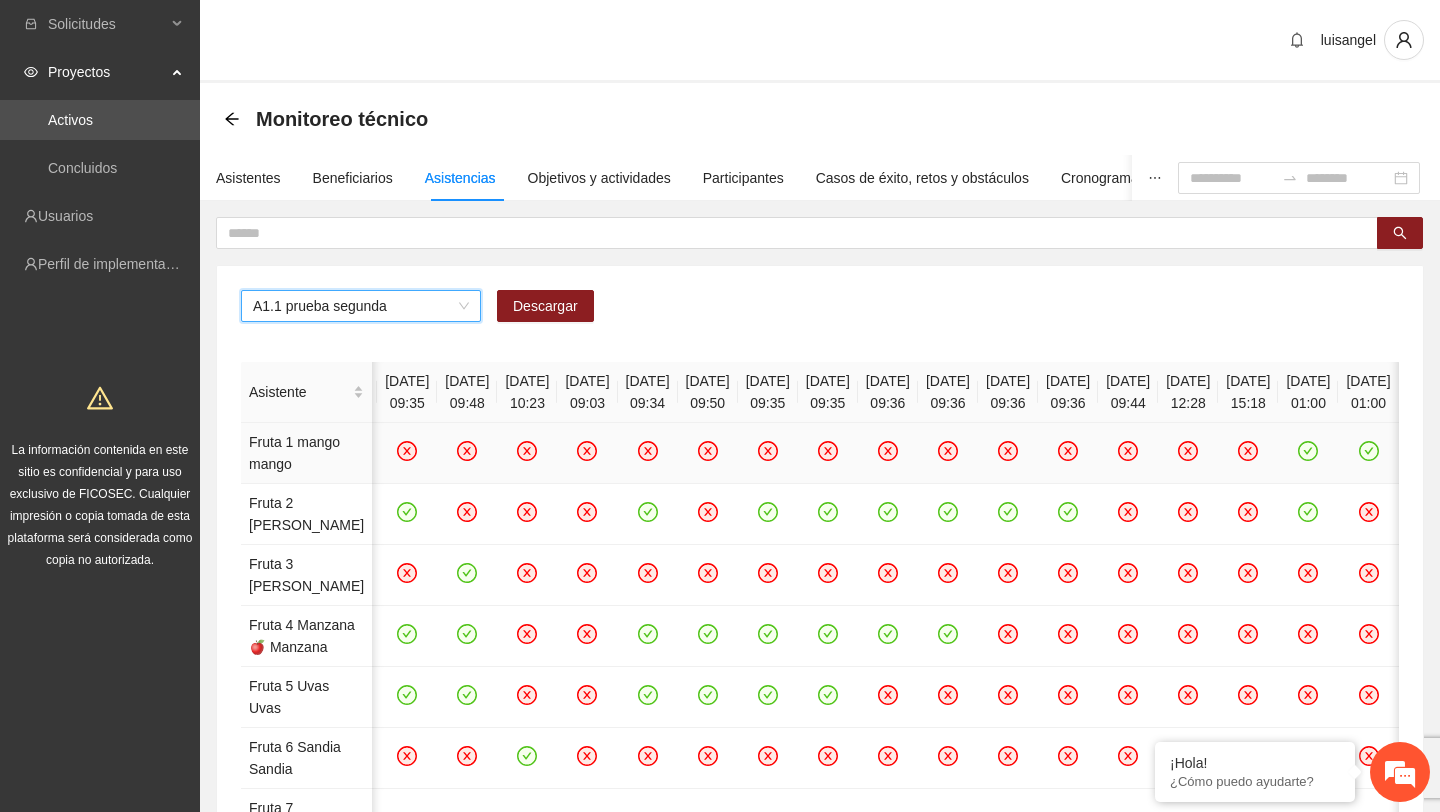 scroll, scrollTop: 0, scrollLeft: 652, axis: horizontal 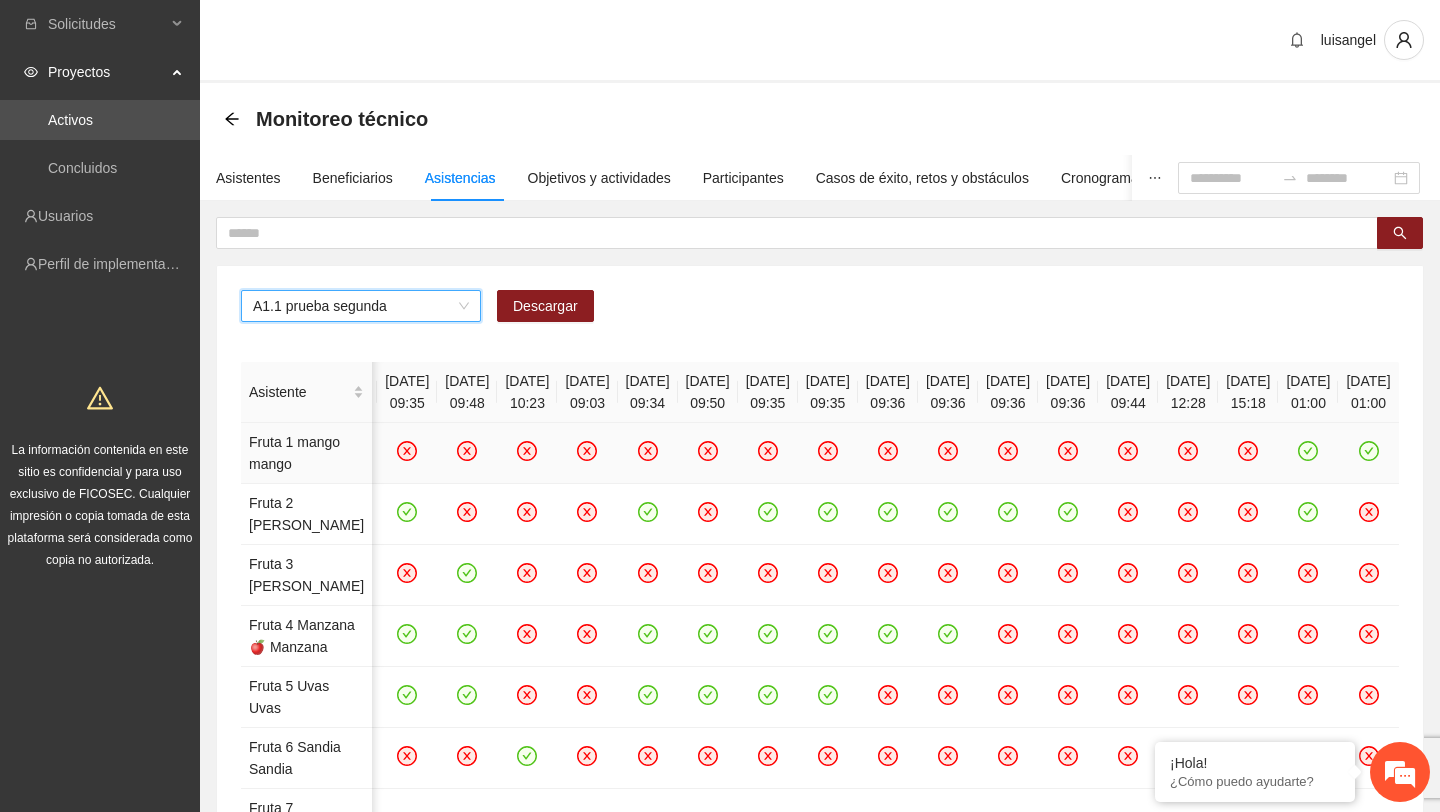click 